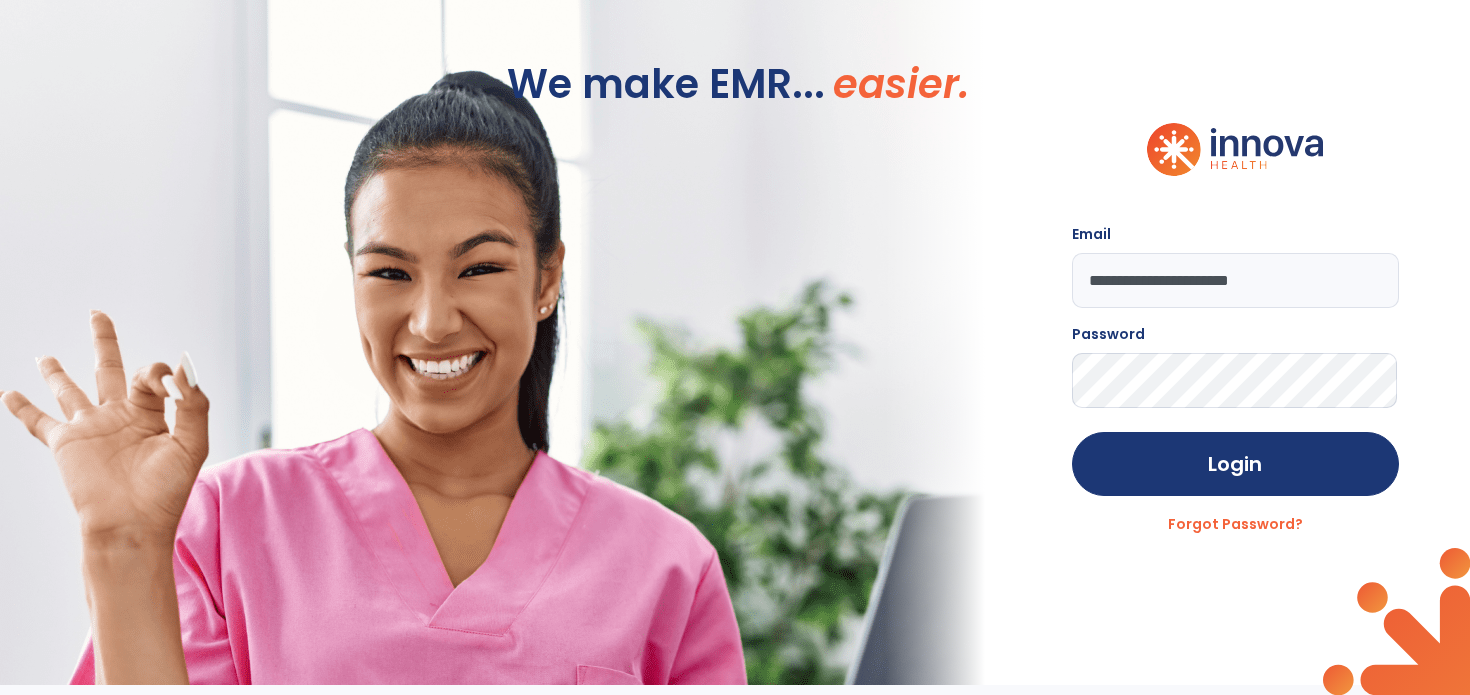scroll, scrollTop: 0, scrollLeft: 0, axis: both 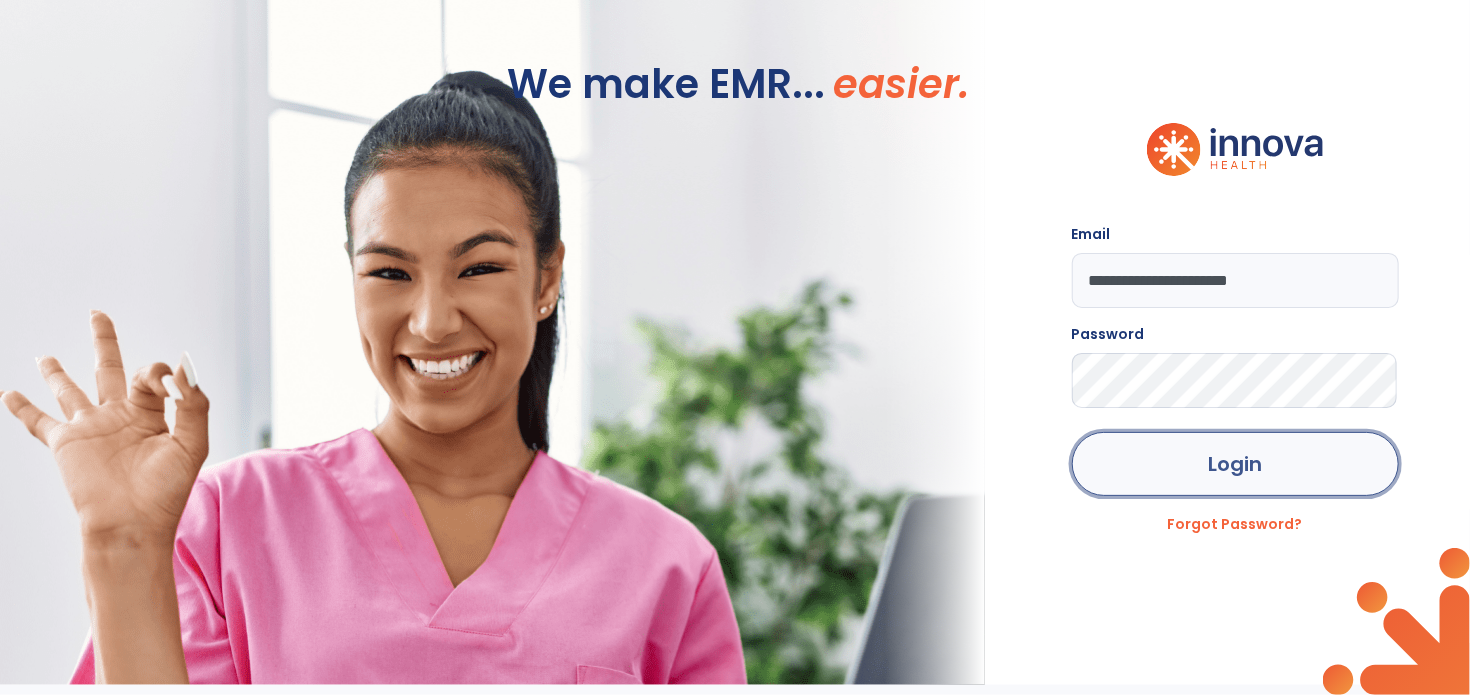 click on "Login" 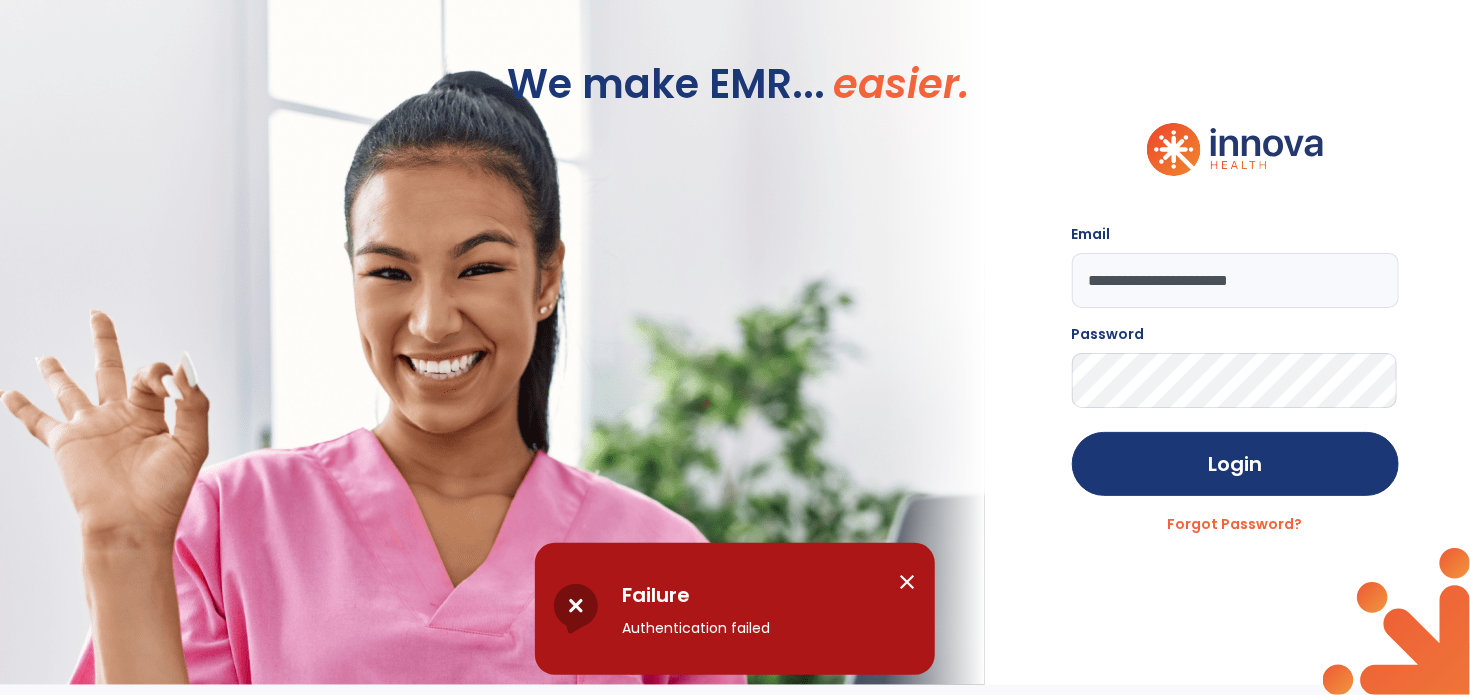 click on "close" at bounding box center (907, 582) 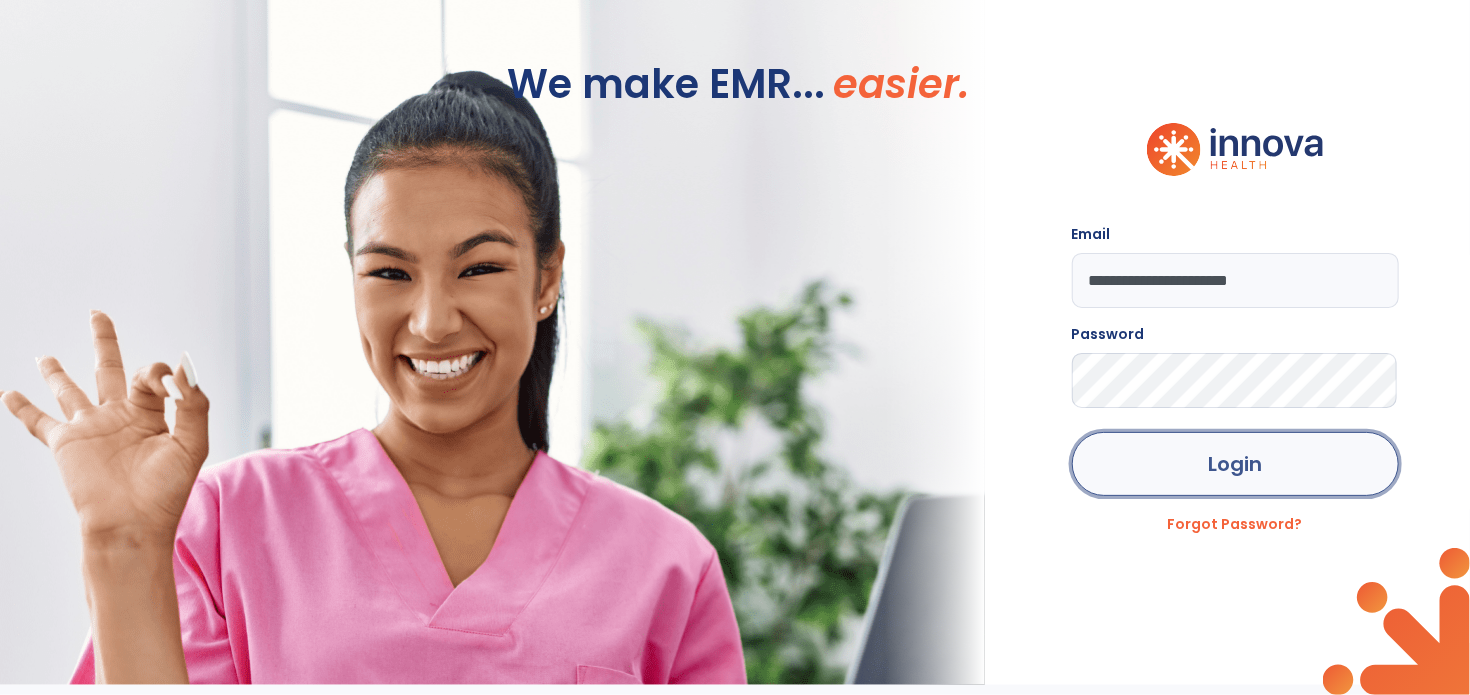 click on "Login" 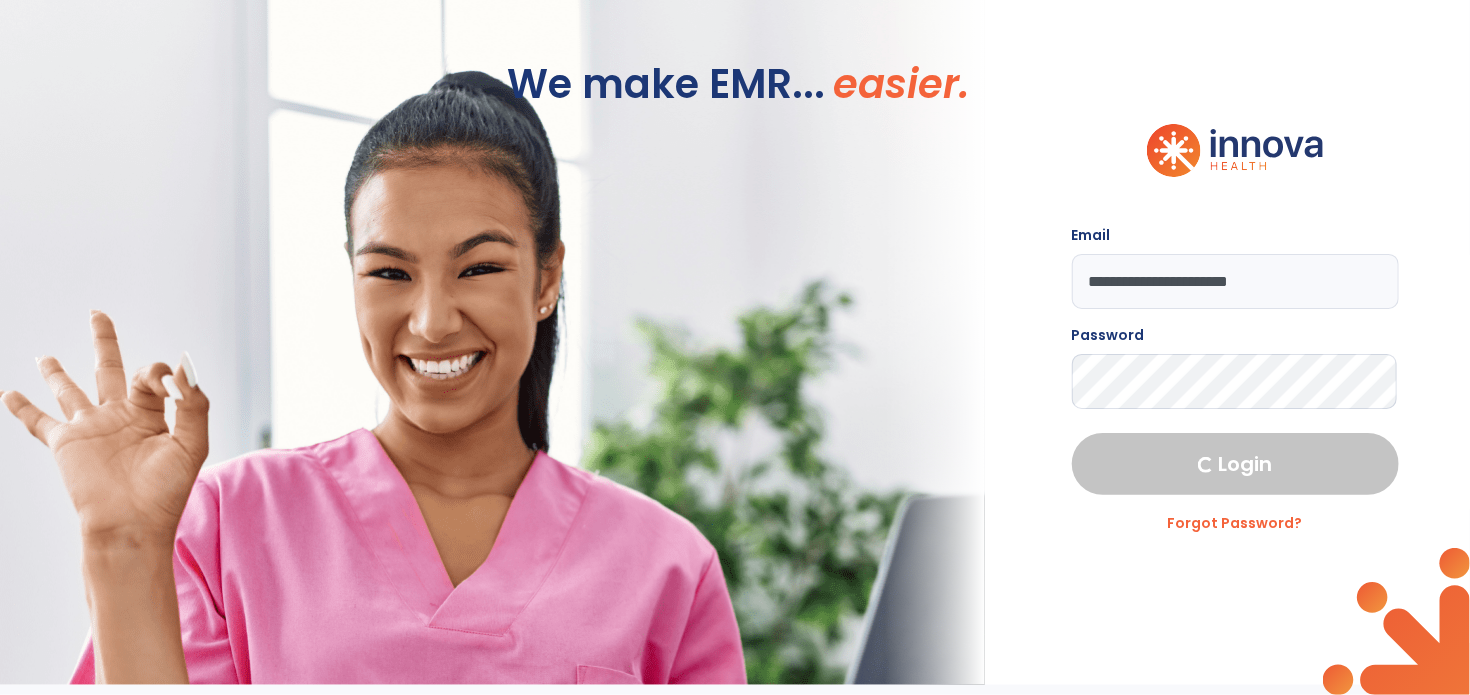 select on "****" 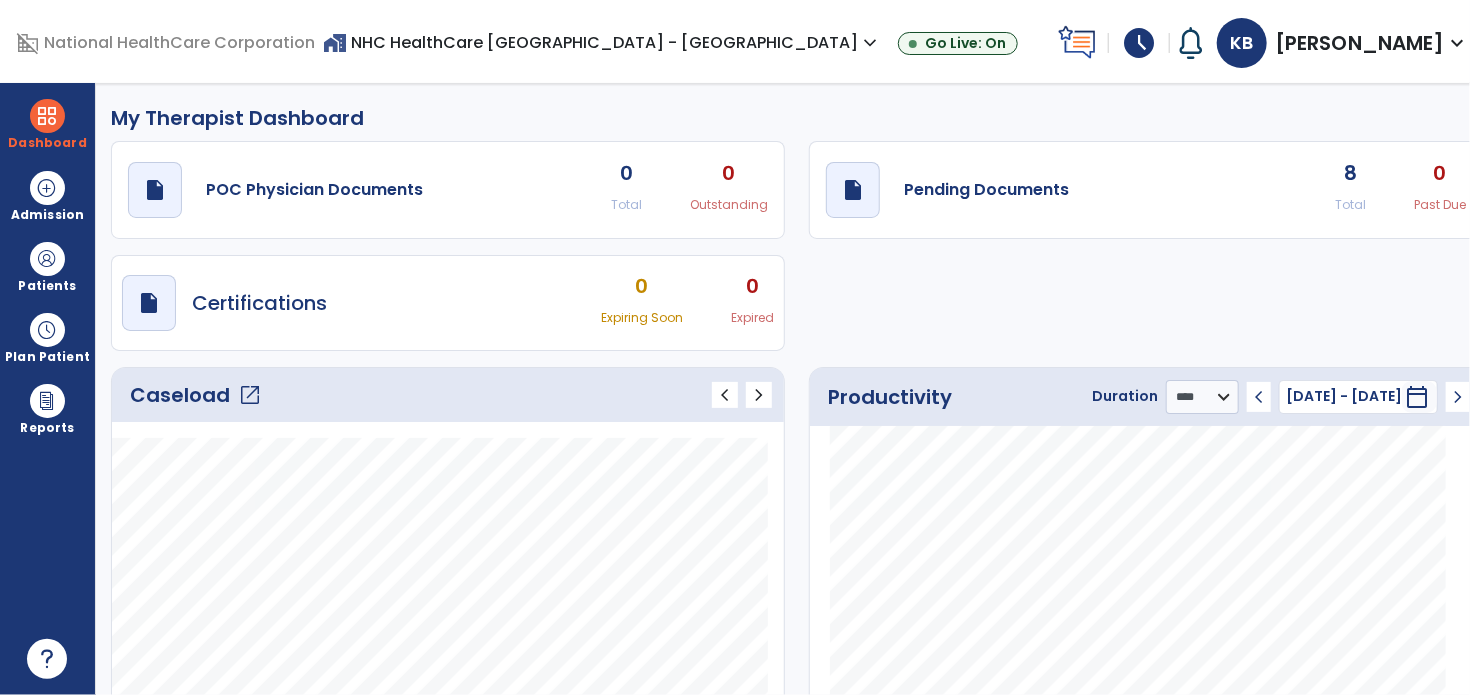 click on "8" 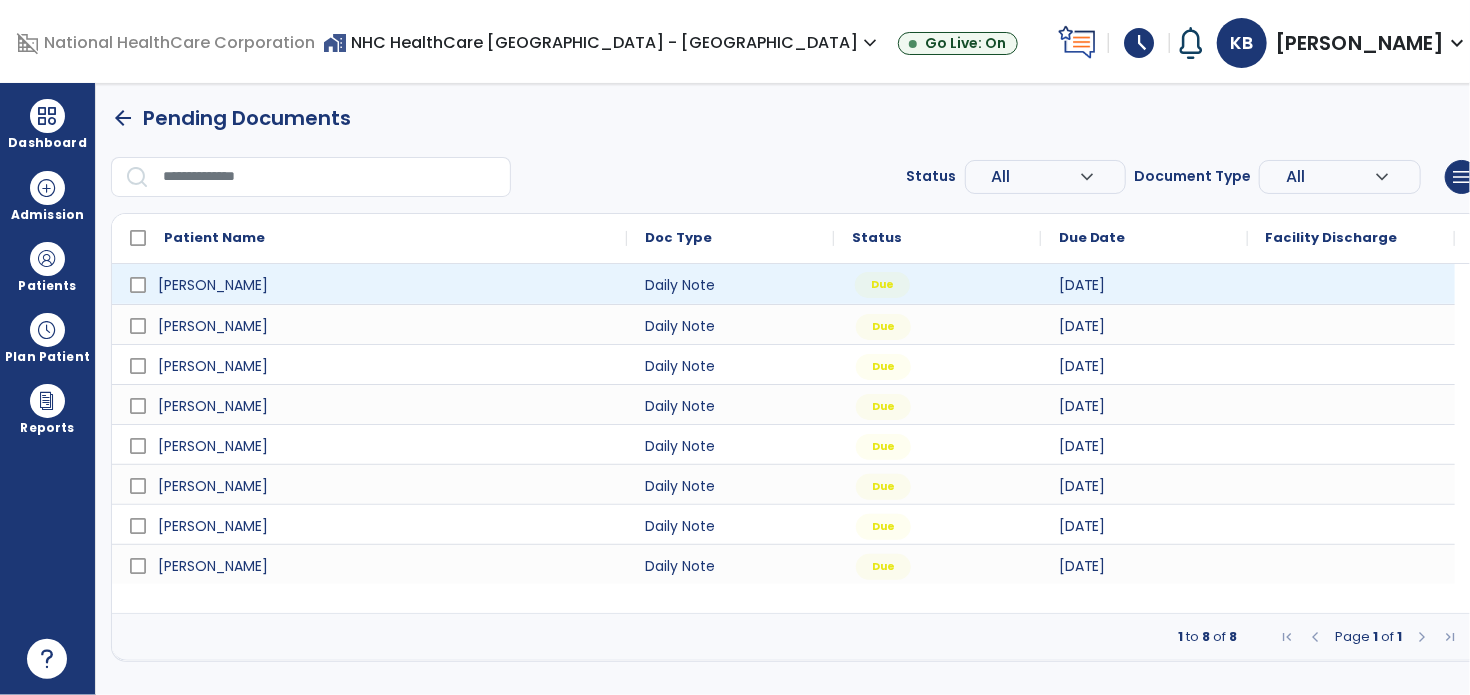 click on "Due" at bounding box center [937, 284] 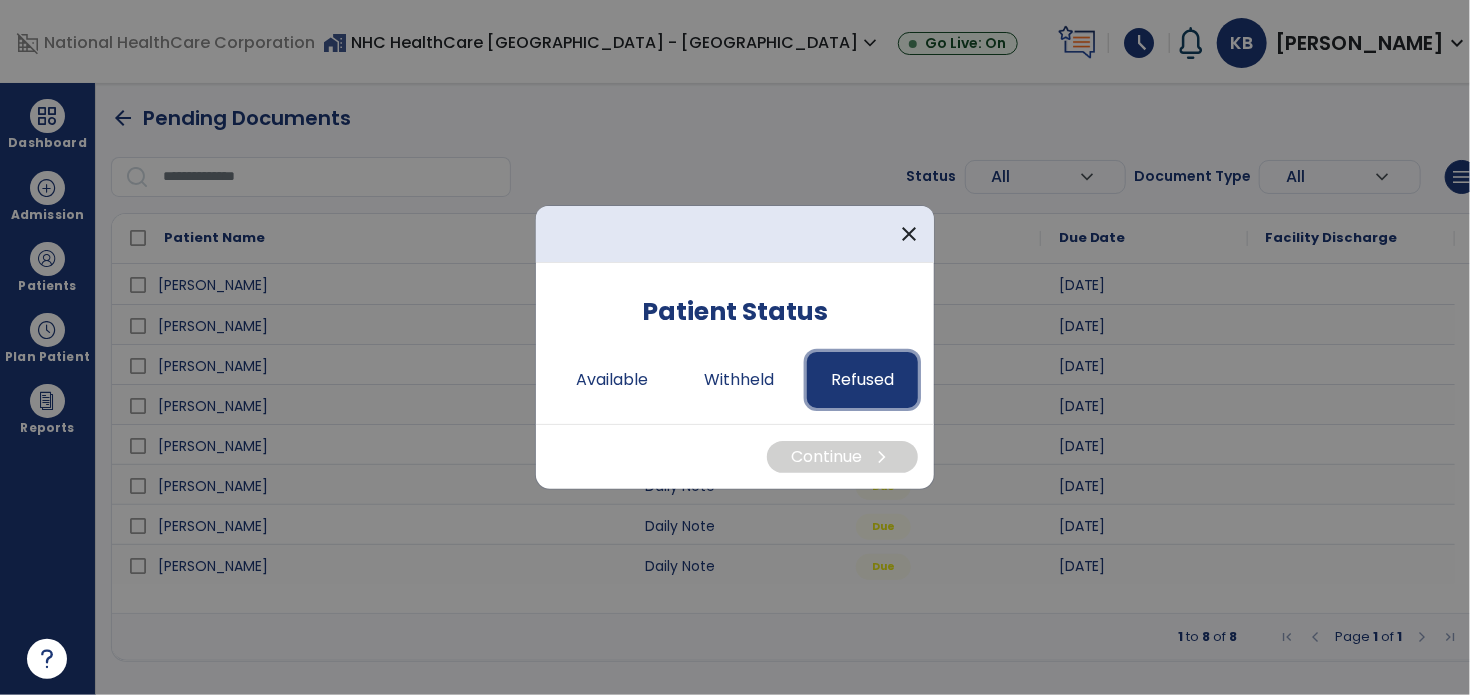 click on "Refused" at bounding box center [862, 380] 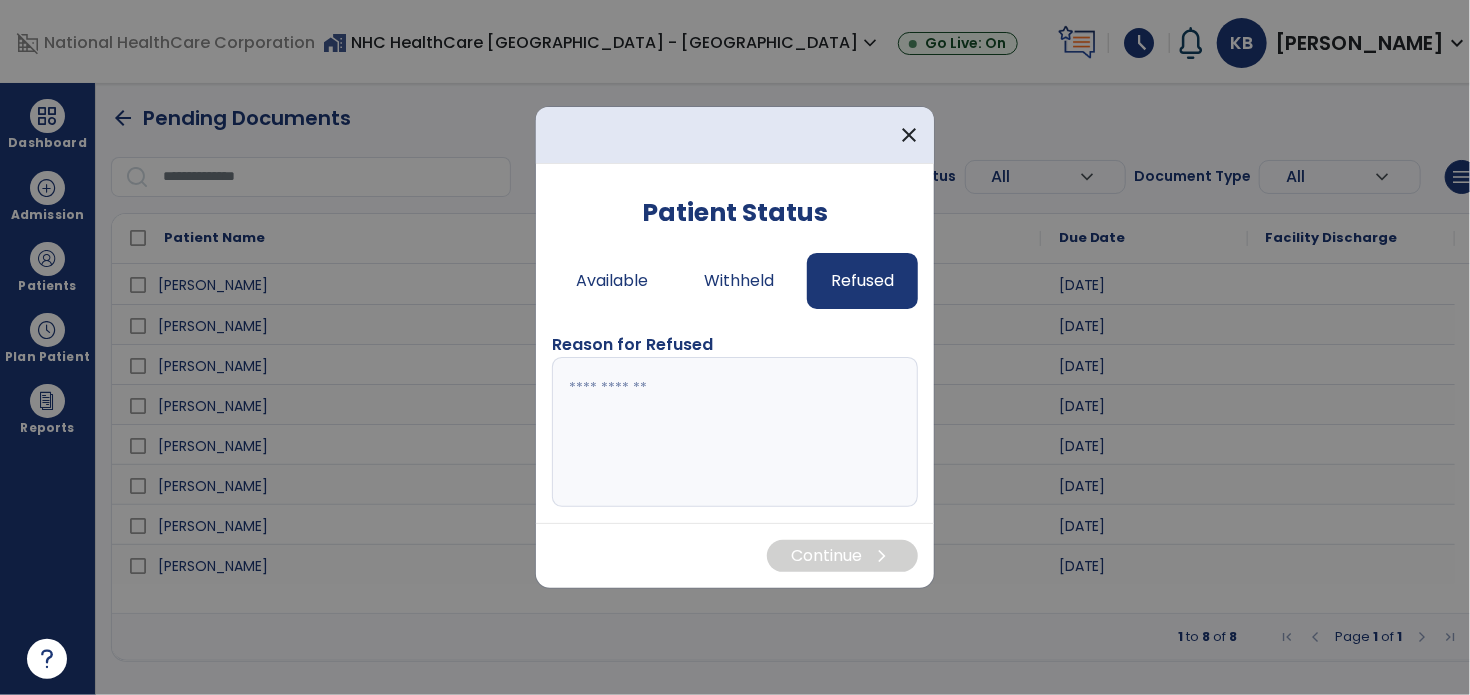 click at bounding box center (735, 432) 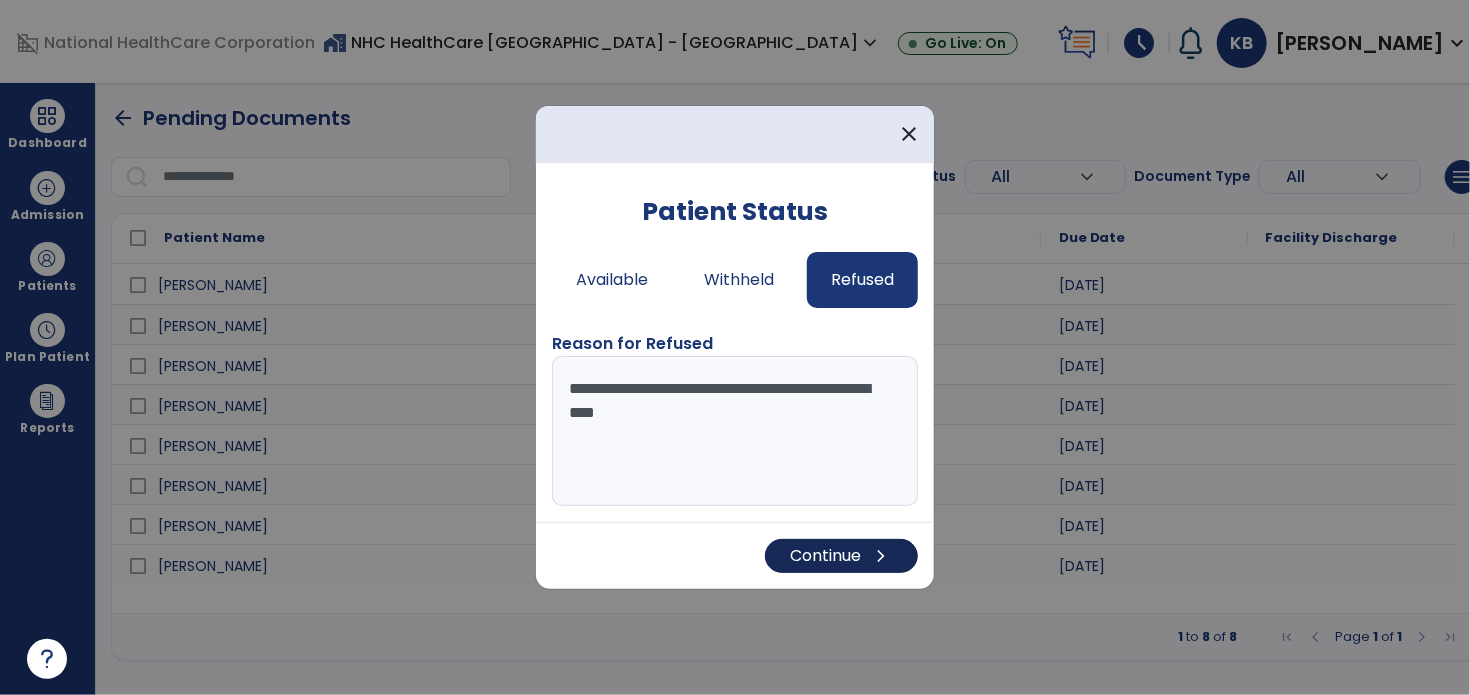 type on "**********" 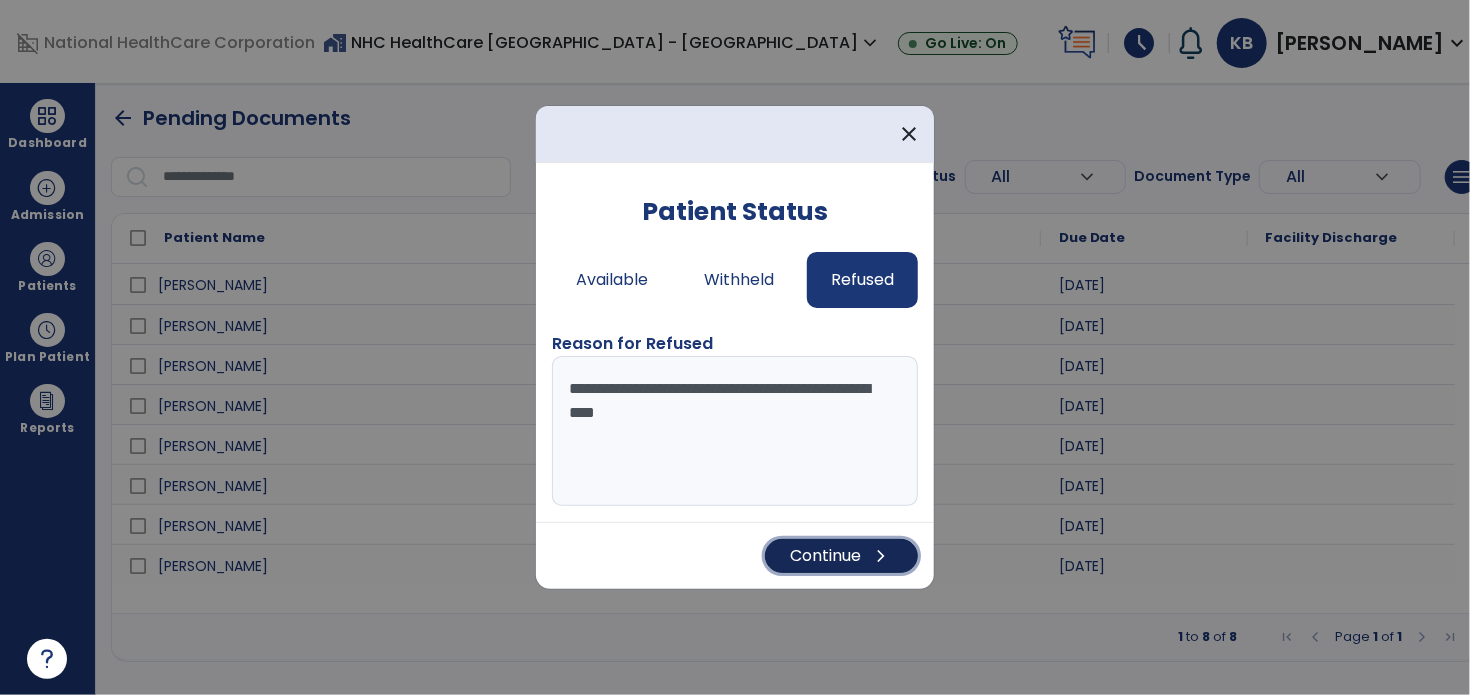 click on "chevron_right" at bounding box center [881, 556] 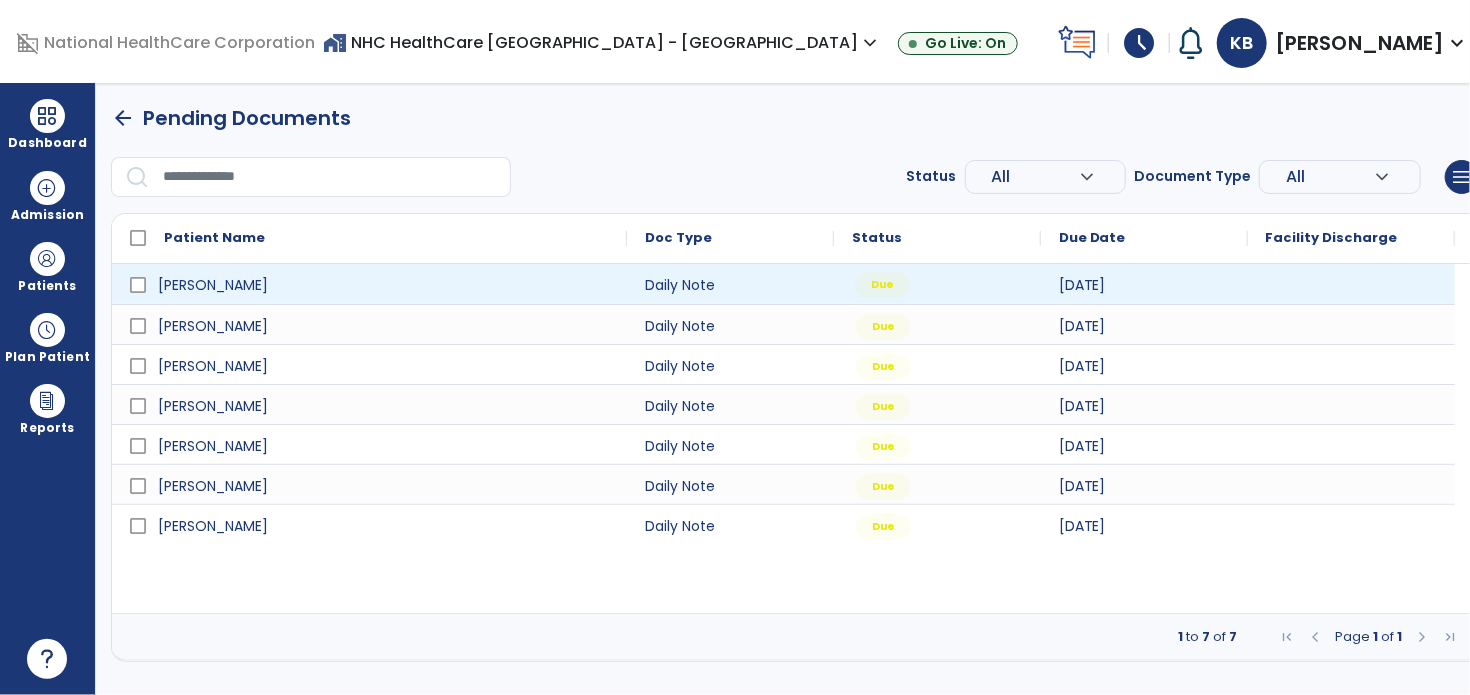 click on "Due" at bounding box center (882, 285) 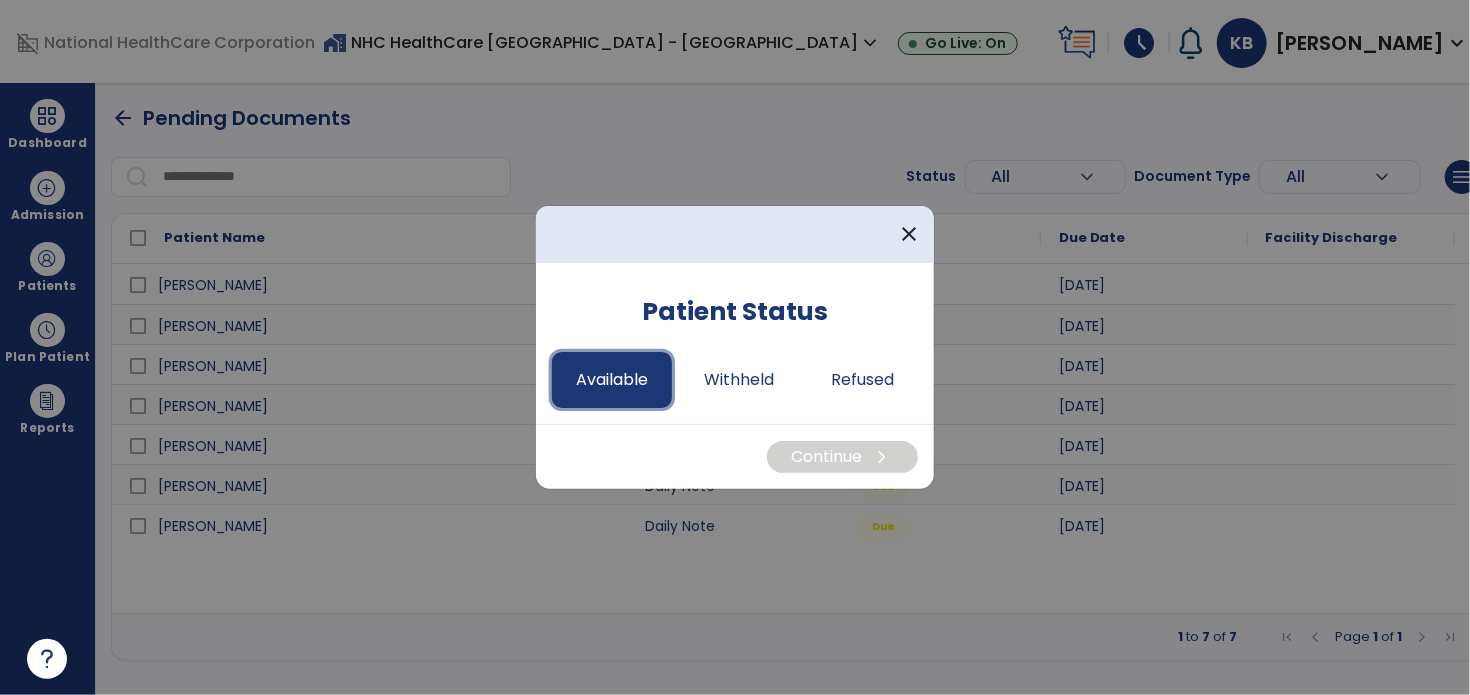click on "Available" at bounding box center (612, 380) 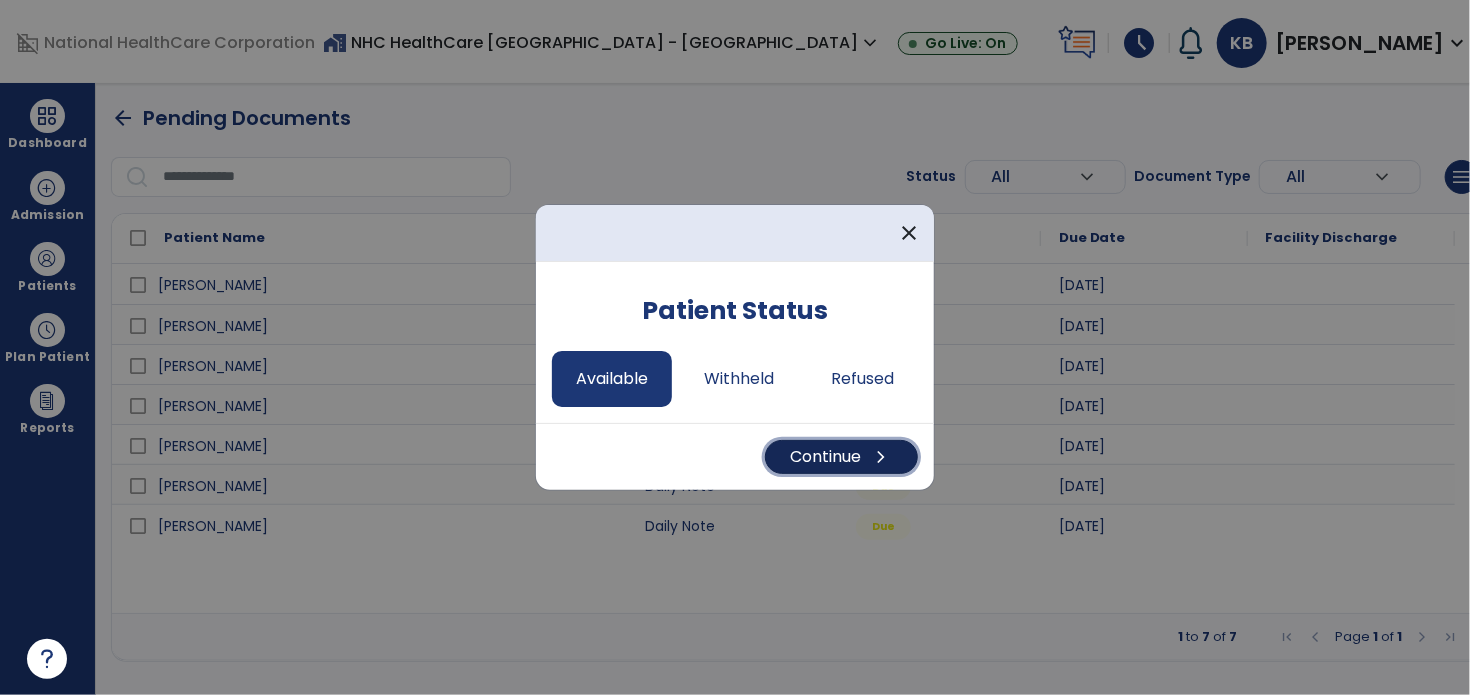 click on "Continue   chevron_right" at bounding box center (841, 457) 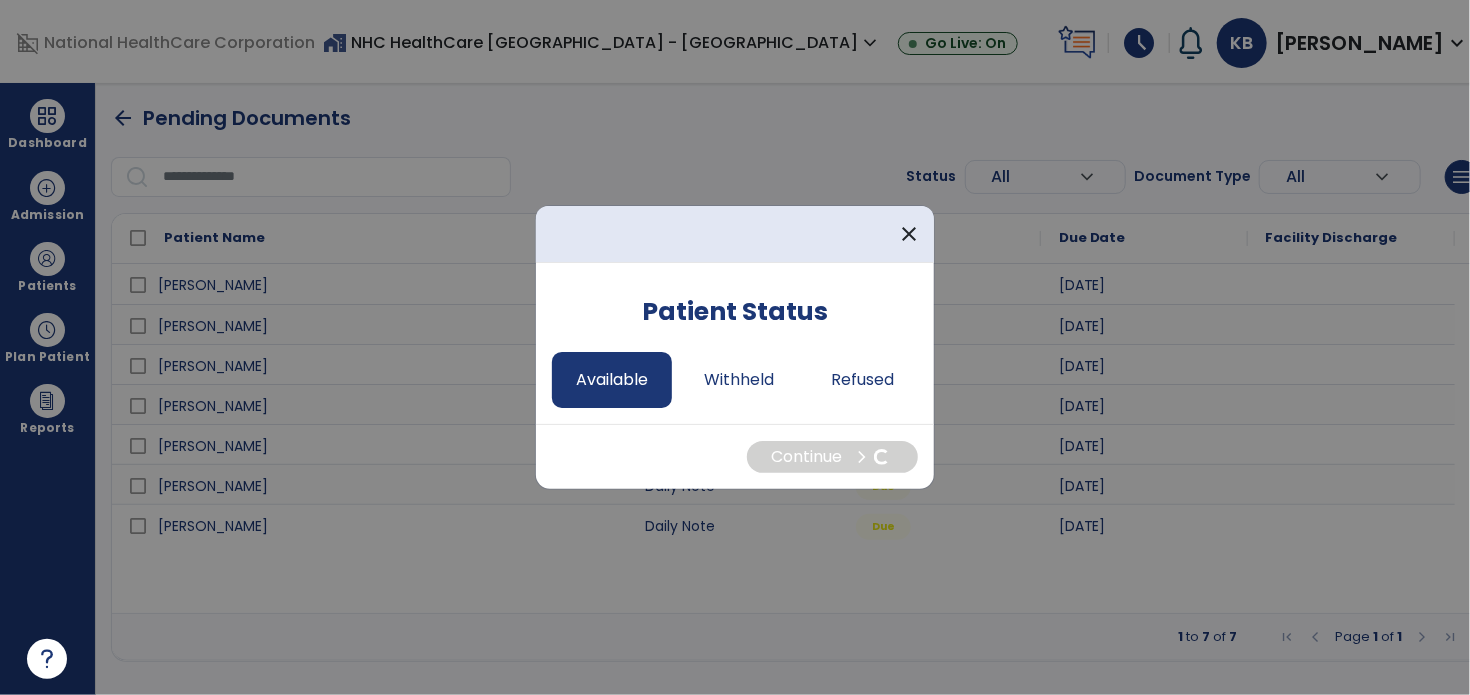 select on "*" 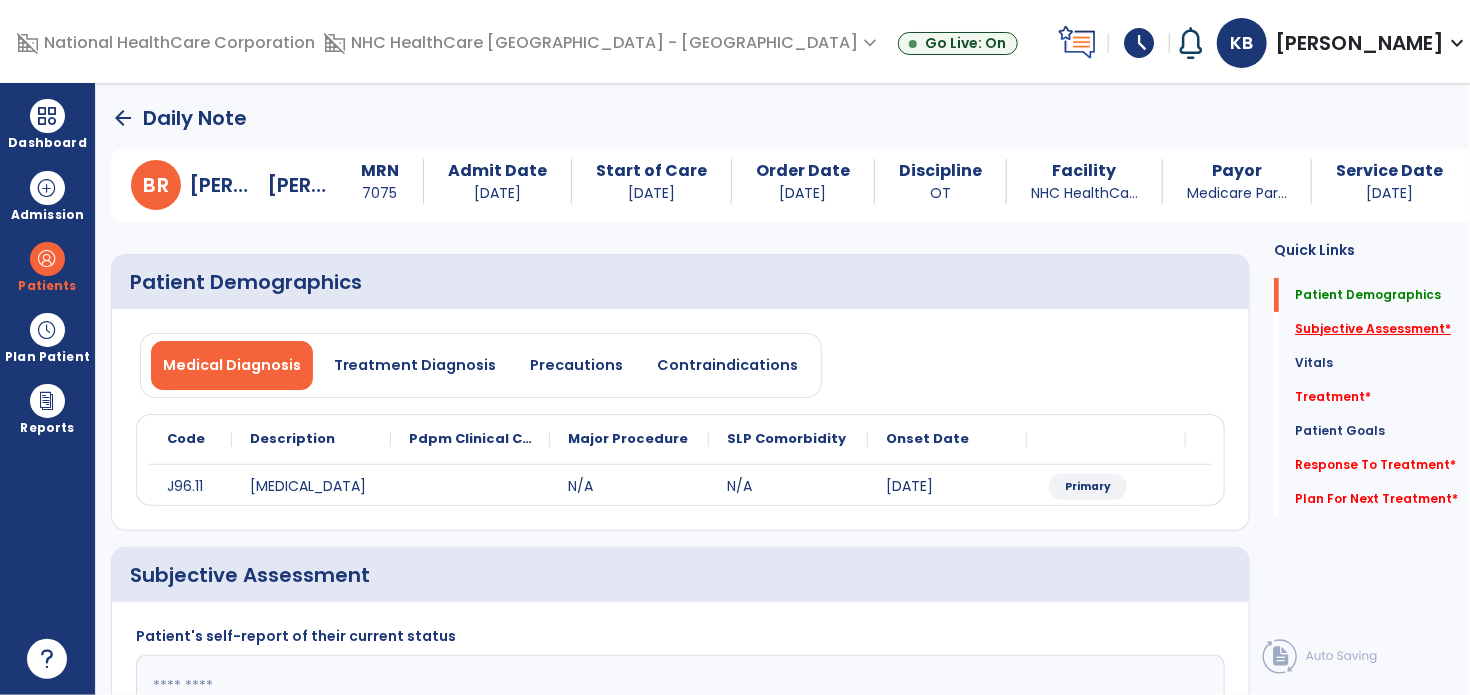 click on "Subjective Assessment   *" 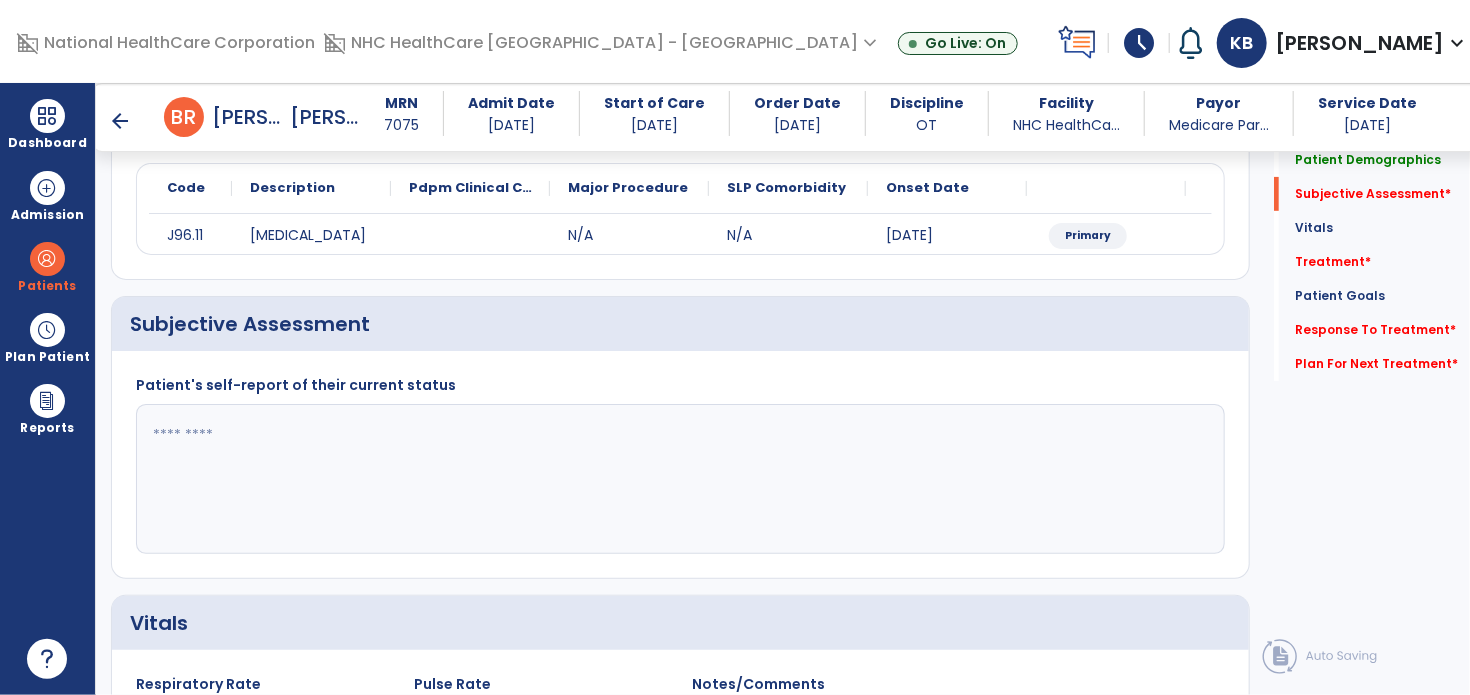 scroll, scrollTop: 298, scrollLeft: 0, axis: vertical 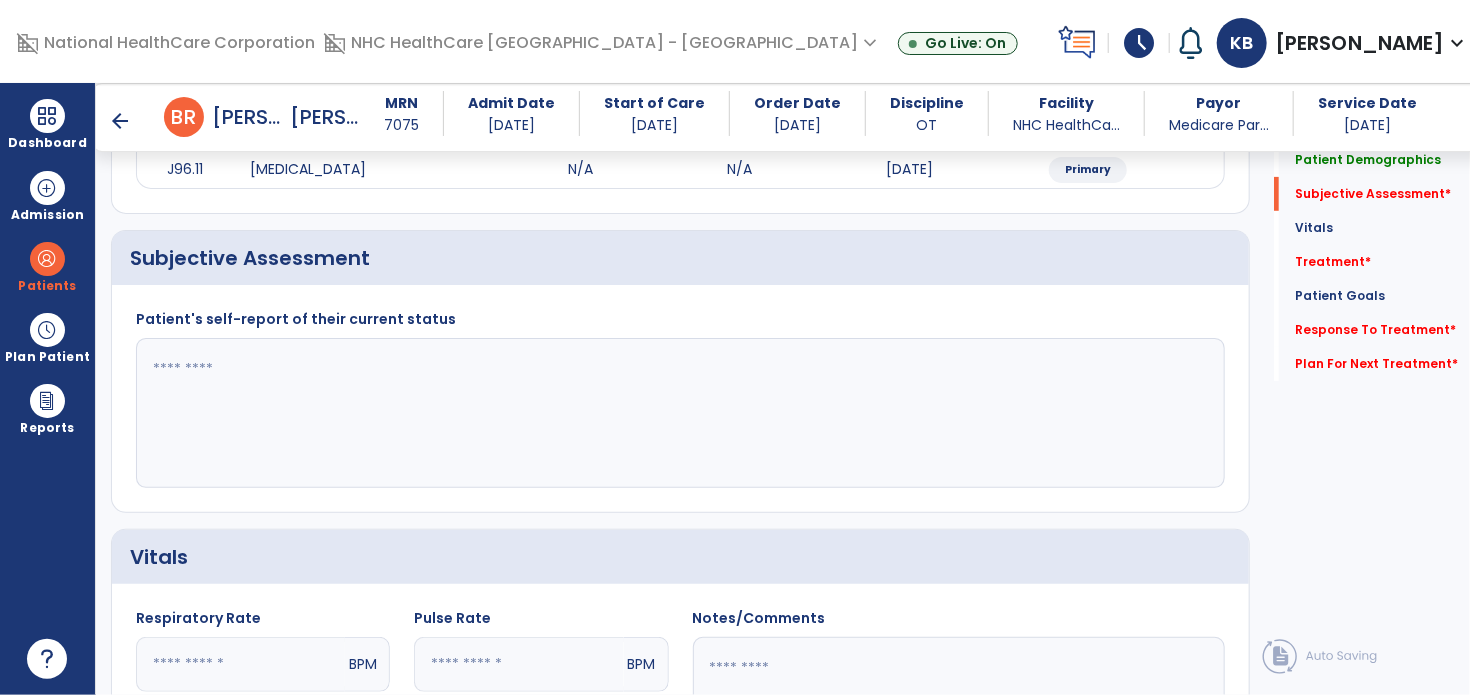 click 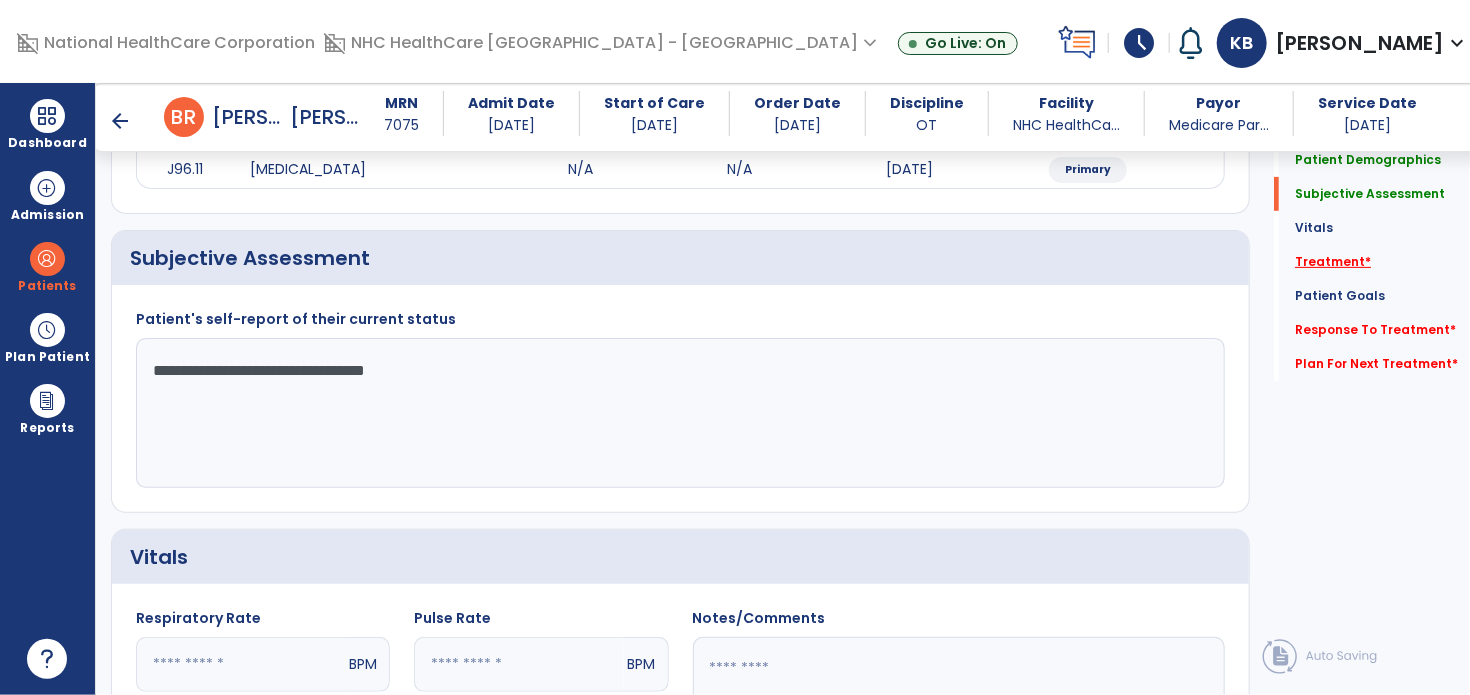 type on "**********" 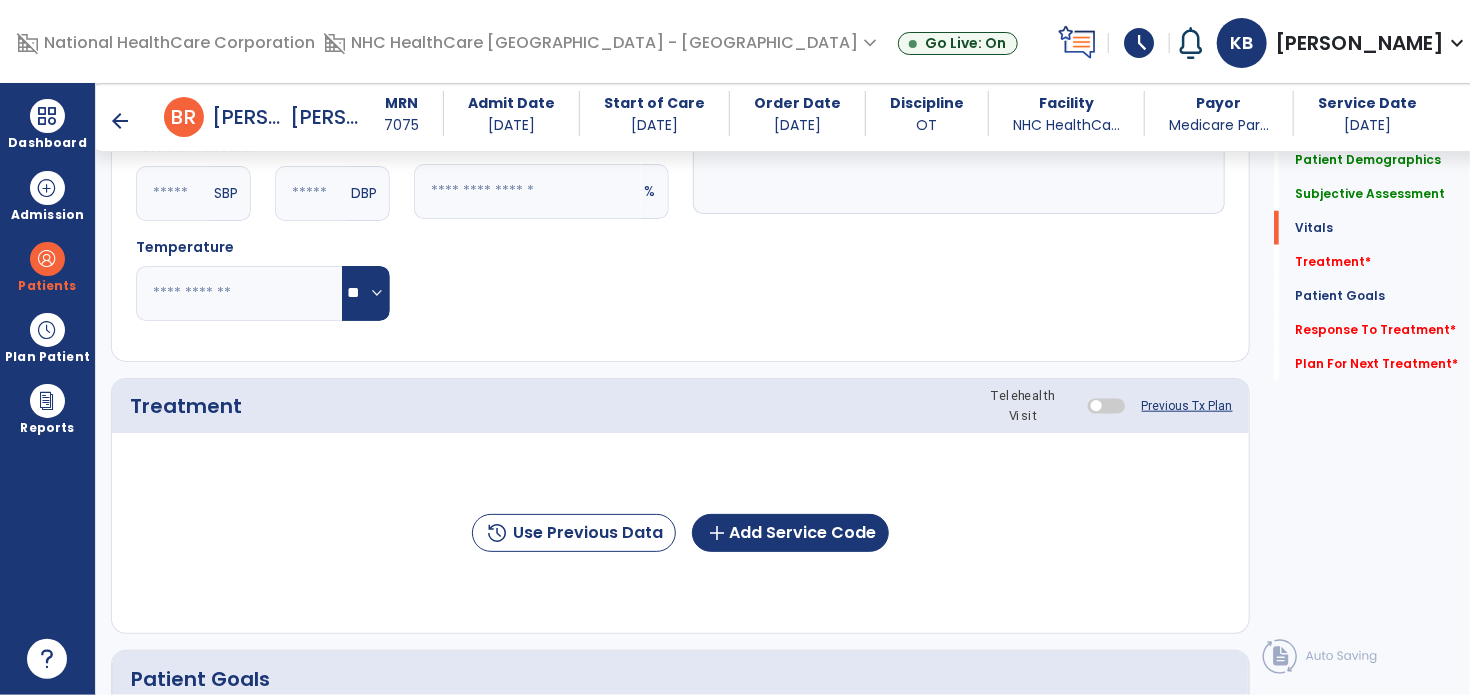 scroll, scrollTop: 987, scrollLeft: 0, axis: vertical 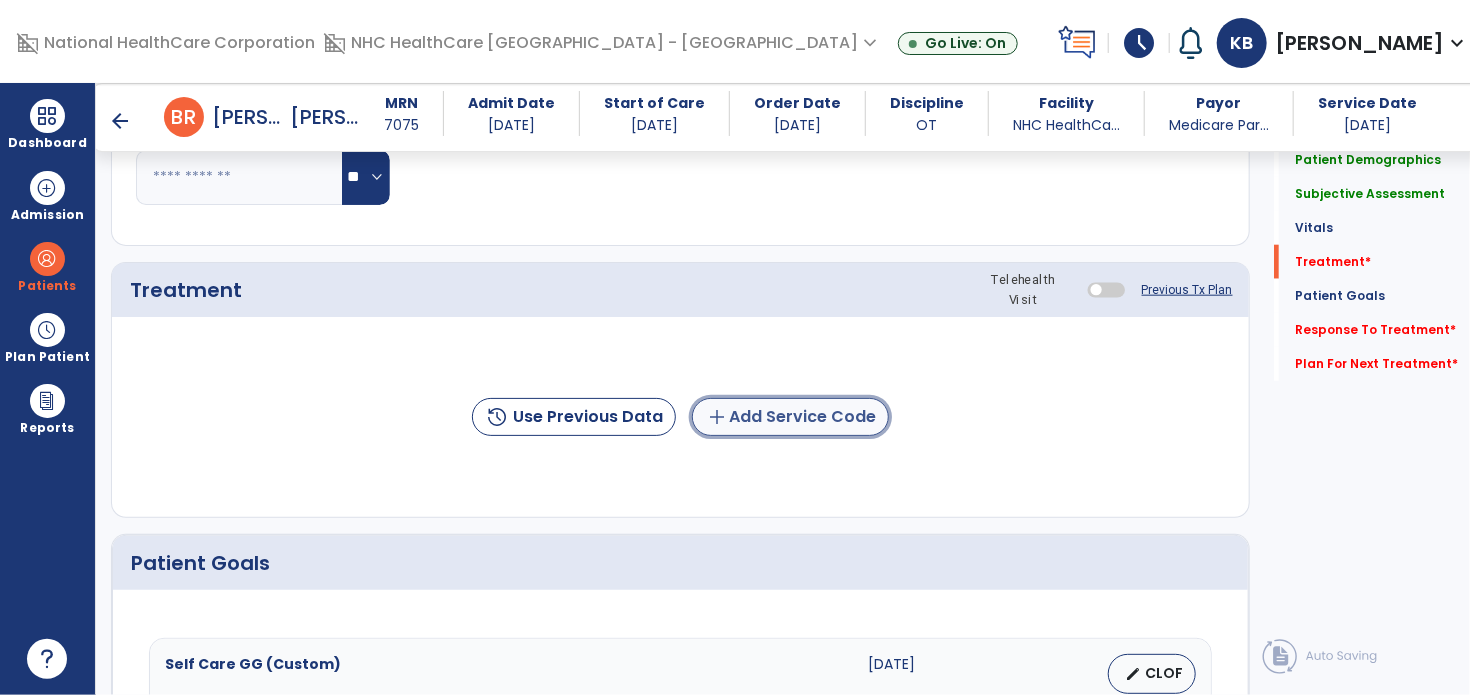 click on "add  Add Service Code" 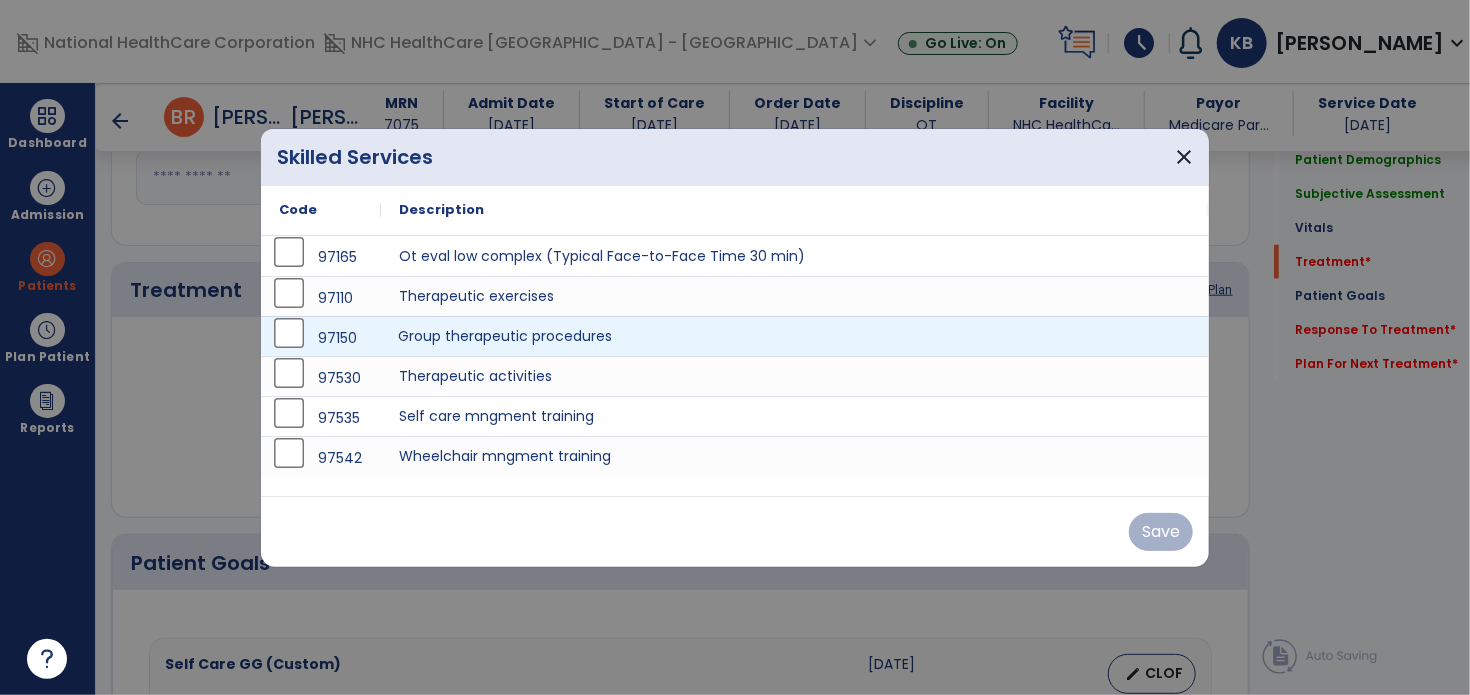 click on "Group therapeutic procedures" at bounding box center (795, 336) 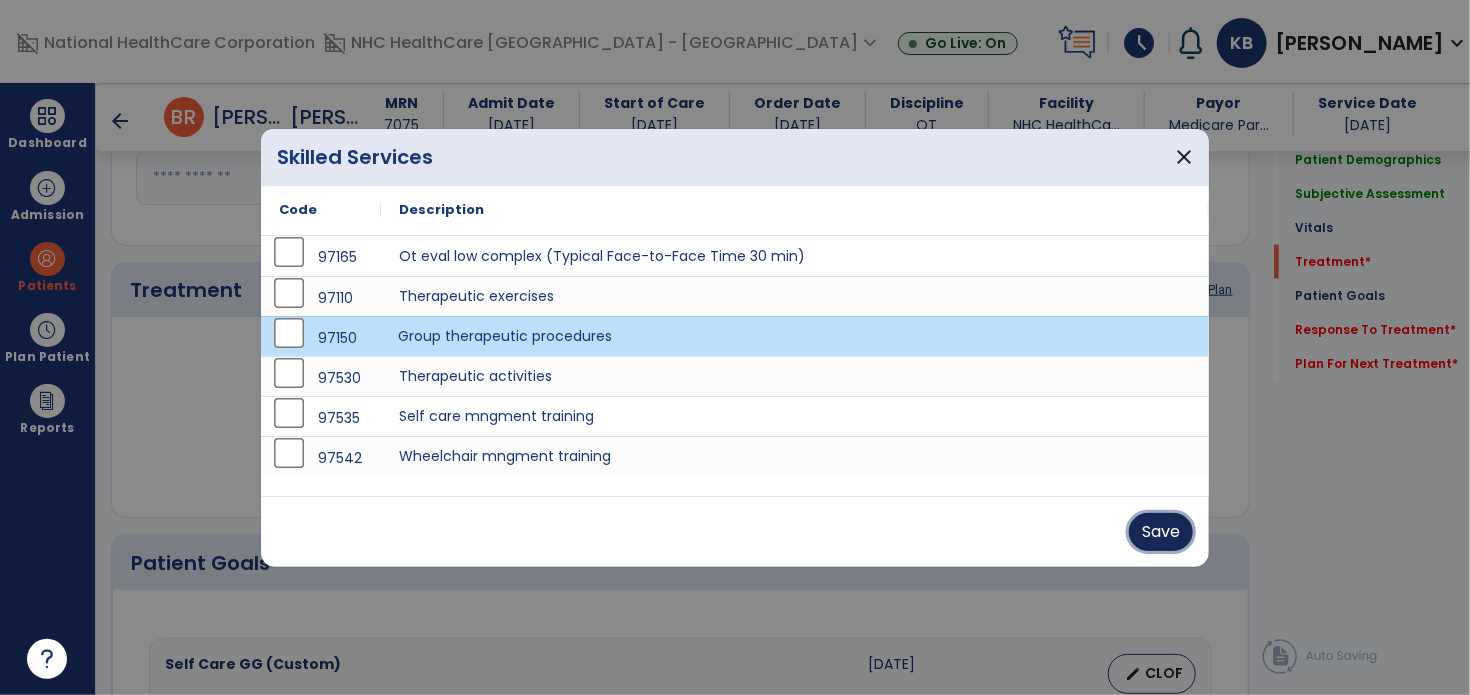 click on "Save" at bounding box center [1161, 532] 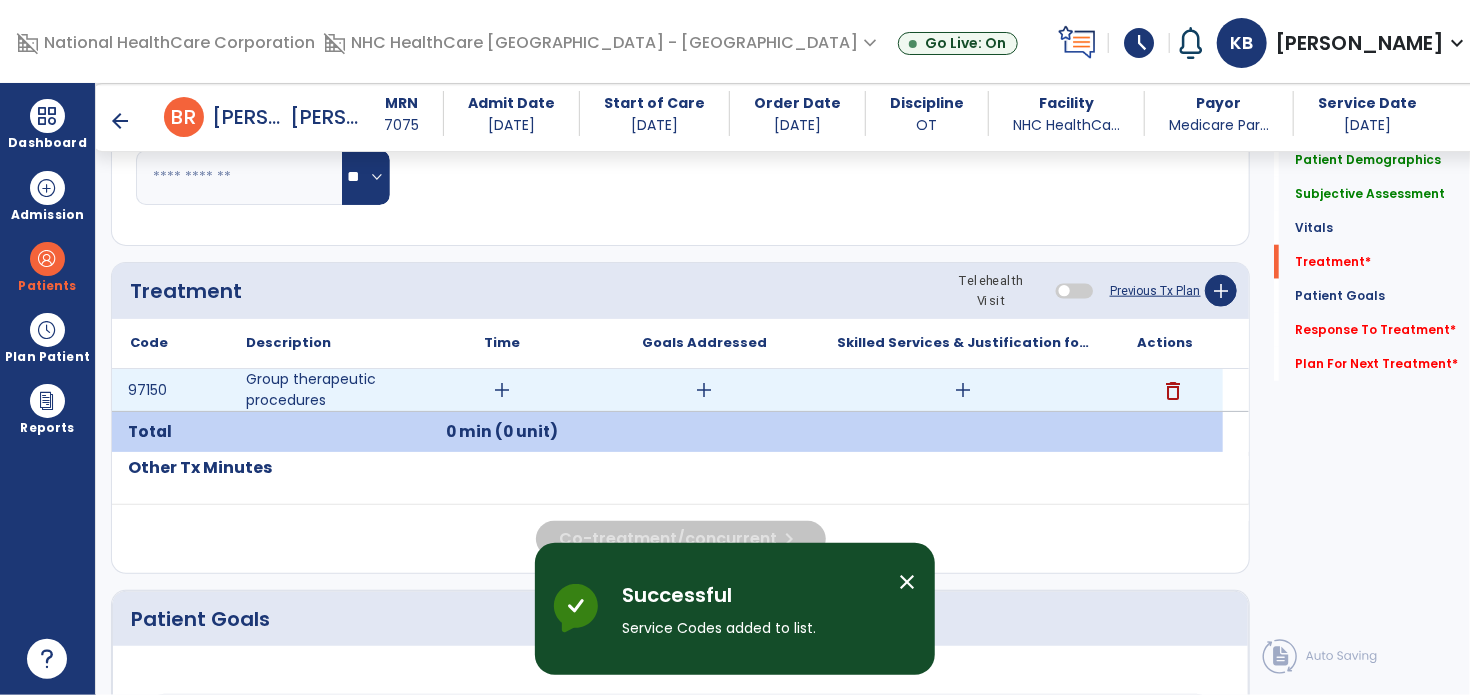 click on "add" at bounding box center [502, 390] 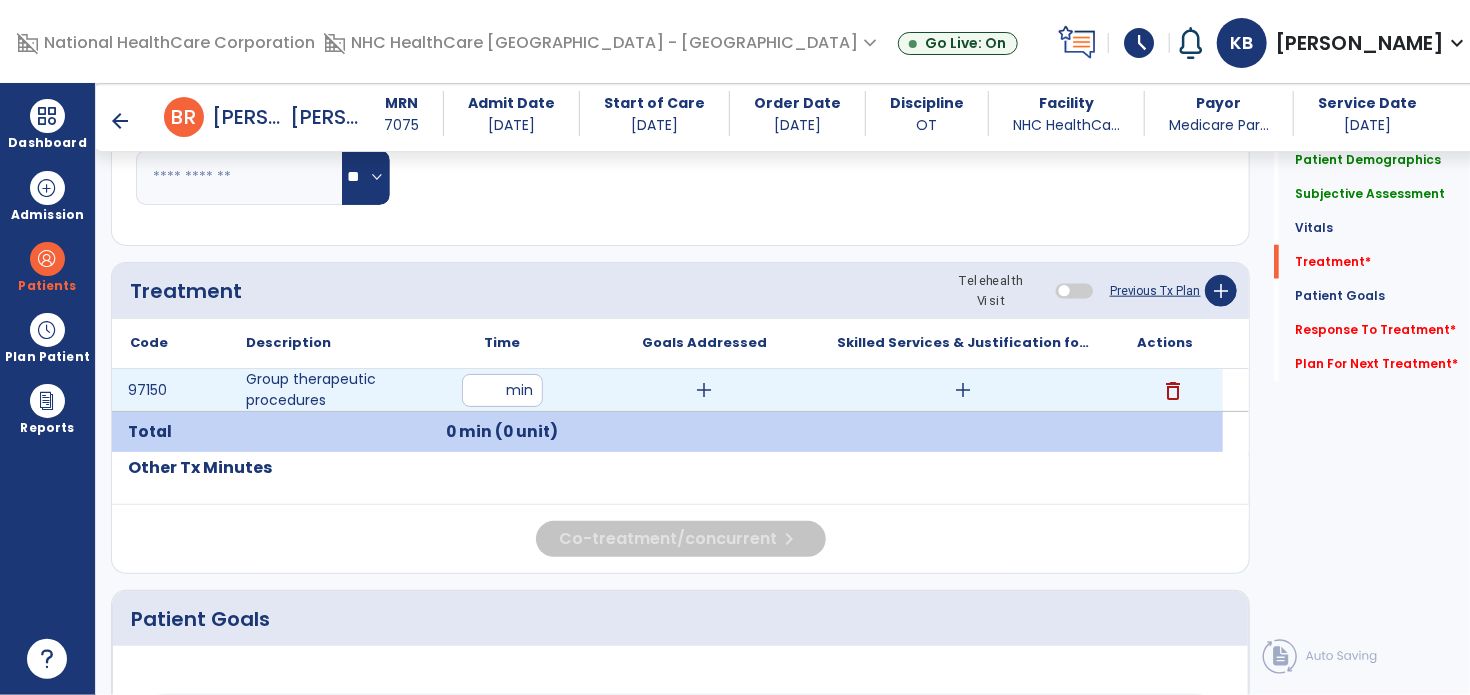 type on "*" 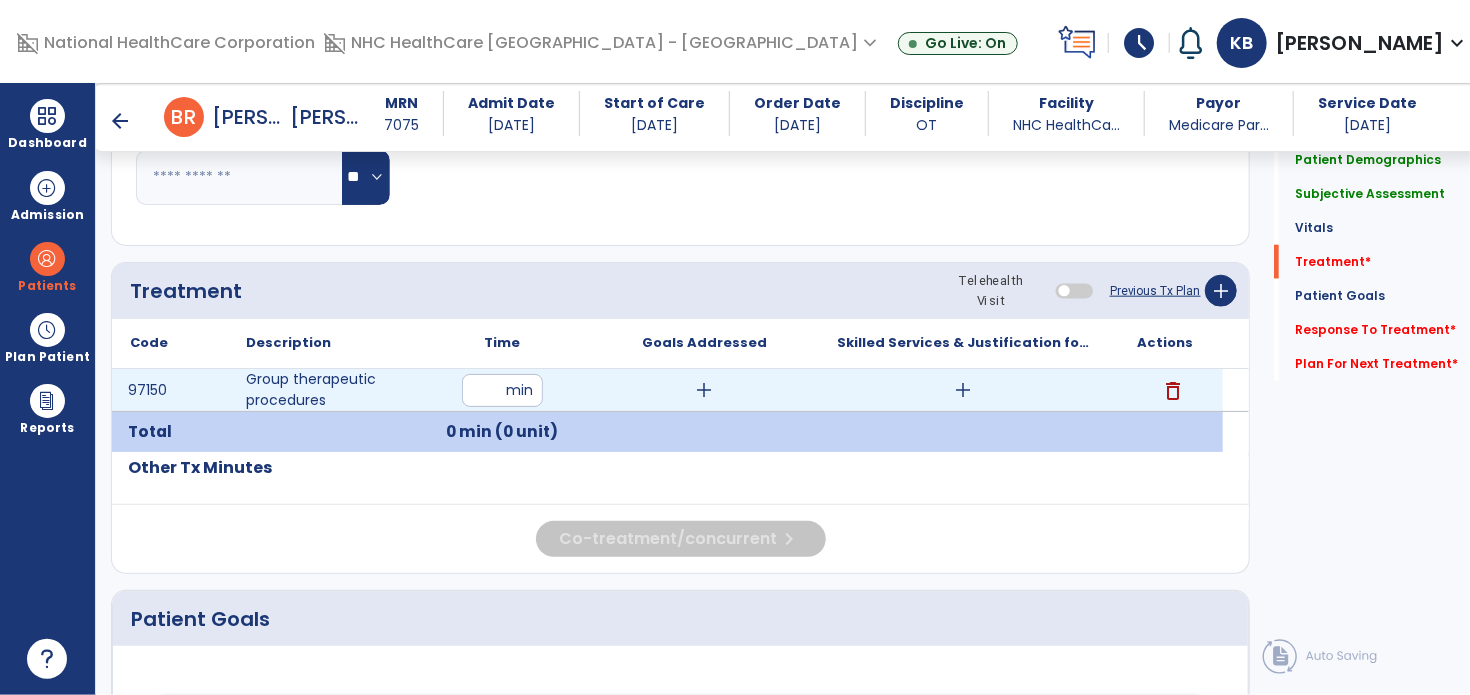 type on "**" 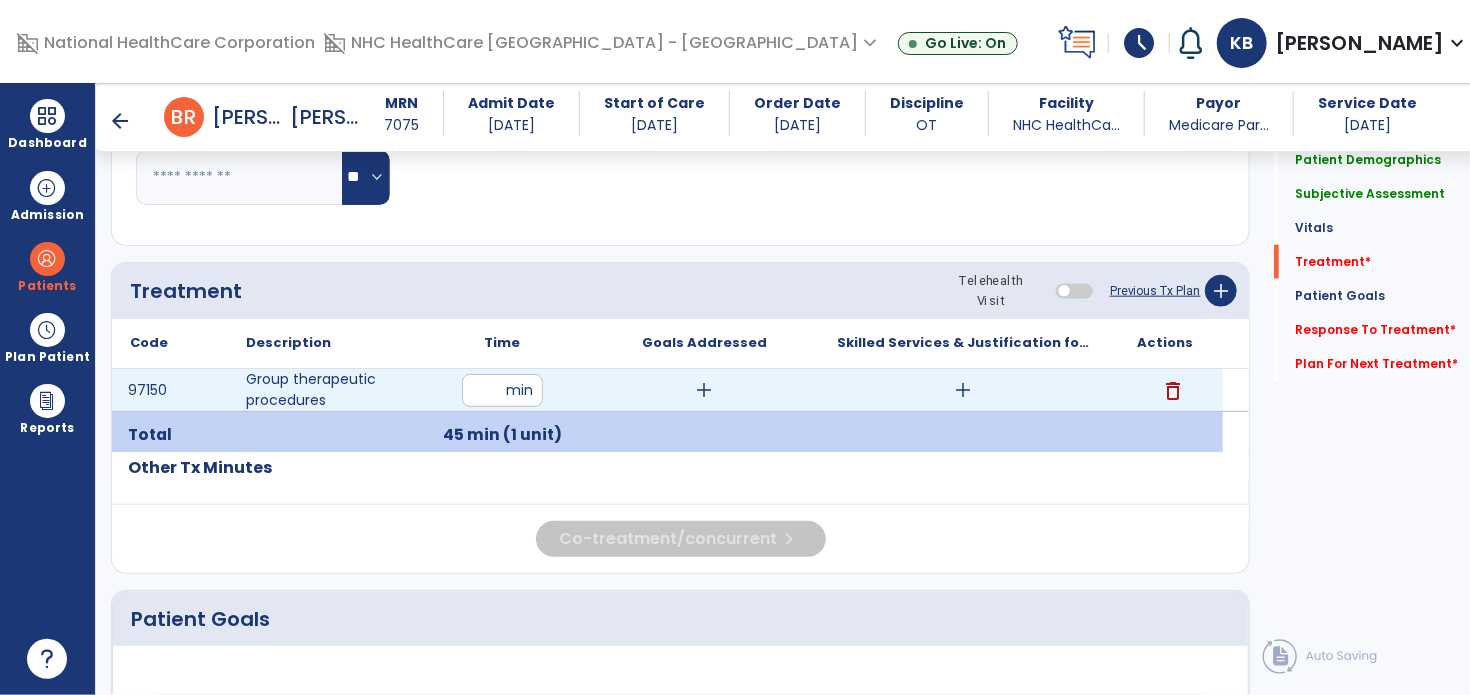 click on "add" at bounding box center [704, 390] 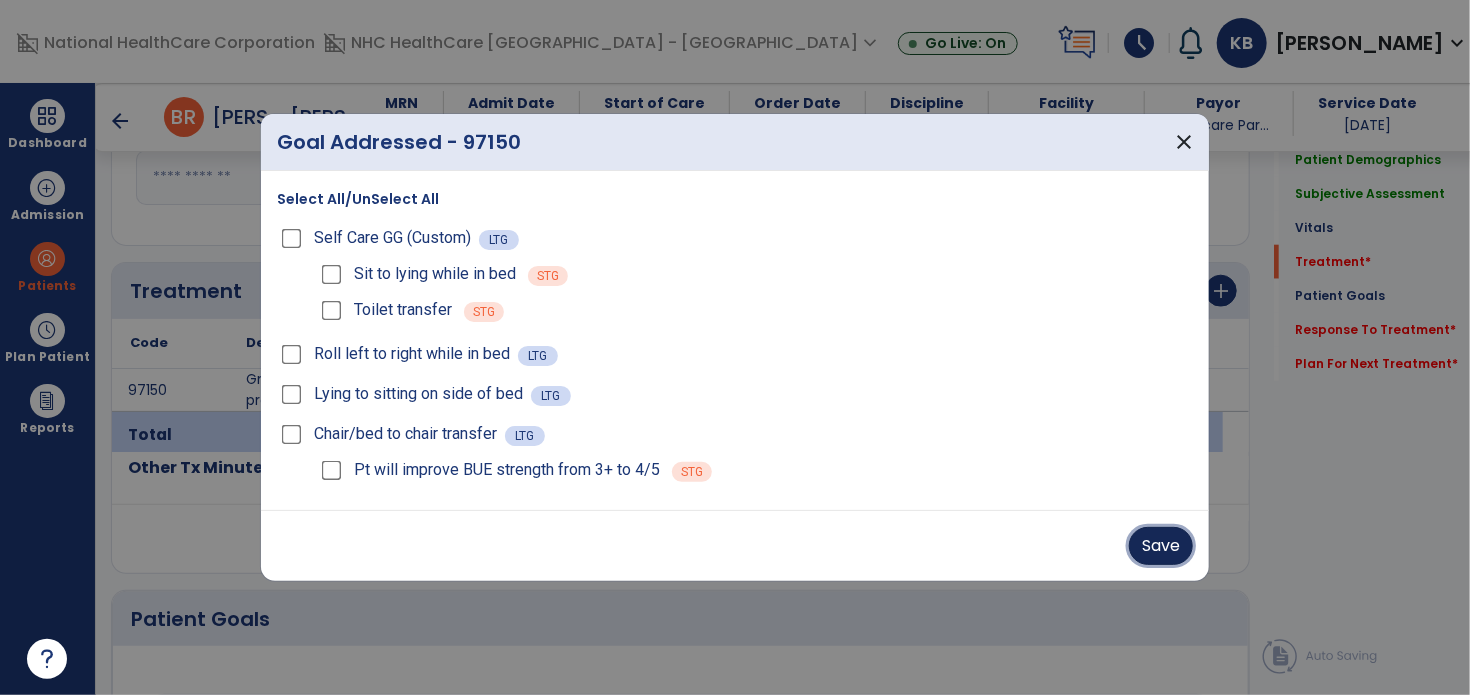 click on "Save" at bounding box center (1161, 546) 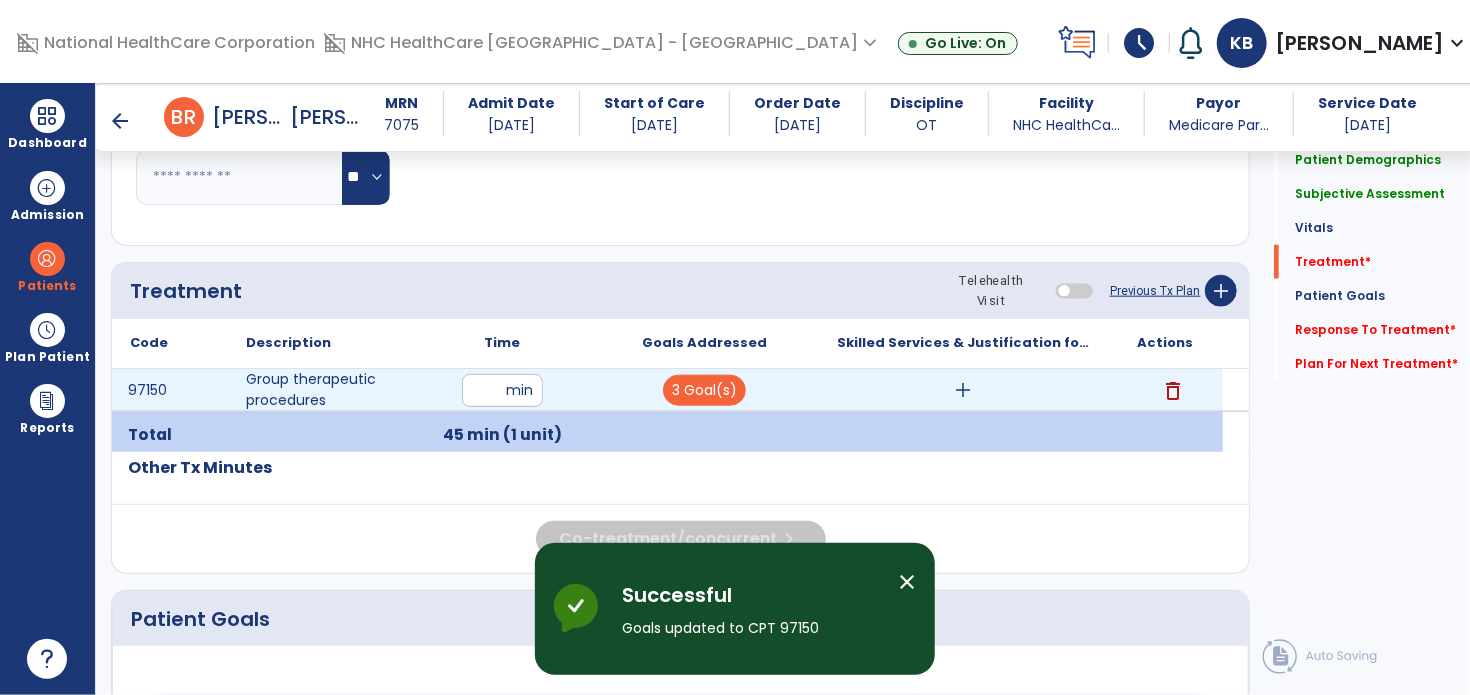 click on "add" at bounding box center (964, 390) 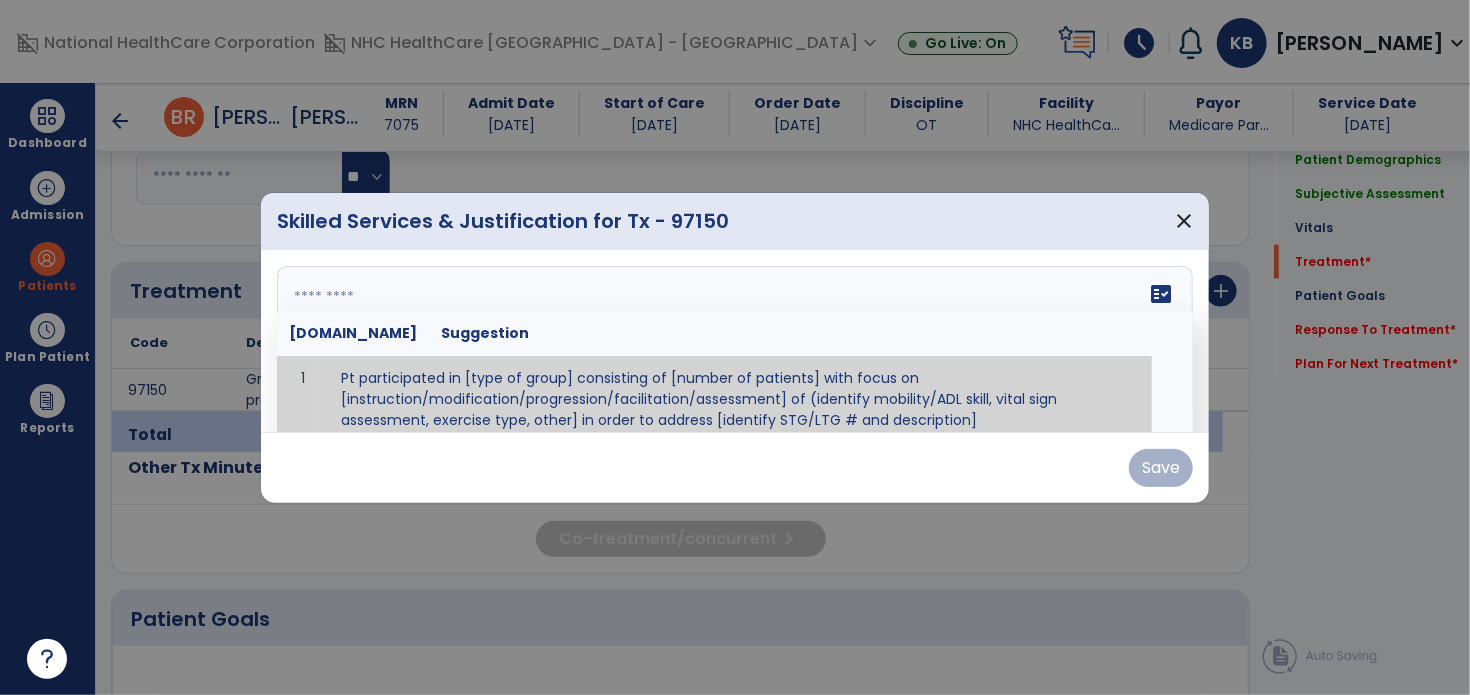 click on "fact_check  [DOMAIN_NAME] Suggestion 1 Pt participated in [type of group] consisting of [number of patients] with focus on [instruction/modification/progression/facilitation/assessment] of (identify mobility/ADL skill, vital sign assessment, exercise type, other] in order to address [identify STG/LTG # and description]" at bounding box center (735, 341) 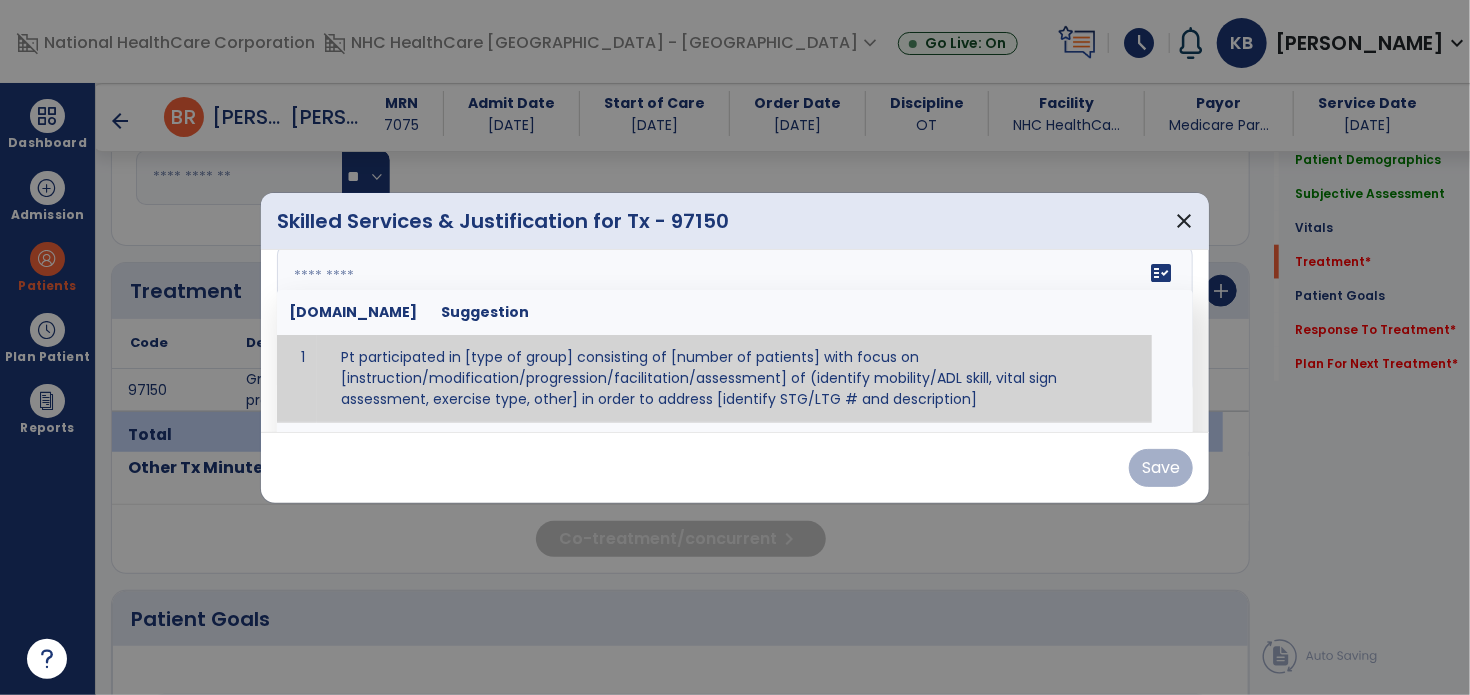 scroll, scrollTop: 28, scrollLeft: 0, axis: vertical 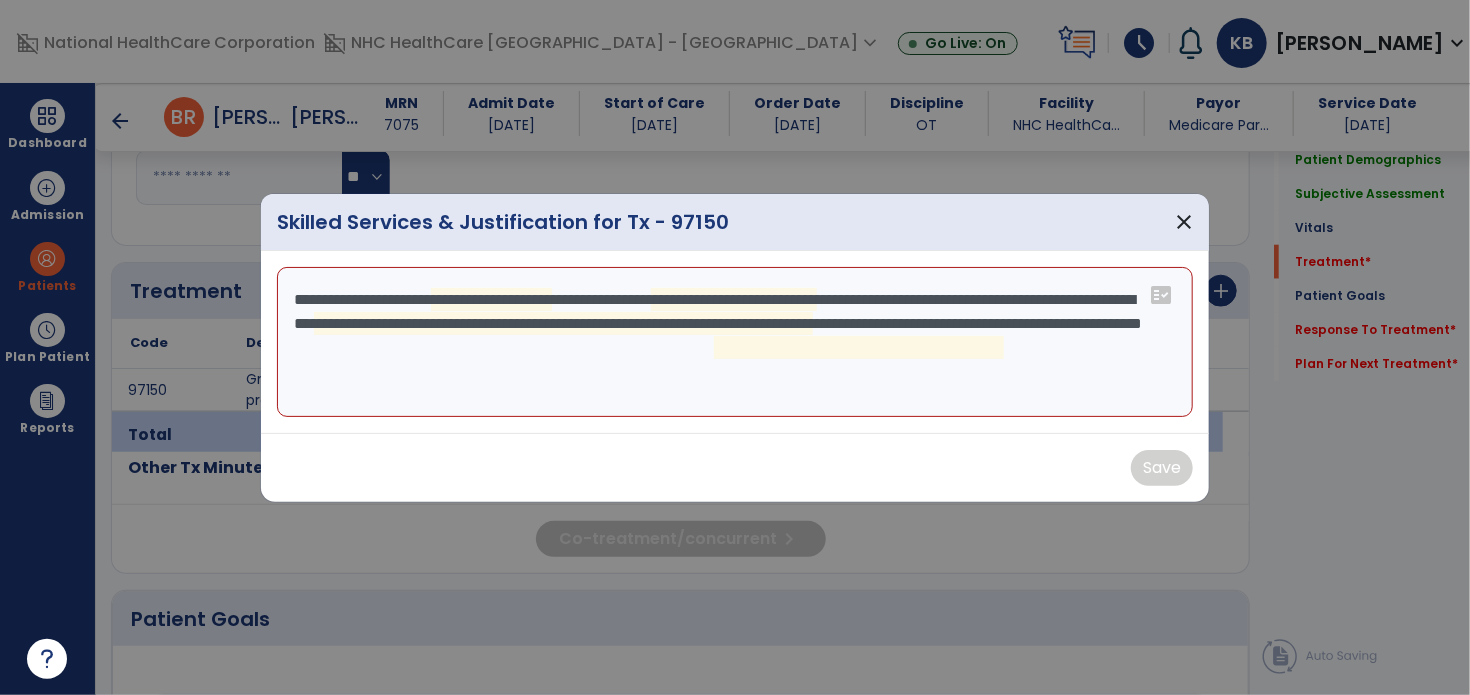 click on "**********" at bounding box center [735, 342] 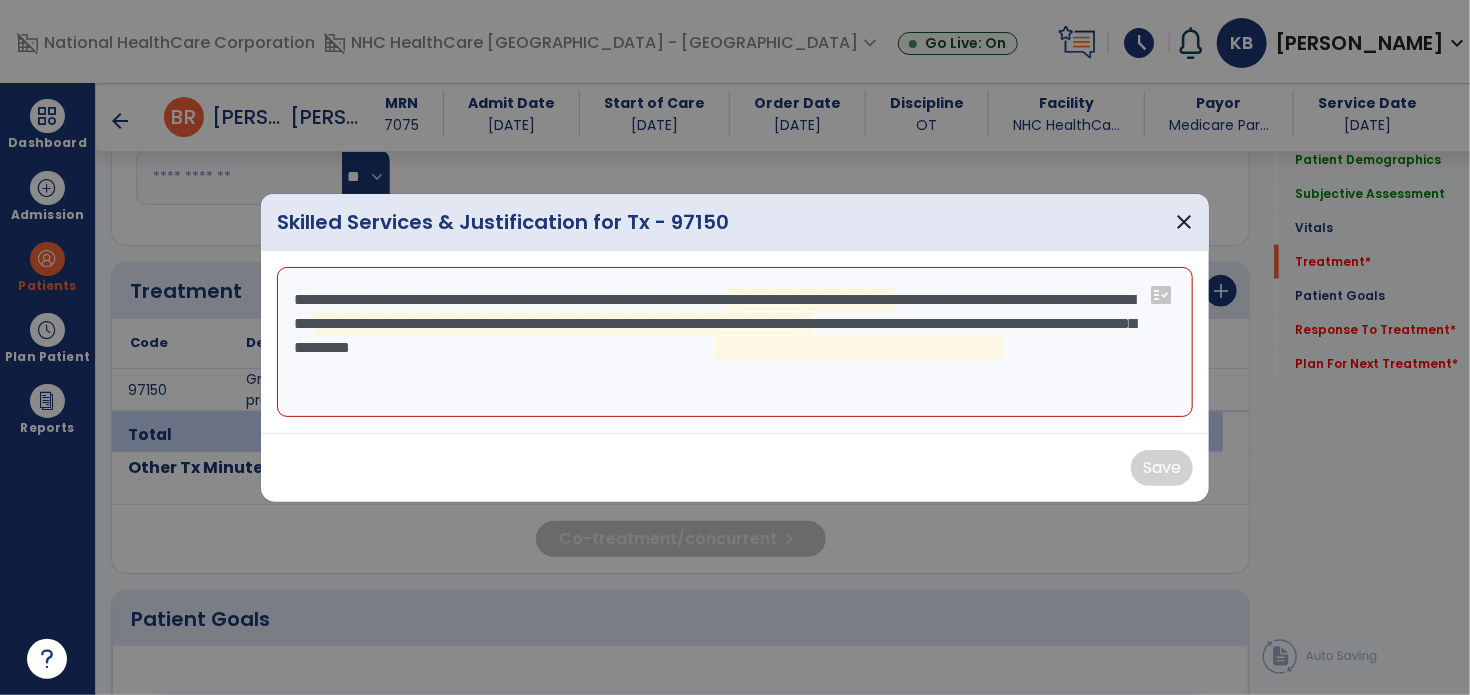 click on "**********" at bounding box center [735, 342] 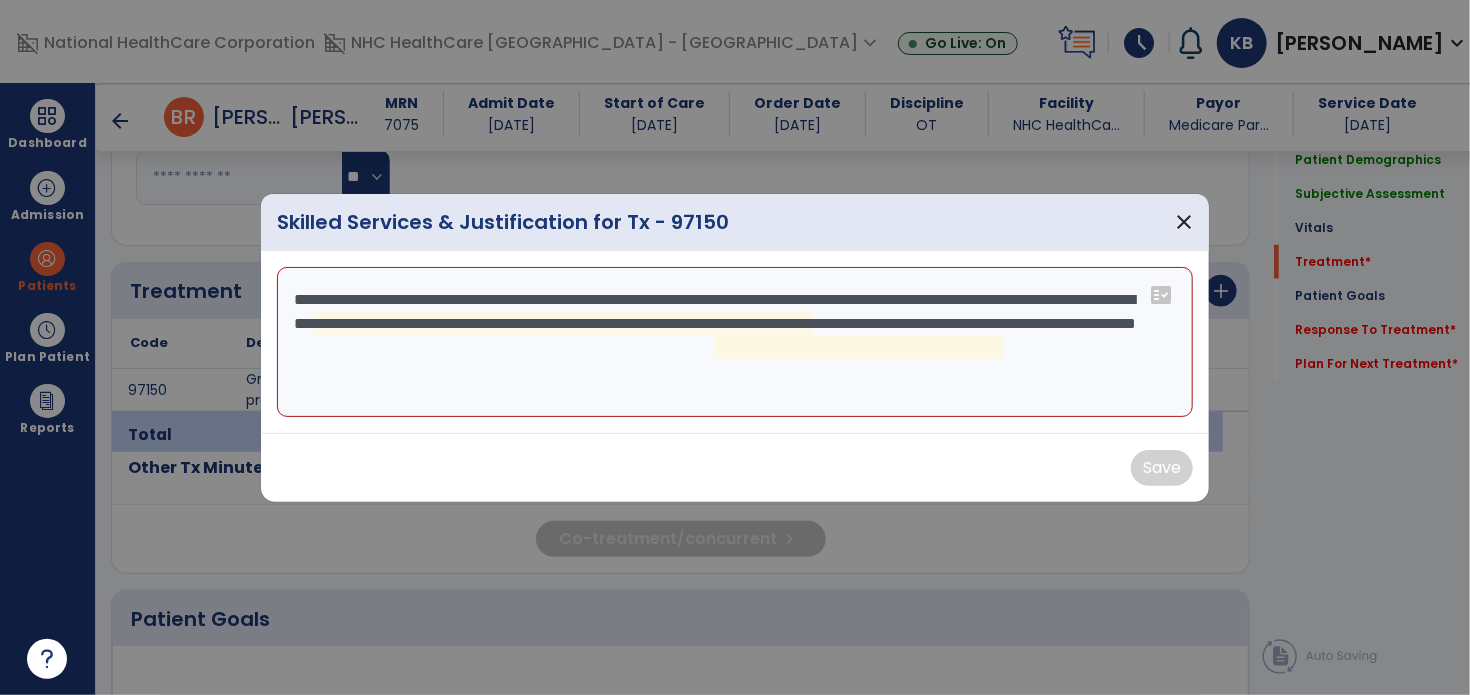 click on "**********" at bounding box center (735, 342) 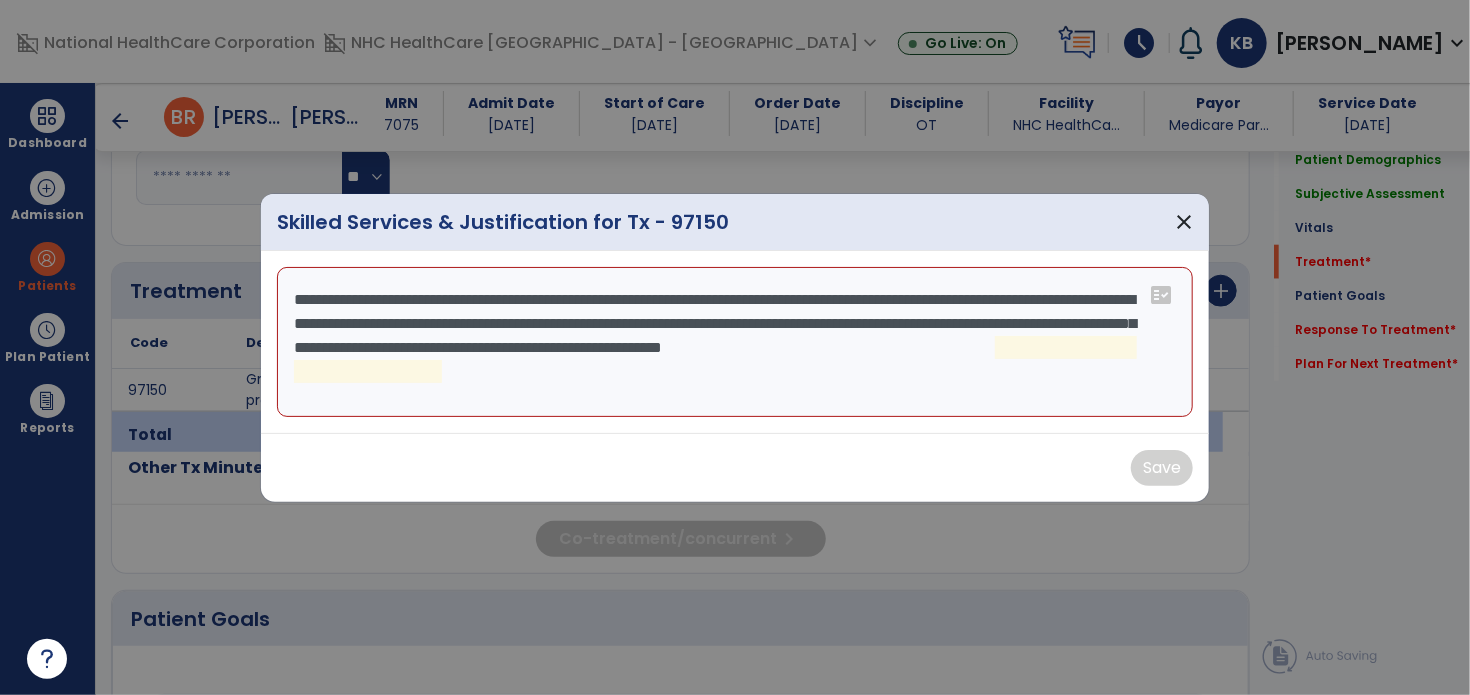 click on "**********" at bounding box center (735, 342) 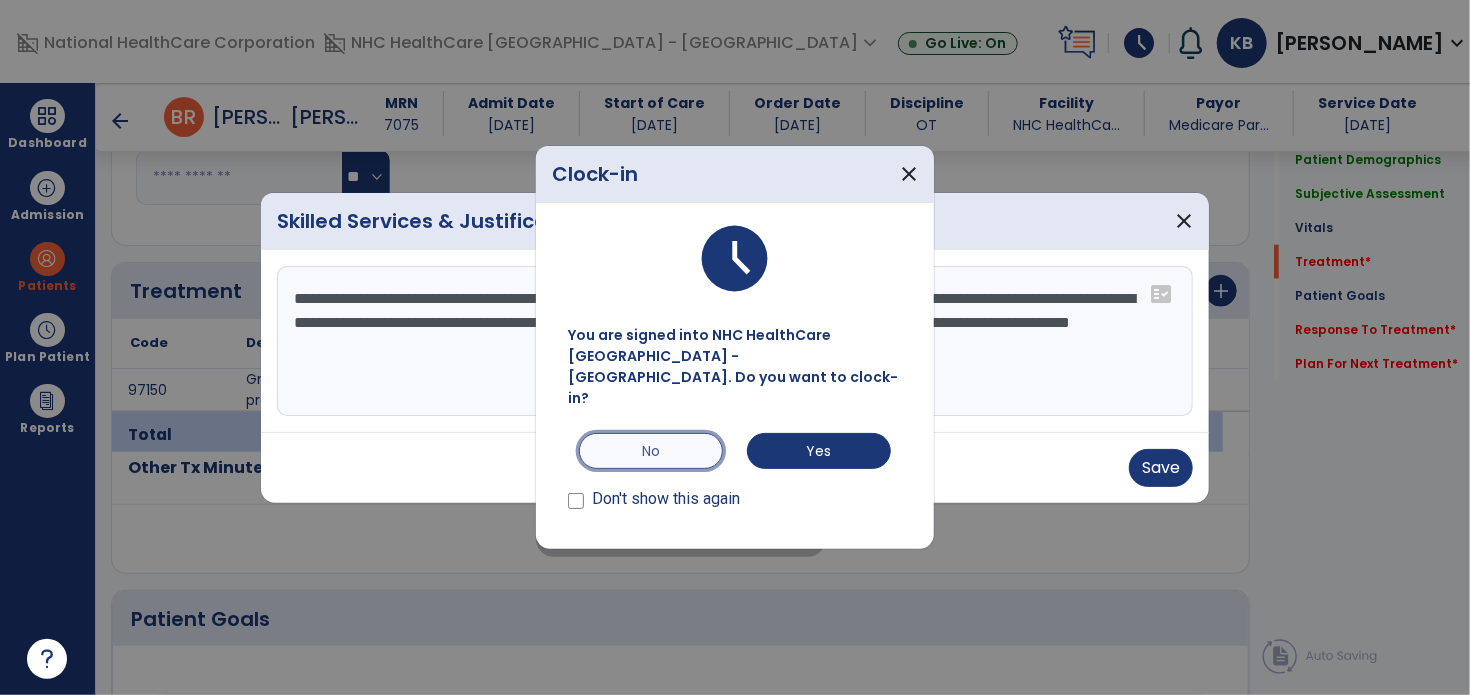 click on "No" at bounding box center [651, 451] 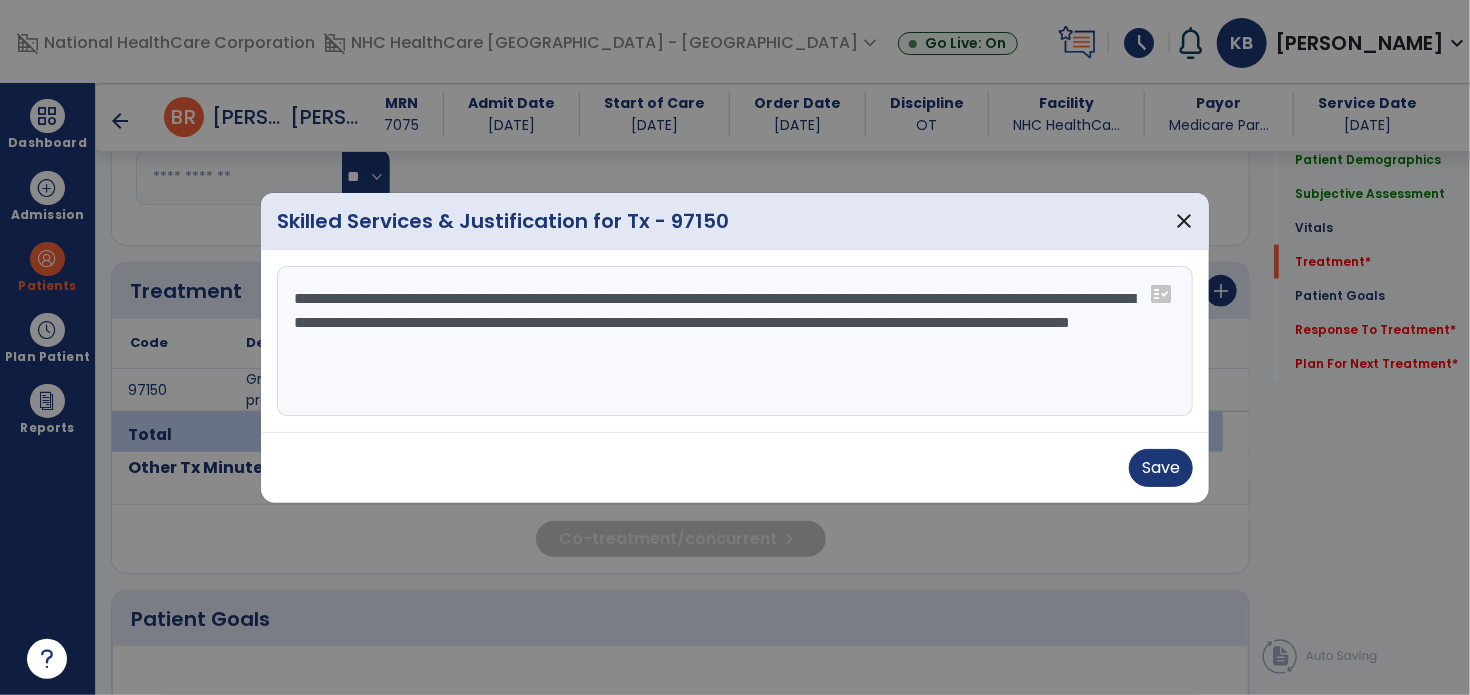 click on "**********" at bounding box center [735, 341] 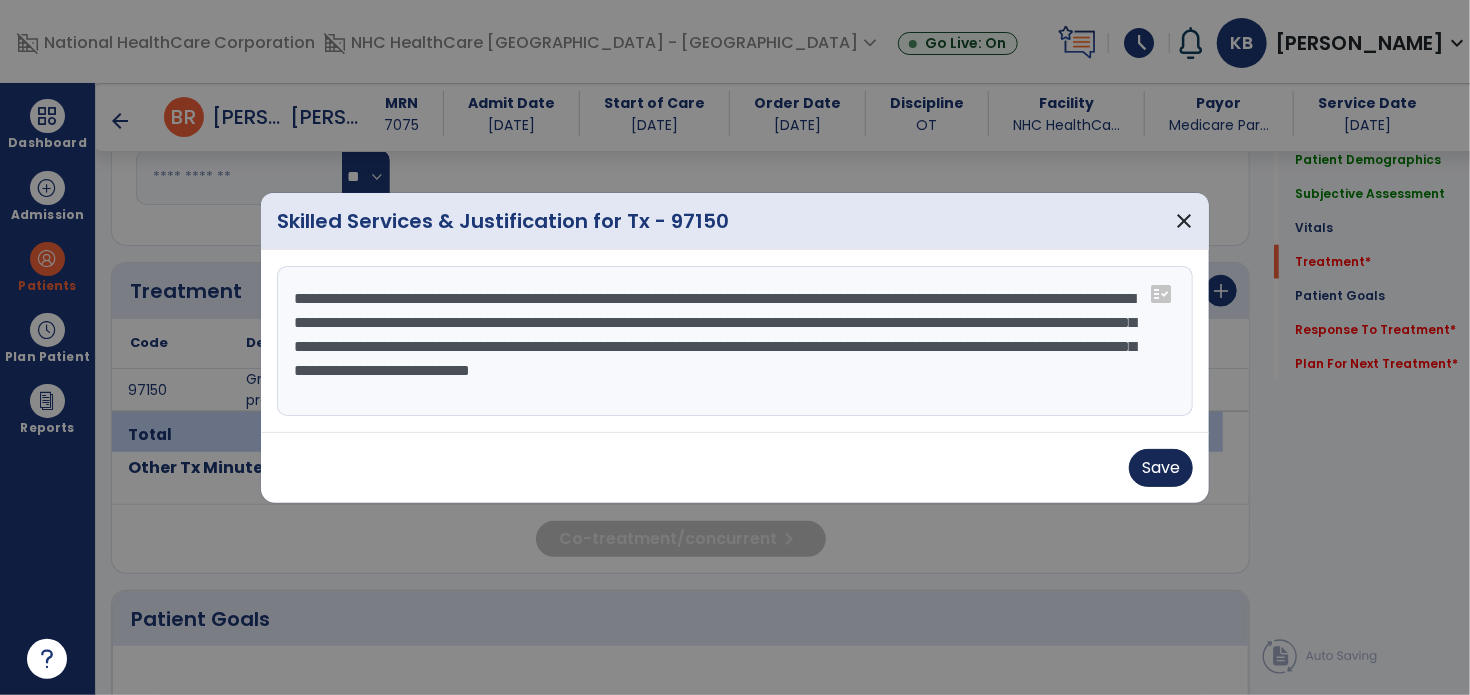 type on "**********" 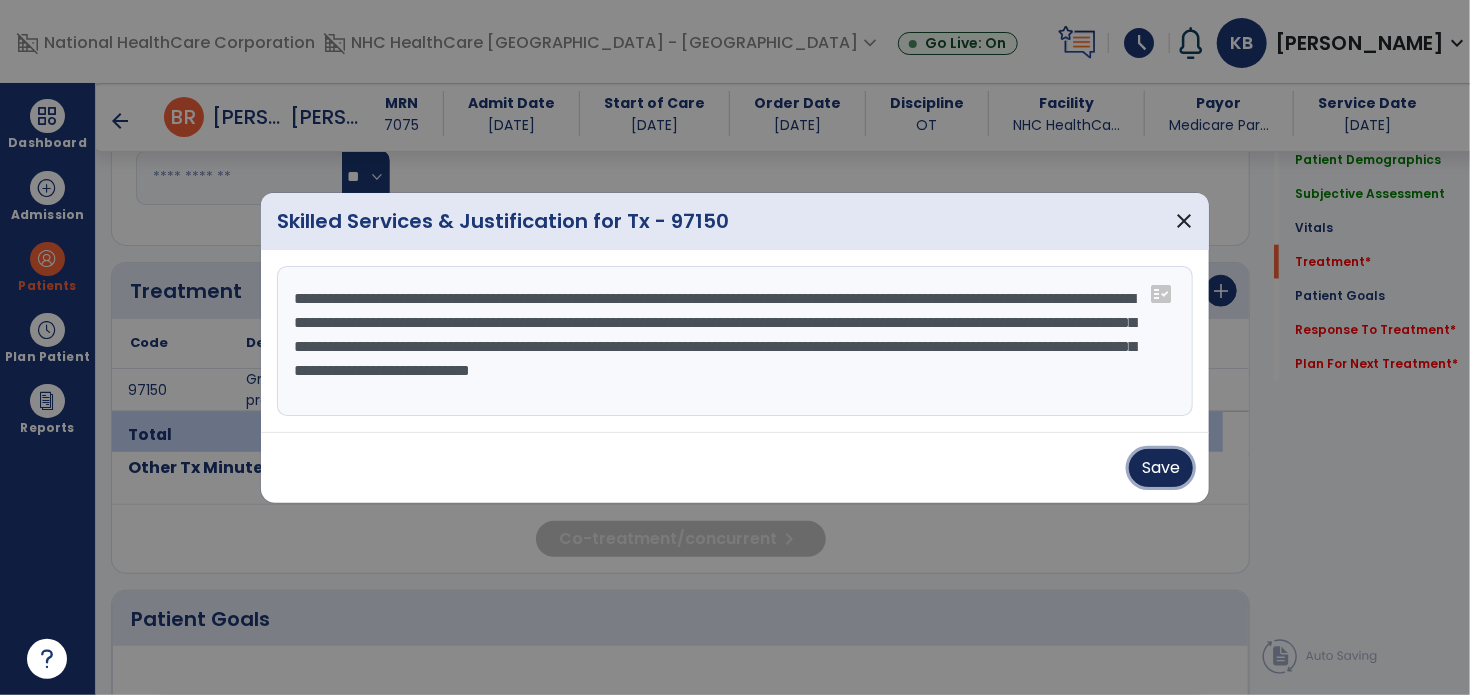 click on "Save" at bounding box center (1161, 468) 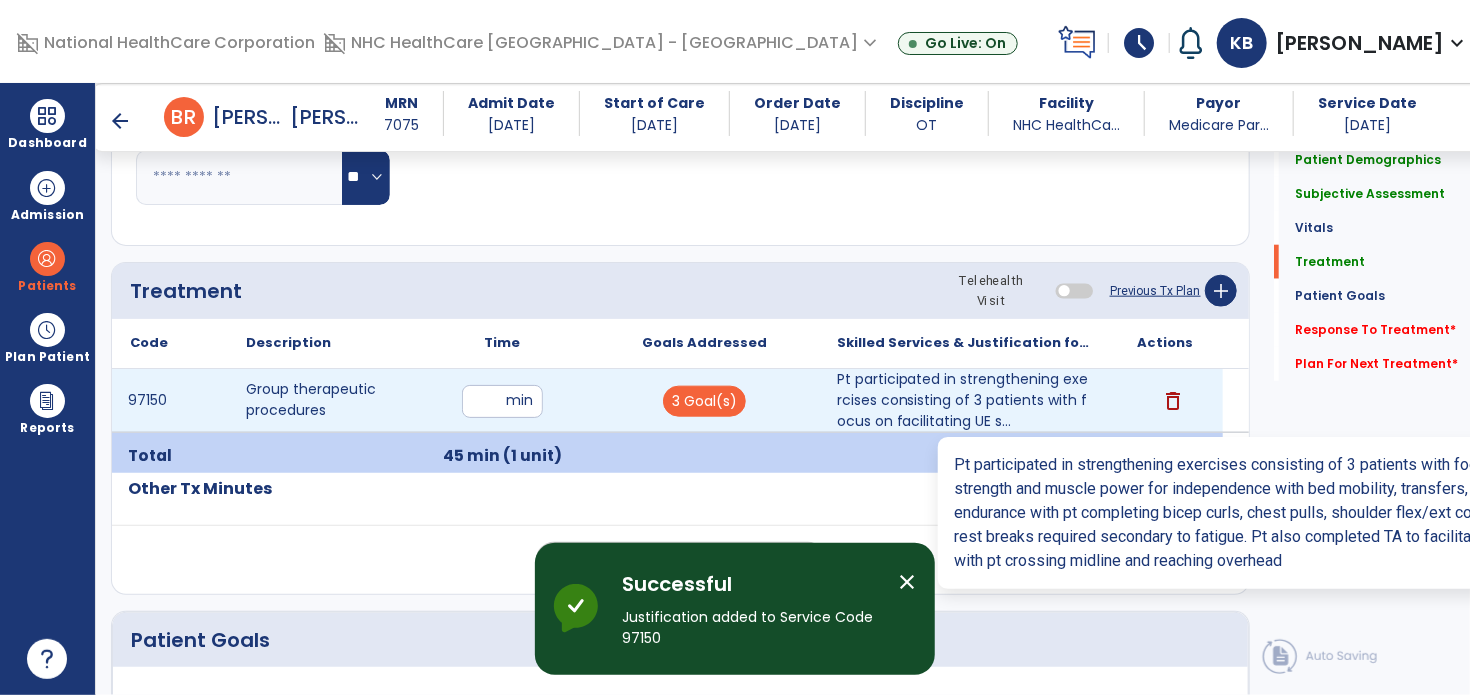 click on "Pt participated in strengthening exercises consisting of 3 patients  with focus on facilitating UE s..." at bounding box center (964, 400) 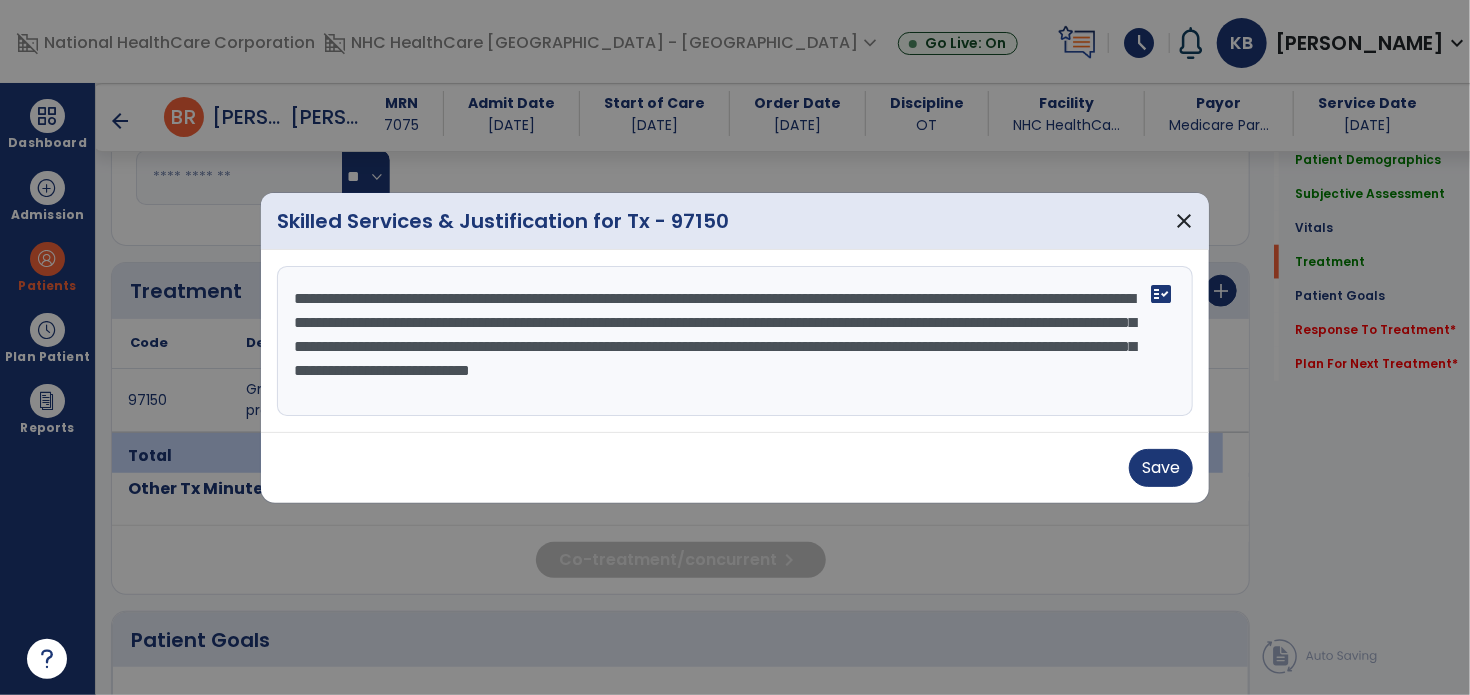 drag, startPoint x: 294, startPoint y: 299, endPoint x: 553, endPoint y: 400, distance: 277.9964 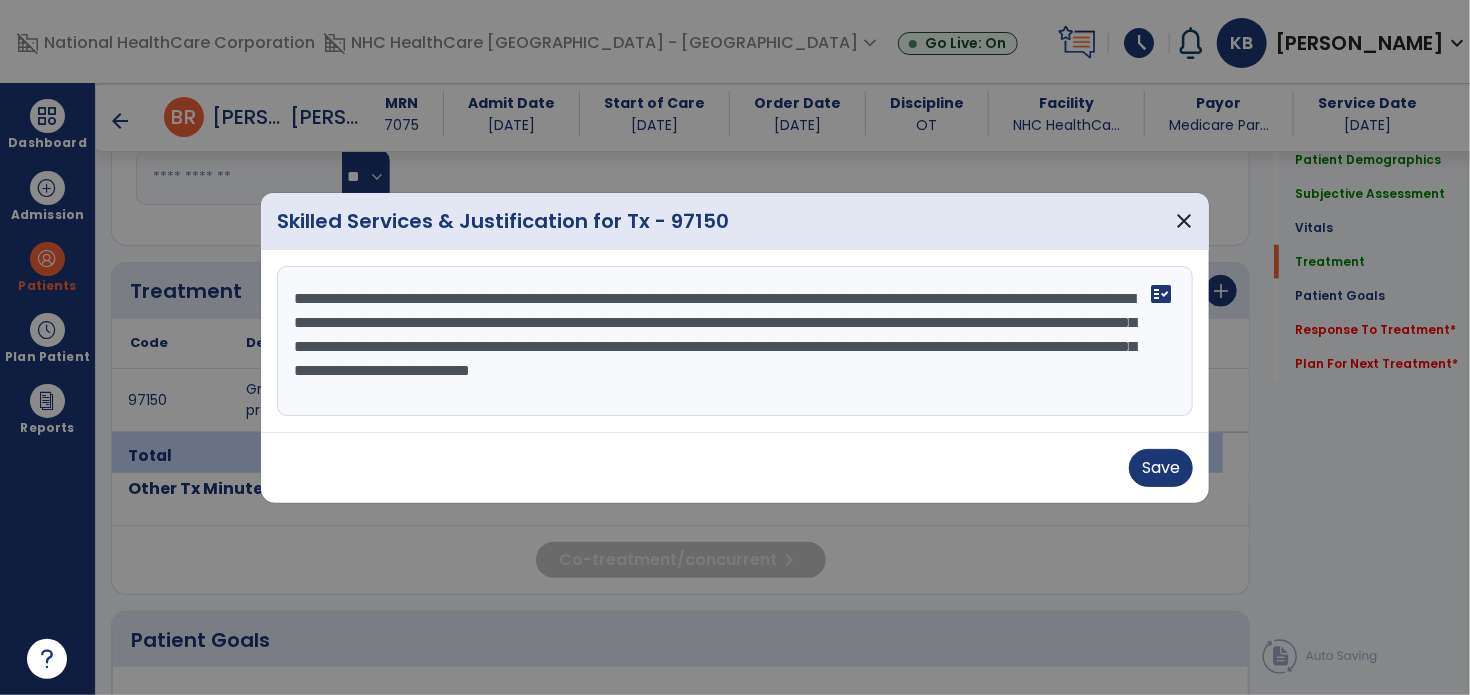 click on "**********" at bounding box center [735, 341] 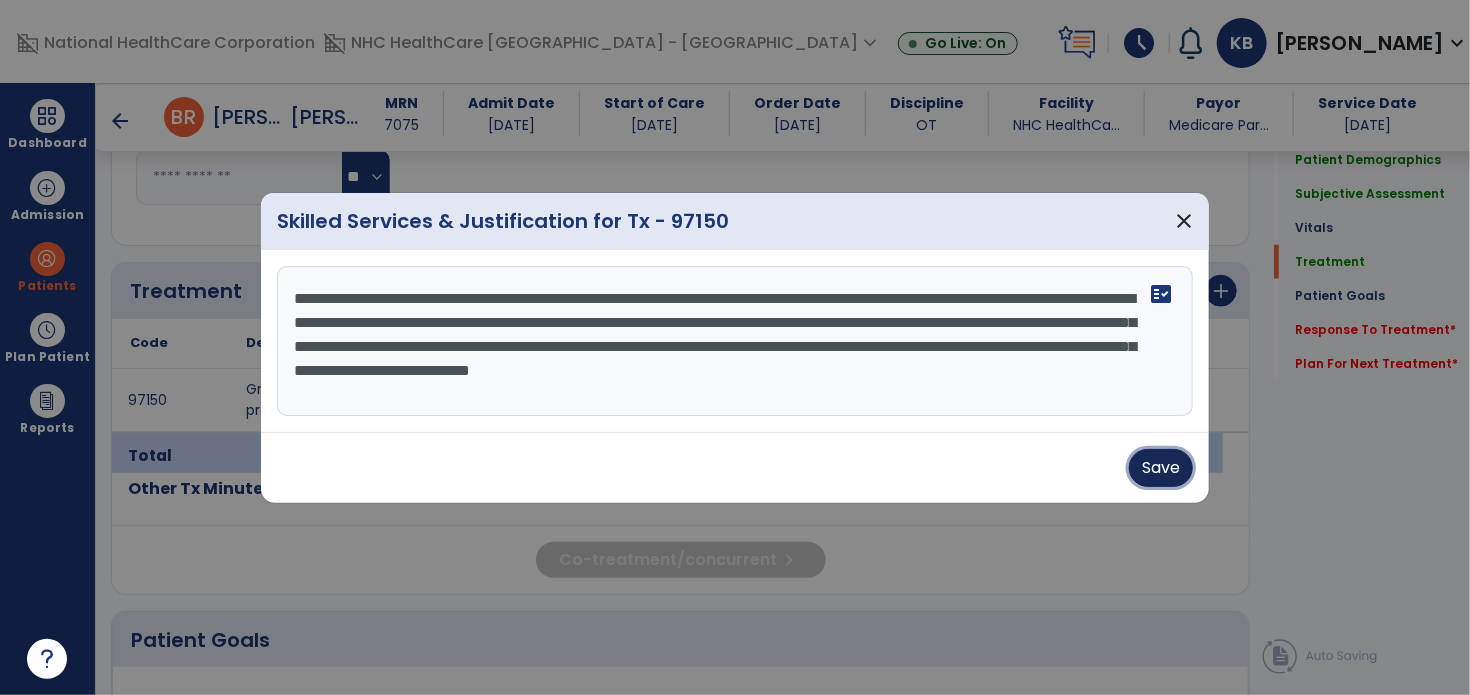 click on "Save" at bounding box center [1161, 468] 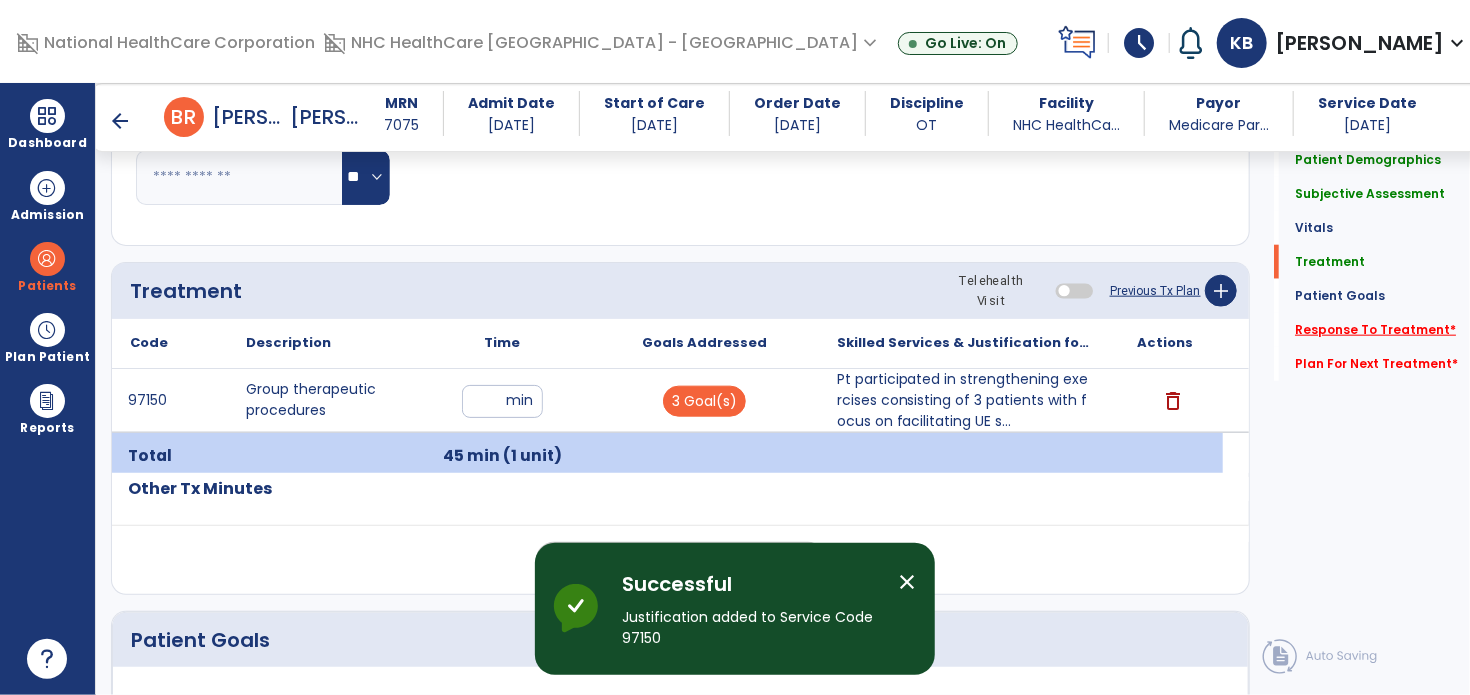 click on "Response To Treatment   *" 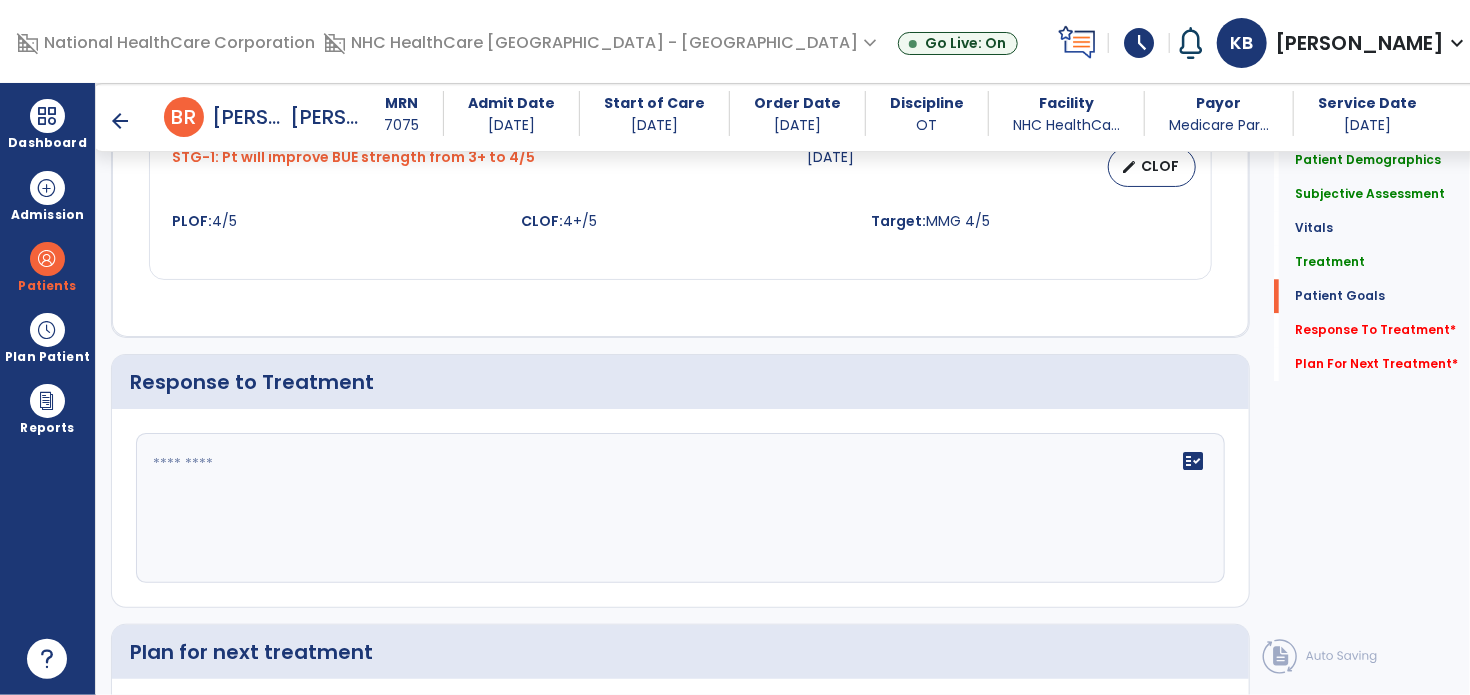 scroll, scrollTop: 2533, scrollLeft: 0, axis: vertical 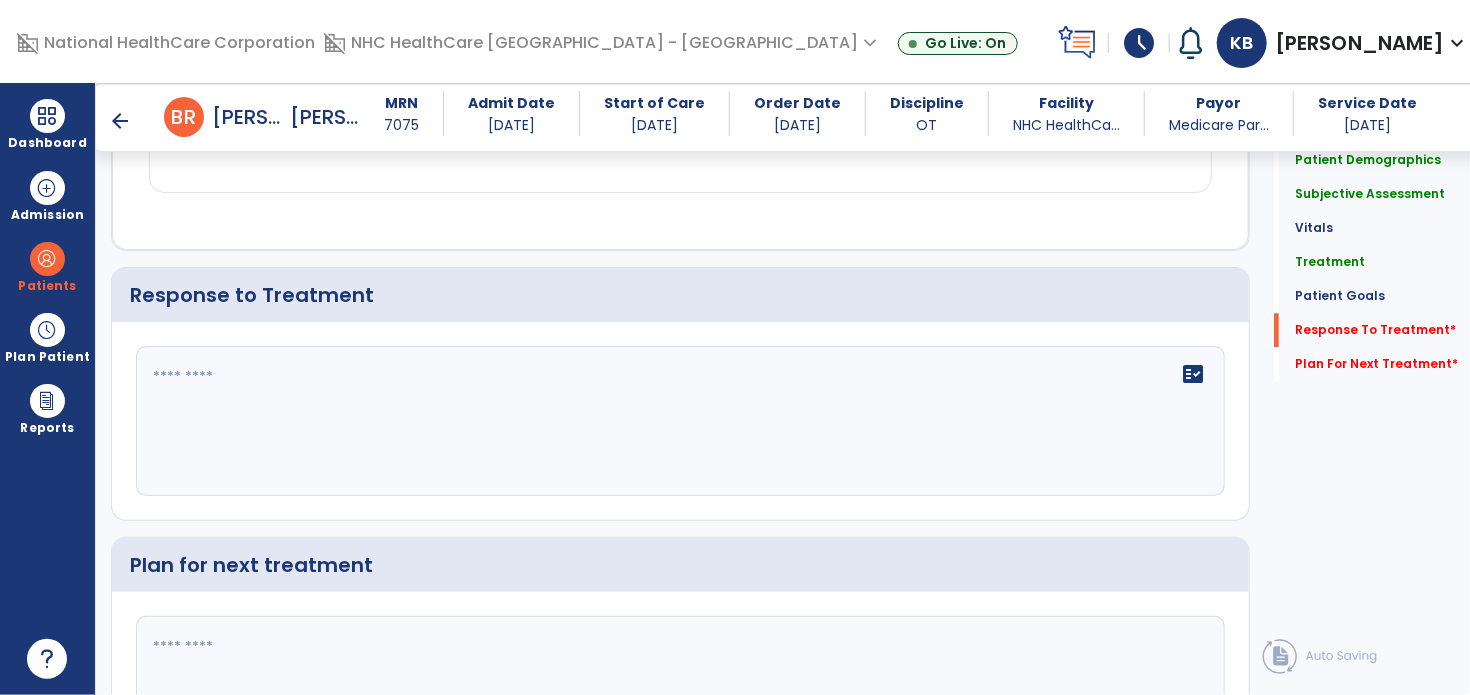 click on "fact_check" 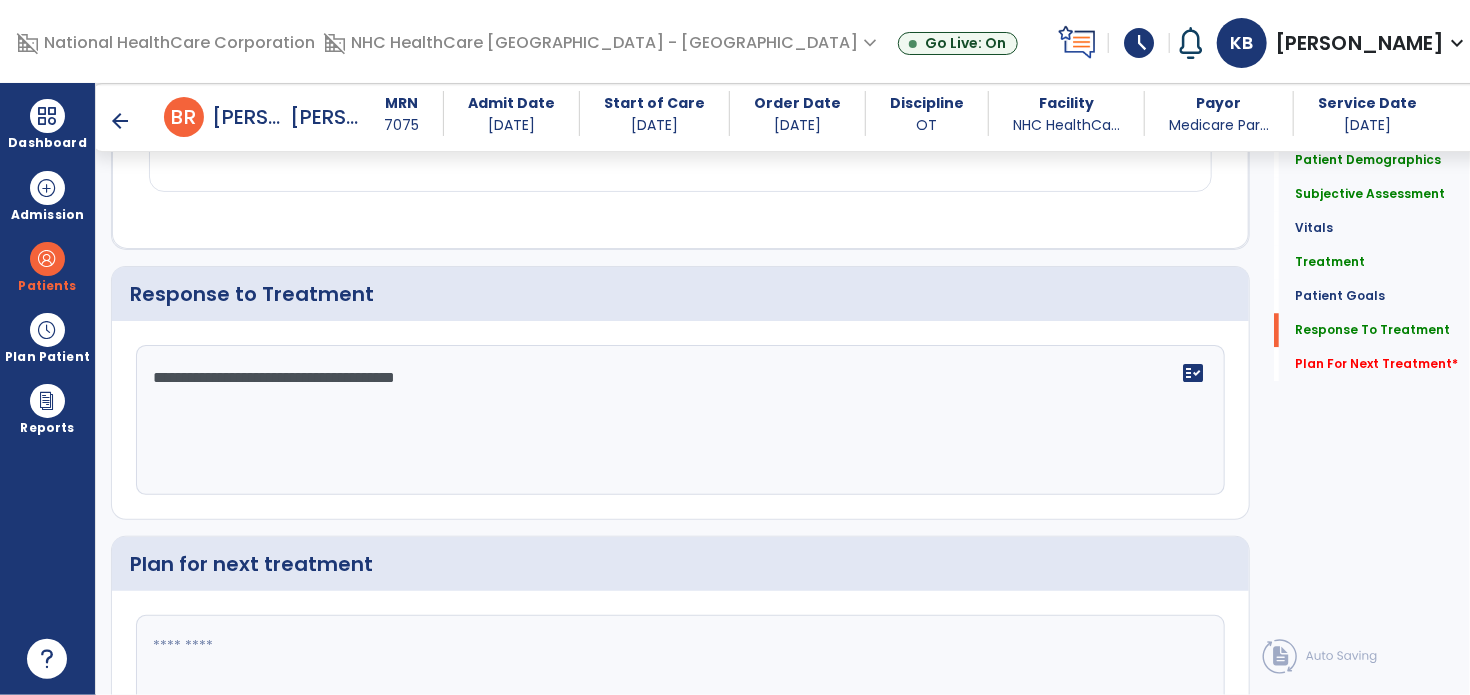 scroll, scrollTop: 2534, scrollLeft: 0, axis: vertical 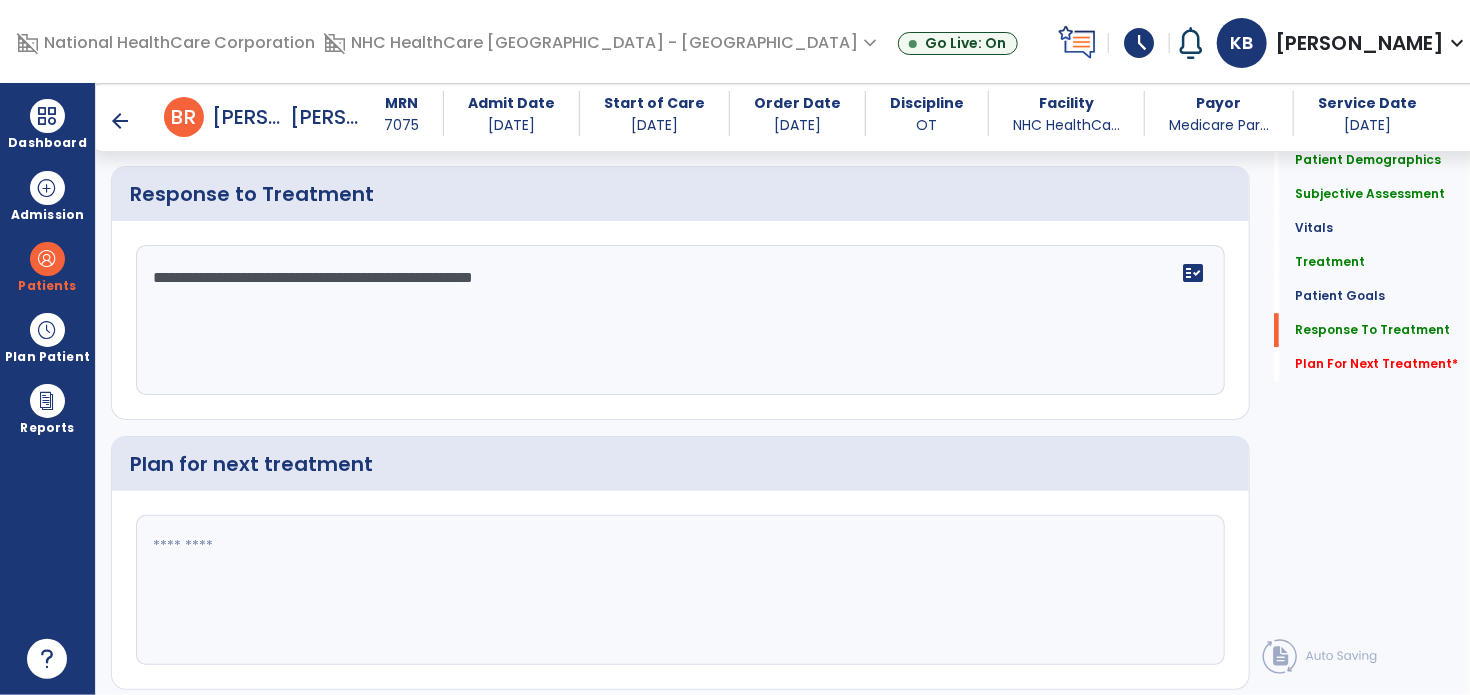 type on "**********" 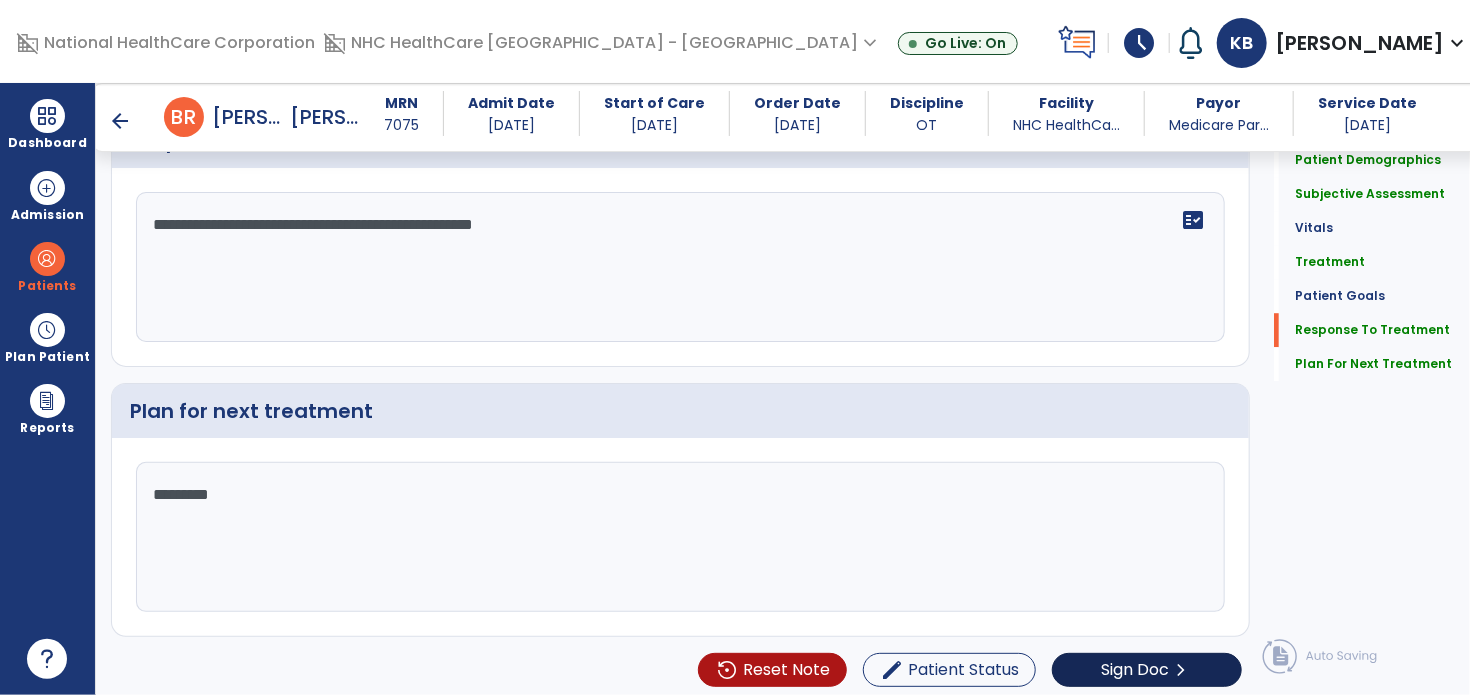 scroll, scrollTop: 2688, scrollLeft: 0, axis: vertical 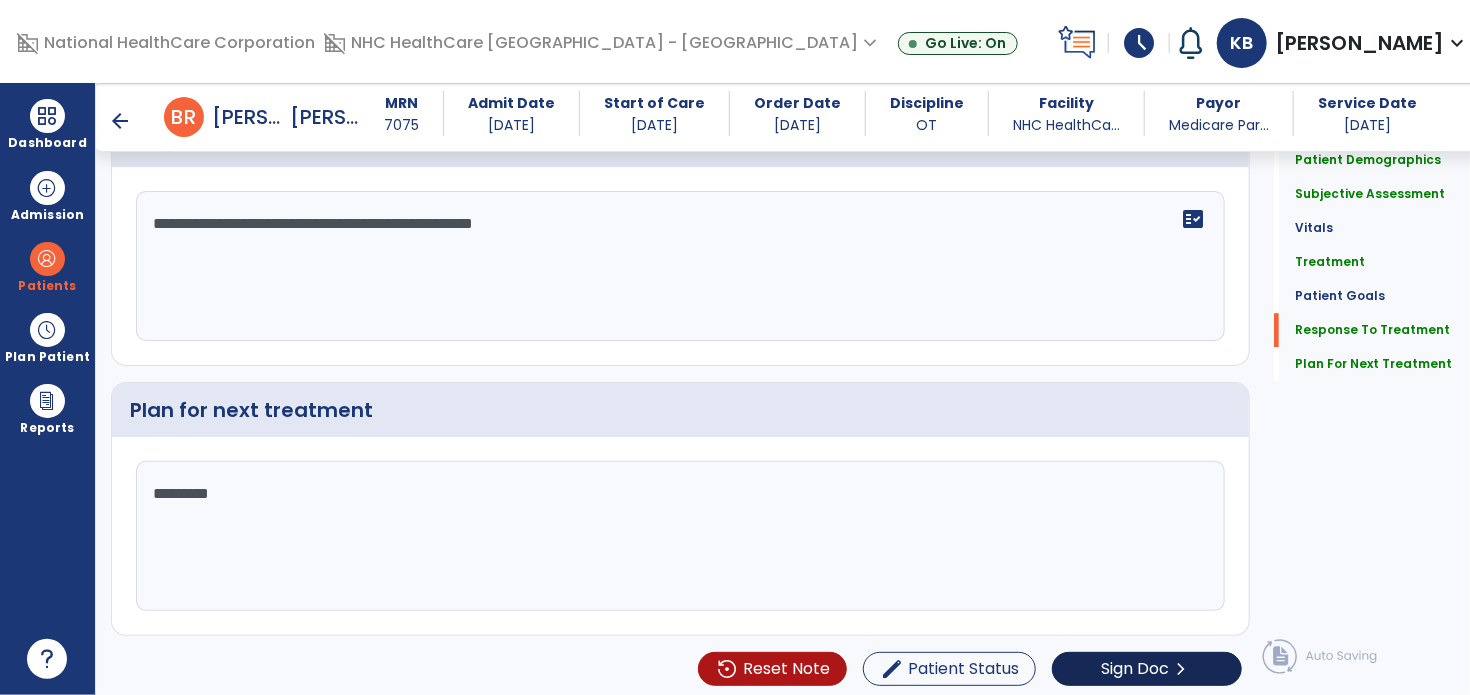 type on "********" 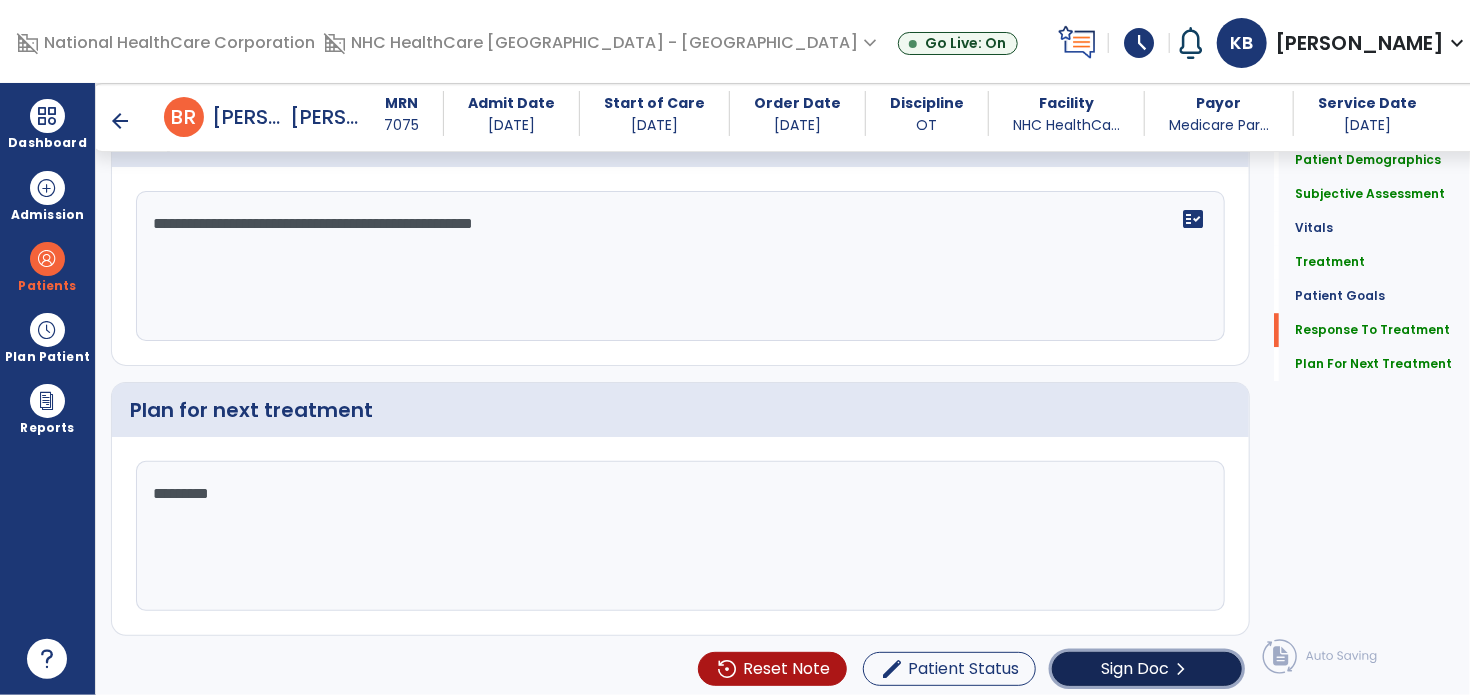 click on "Sign Doc" 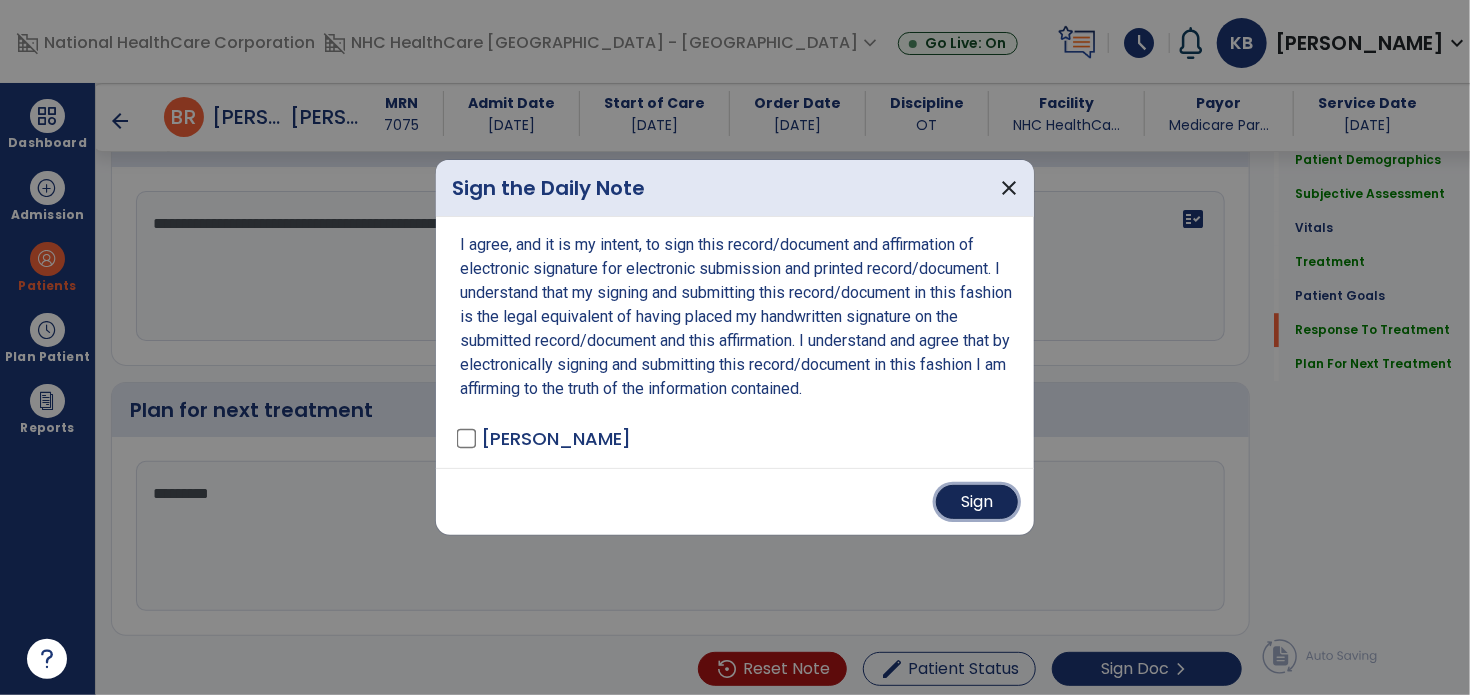 click on "Sign" at bounding box center [977, 502] 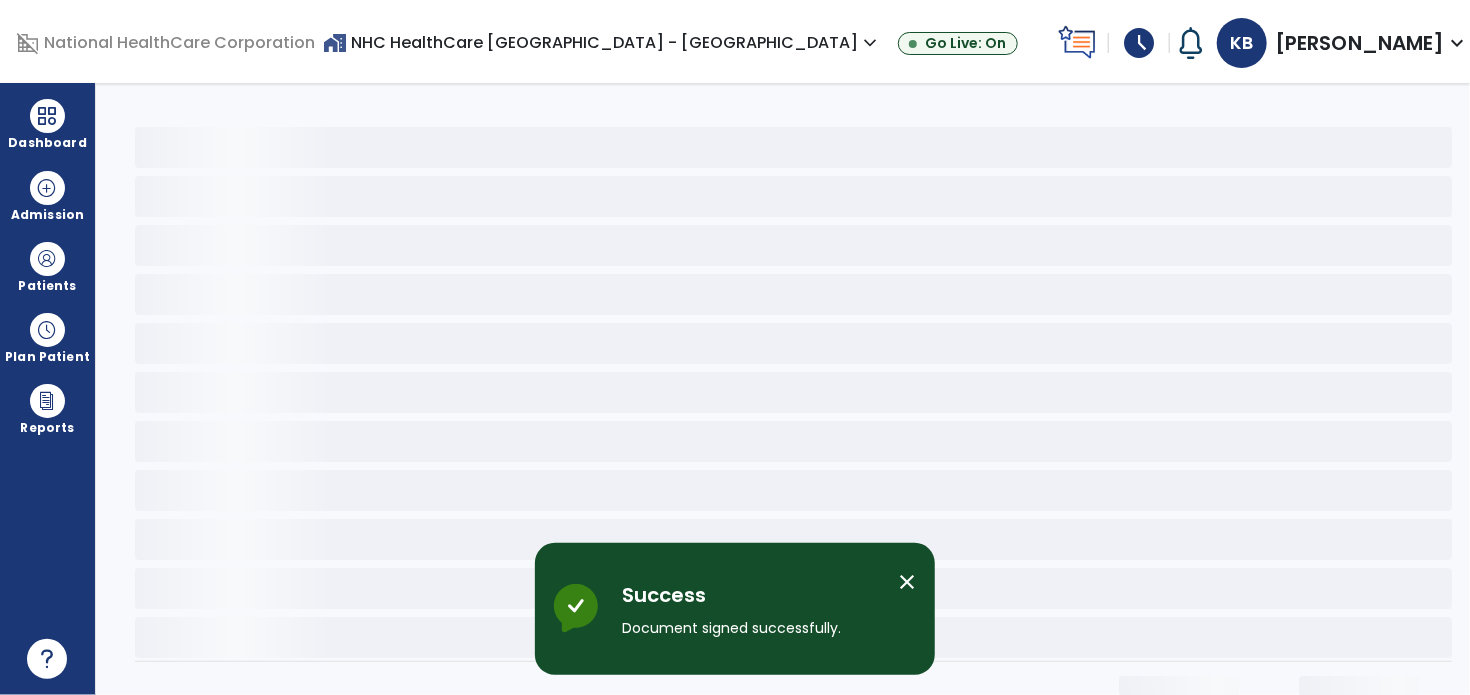 scroll, scrollTop: 0, scrollLeft: 0, axis: both 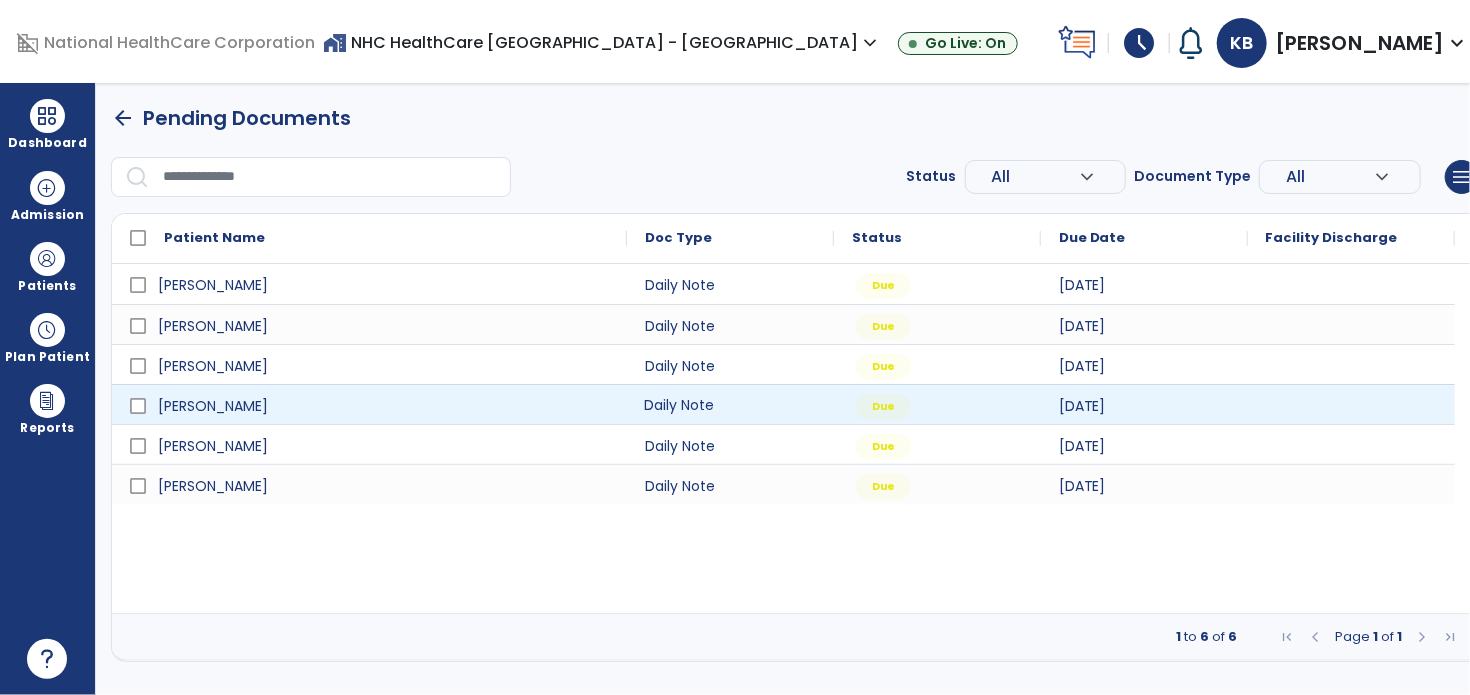 click on "Daily Note" at bounding box center [730, 404] 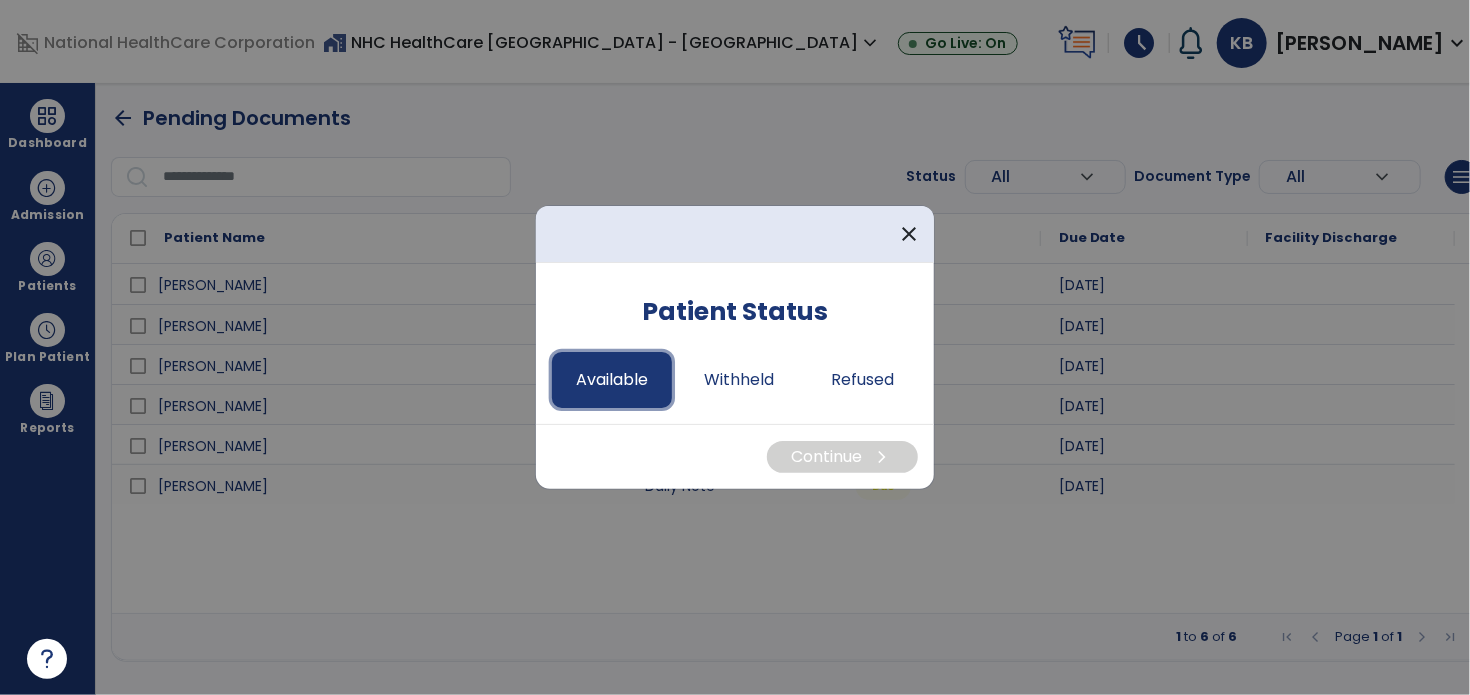 click on "Available" at bounding box center (612, 380) 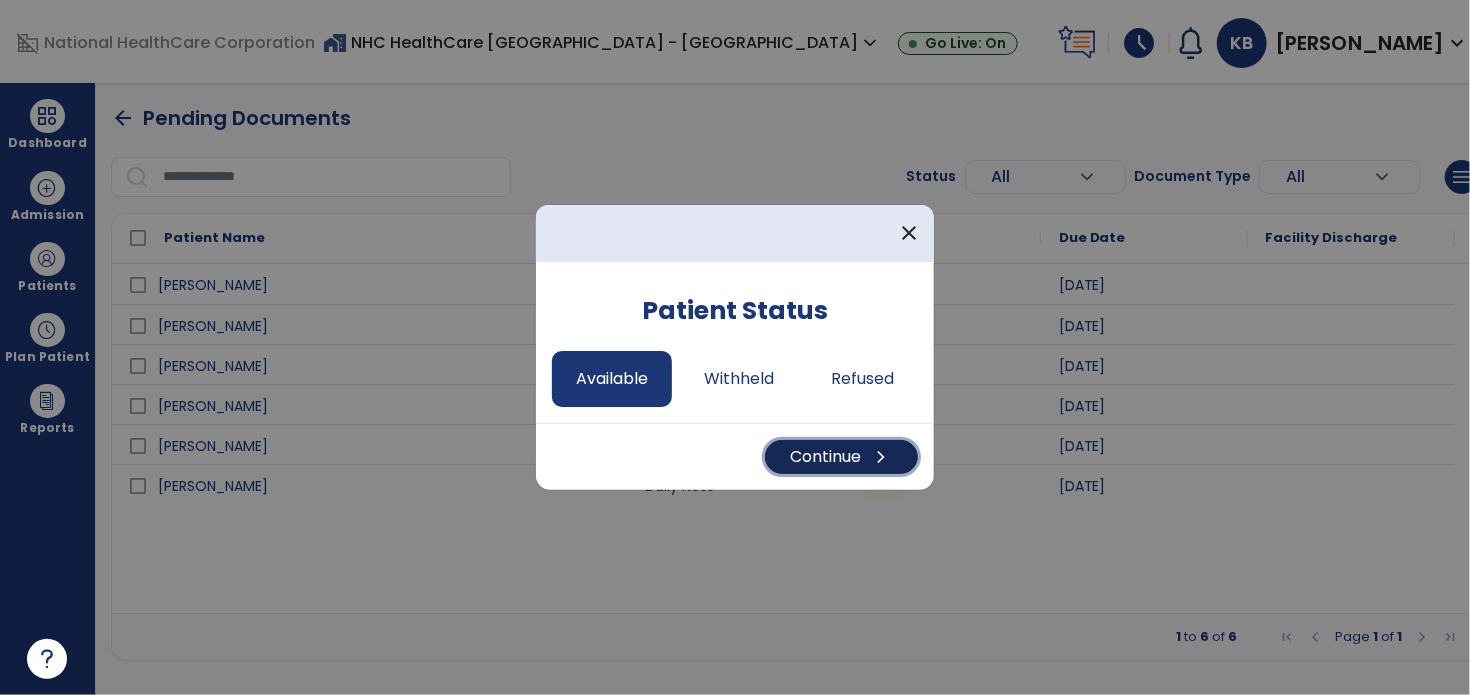 click on "Continue   chevron_right" at bounding box center (841, 457) 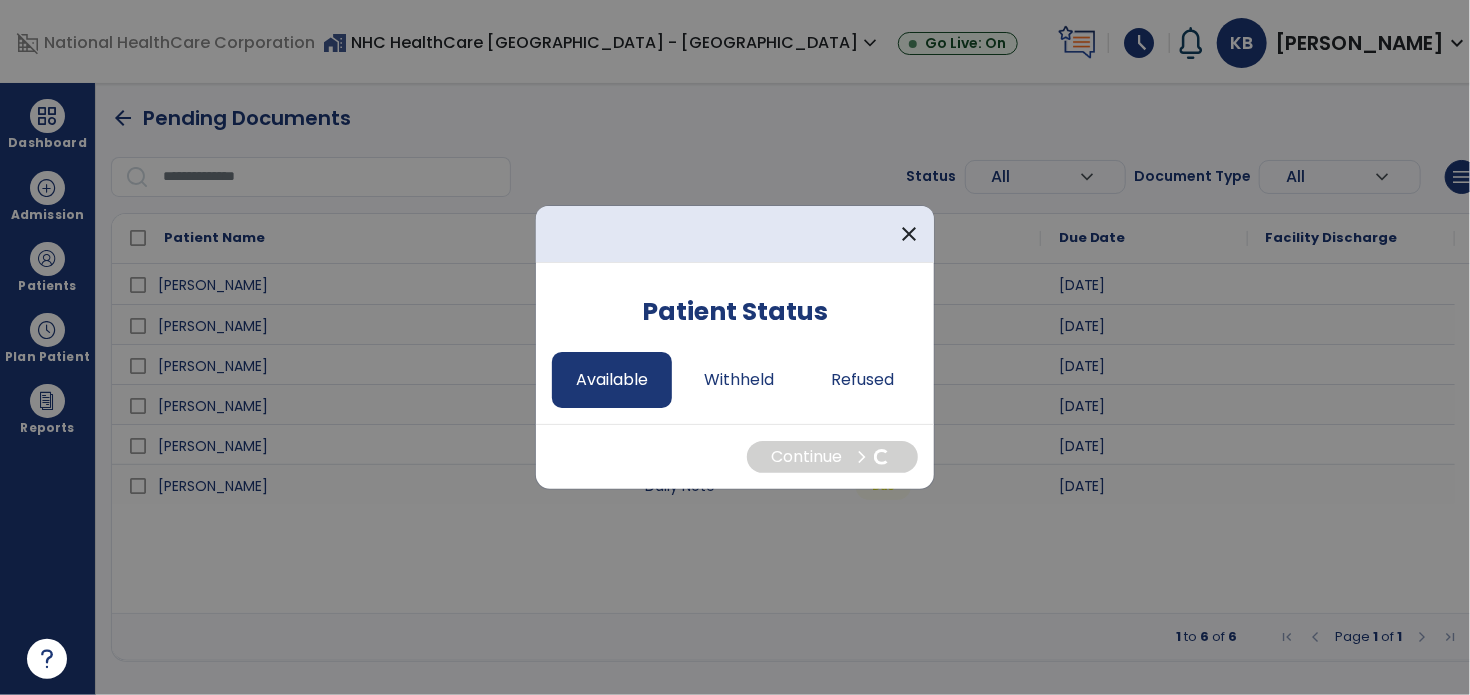 select on "*" 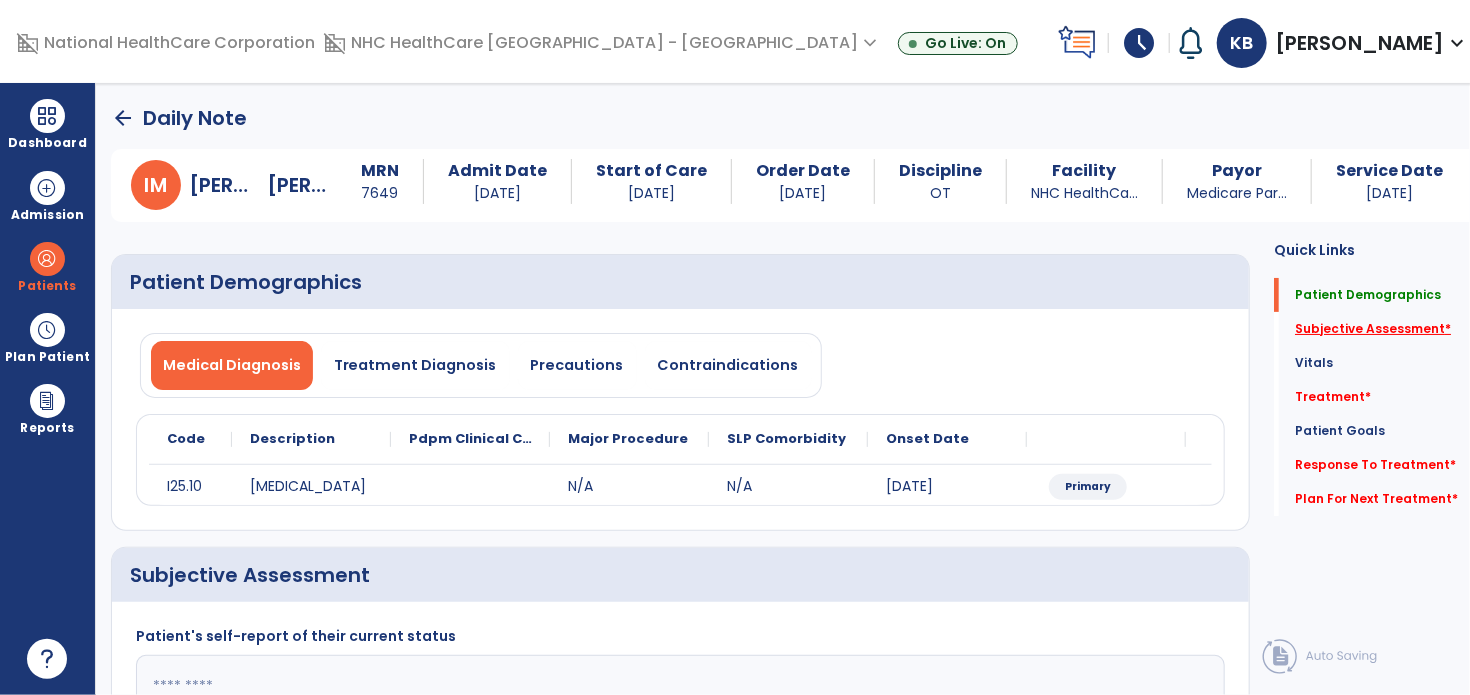 click on "Subjective Assessment   *" 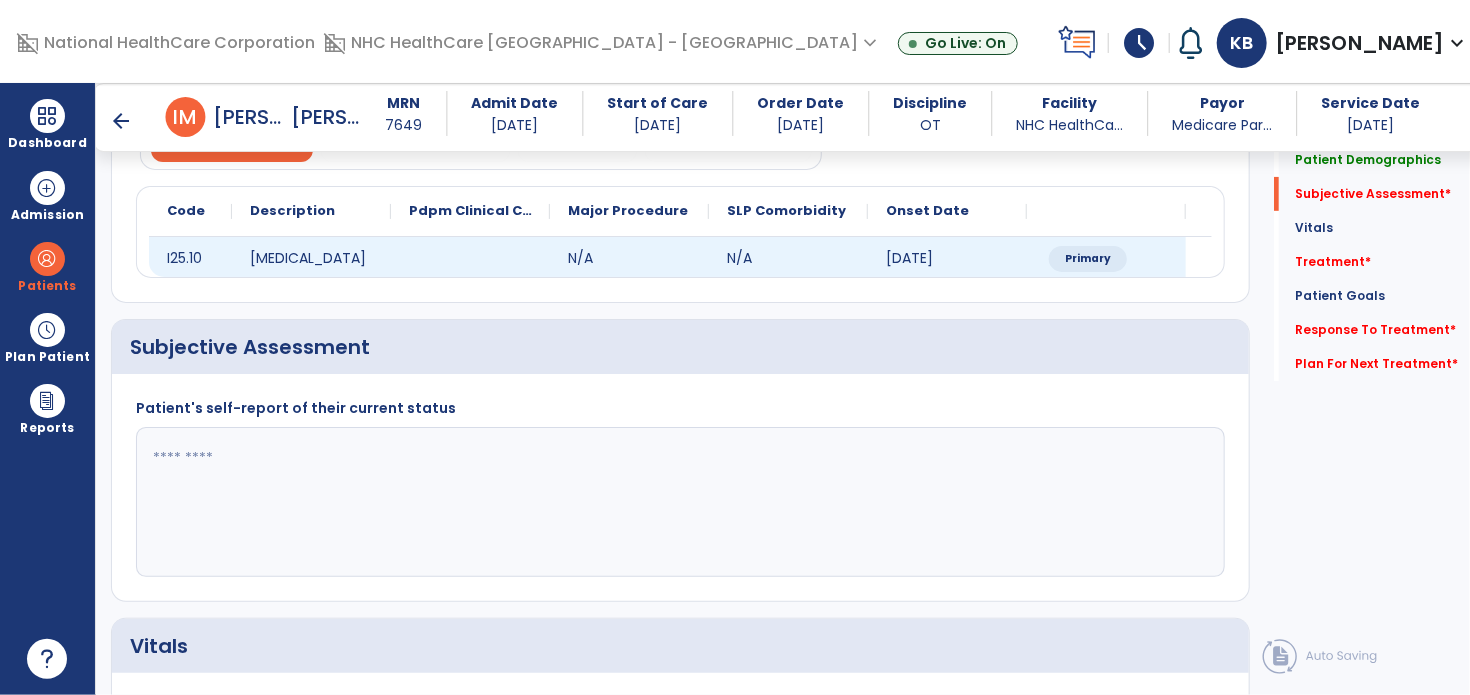 scroll, scrollTop: 298, scrollLeft: 0, axis: vertical 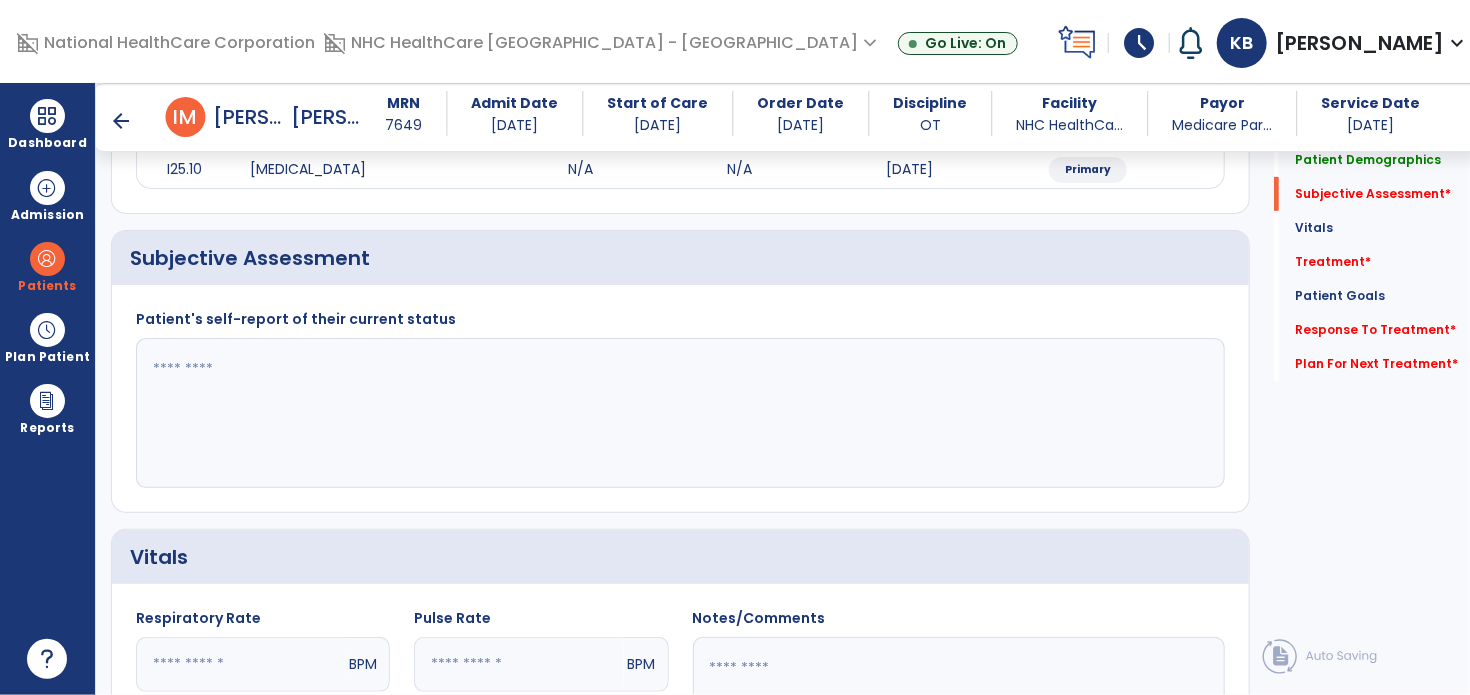 click 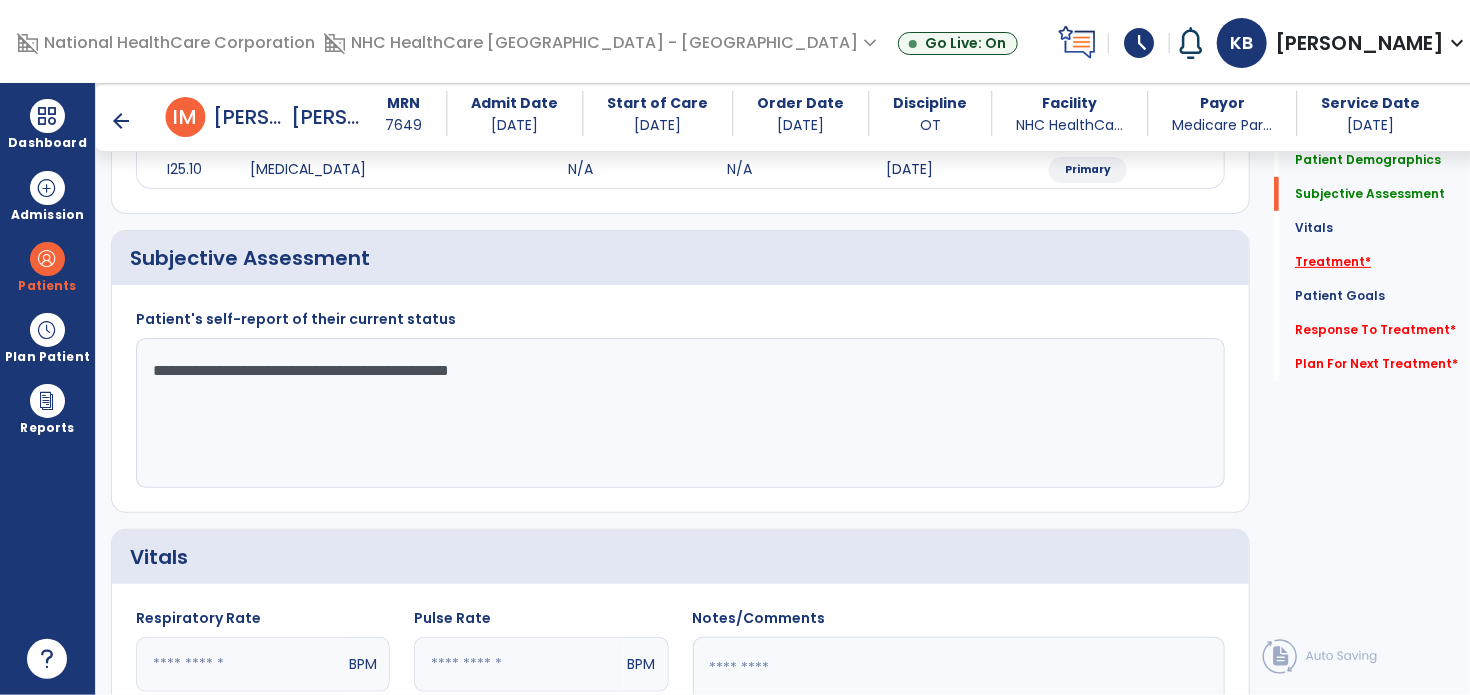 type on "**********" 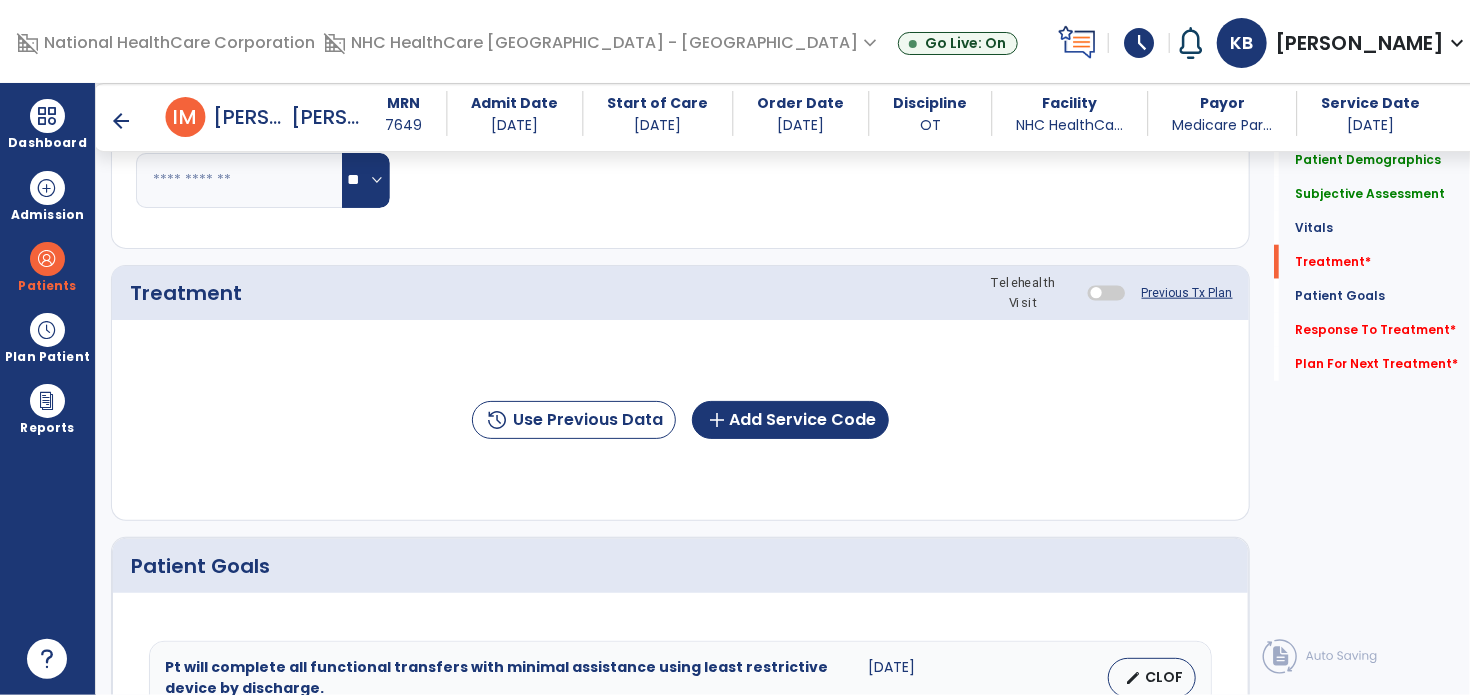 scroll, scrollTop: 987, scrollLeft: 0, axis: vertical 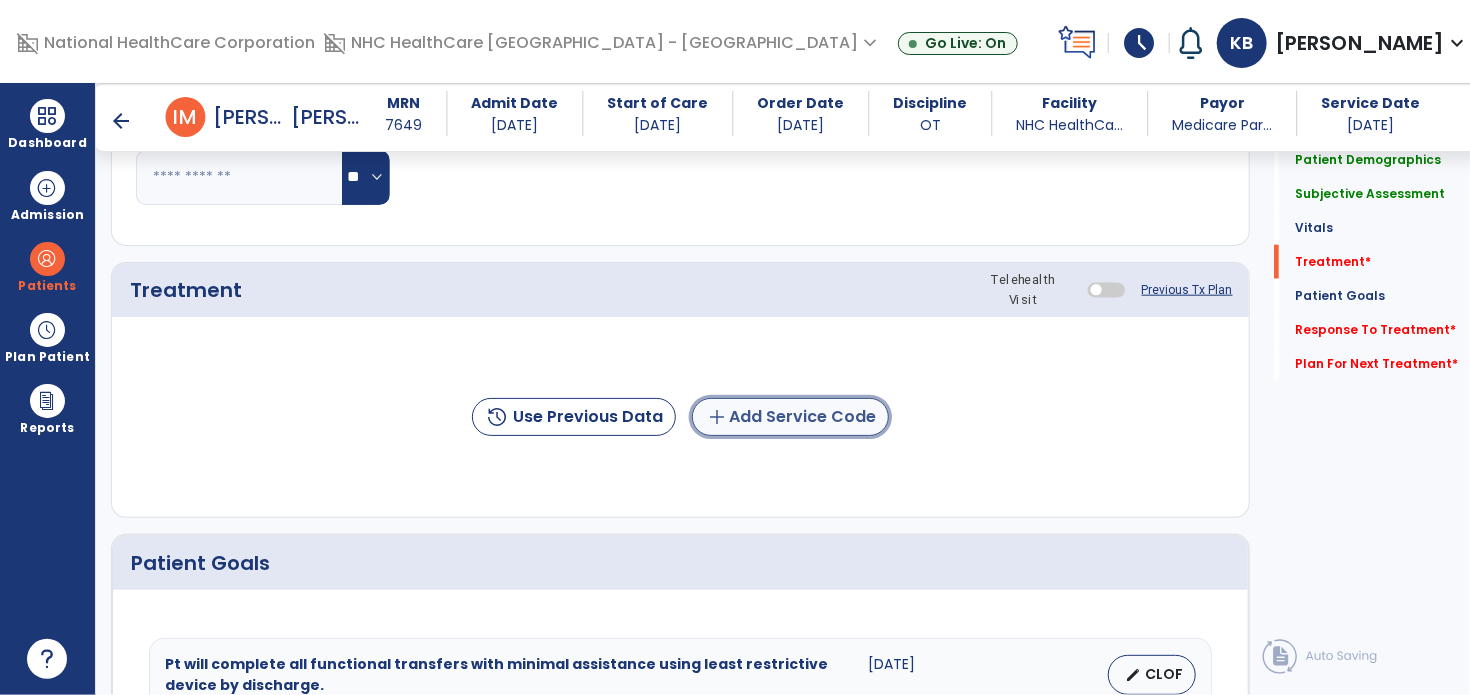 click on "add  Add Service Code" 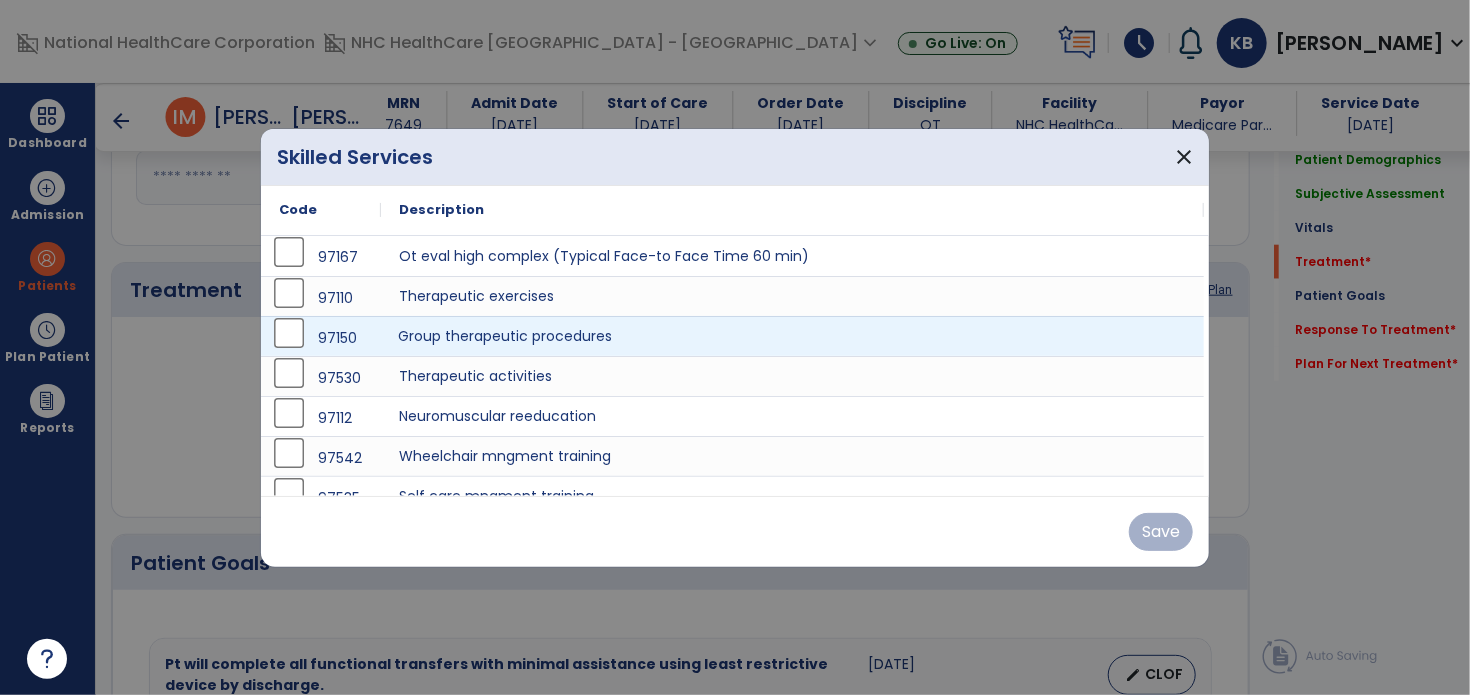 click on "Group therapeutic procedures" at bounding box center [792, 336] 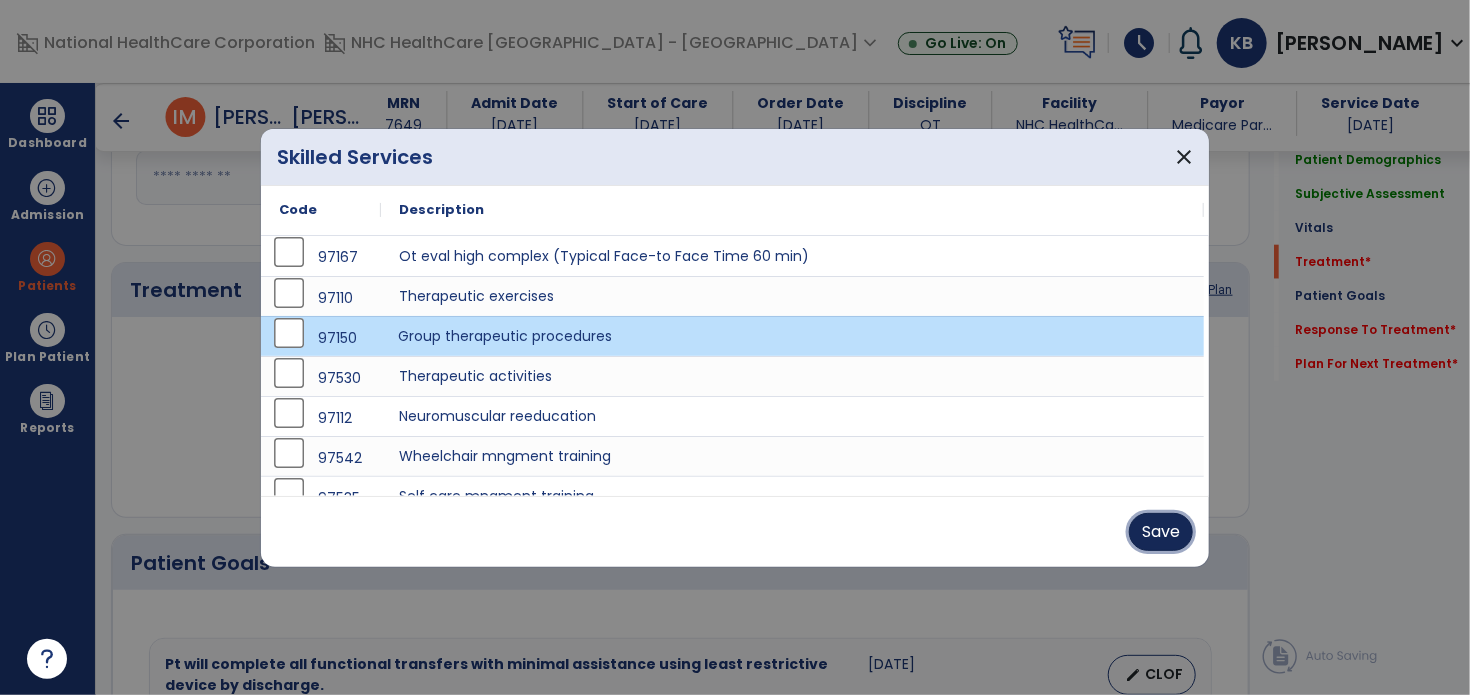 click on "Save" at bounding box center (1161, 532) 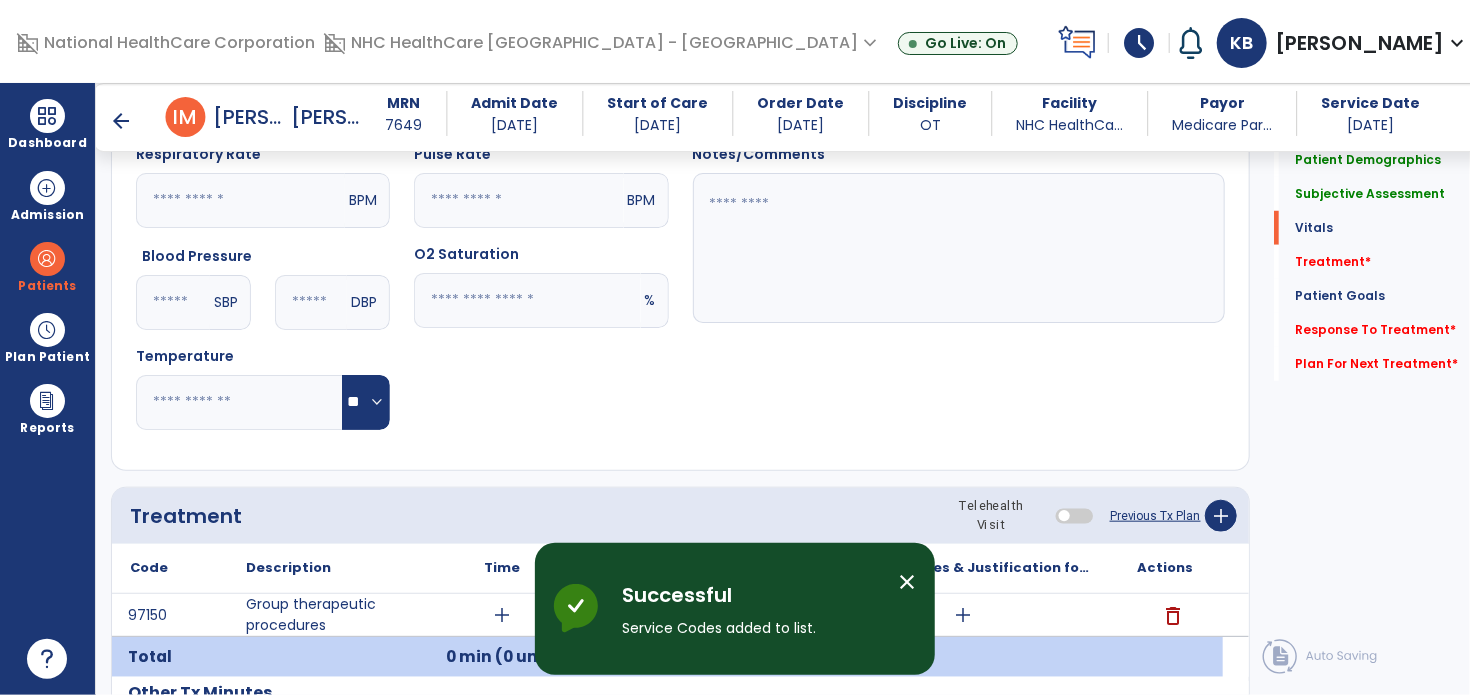 scroll, scrollTop: 487, scrollLeft: 0, axis: vertical 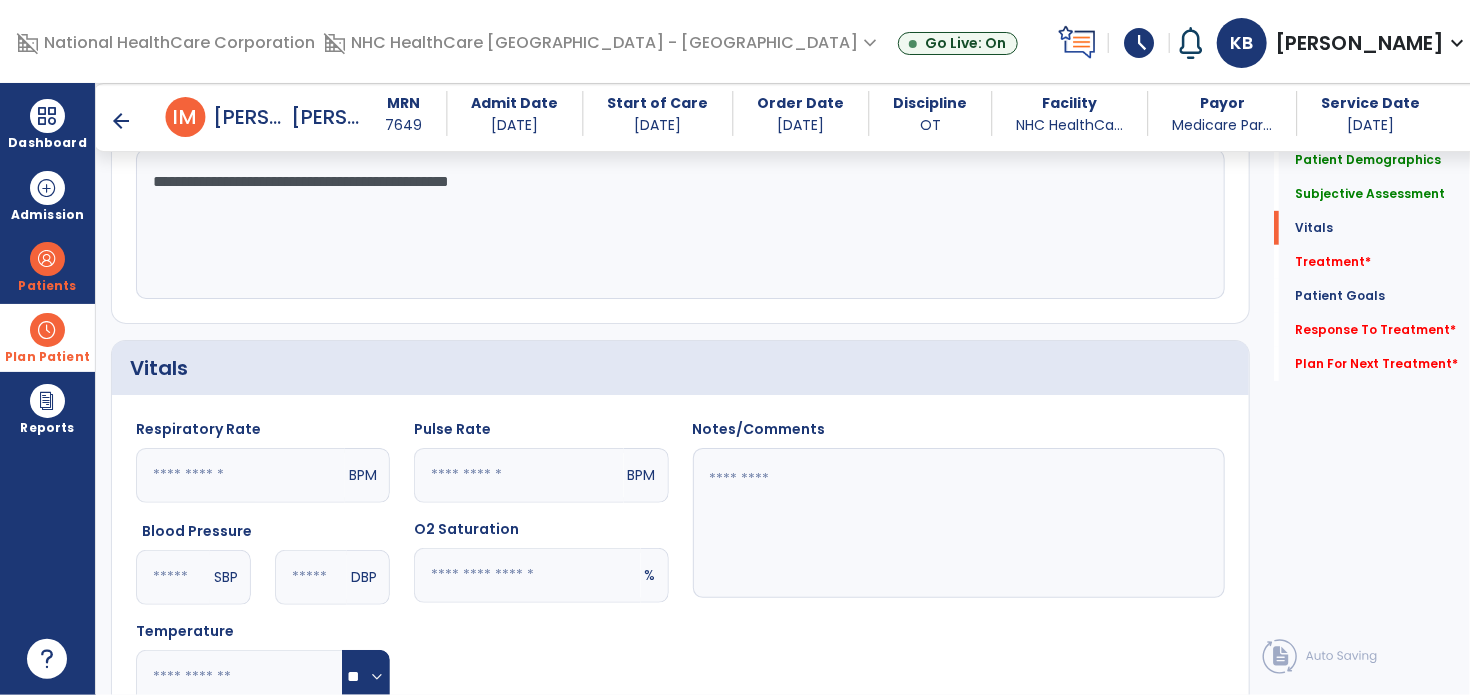 click at bounding box center (47, 330) 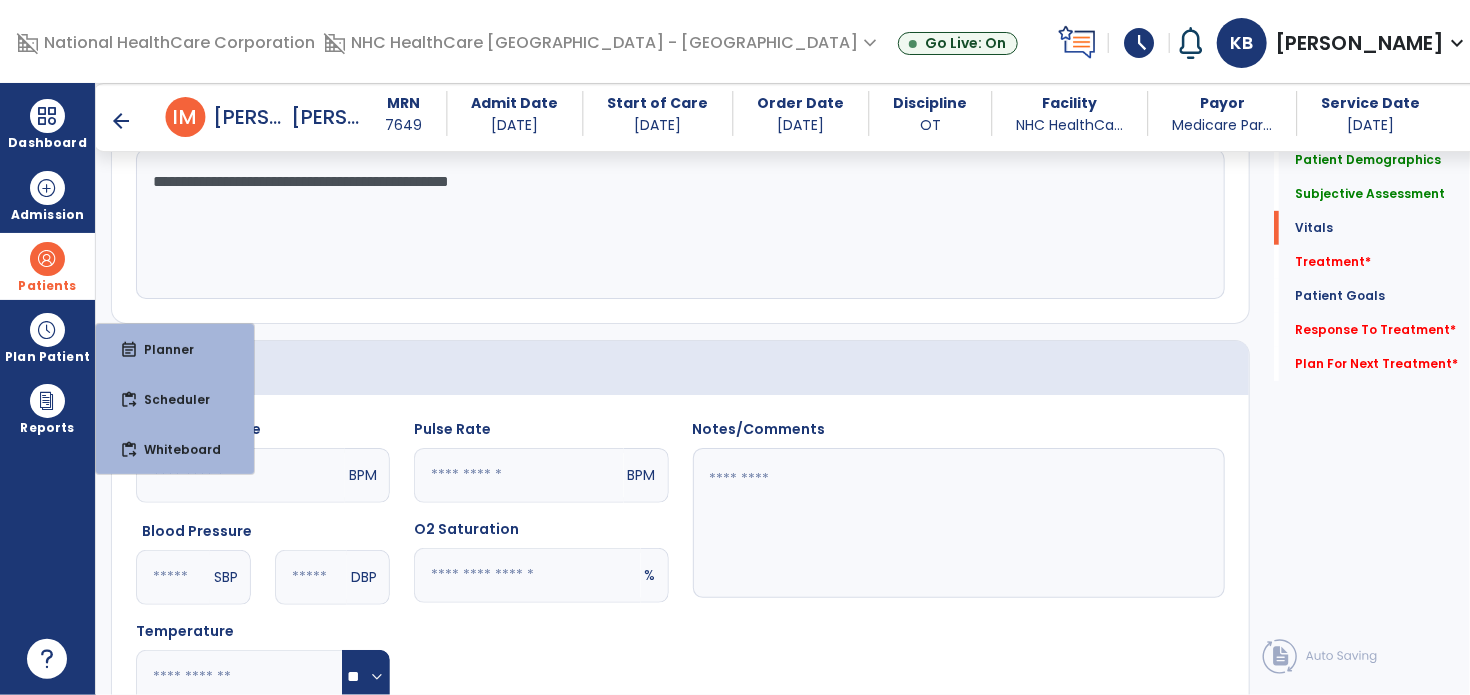 click on "Patients" at bounding box center [47, 286] 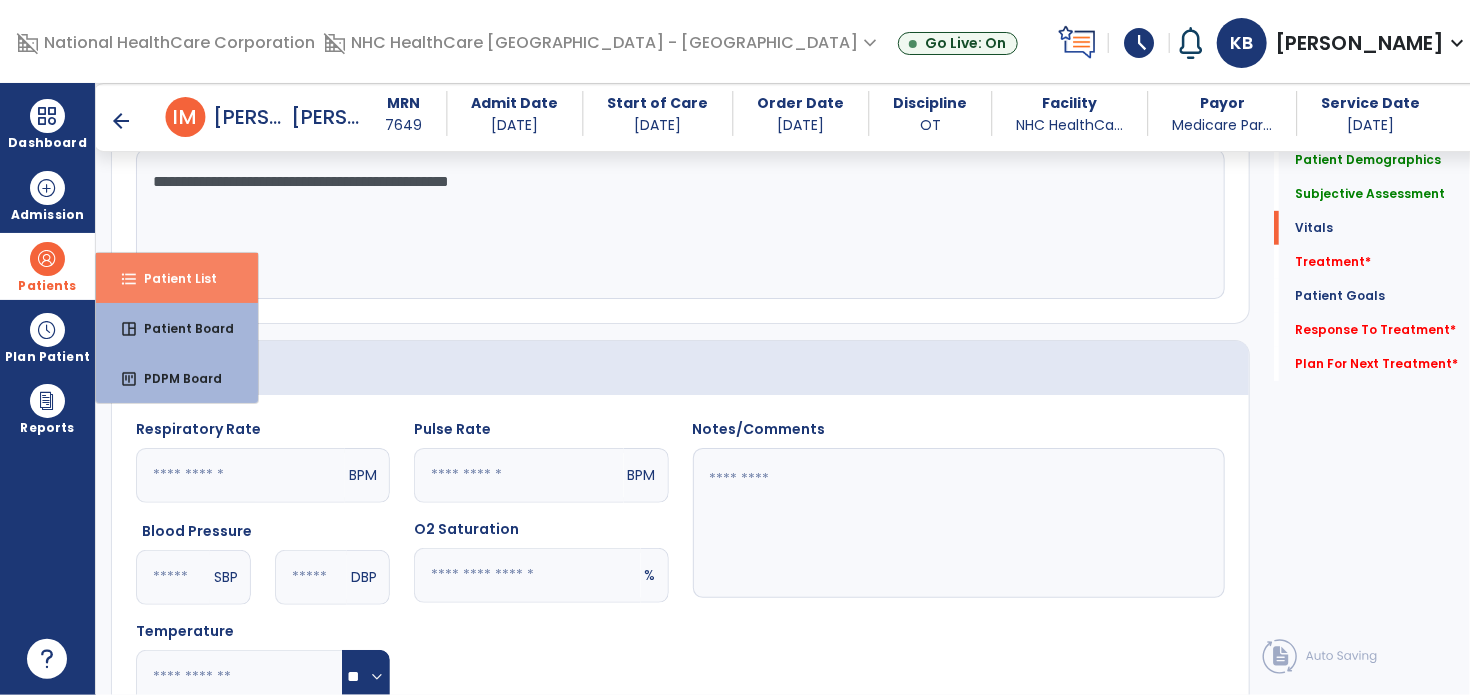 click on "format_list_bulleted  Patient List" at bounding box center (177, 278) 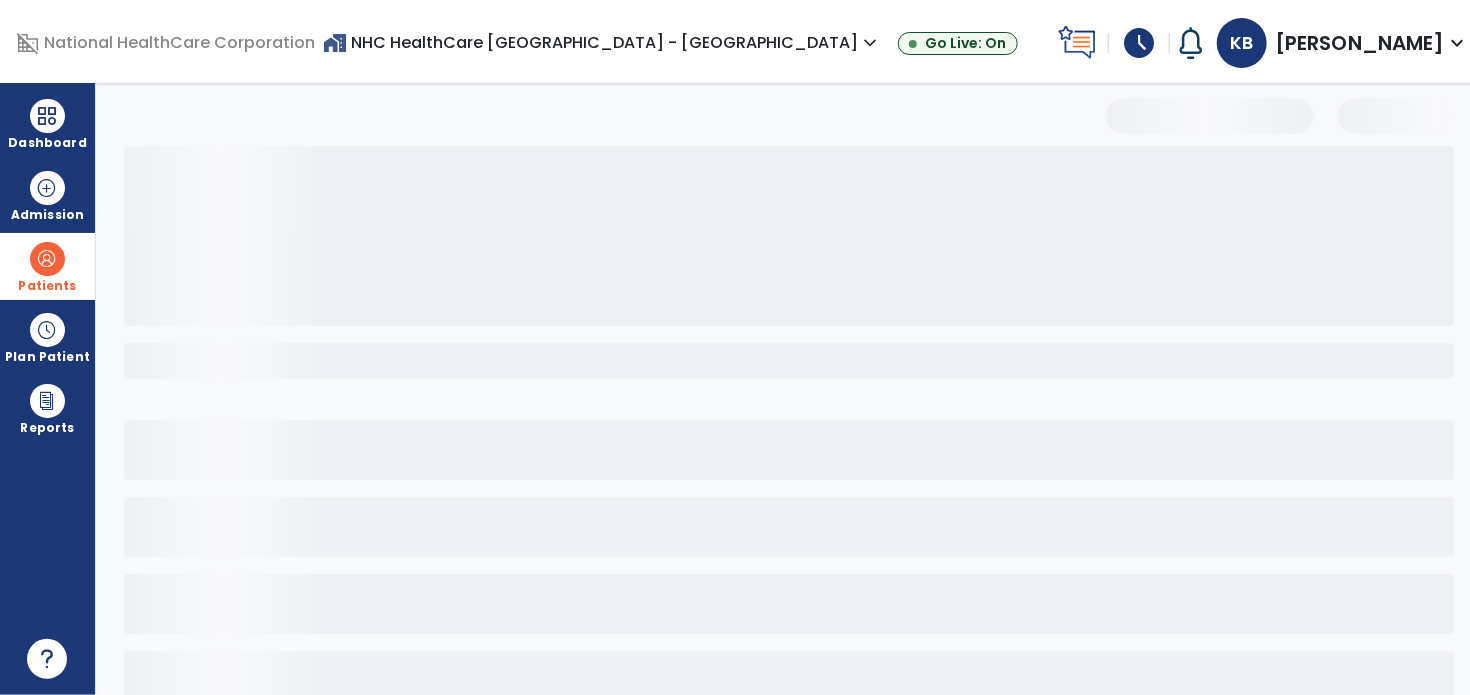 select on "***" 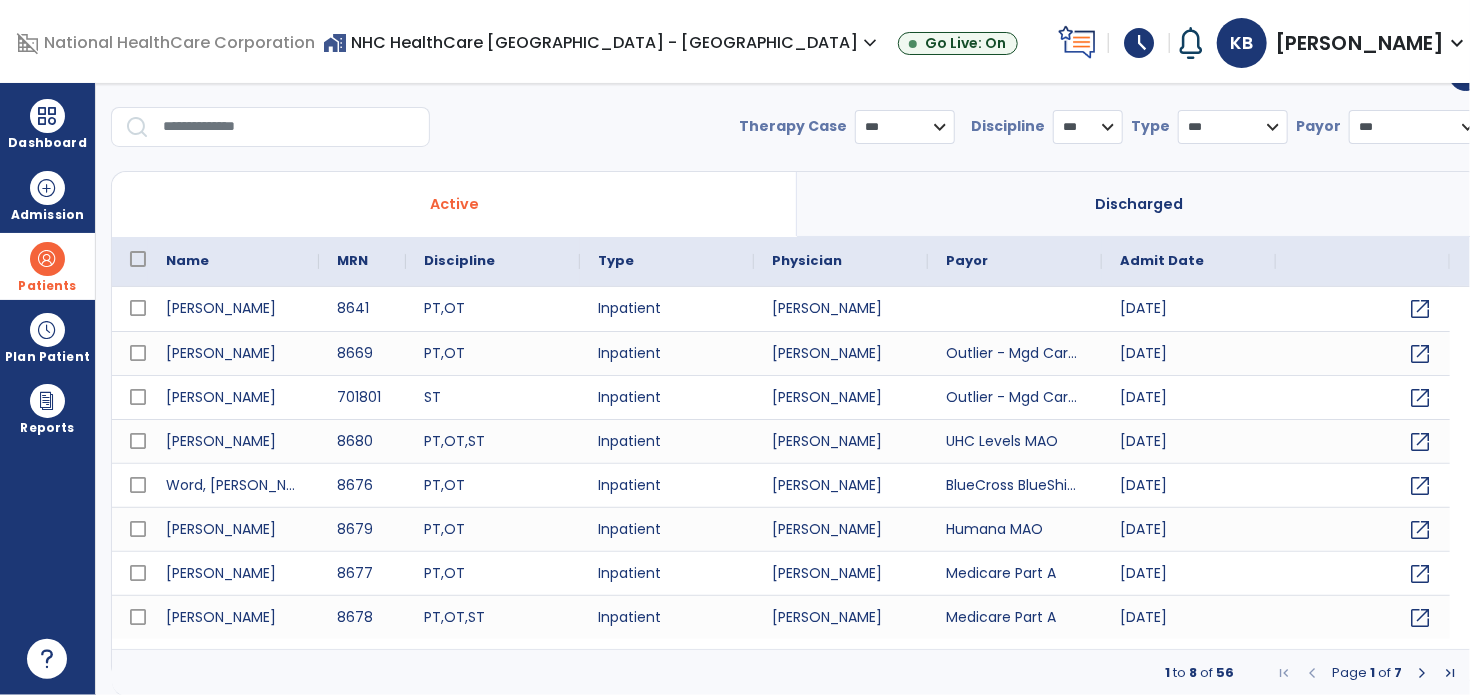 click at bounding box center [289, 127] 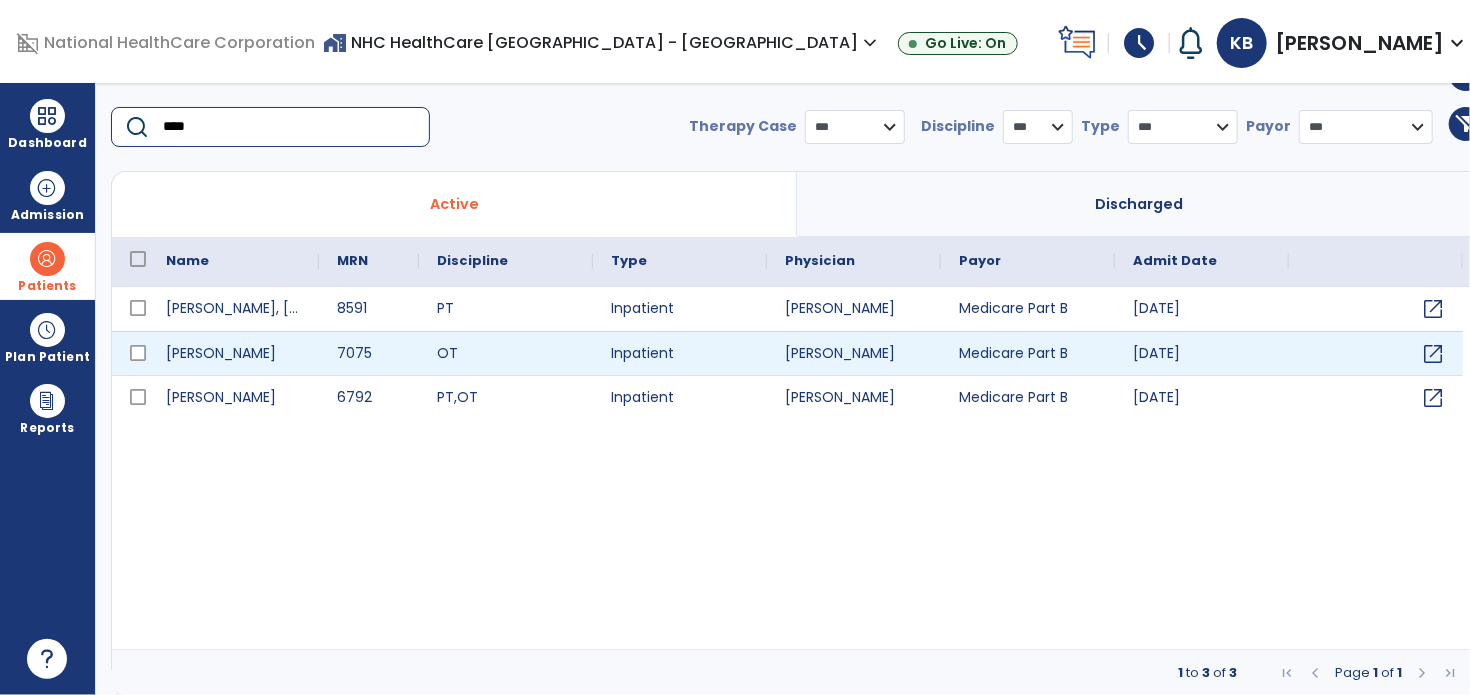 type on "****" 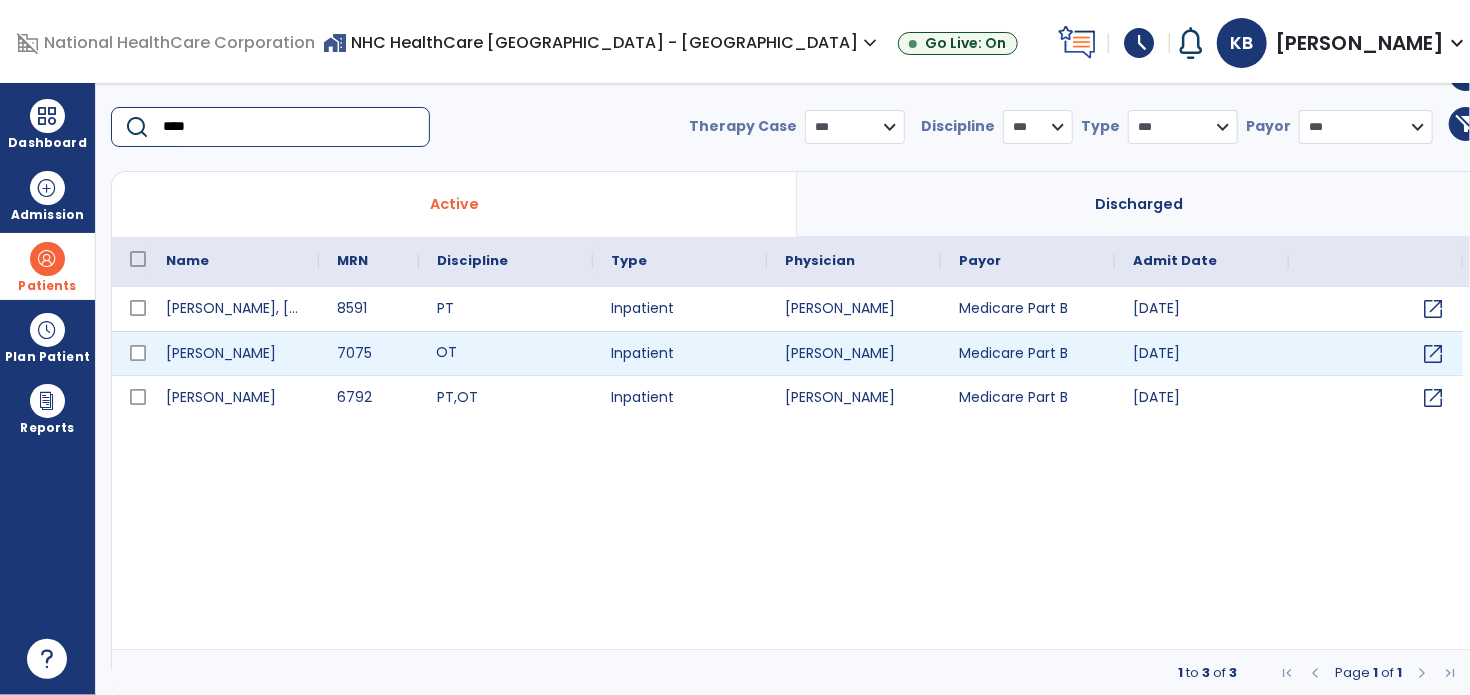 click on "OT" at bounding box center (506, 353) 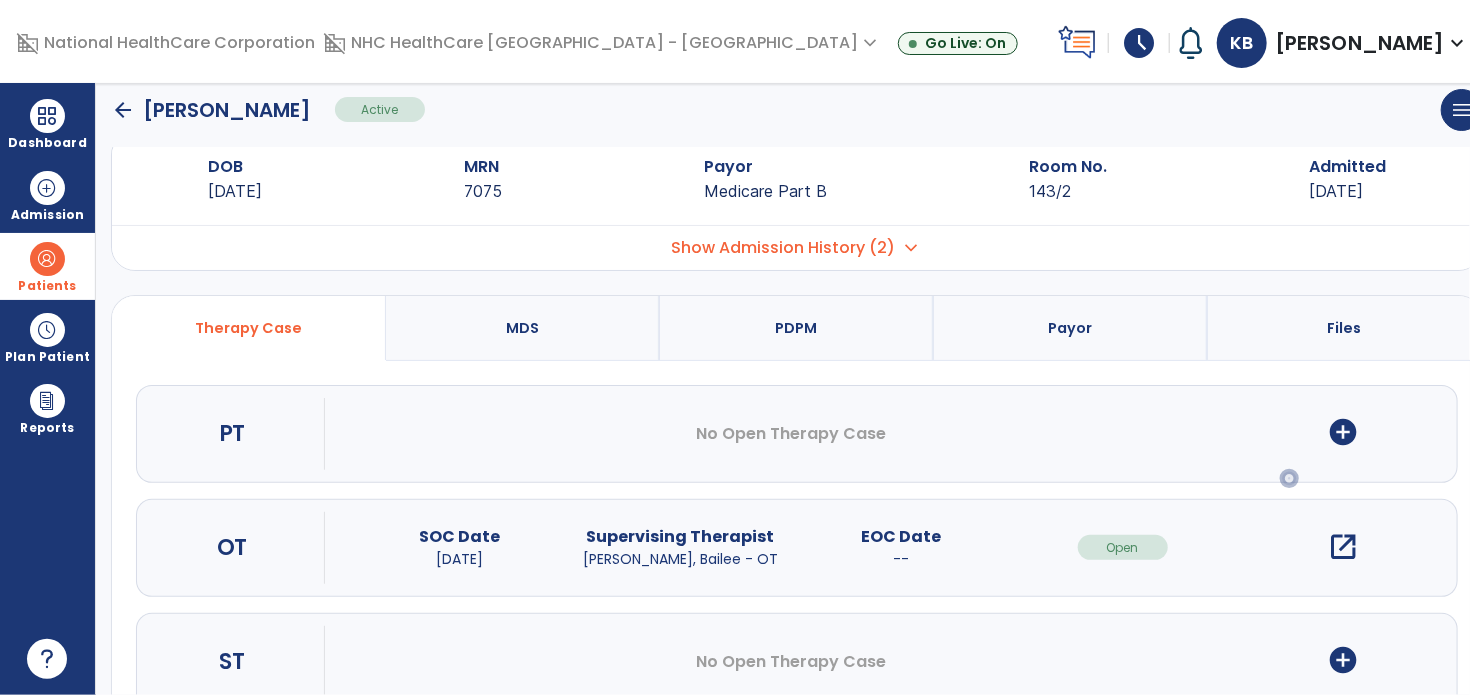 scroll, scrollTop: 0, scrollLeft: 0, axis: both 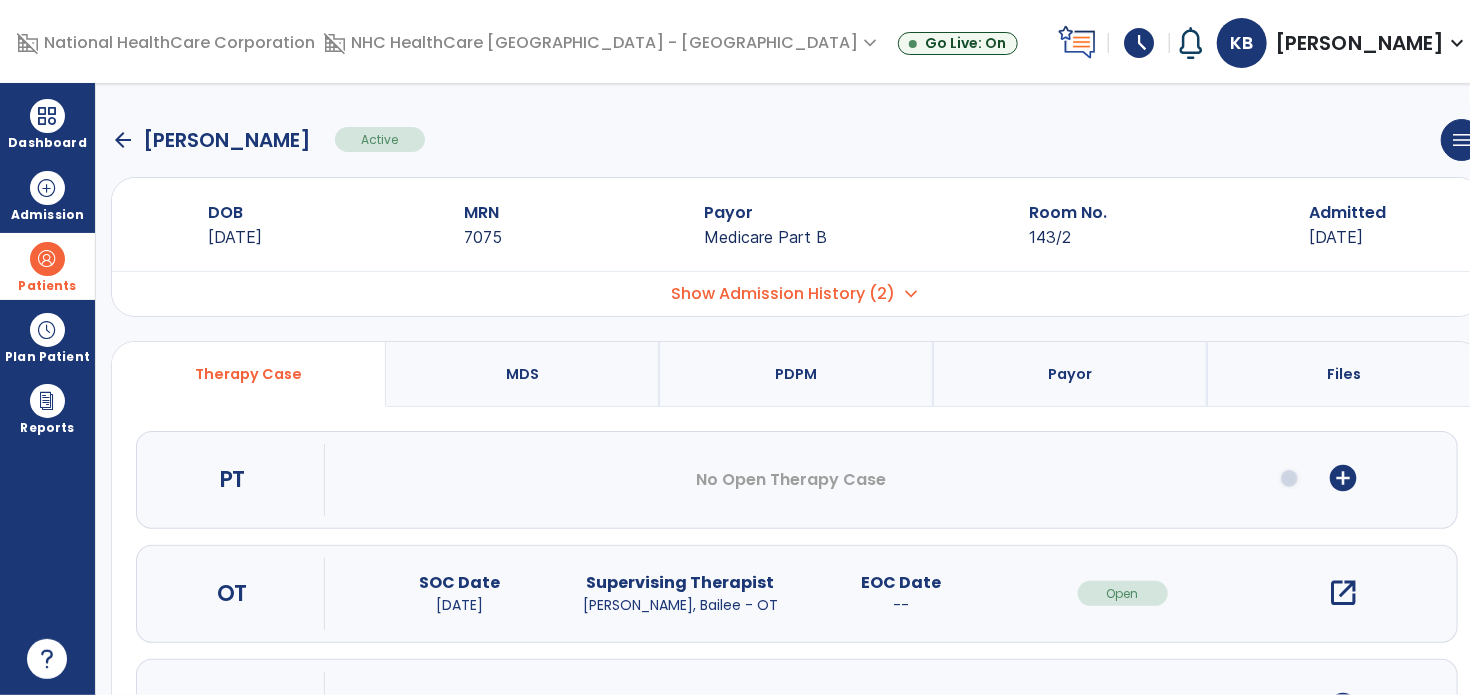 click on "open_in_new" at bounding box center [1344, 593] 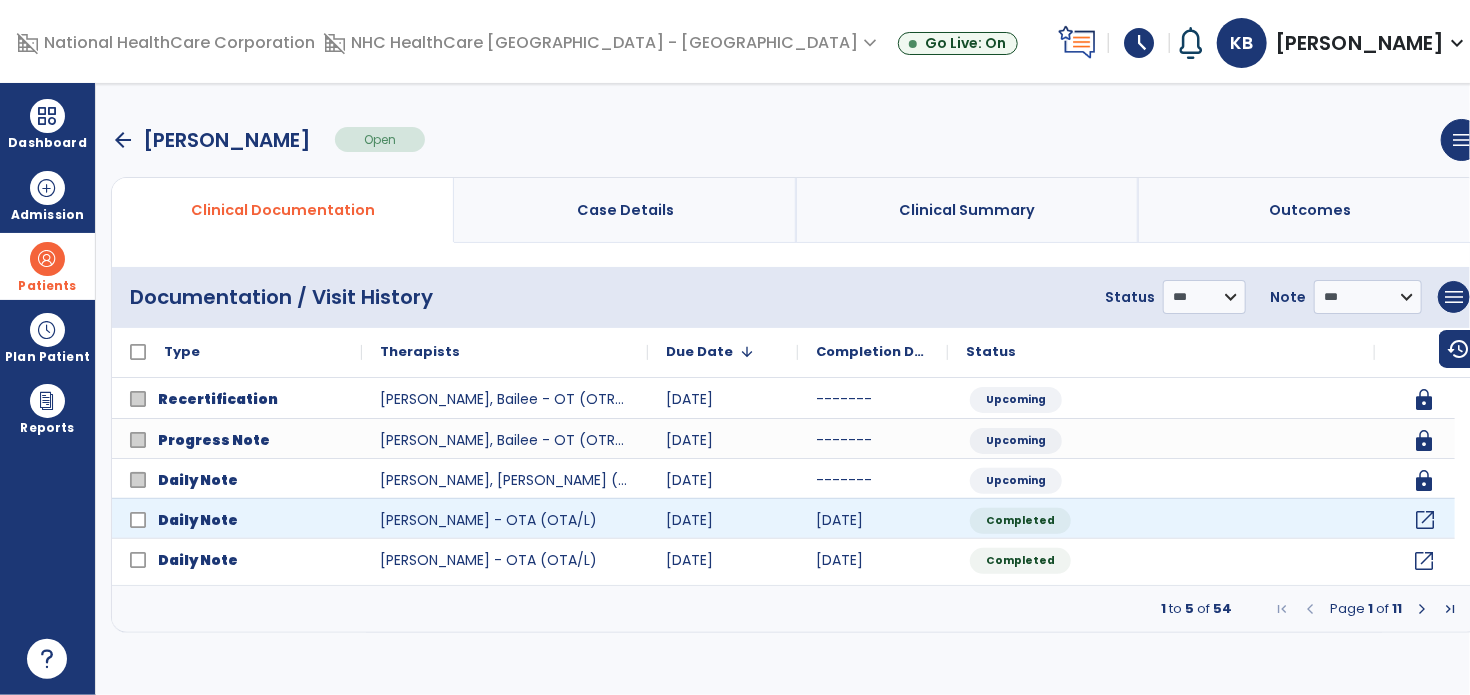click on "open_in_new" 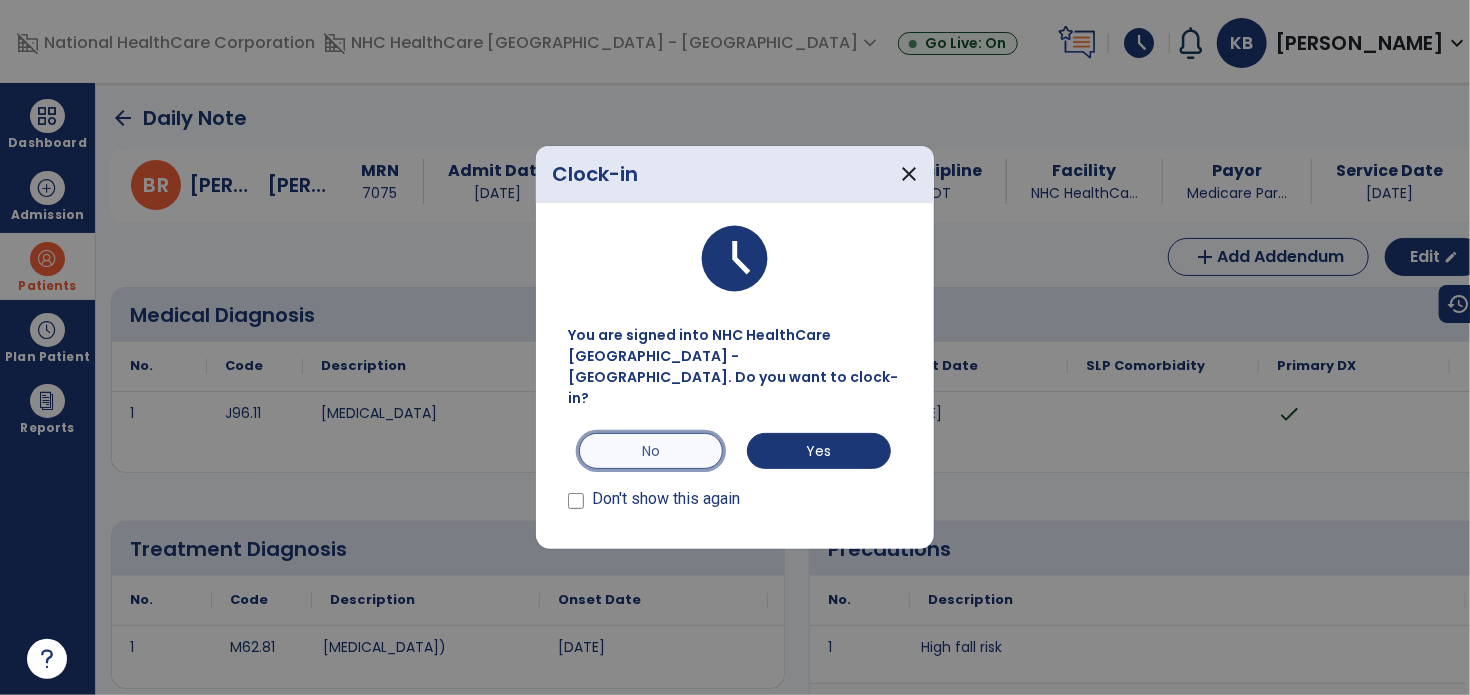 click on "No" at bounding box center (651, 451) 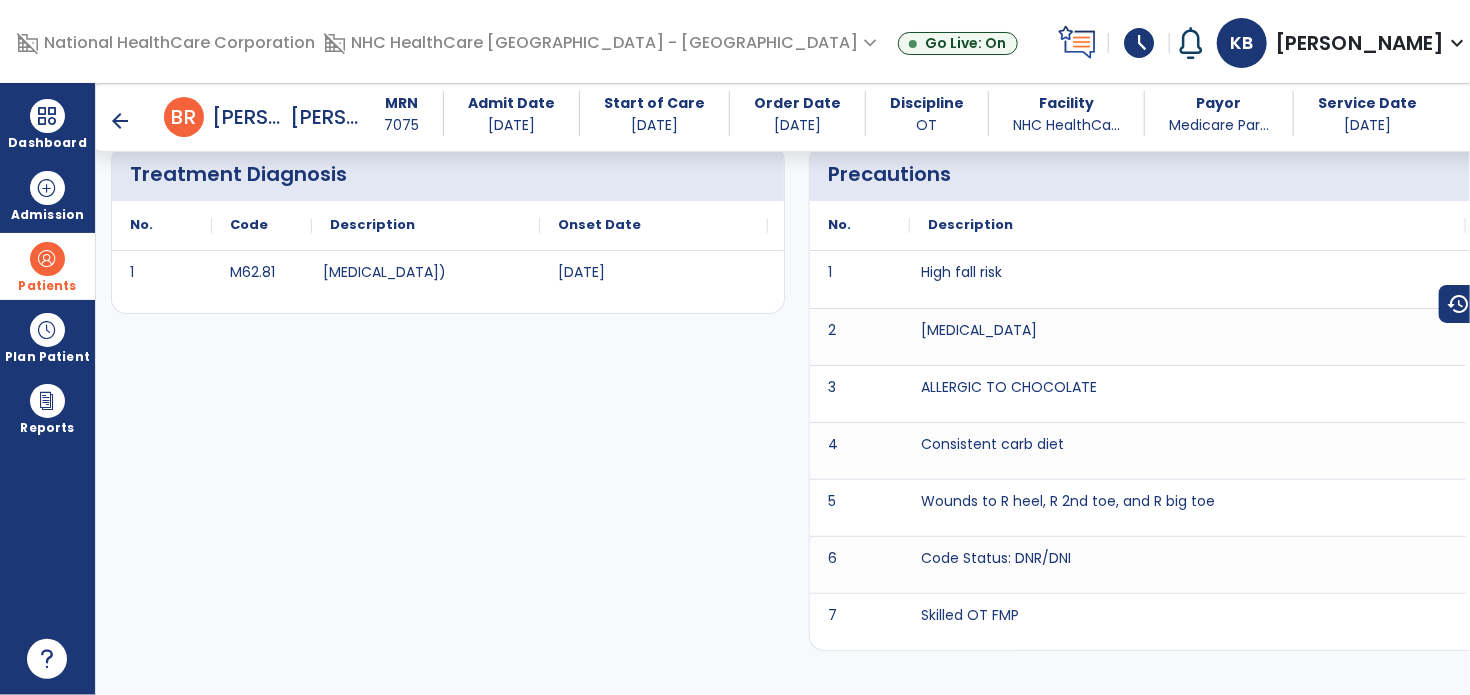 scroll, scrollTop: 200, scrollLeft: 0, axis: vertical 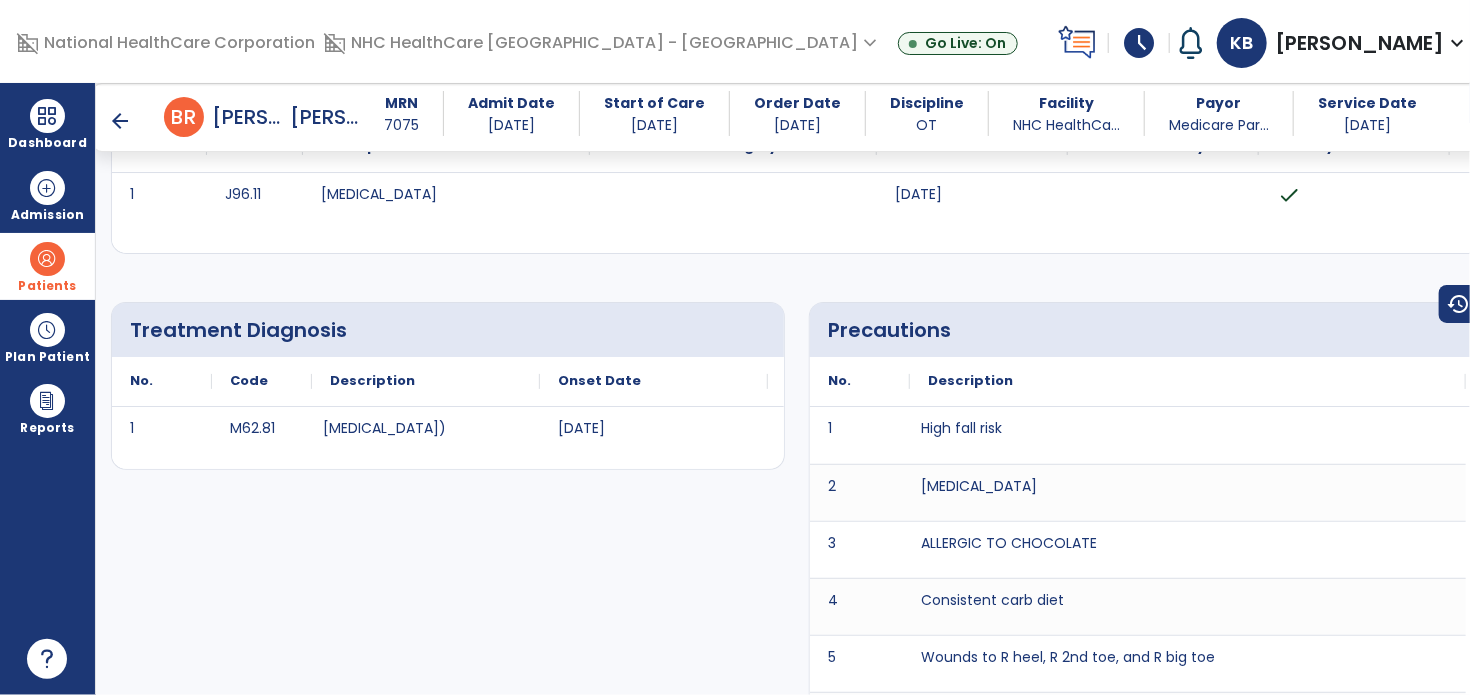click on "arrow_back" at bounding box center [120, 121] 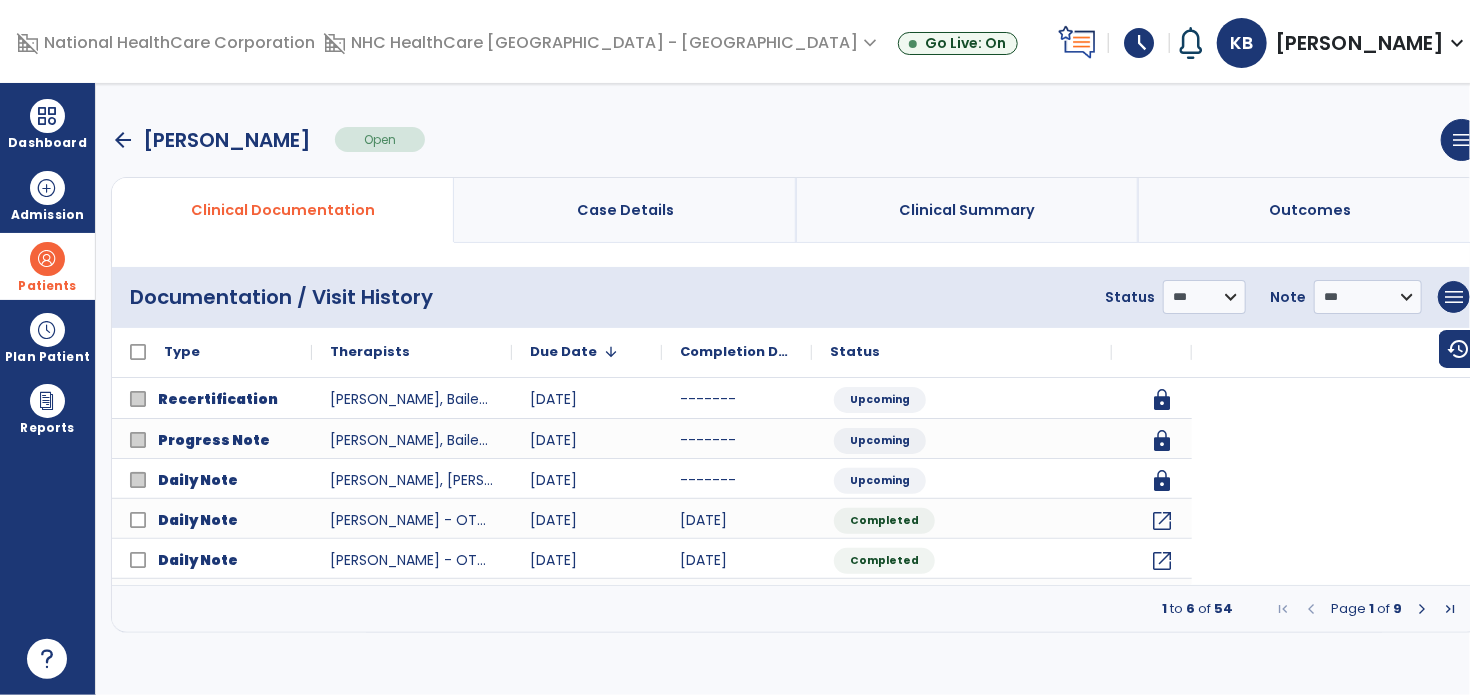 scroll, scrollTop: 0, scrollLeft: 0, axis: both 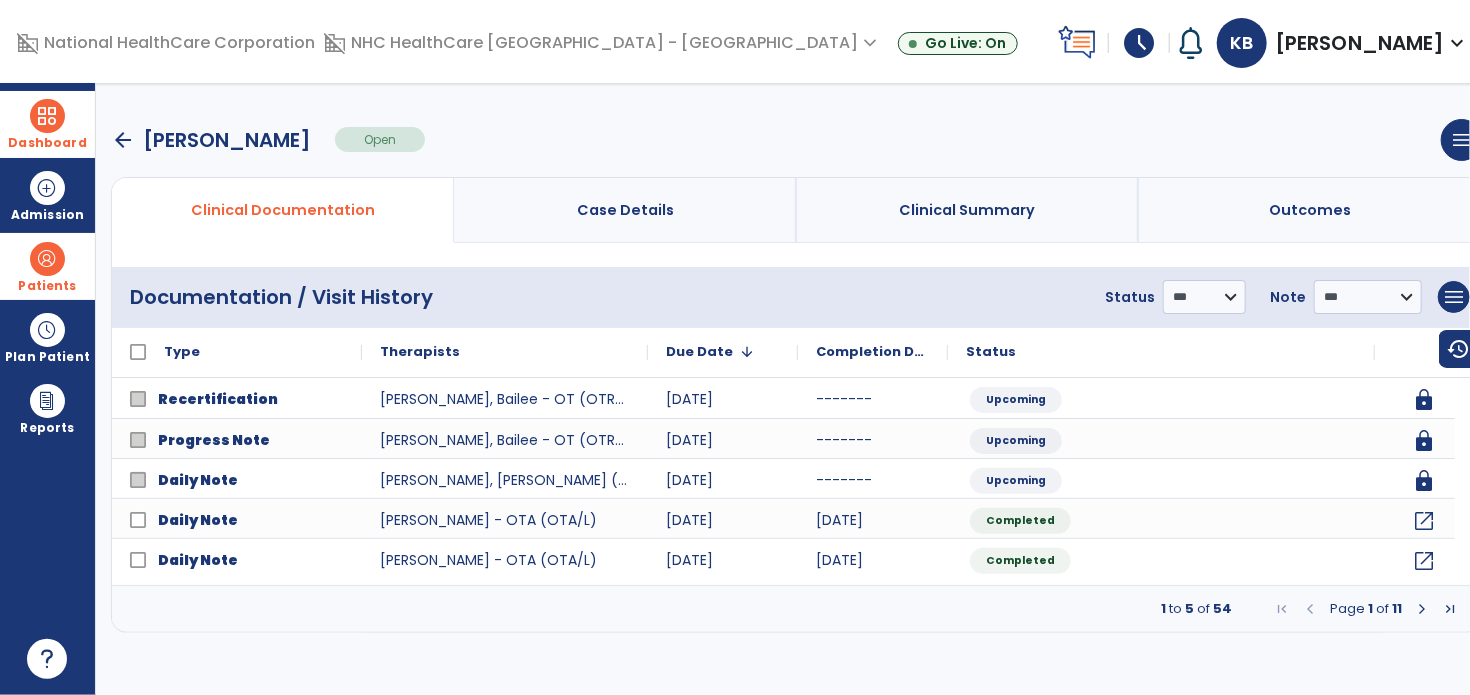 click on "Dashboard" at bounding box center (47, 124) 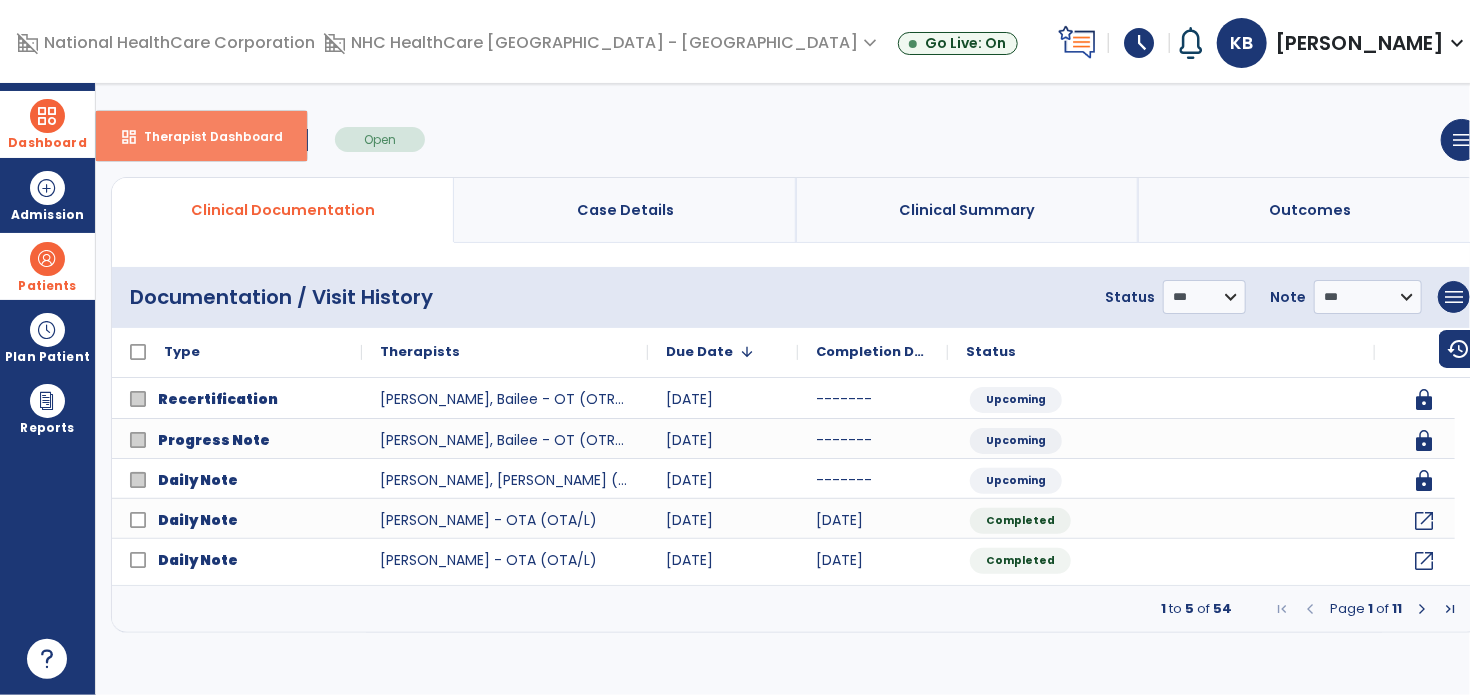 click on "Therapist Dashboard" at bounding box center (205, 136) 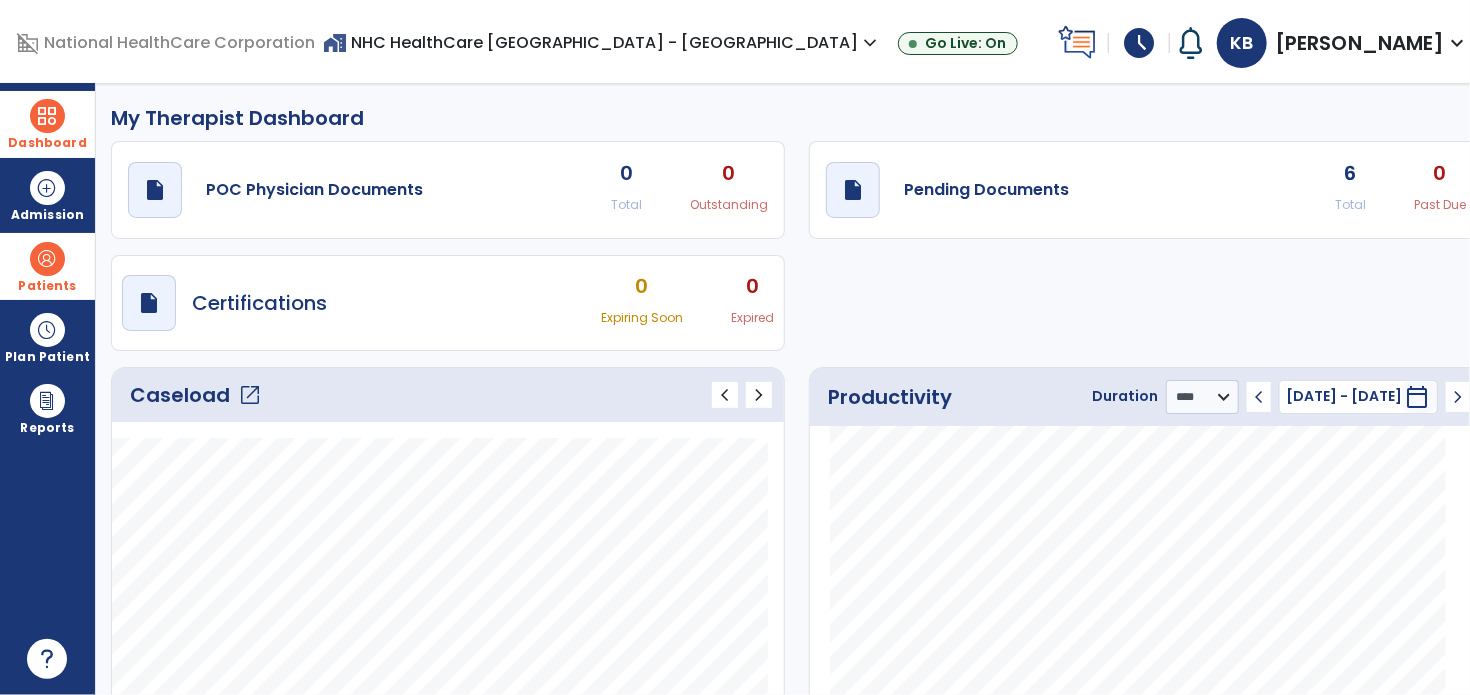 click on "6" 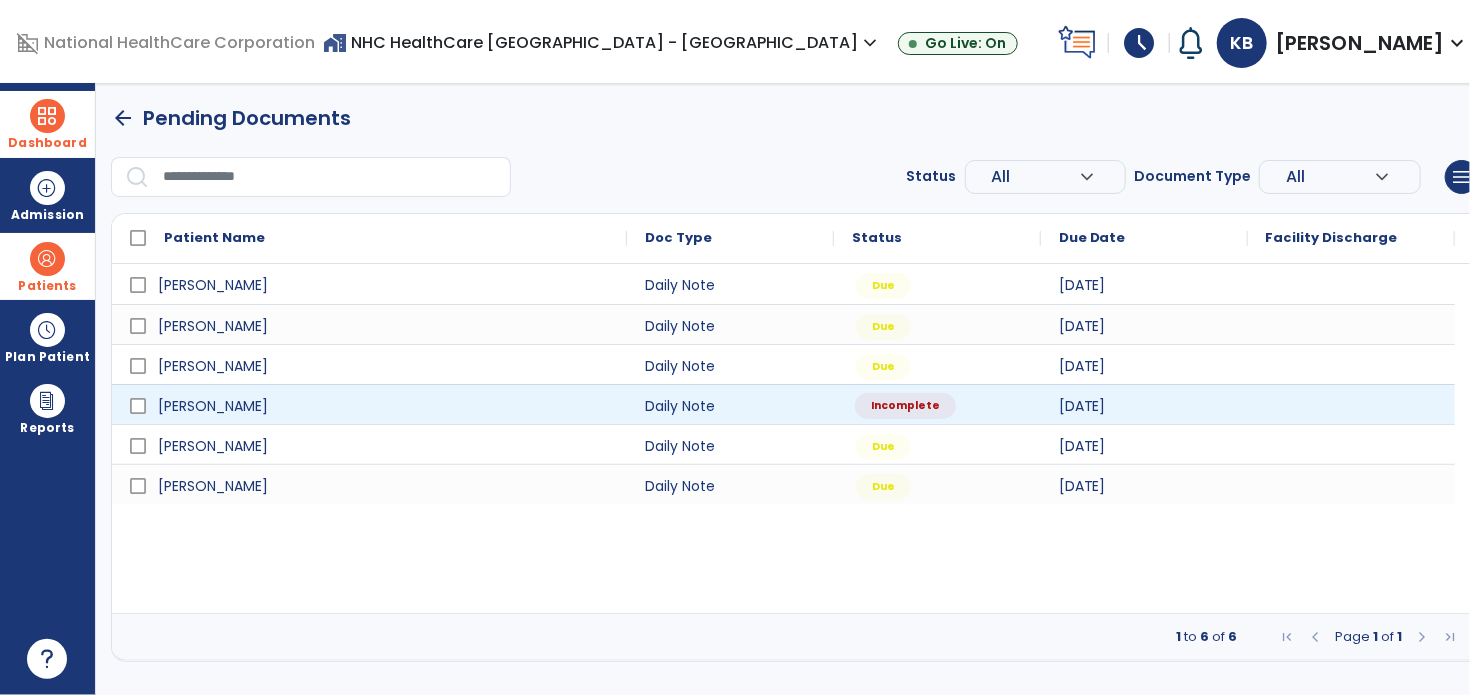 click on "Incomplete" at bounding box center (937, 404) 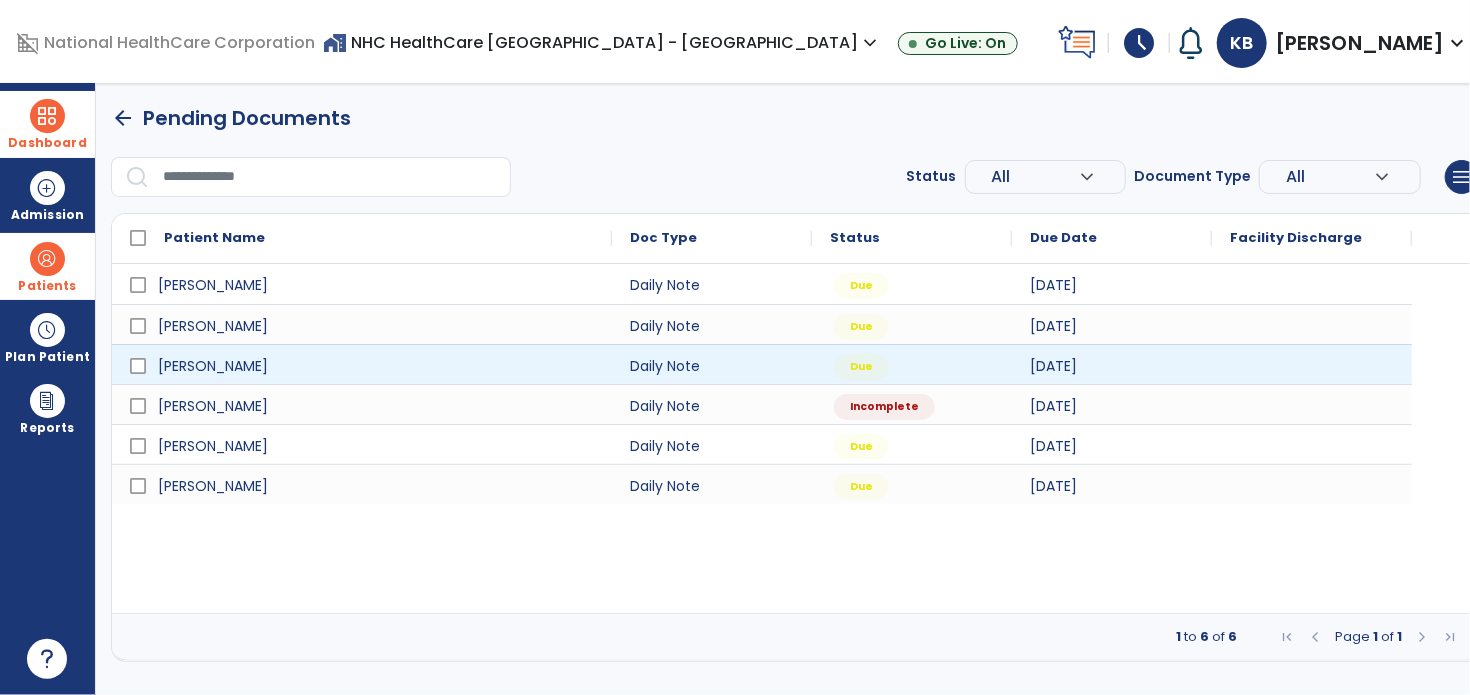 select on "*" 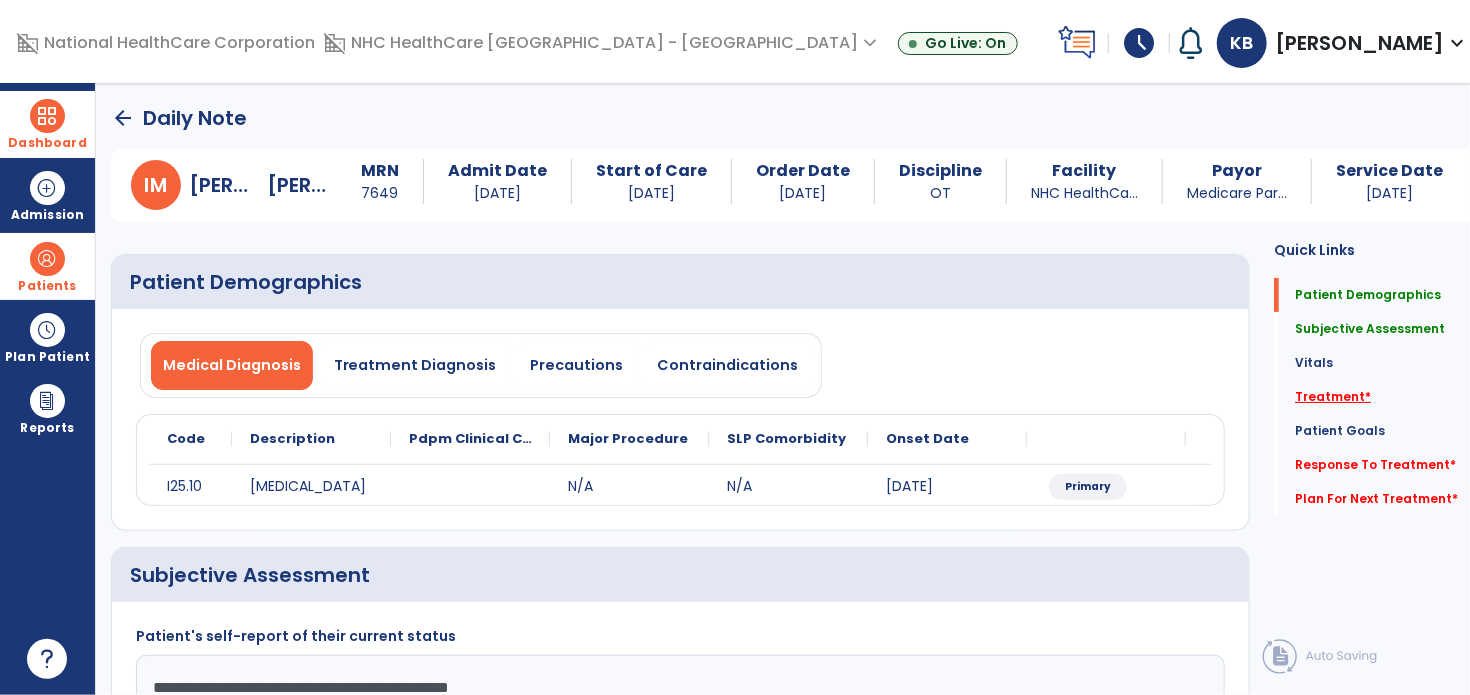 click on "Treatment   *" 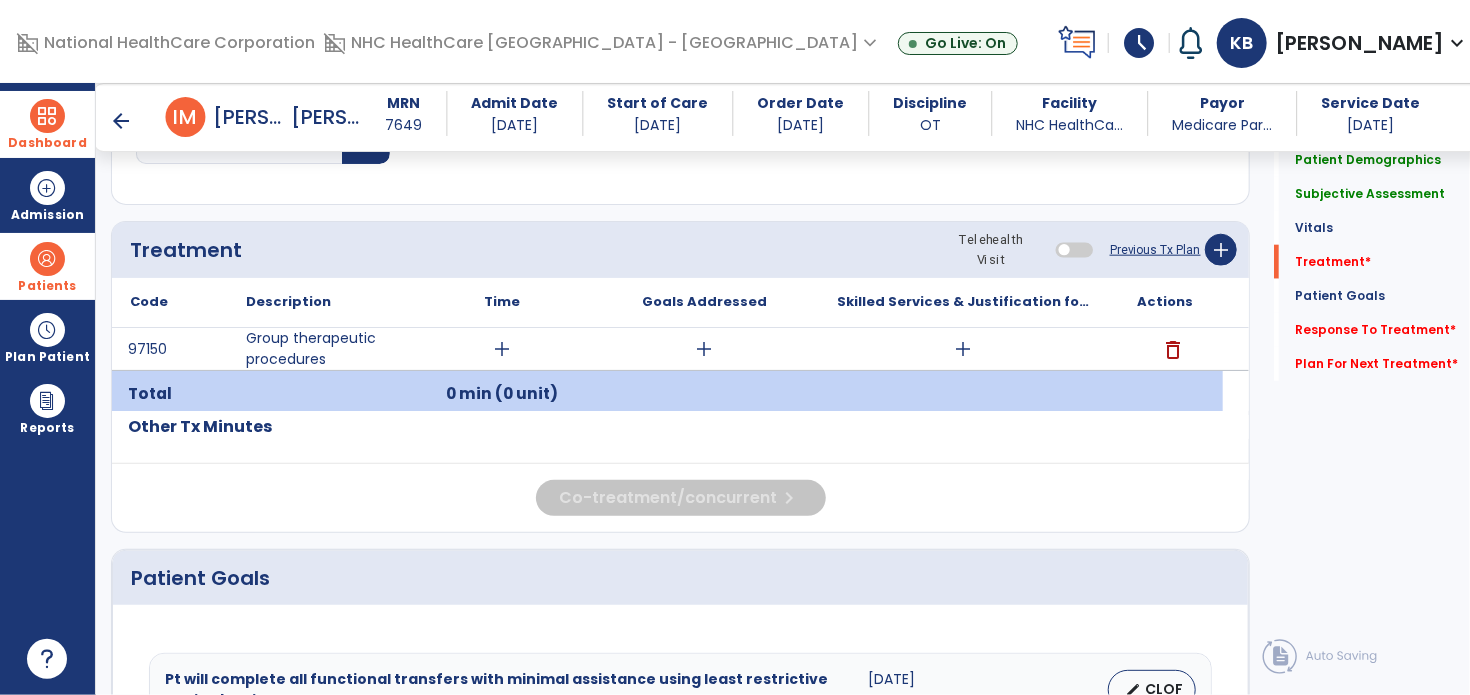 scroll, scrollTop: 1033, scrollLeft: 0, axis: vertical 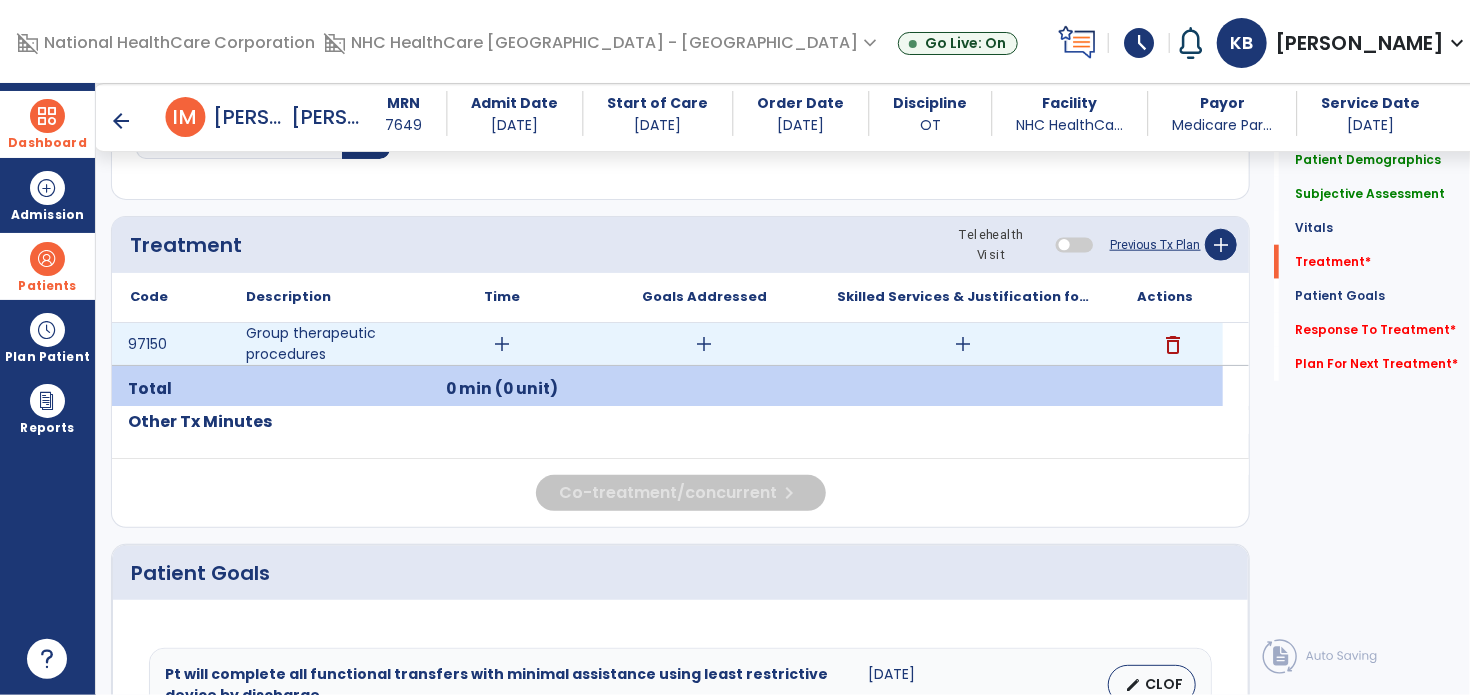 click on "add" at bounding box center [502, 344] 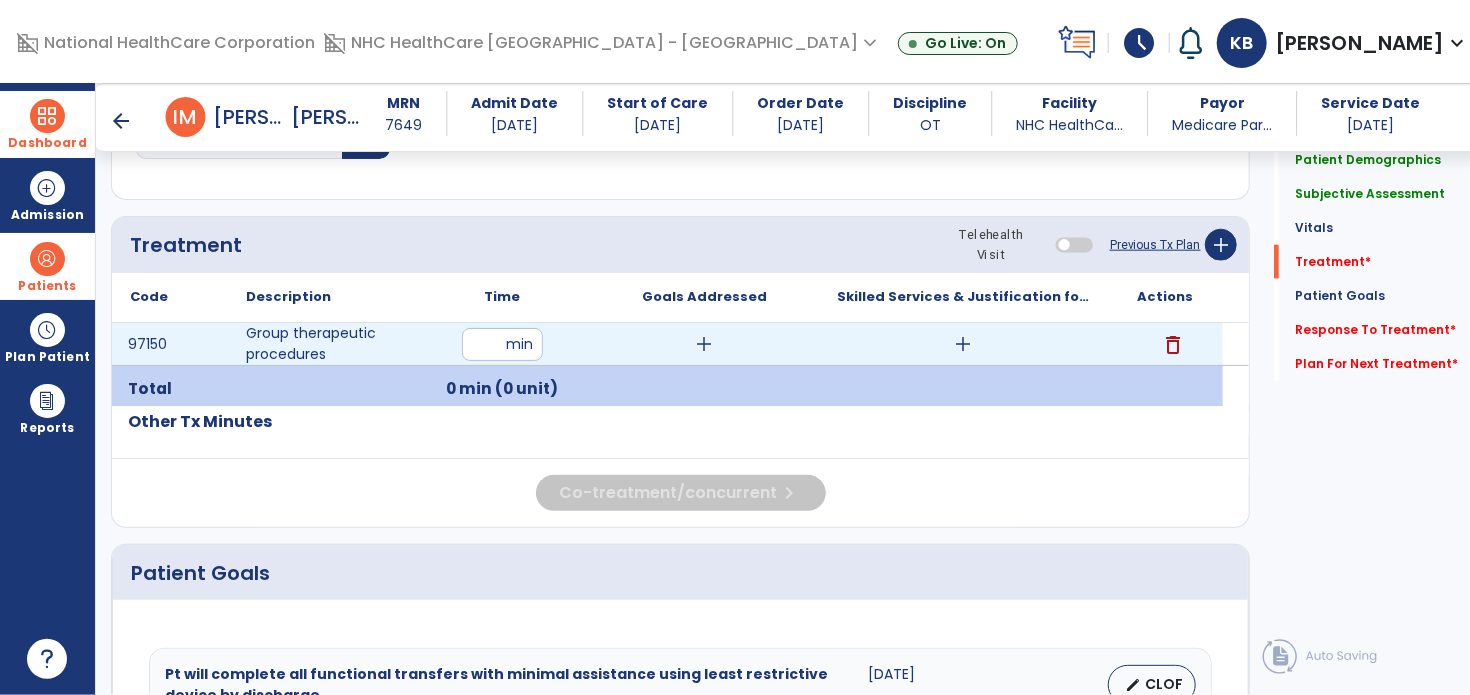 type on "**" 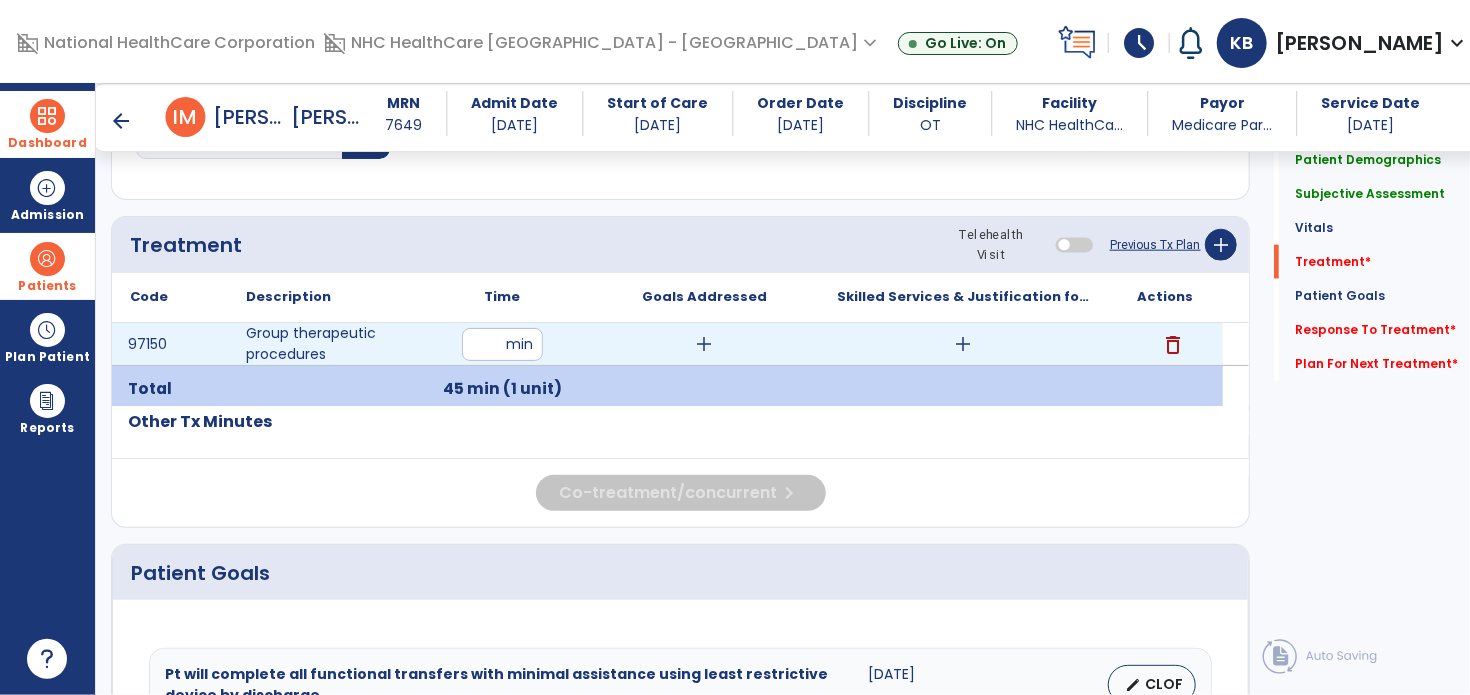 click on "add" at bounding box center (704, 344) 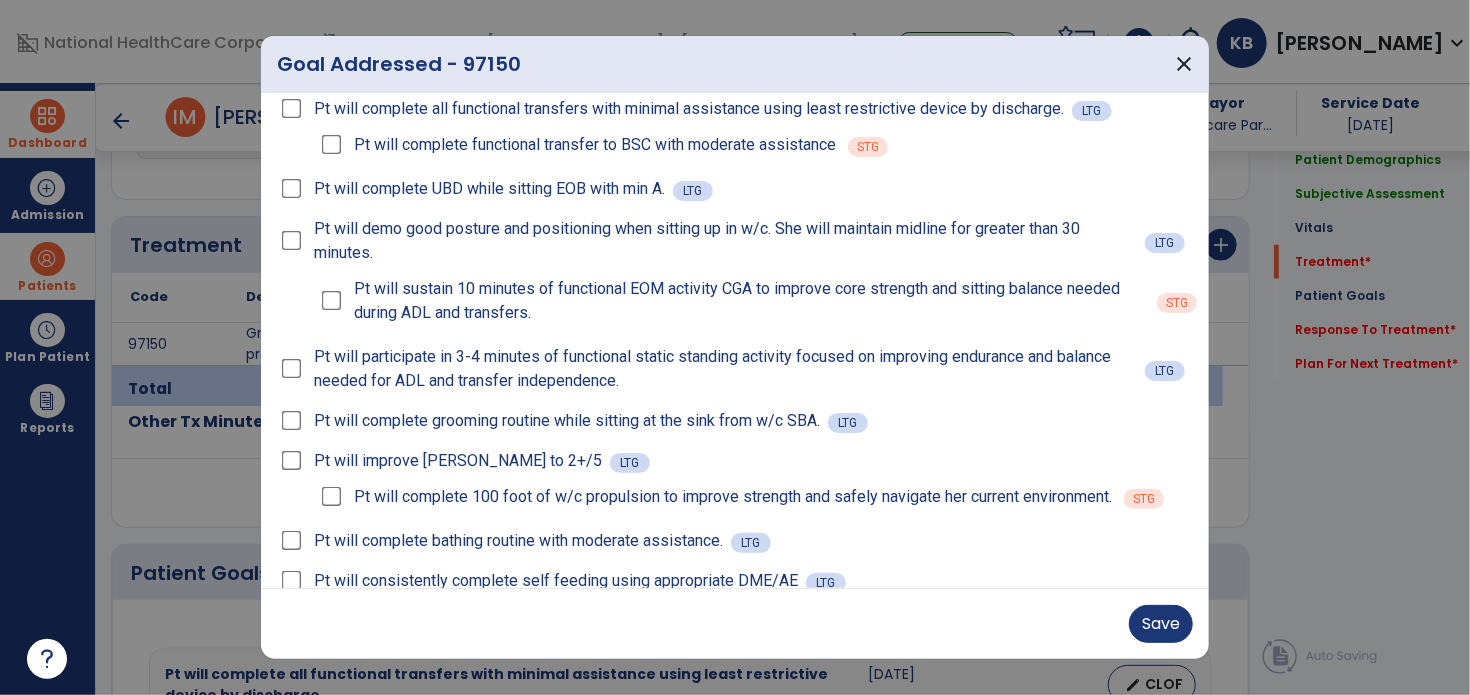 scroll, scrollTop: 79, scrollLeft: 0, axis: vertical 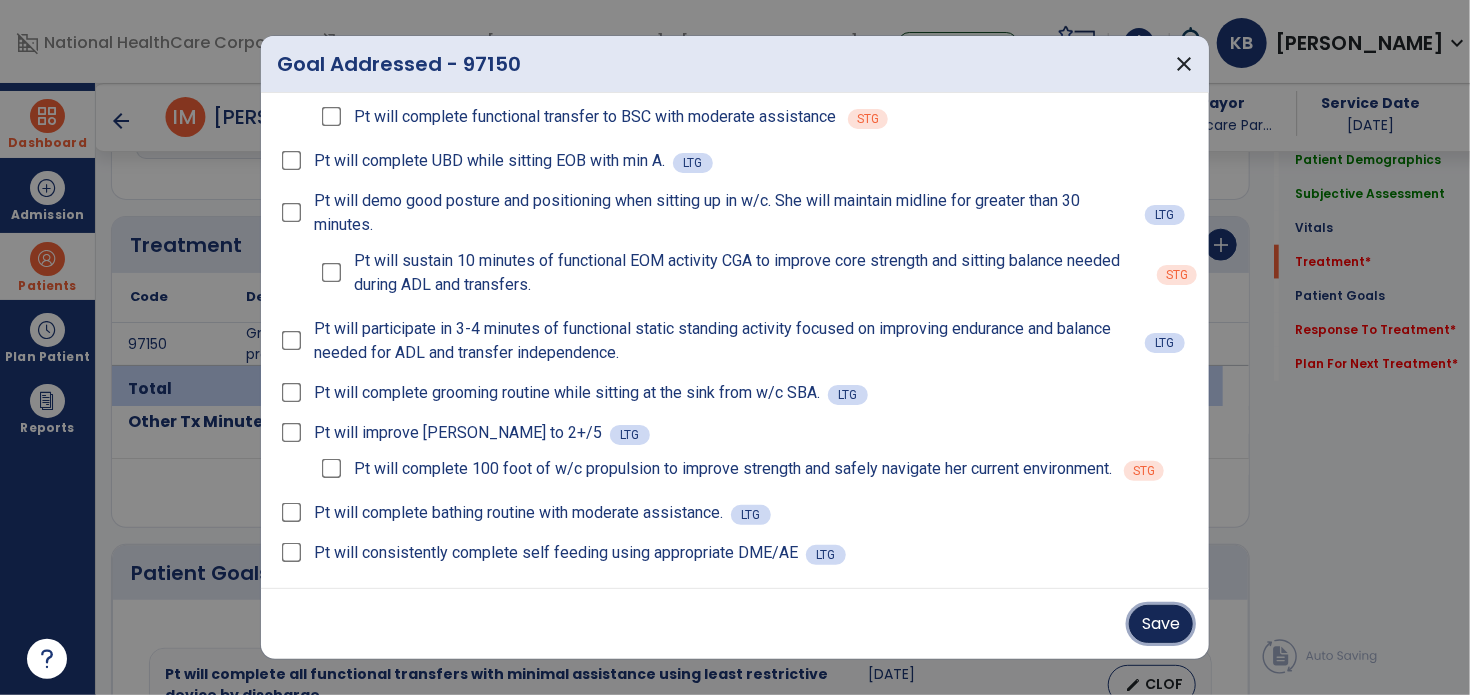 click on "Save" at bounding box center (1161, 624) 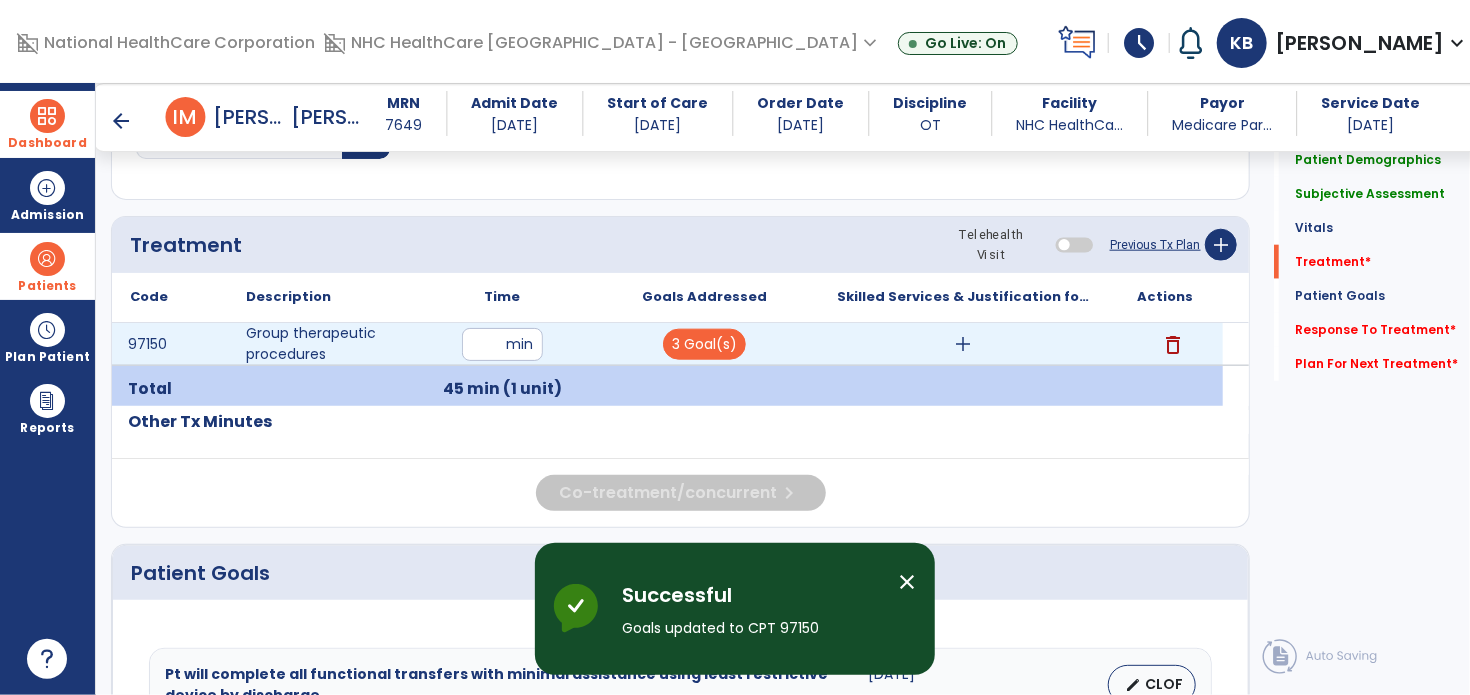 click on "add" at bounding box center [964, 344] 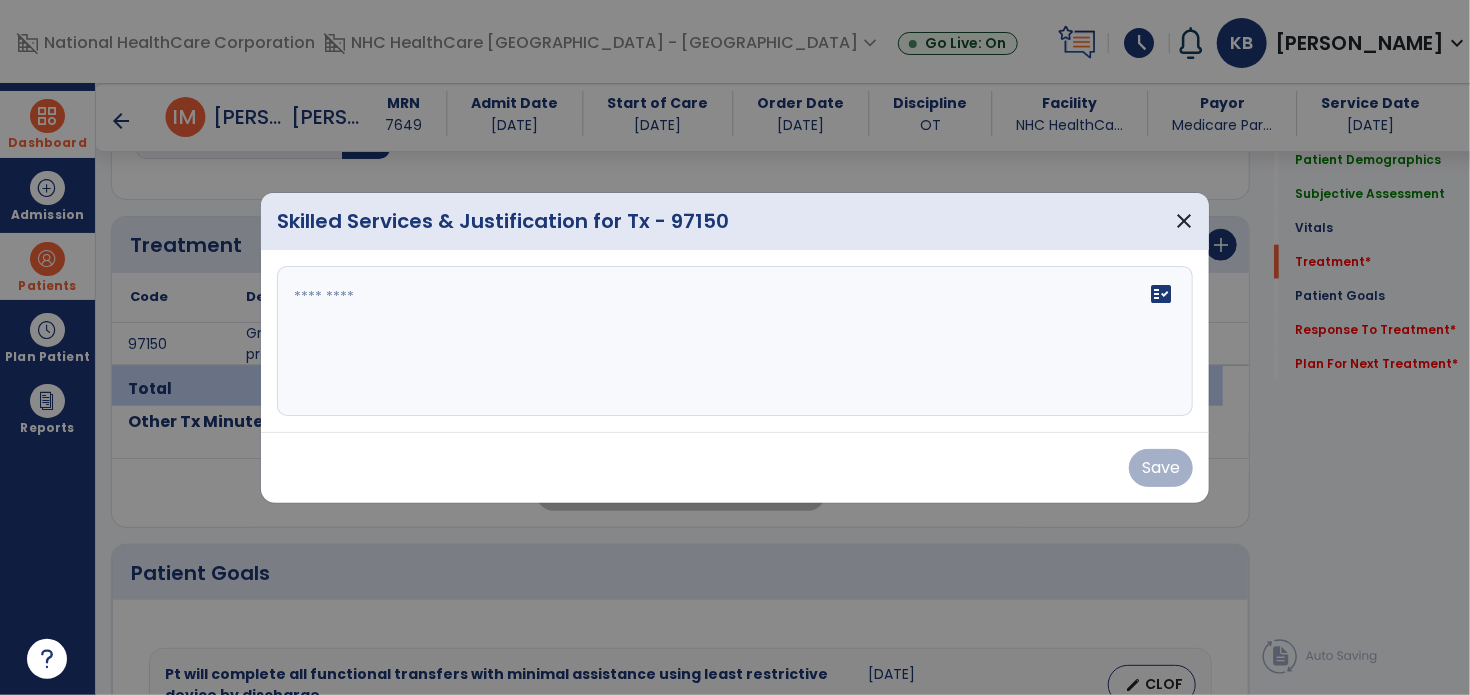 click on "fact_check" at bounding box center (735, 341) 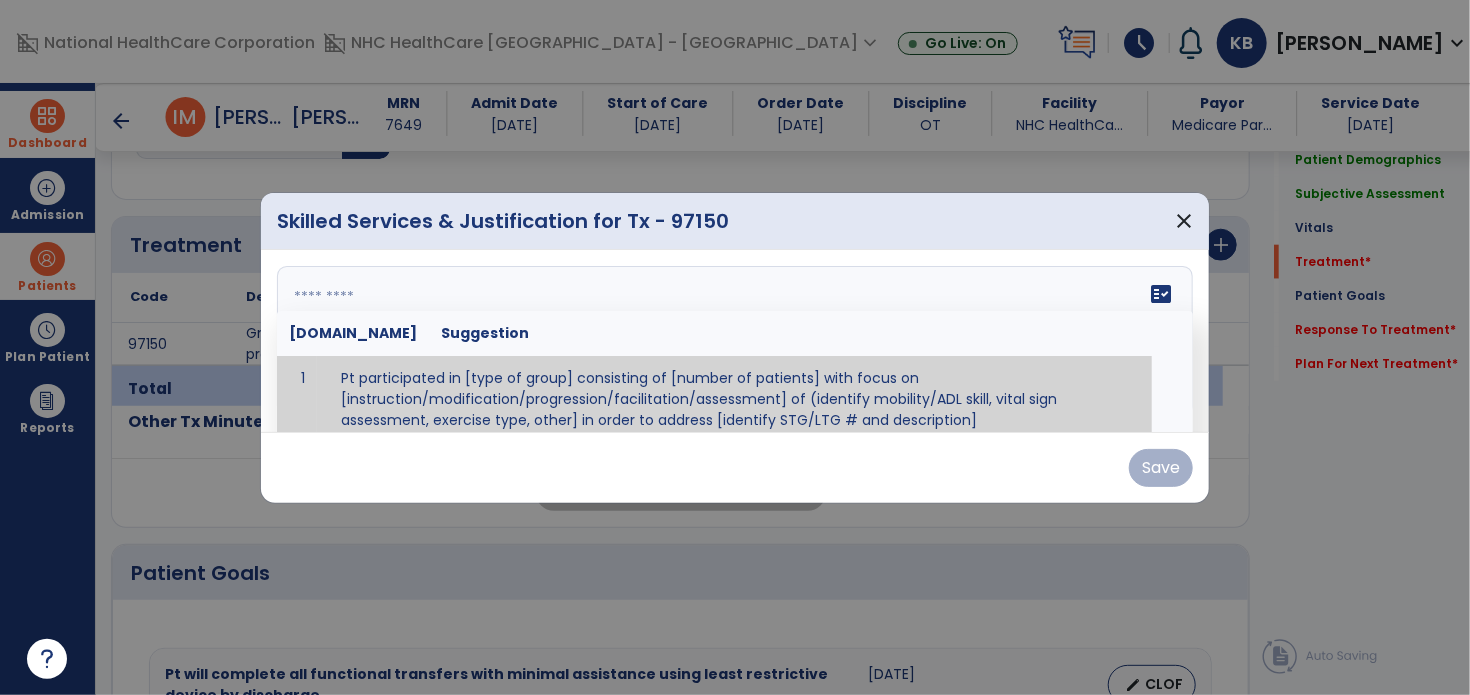 paste on "**********" 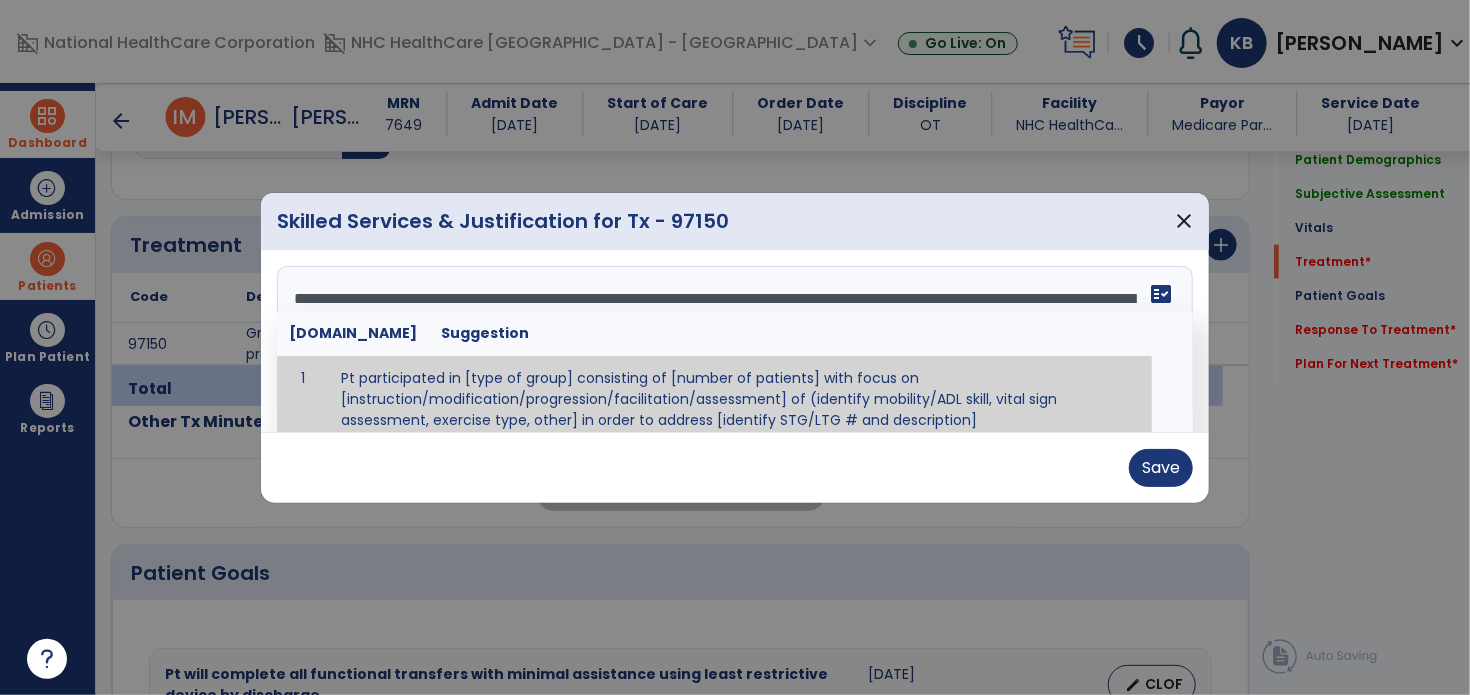 scroll, scrollTop: 28, scrollLeft: 0, axis: vertical 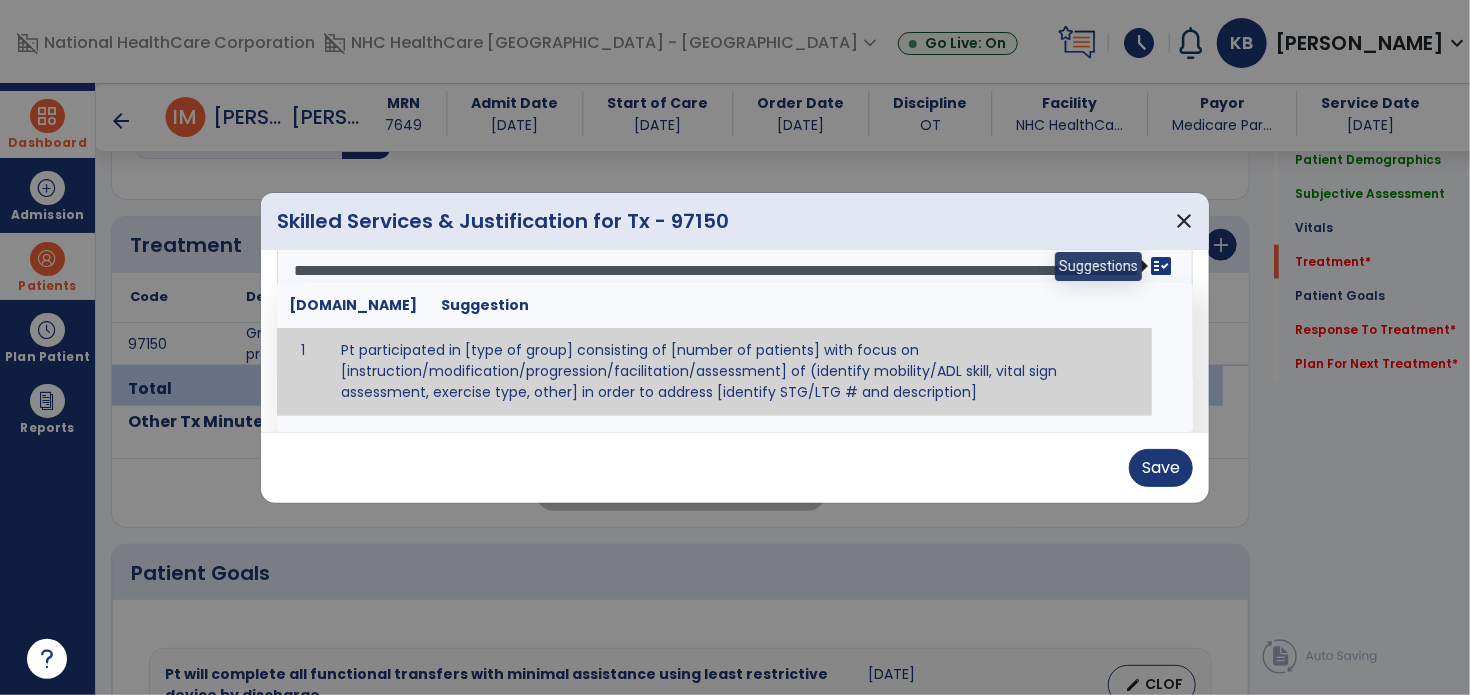 type on "**********" 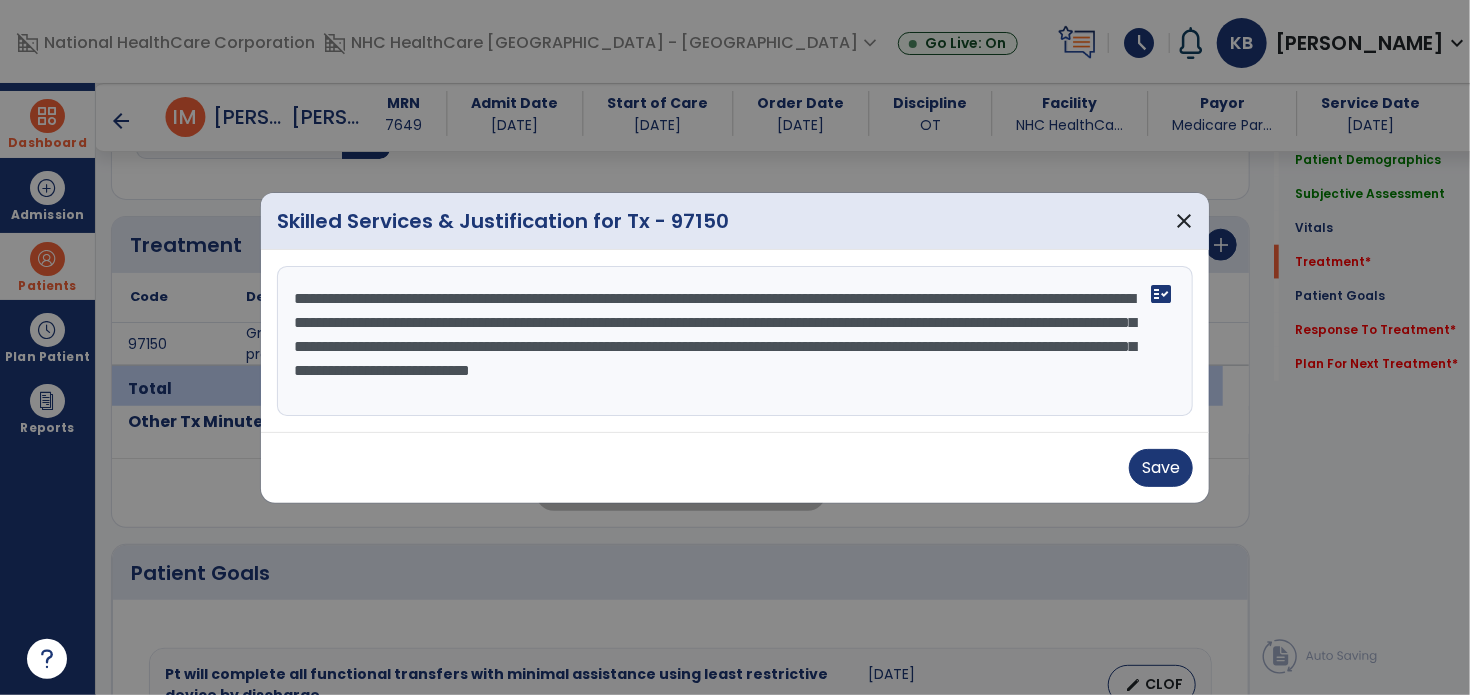 scroll, scrollTop: 0, scrollLeft: 0, axis: both 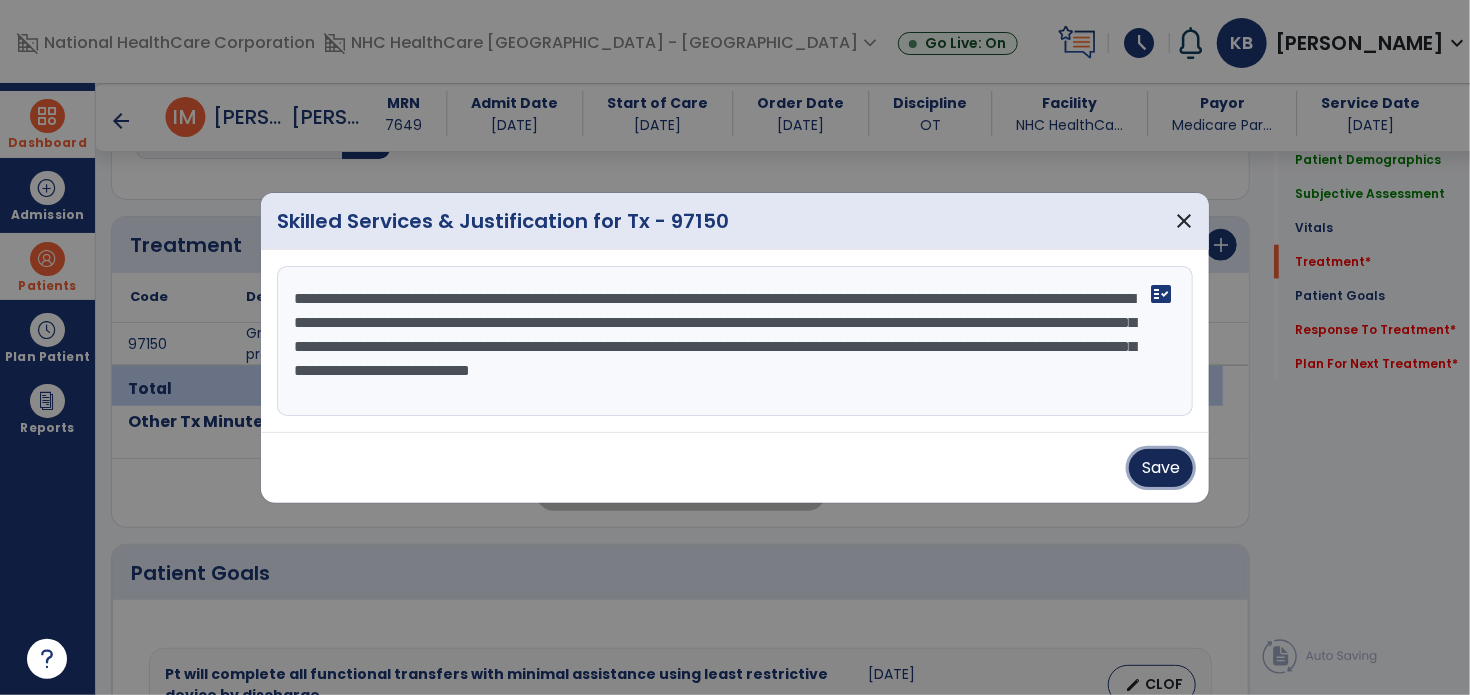 click on "Save" at bounding box center [1161, 468] 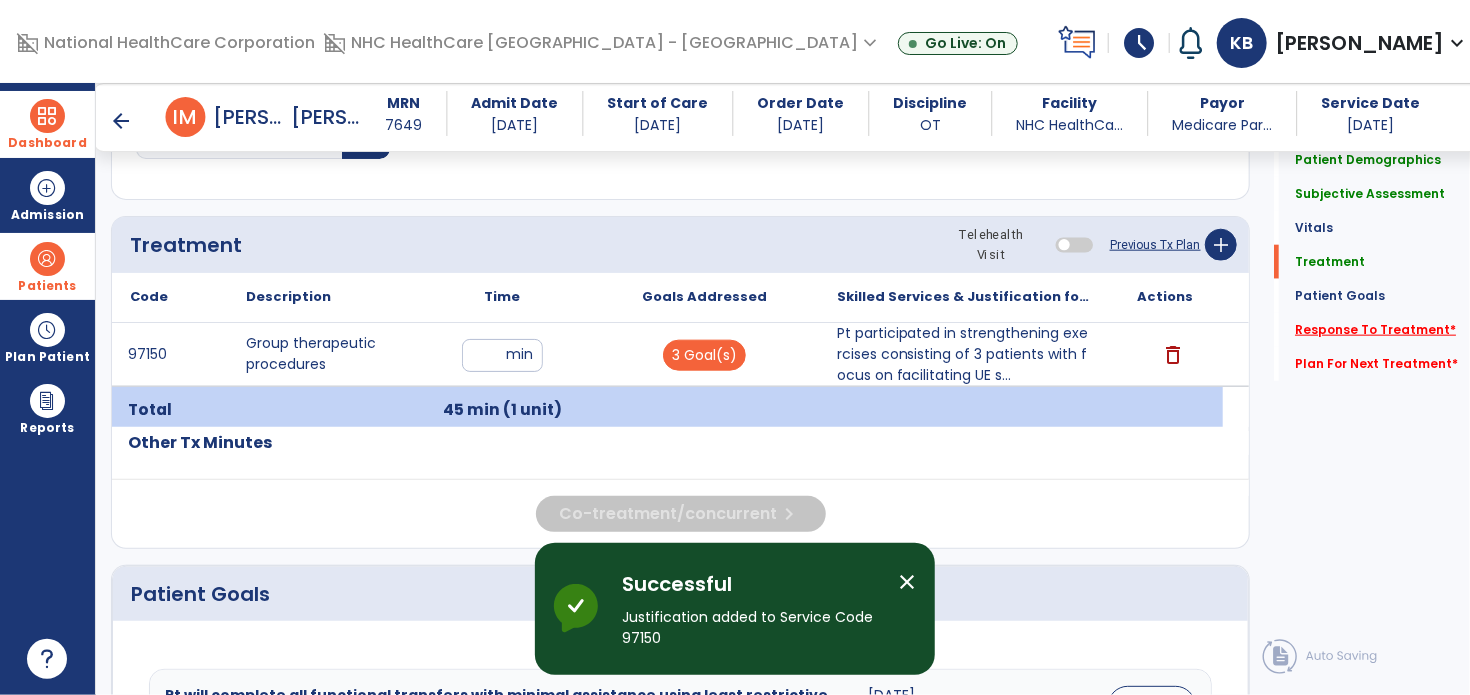 click on "Response To Treatment   *" 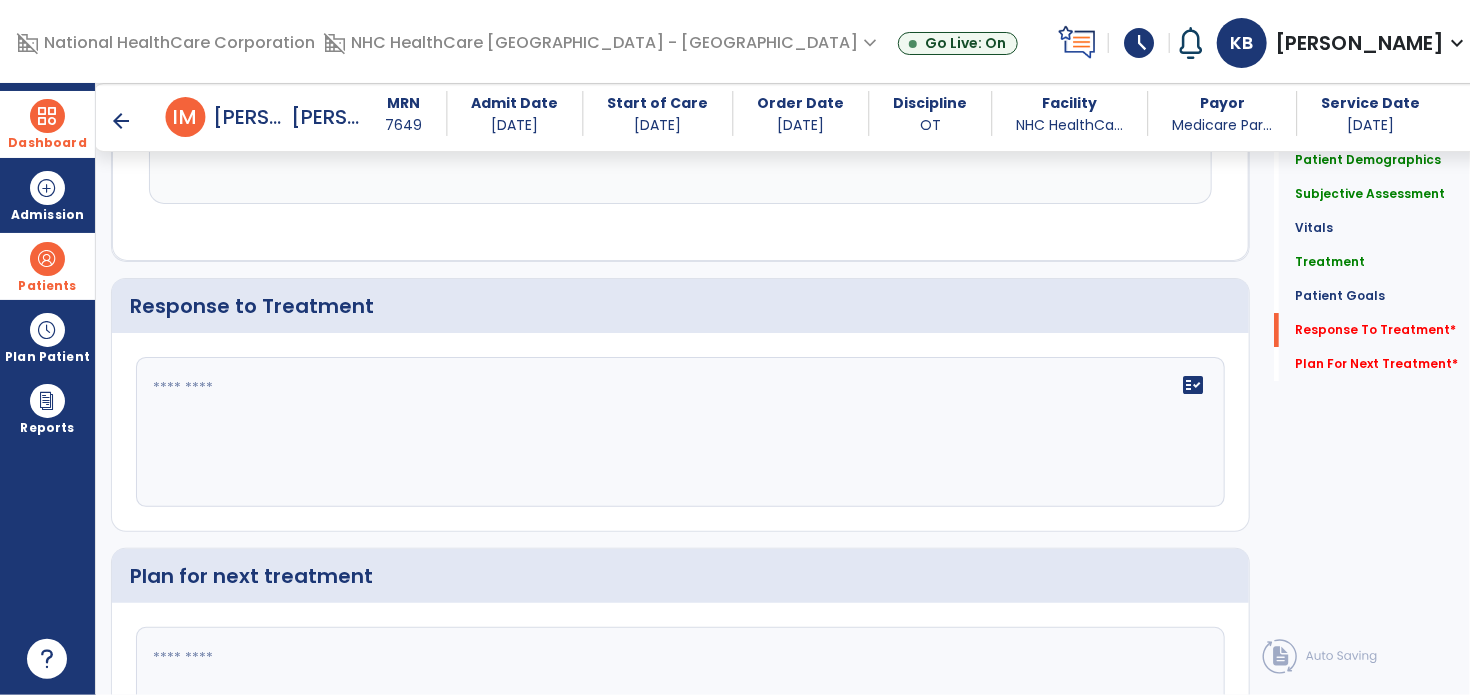 scroll, scrollTop: 3362, scrollLeft: 0, axis: vertical 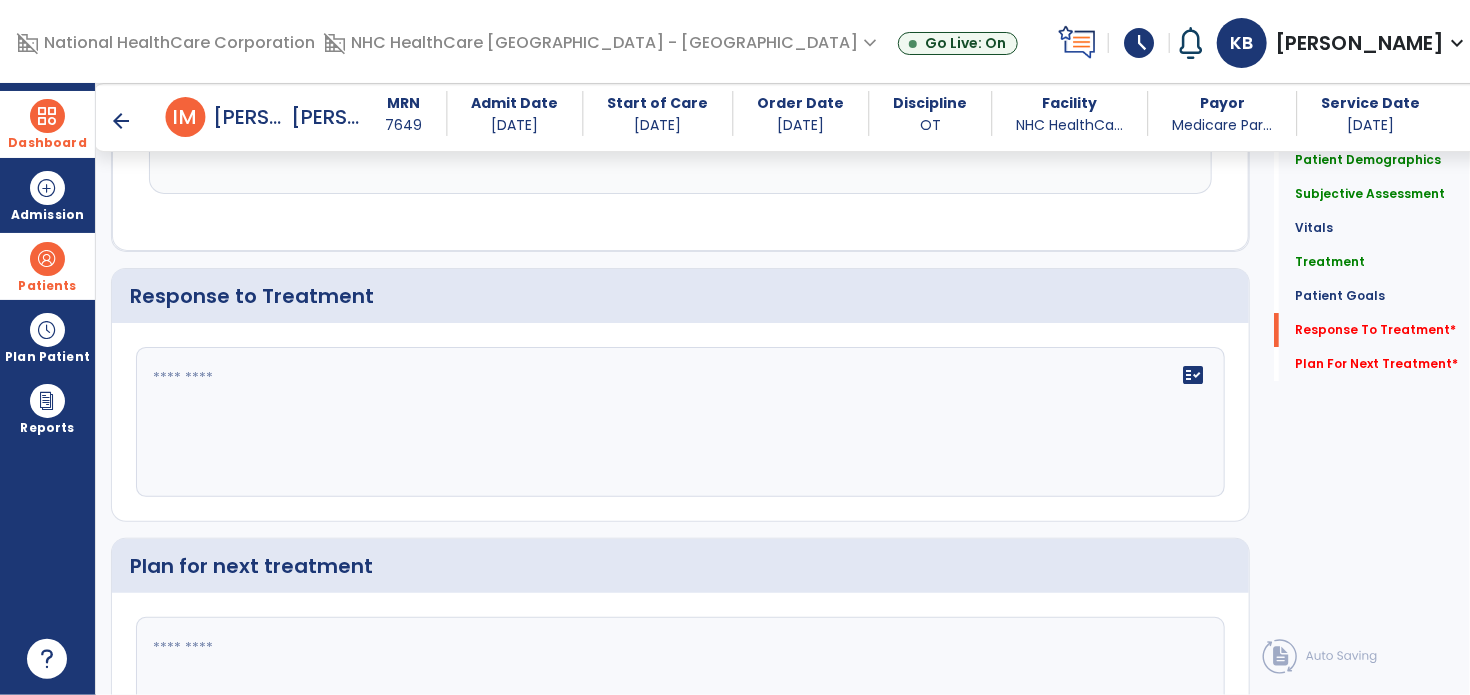 click 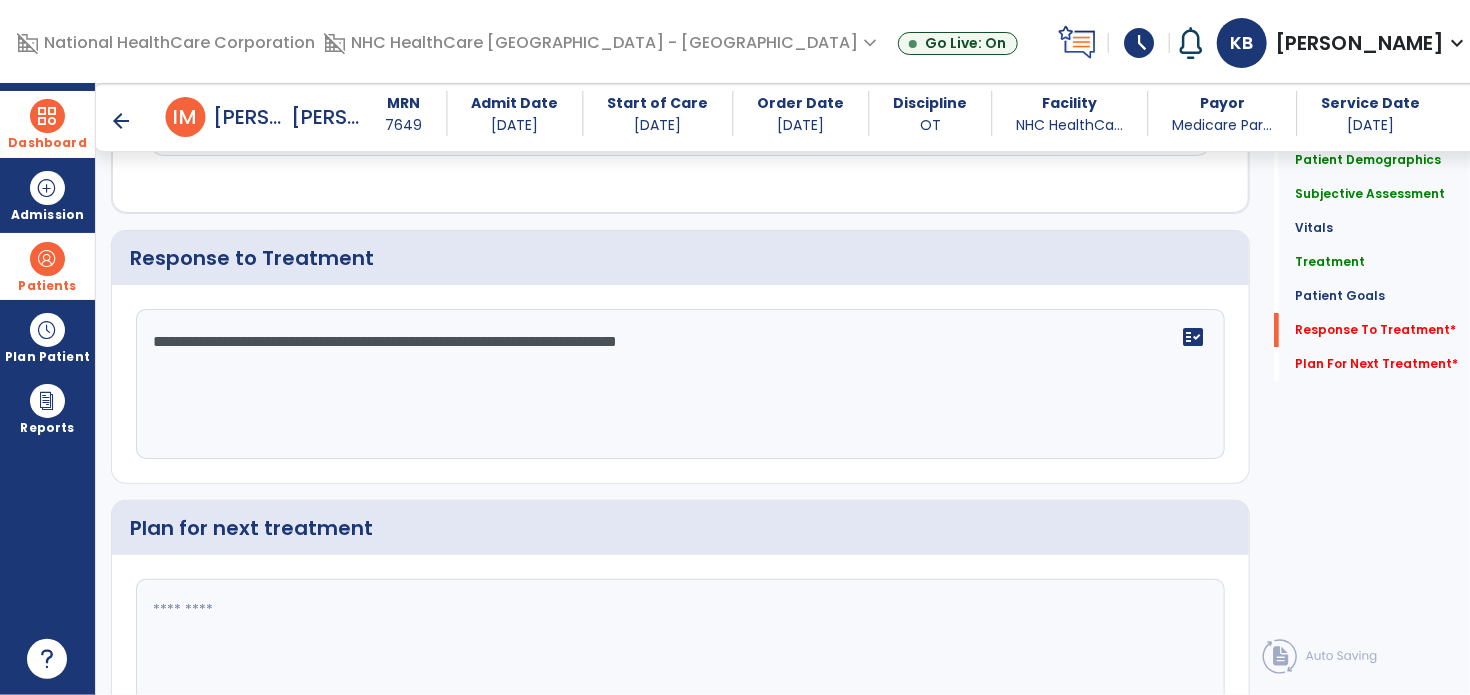 scroll, scrollTop: 3462, scrollLeft: 0, axis: vertical 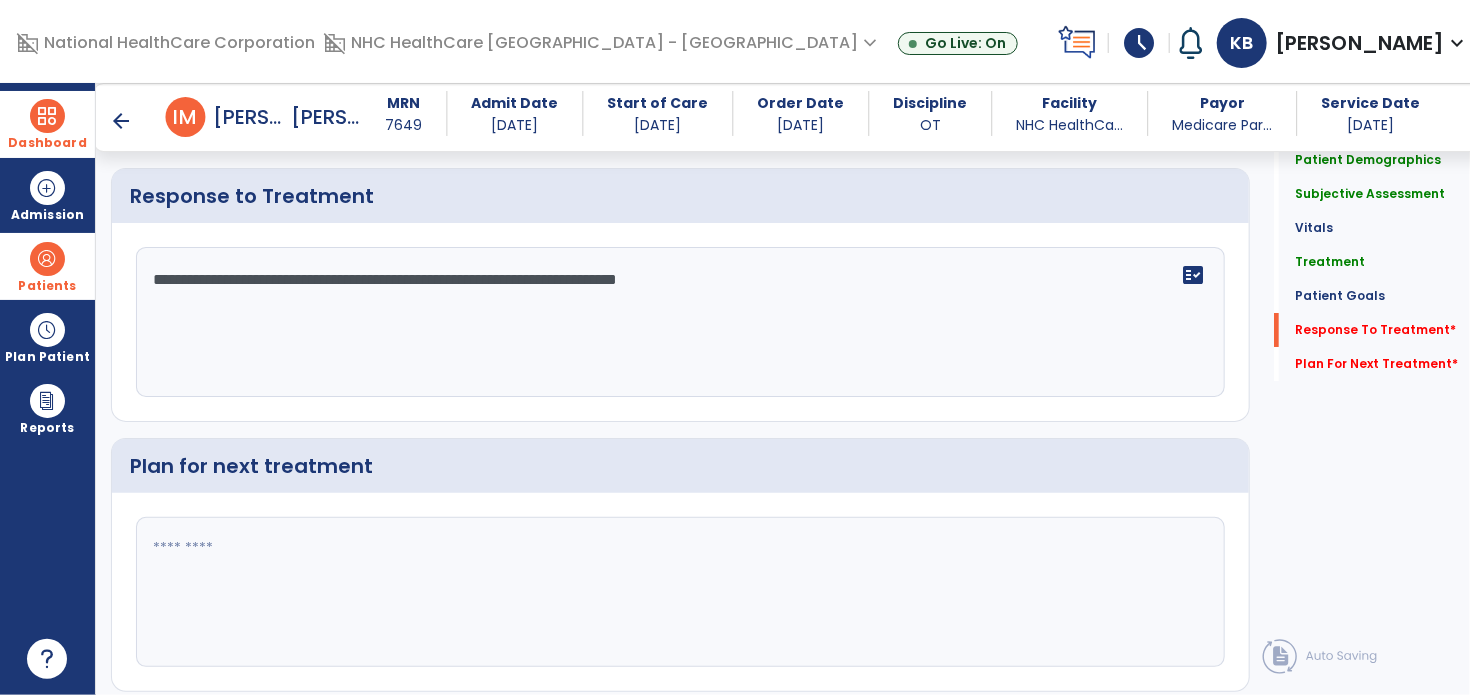 type on "**********" 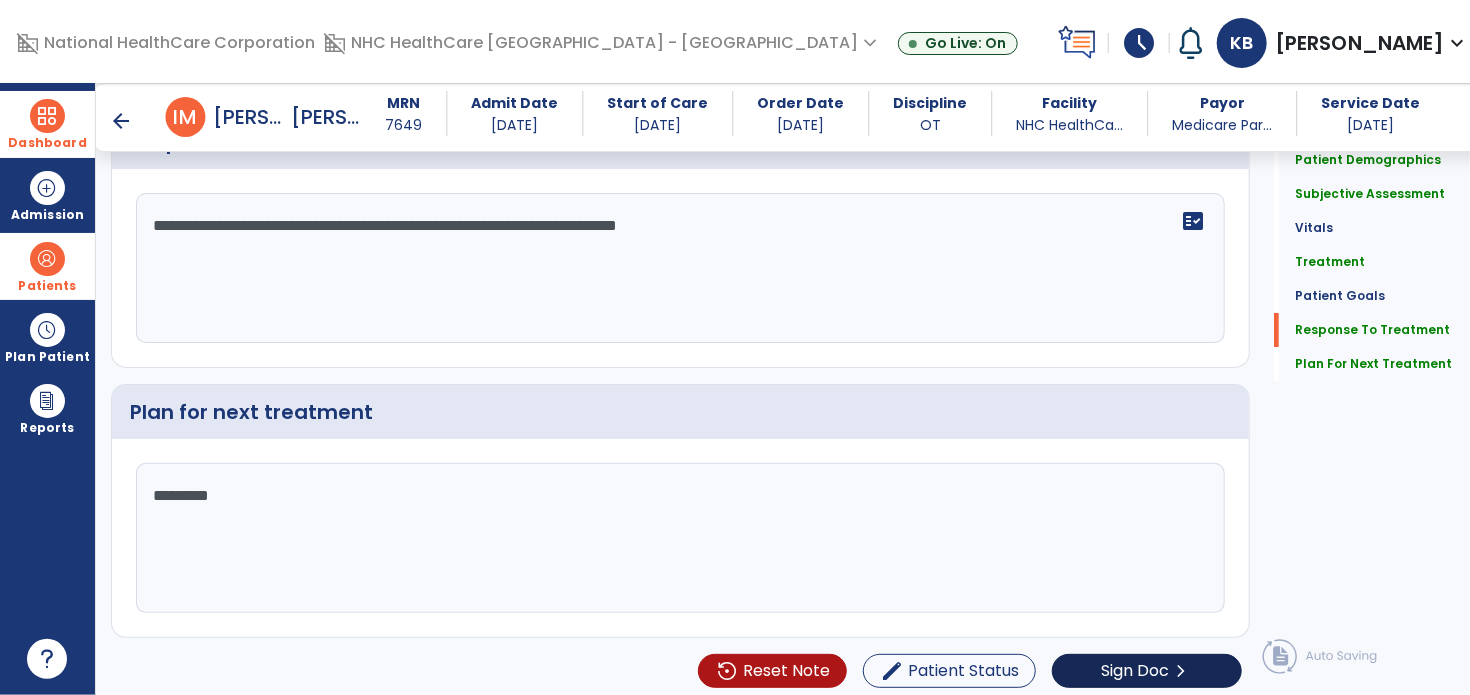scroll, scrollTop: 3516, scrollLeft: 0, axis: vertical 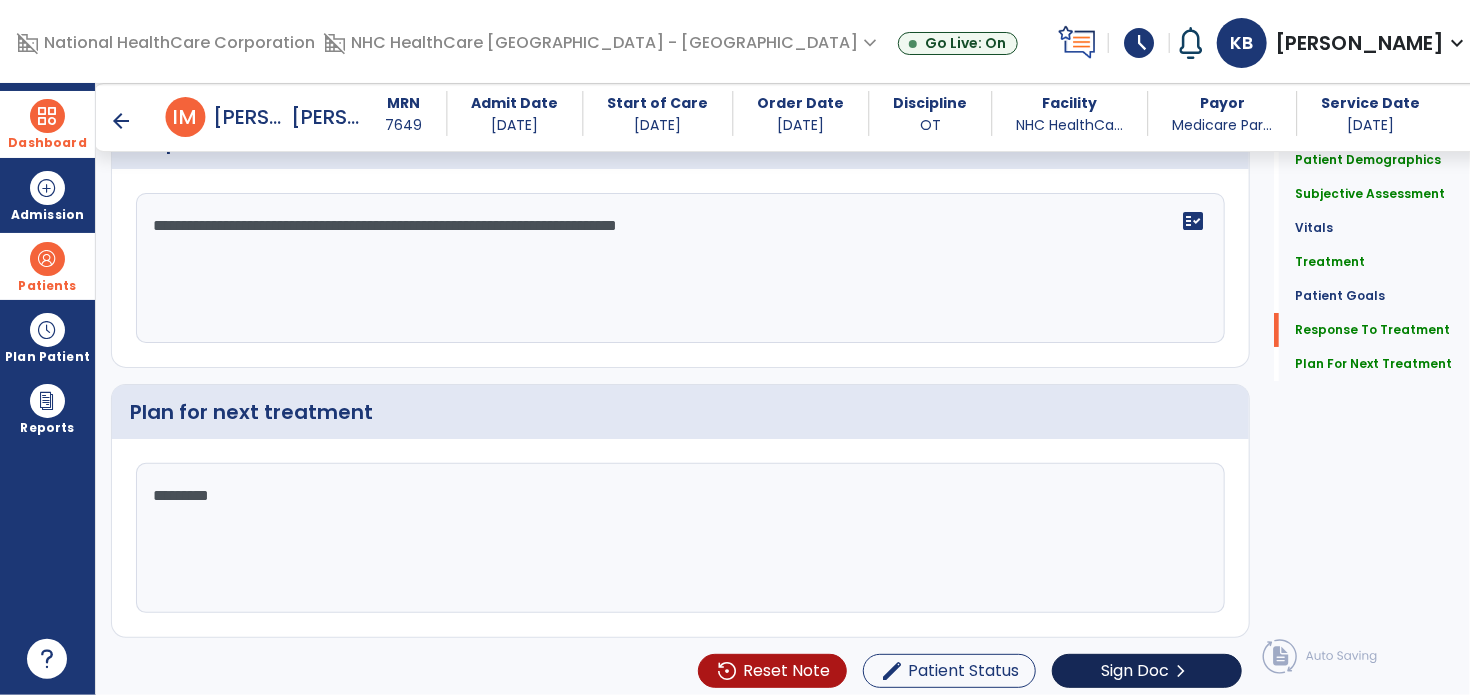 type on "********" 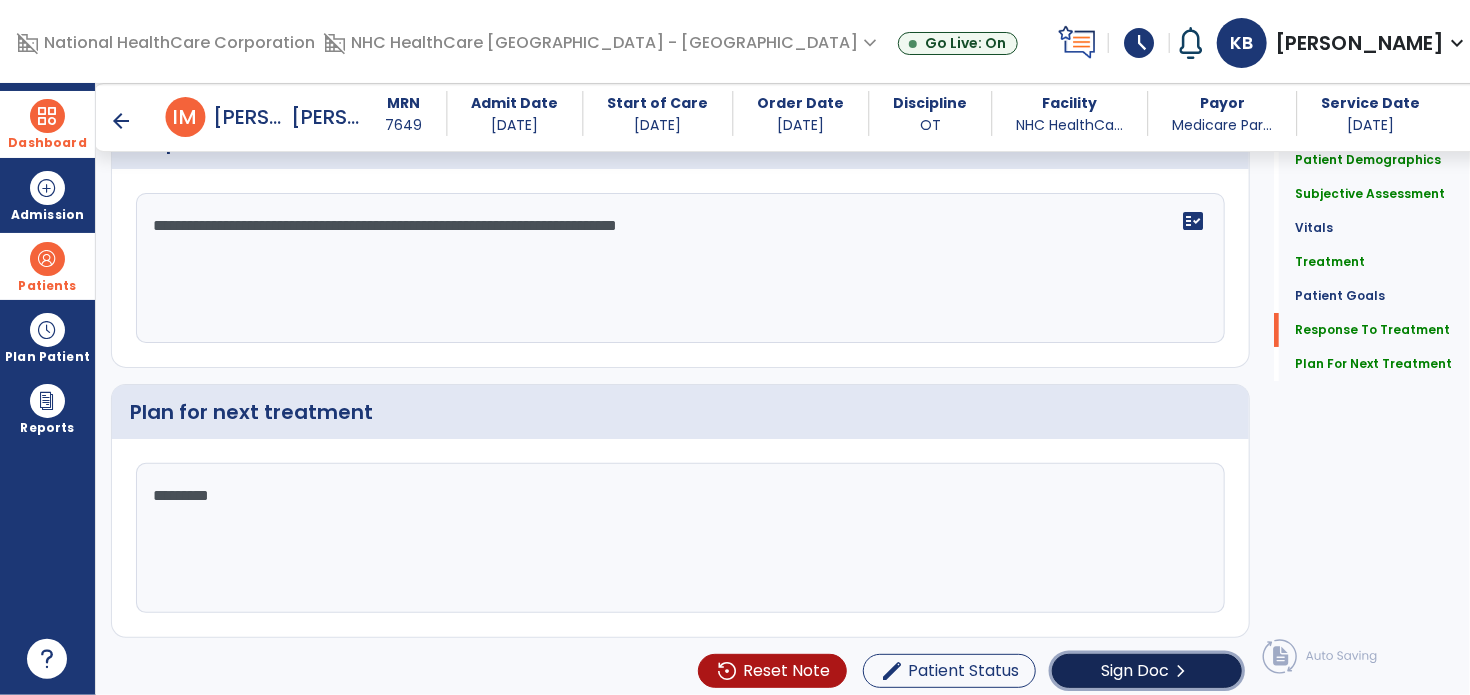 click on "chevron_right" 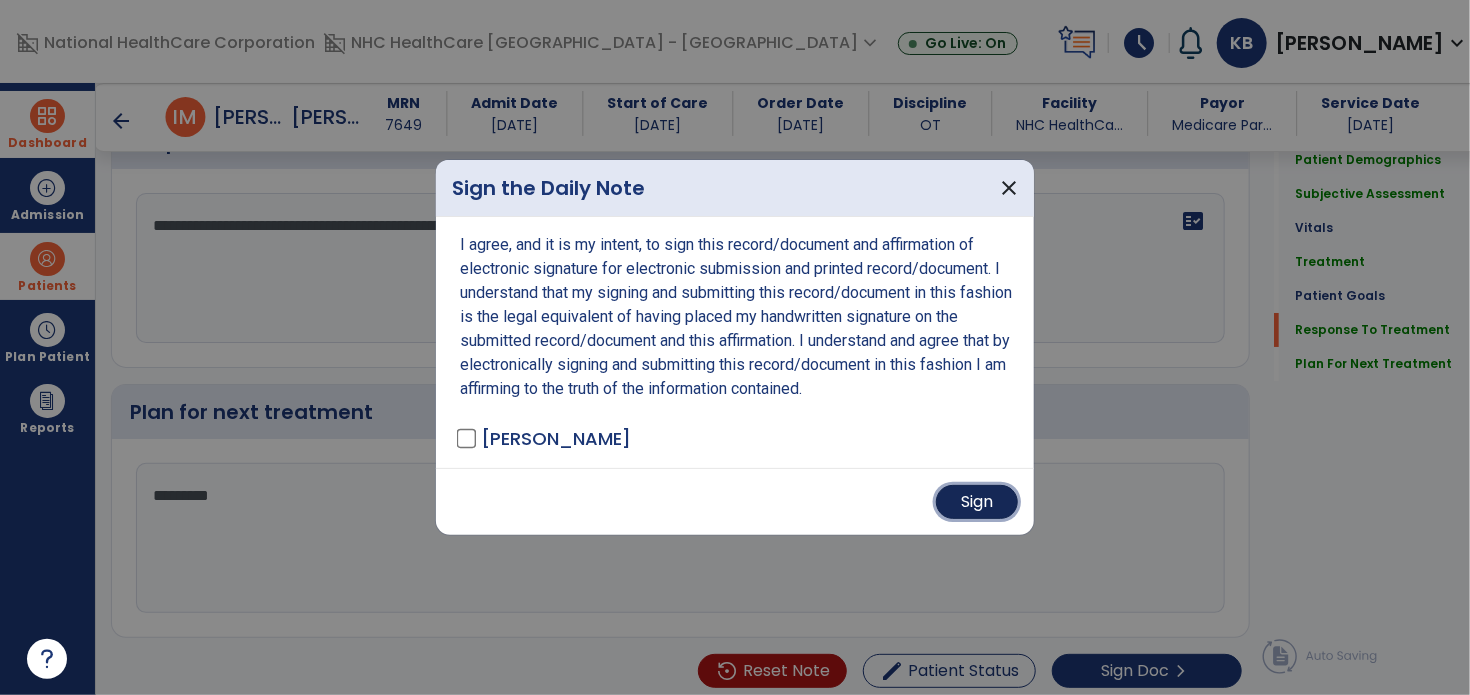 click on "Sign" at bounding box center (977, 502) 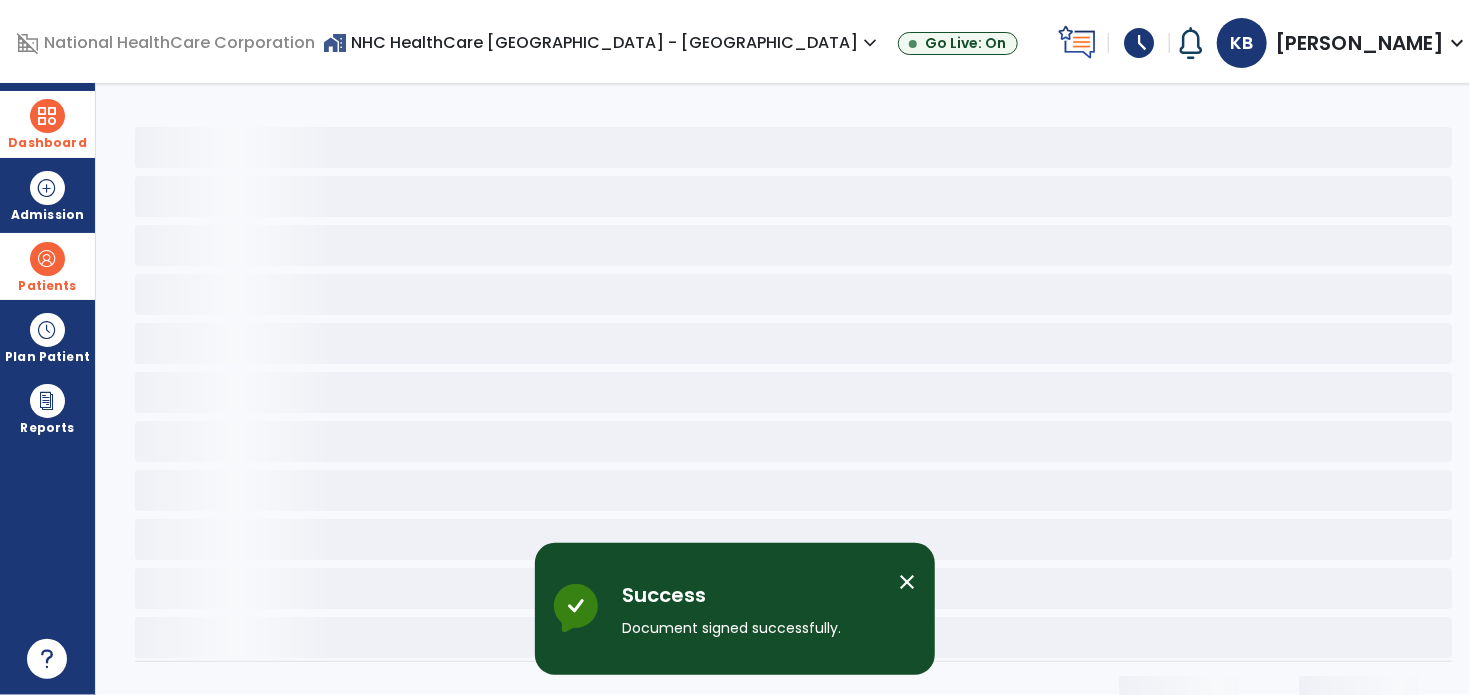 scroll, scrollTop: 0, scrollLeft: 0, axis: both 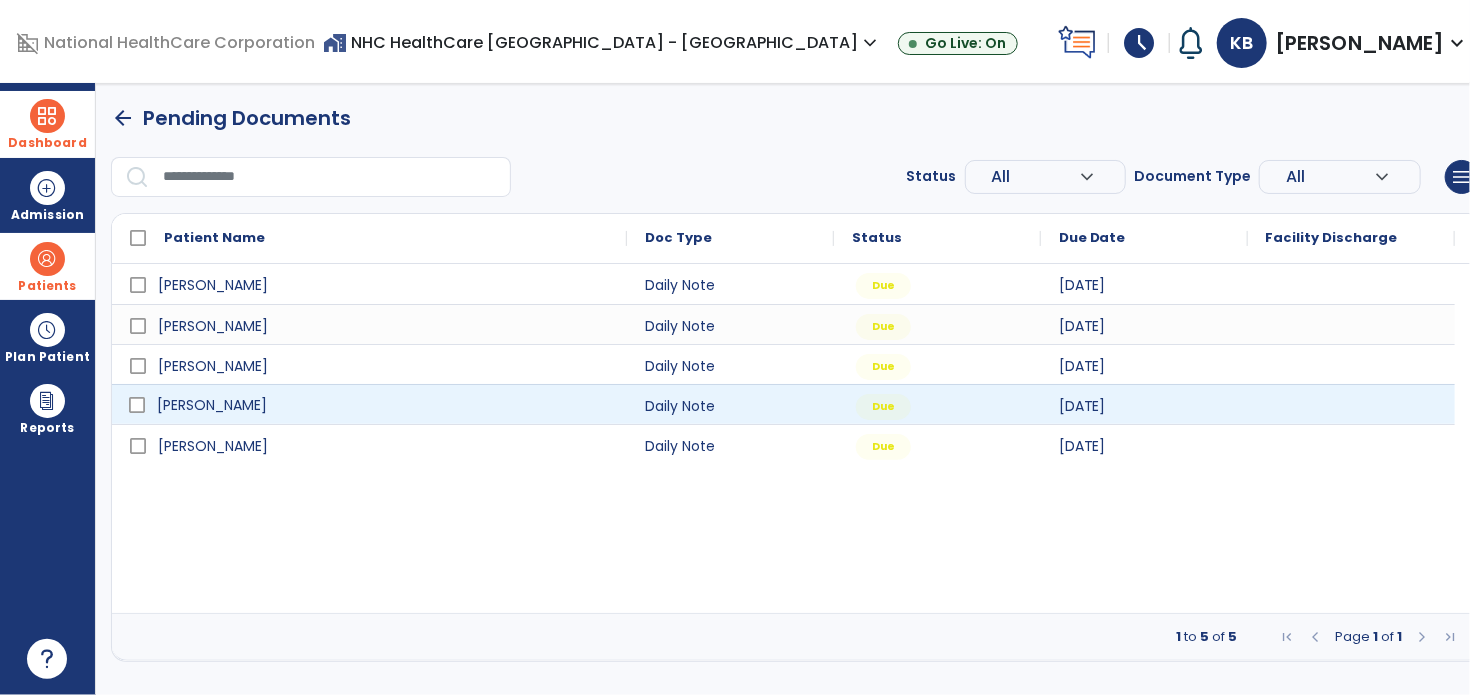click on "[PERSON_NAME]" at bounding box center [383, 405] 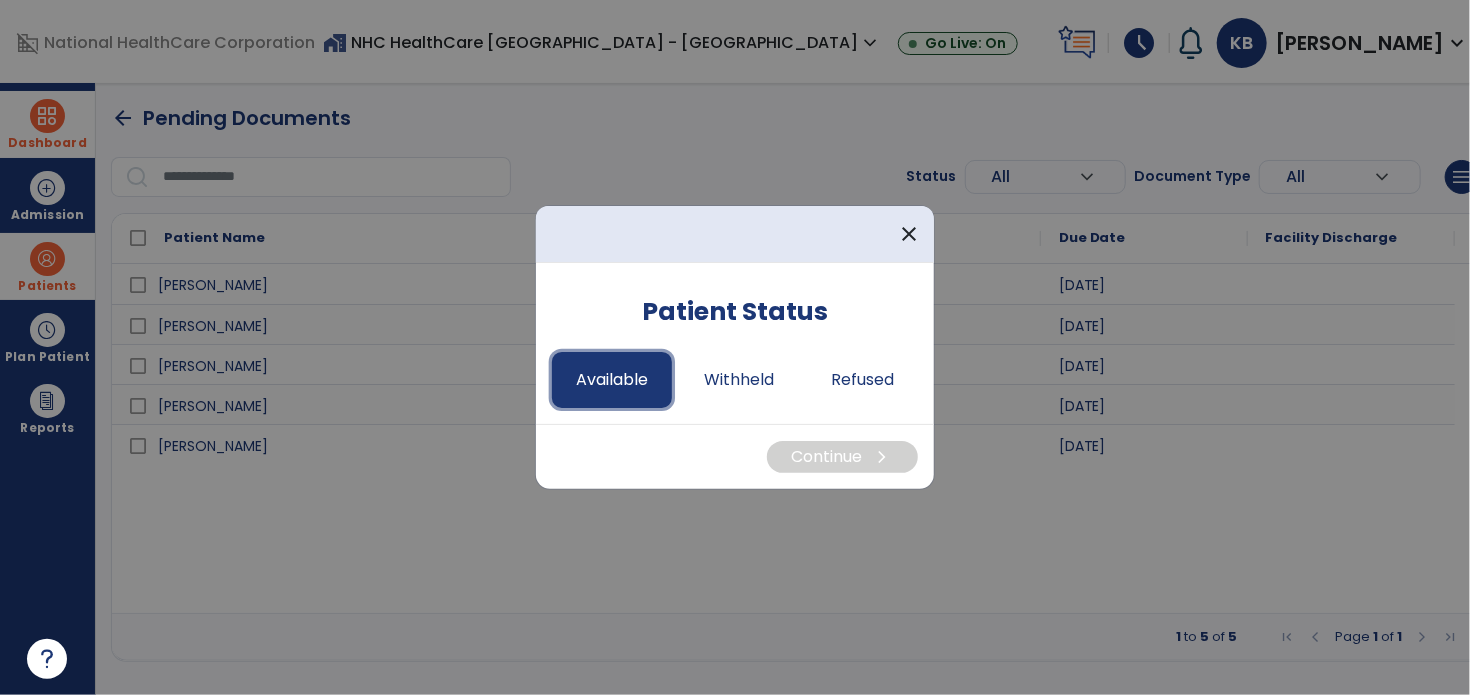click on "Available" at bounding box center (612, 380) 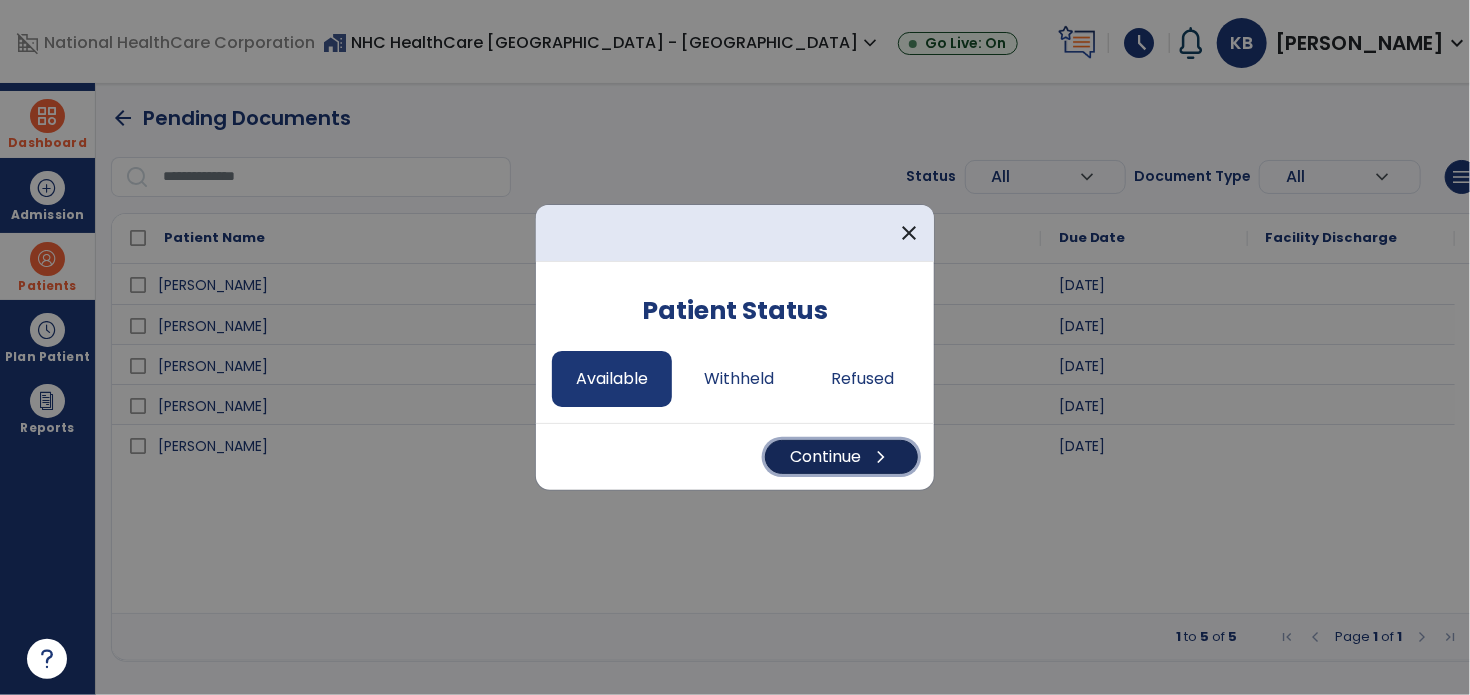 click on "Continue   chevron_right" at bounding box center (841, 457) 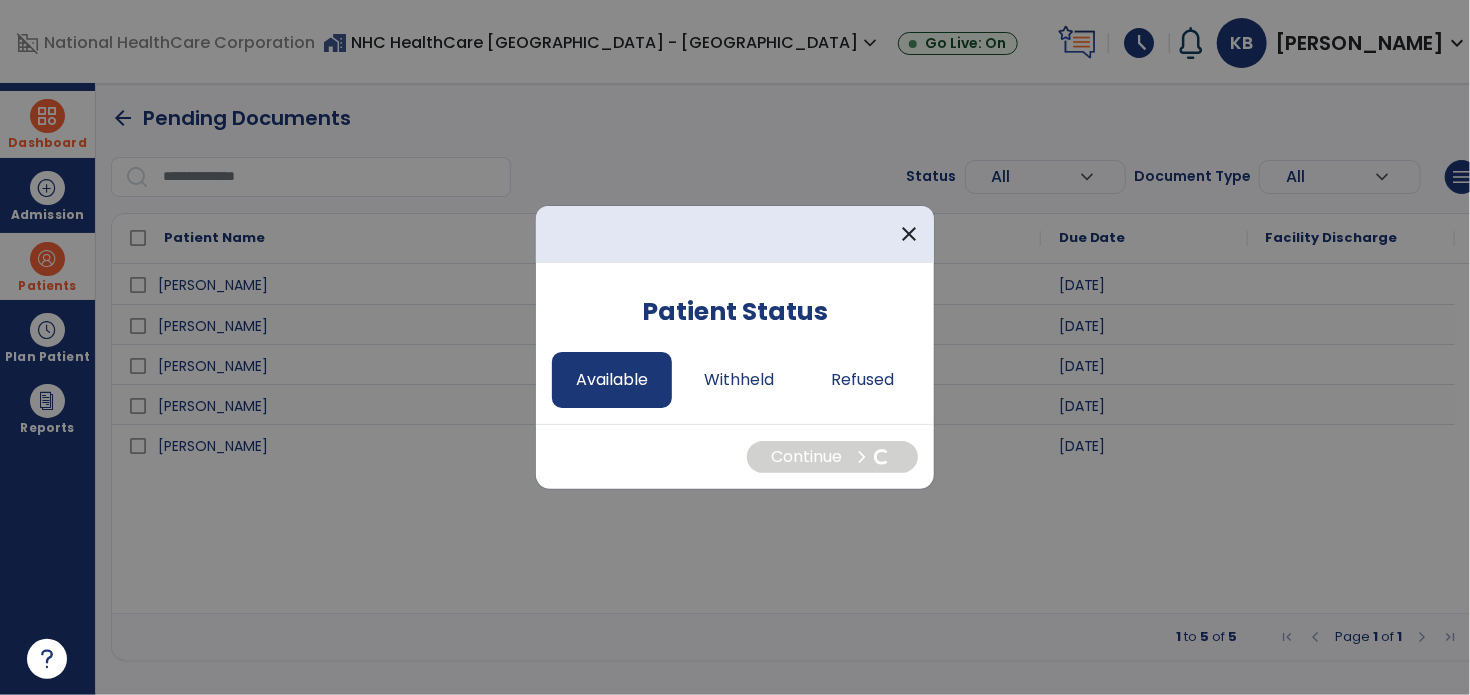 select on "*" 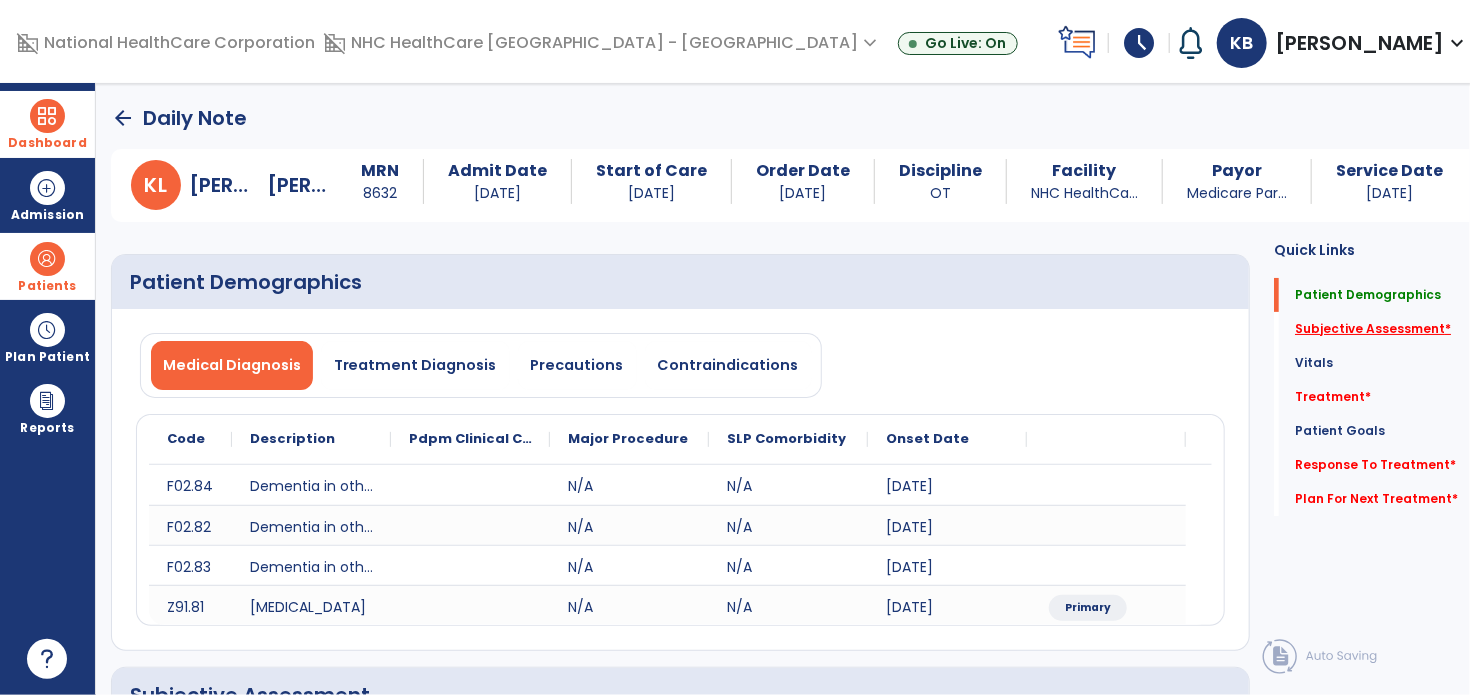 click on "Subjective Assessment   *" 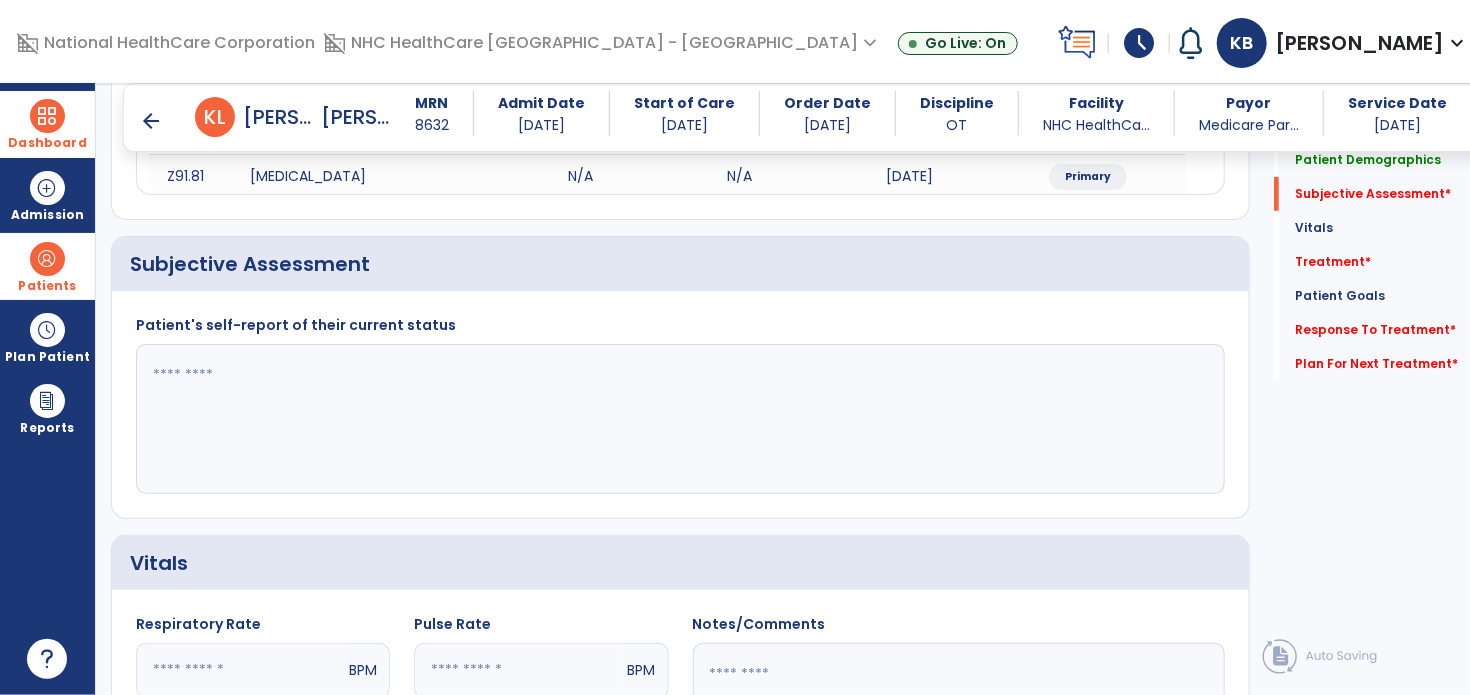 scroll, scrollTop: 418, scrollLeft: 0, axis: vertical 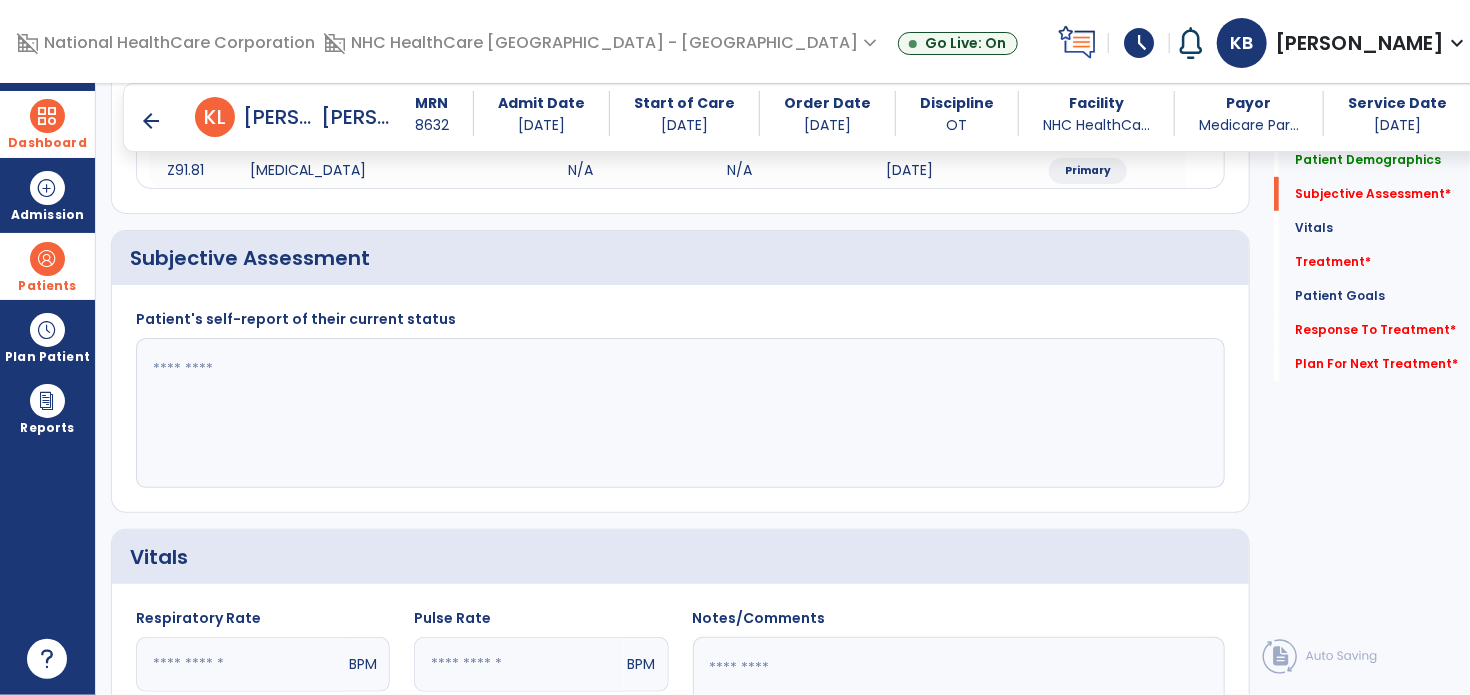click 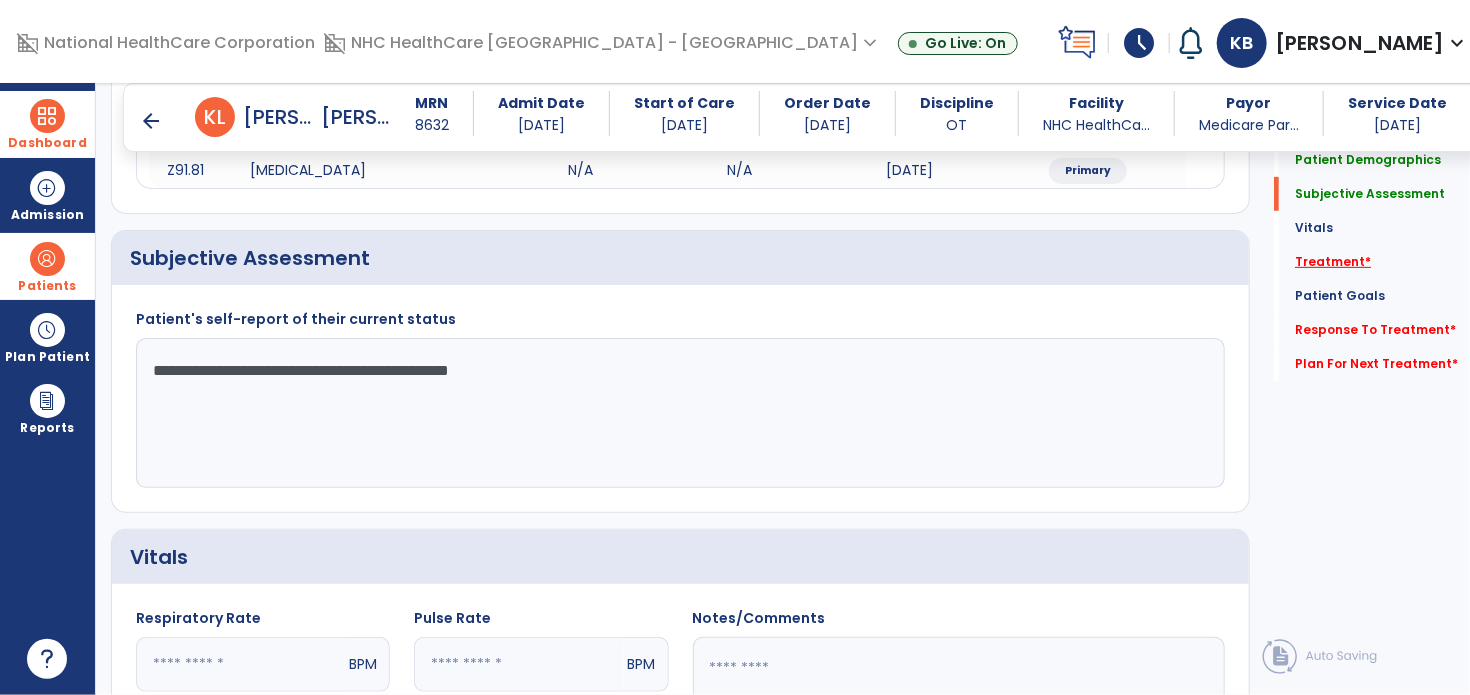 type on "**********" 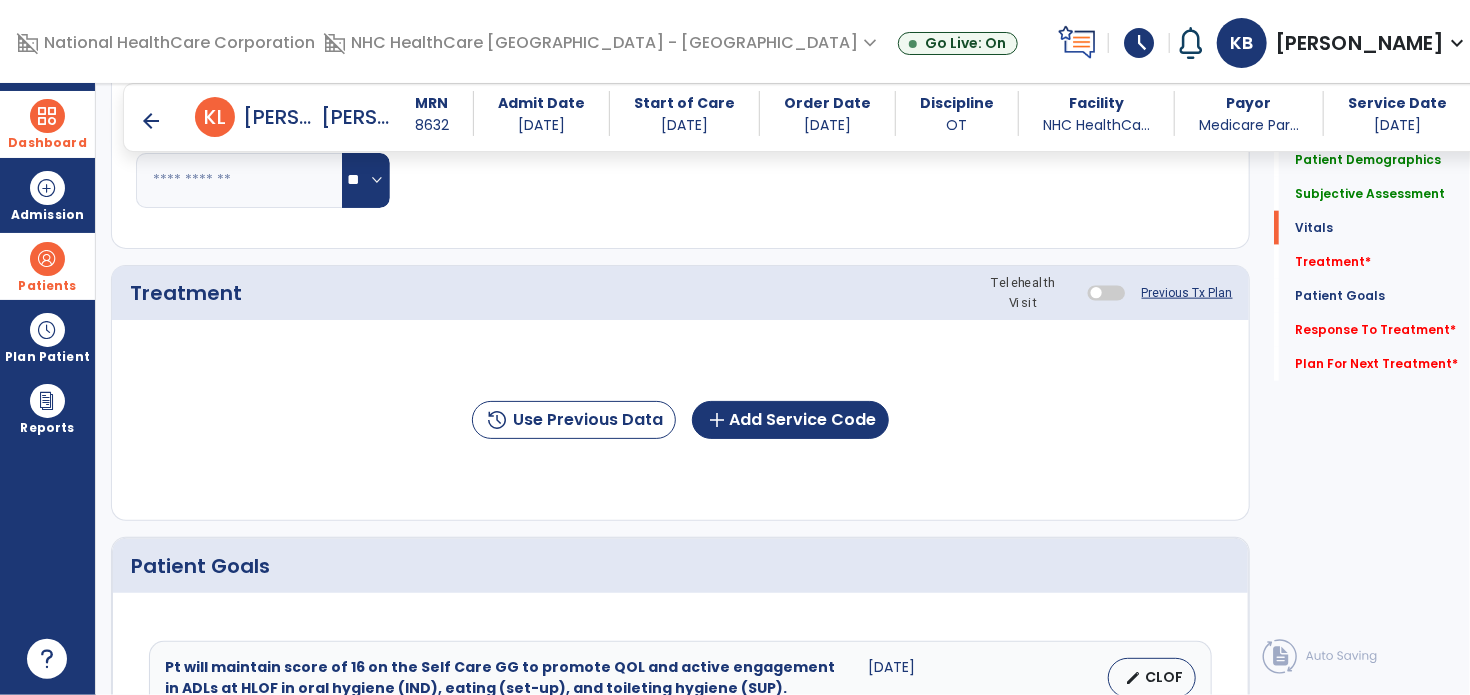 scroll, scrollTop: 1107, scrollLeft: 0, axis: vertical 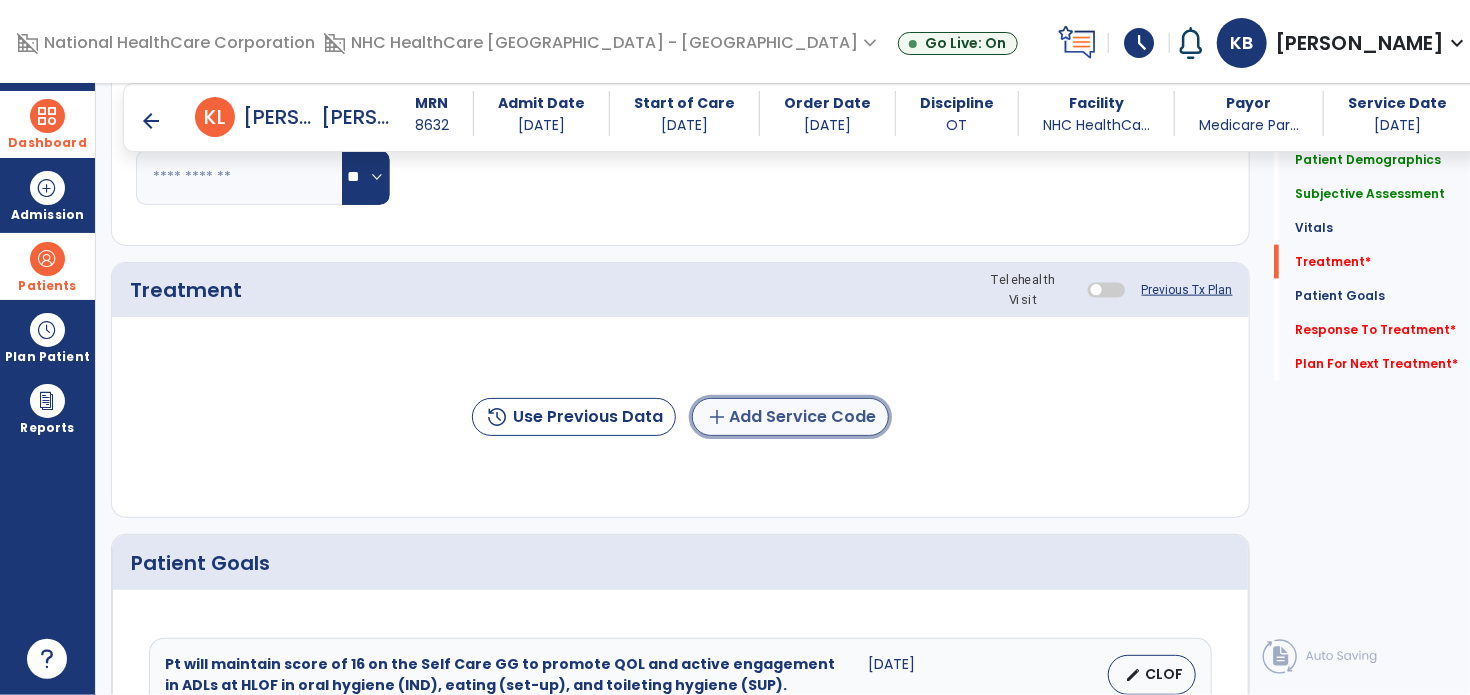 click on "add  Add Service Code" 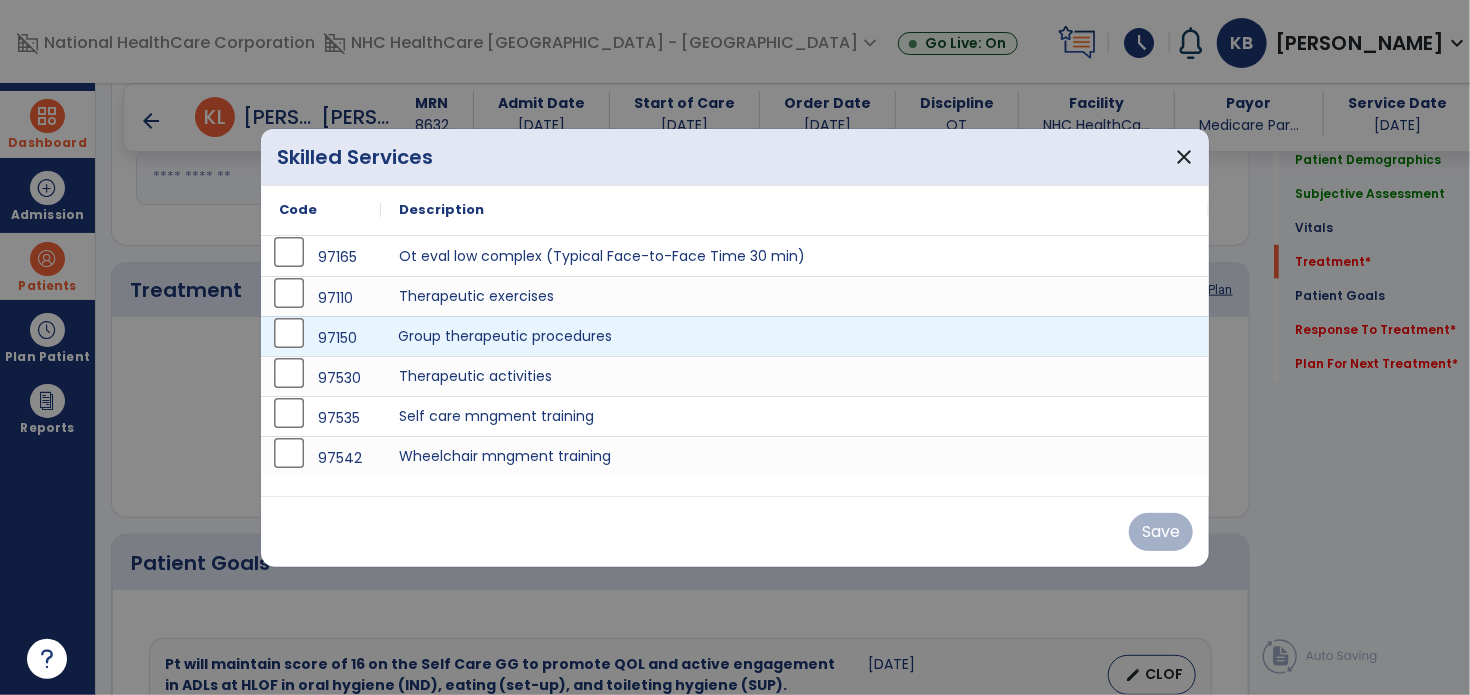 click on "Group therapeutic procedures" at bounding box center [795, 336] 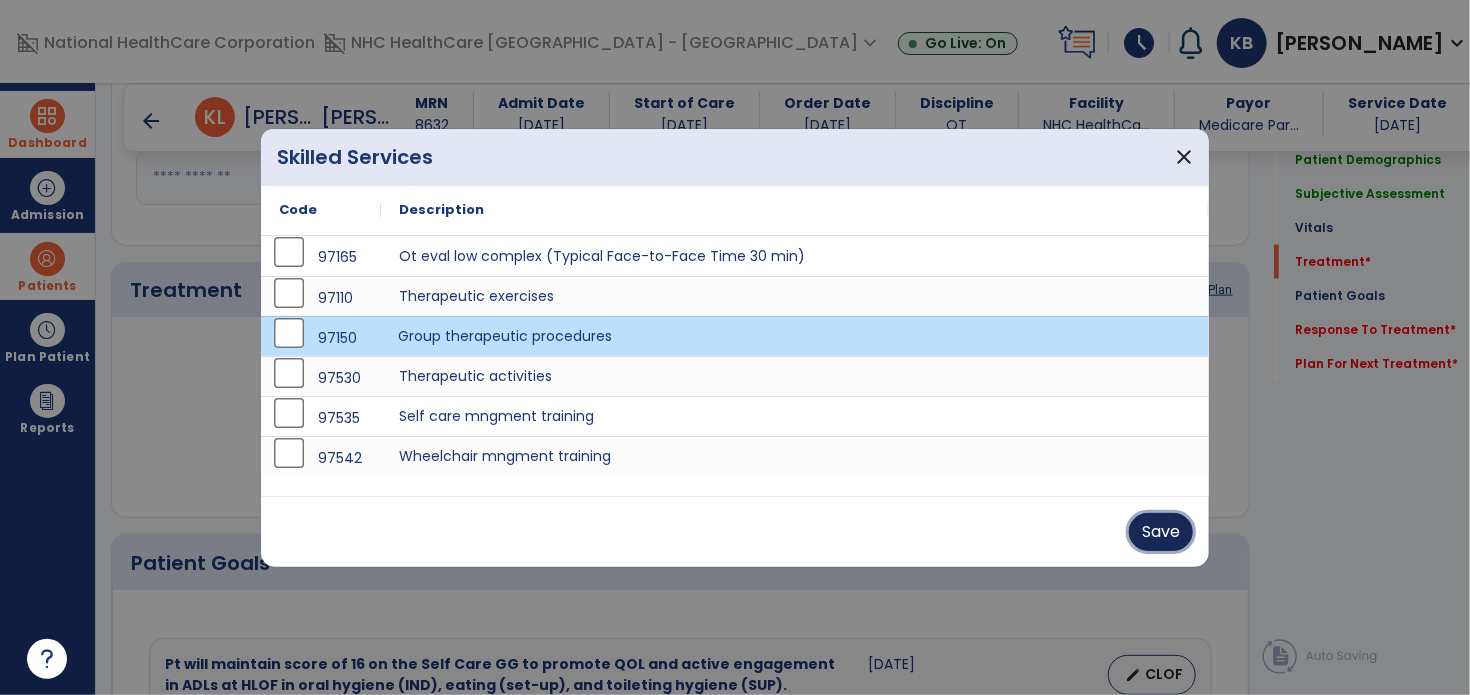 click on "Save" at bounding box center [1161, 532] 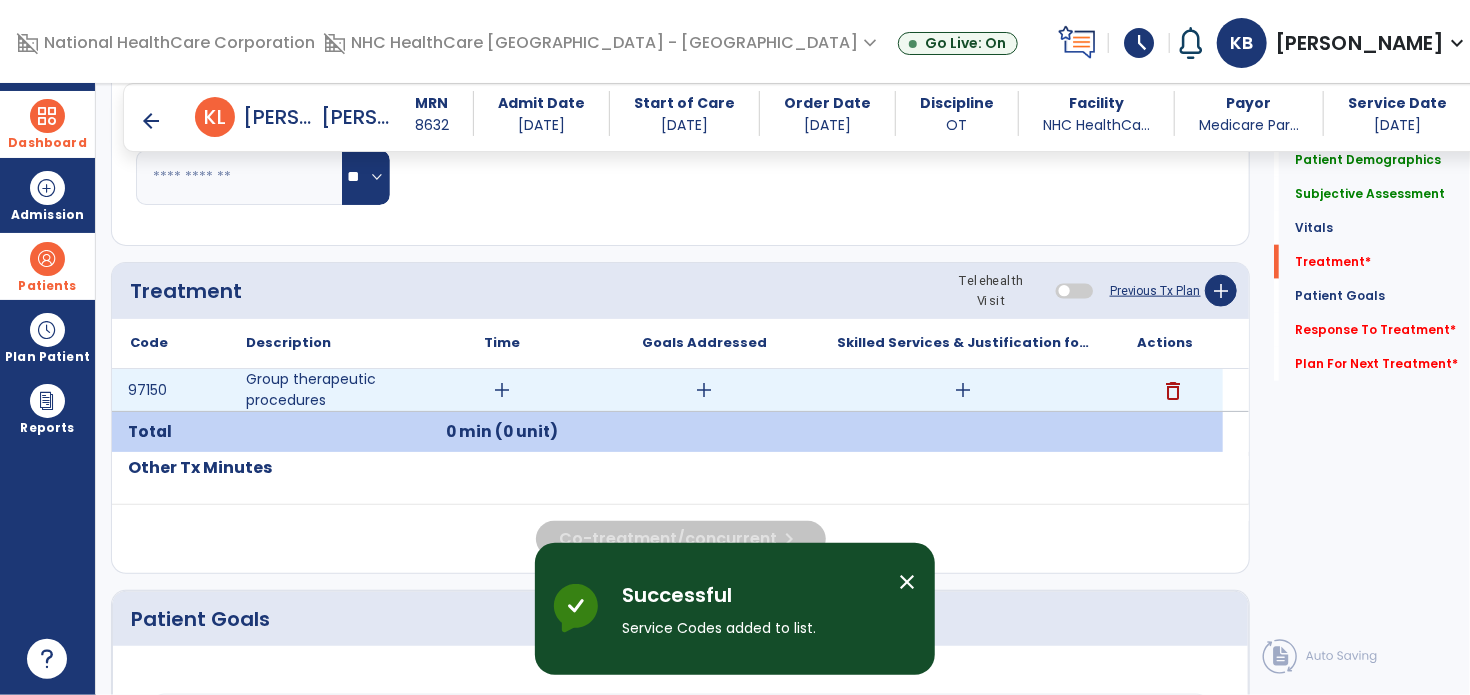click on "add" at bounding box center (502, 390) 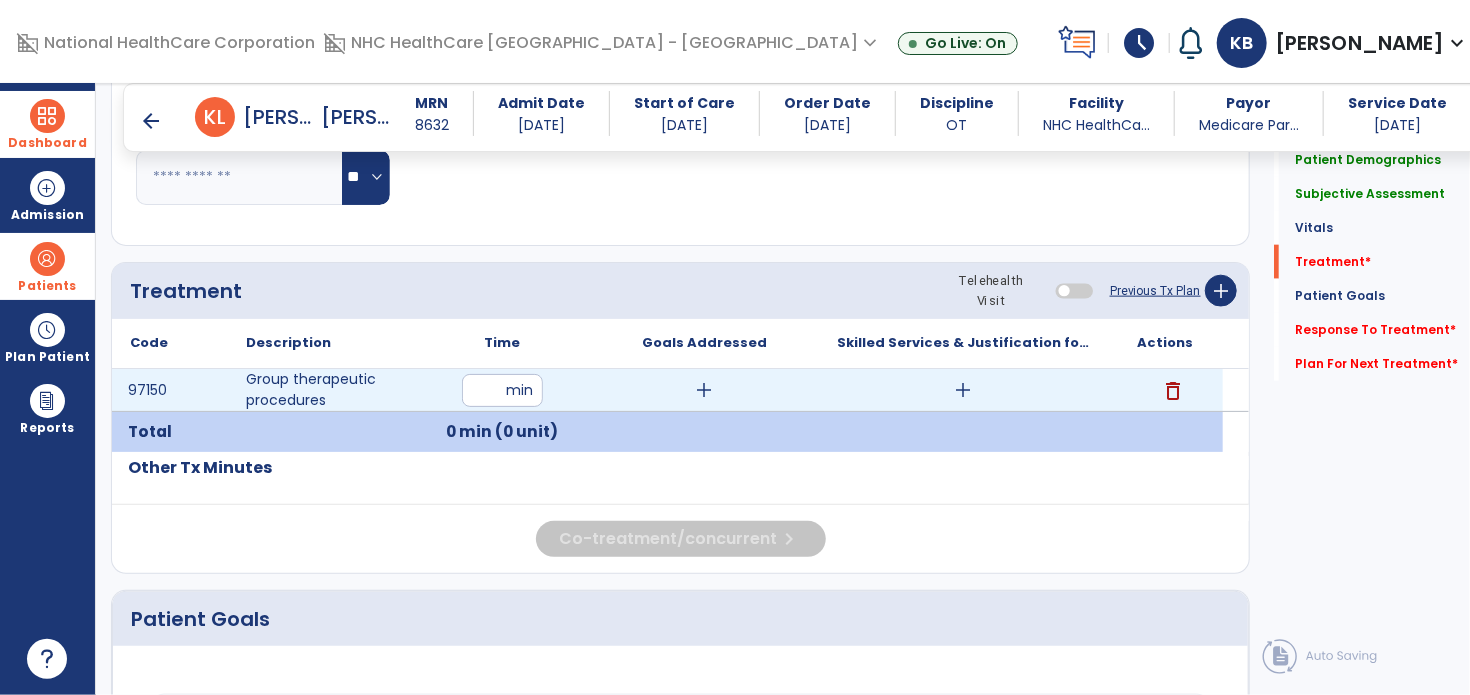 type on "**" 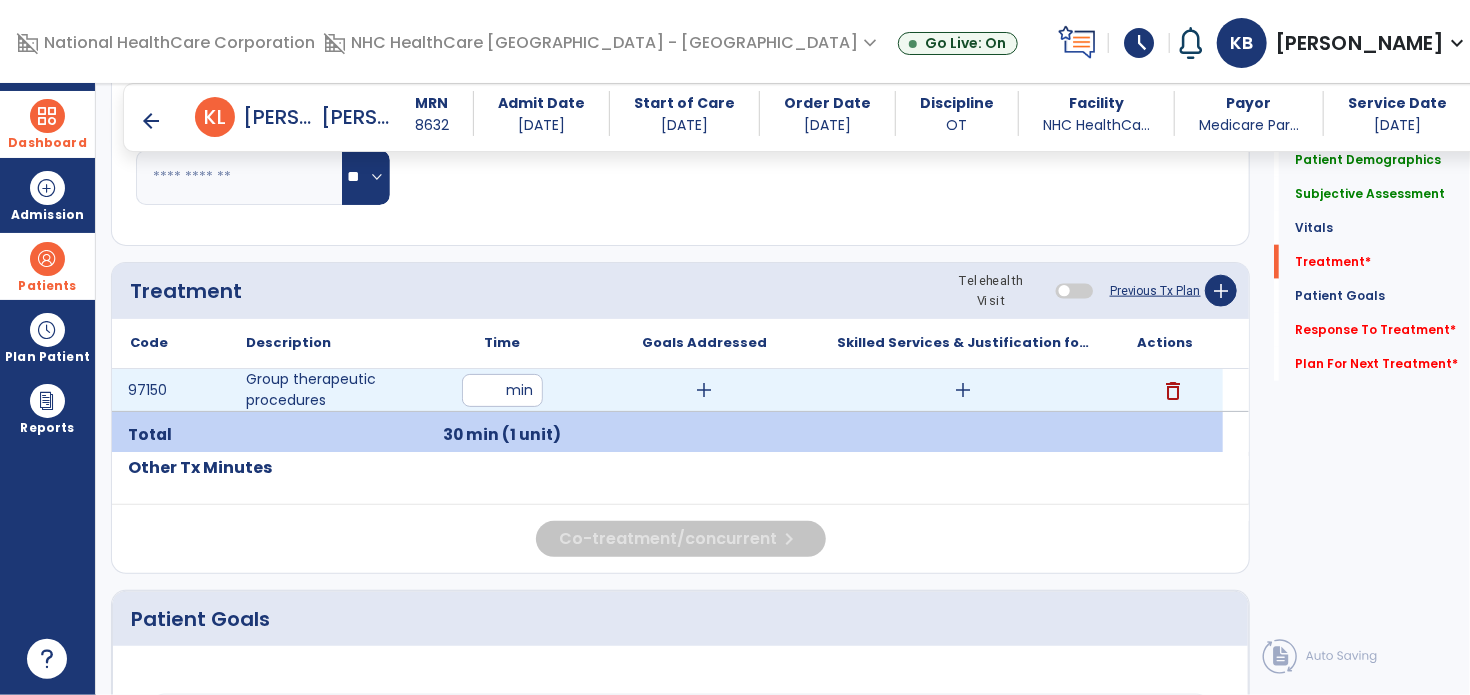 click on "add" at bounding box center [704, 390] 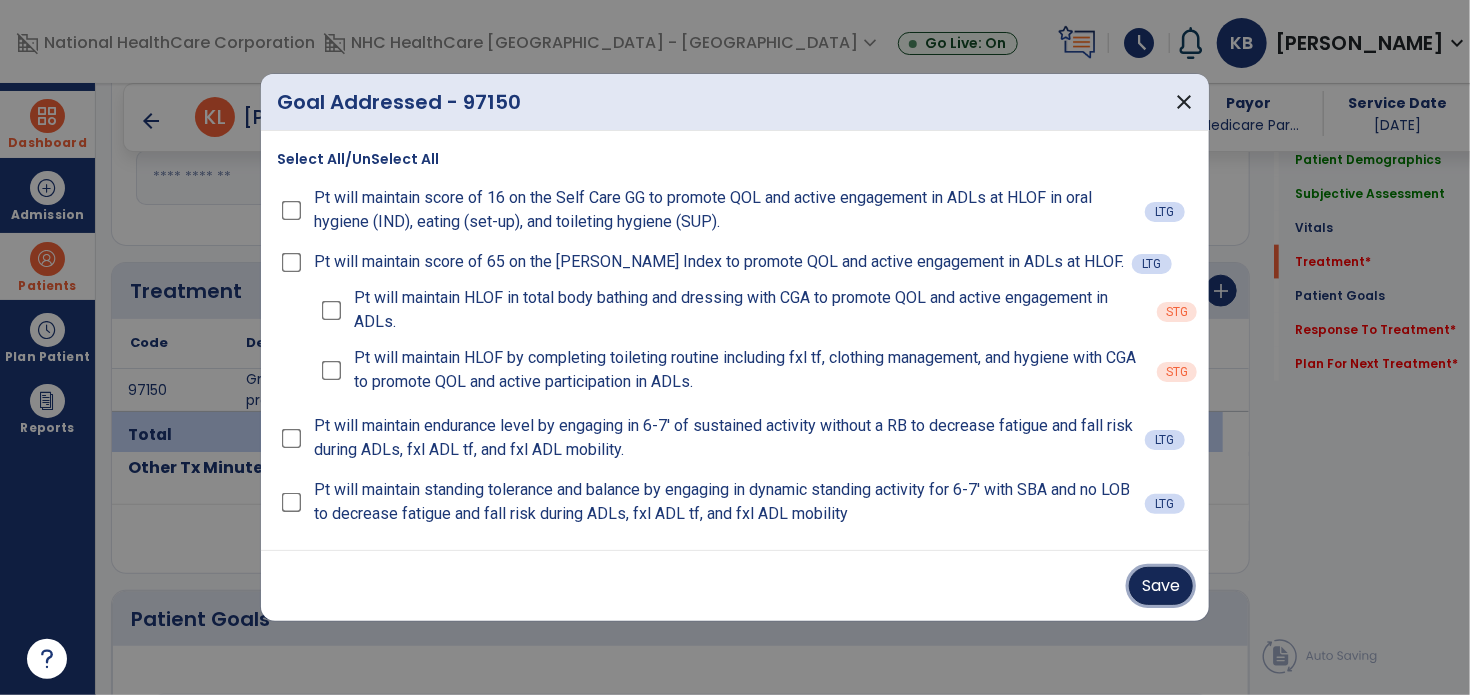 click on "Save" at bounding box center (1161, 586) 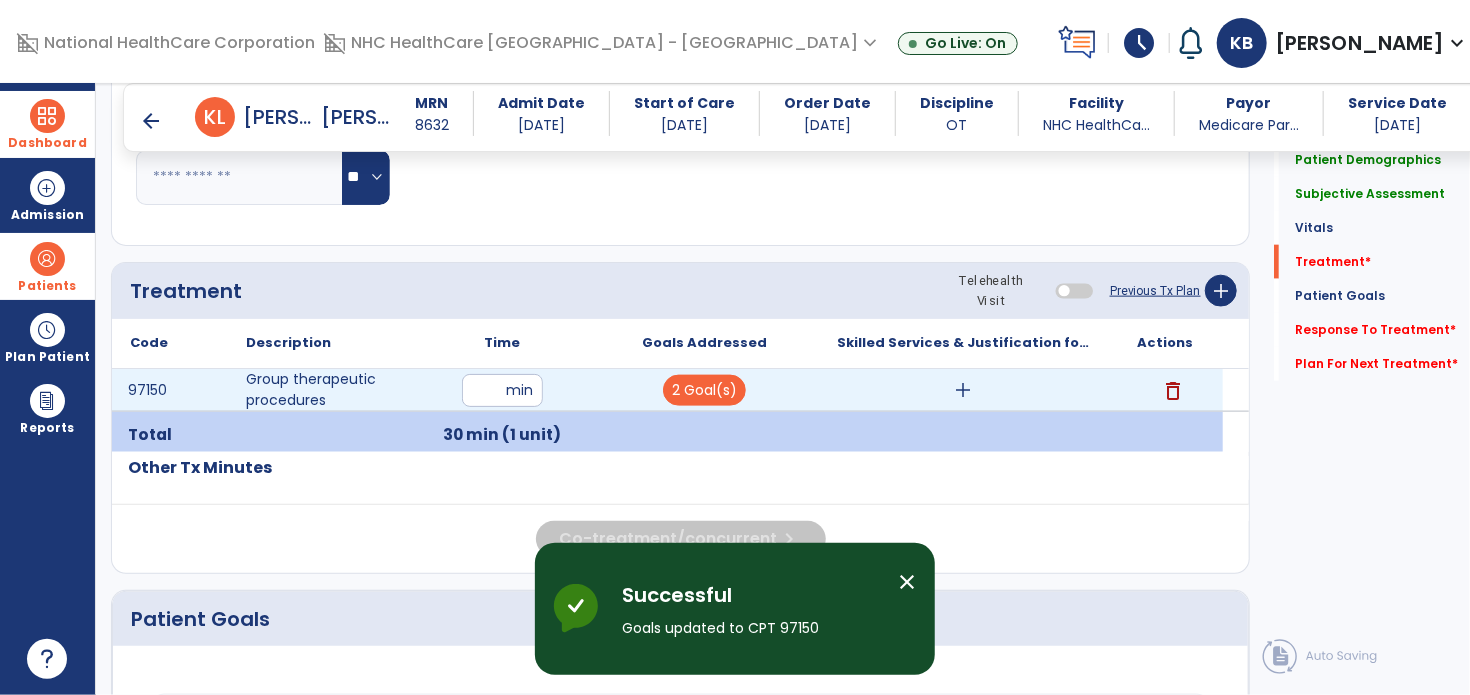 click on "add" at bounding box center (964, 390) 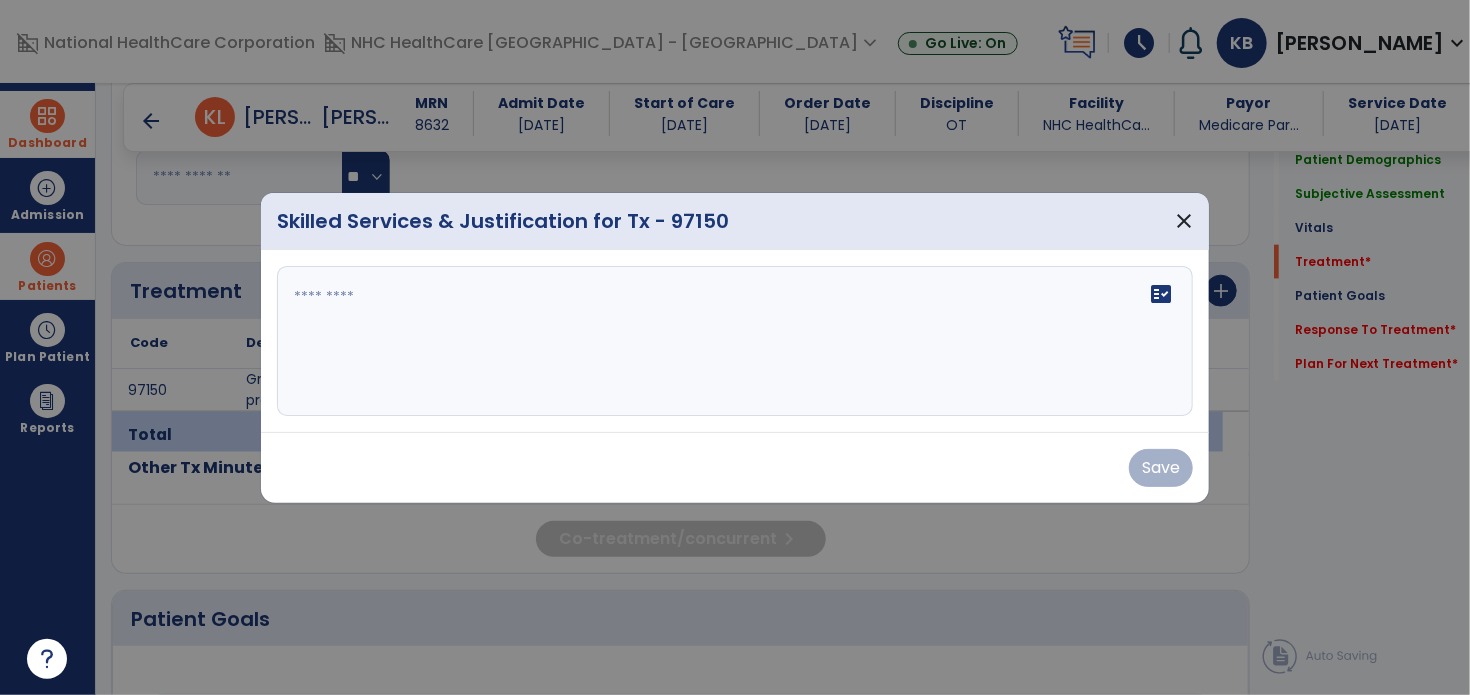 click on "fact_check" at bounding box center (735, 341) 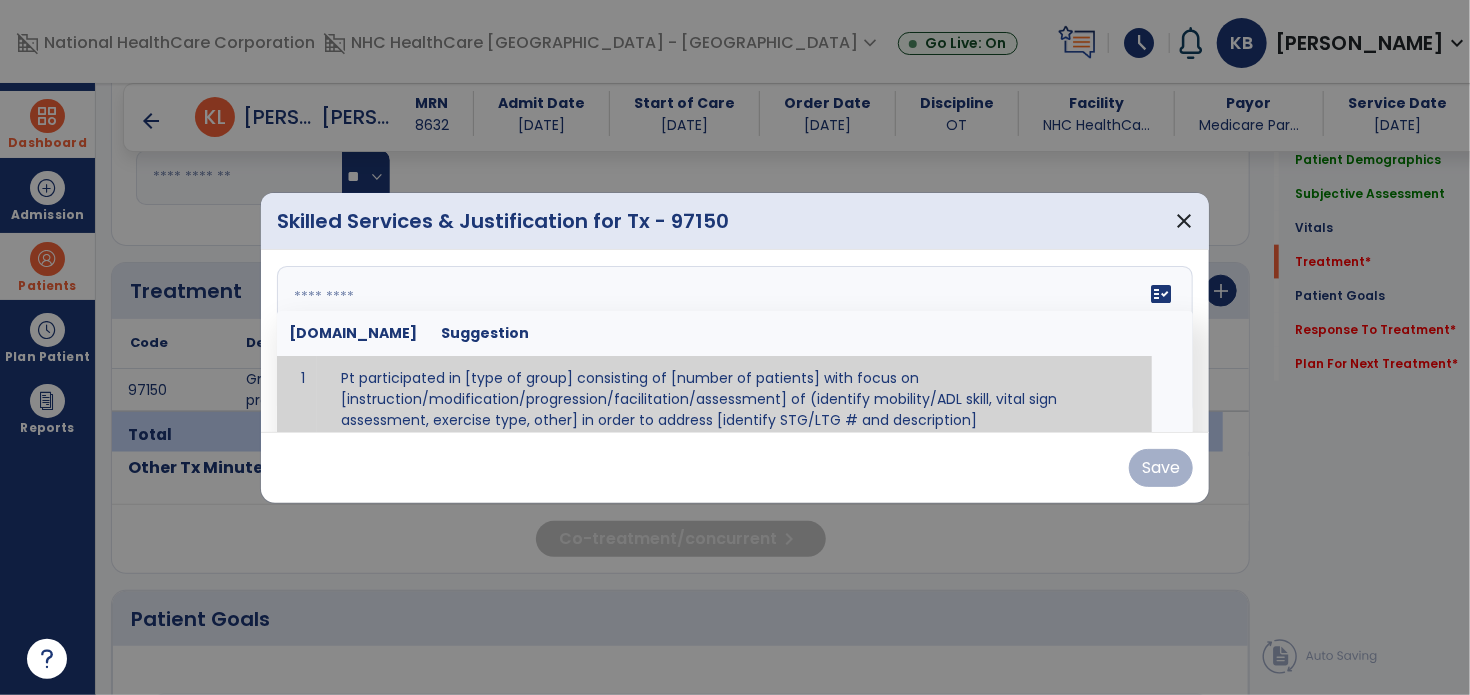 click at bounding box center [733, 341] 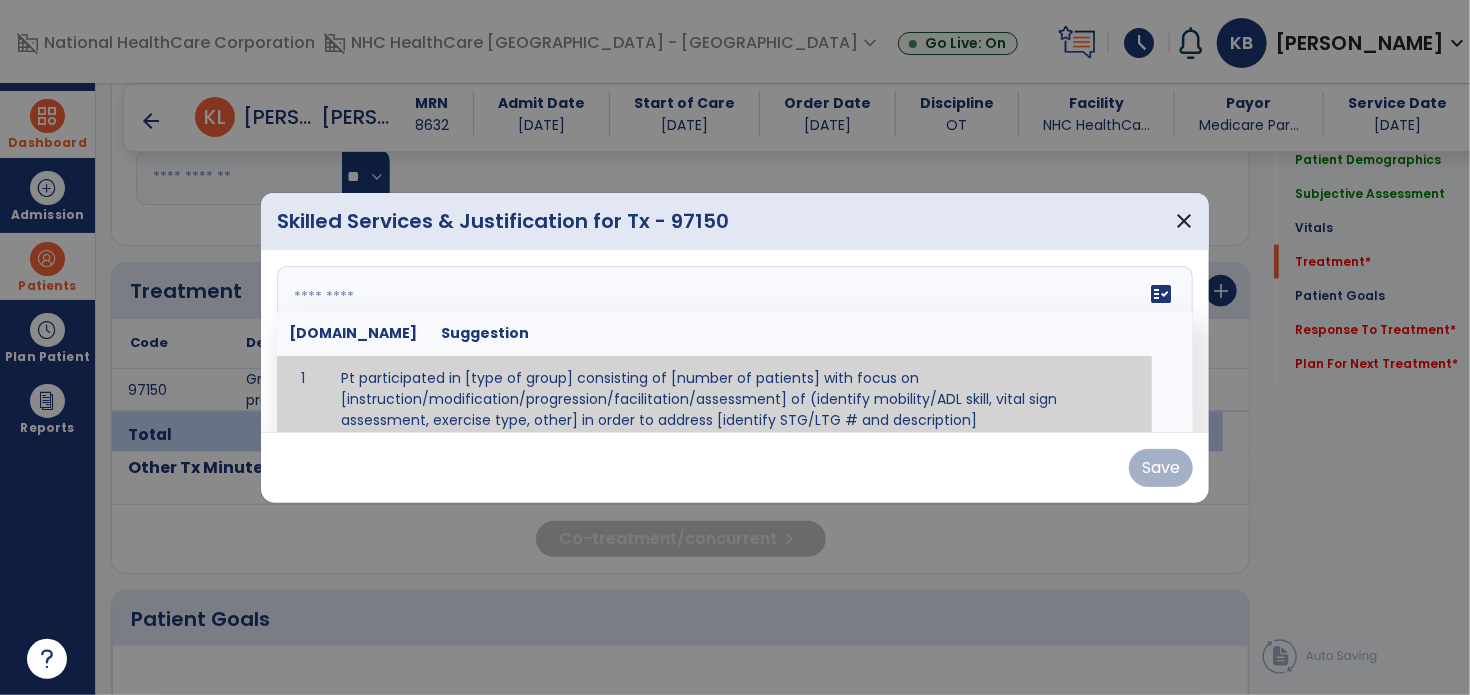 paste on "**********" 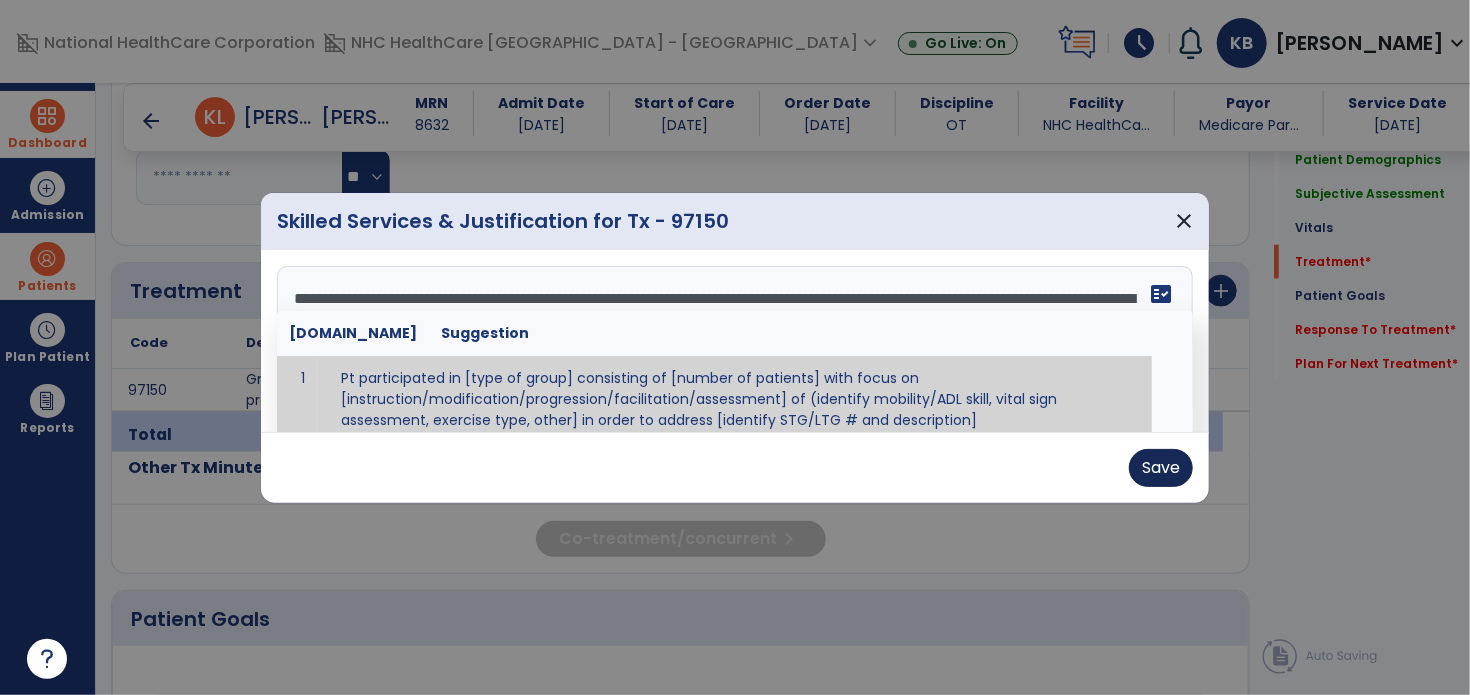 type on "**********" 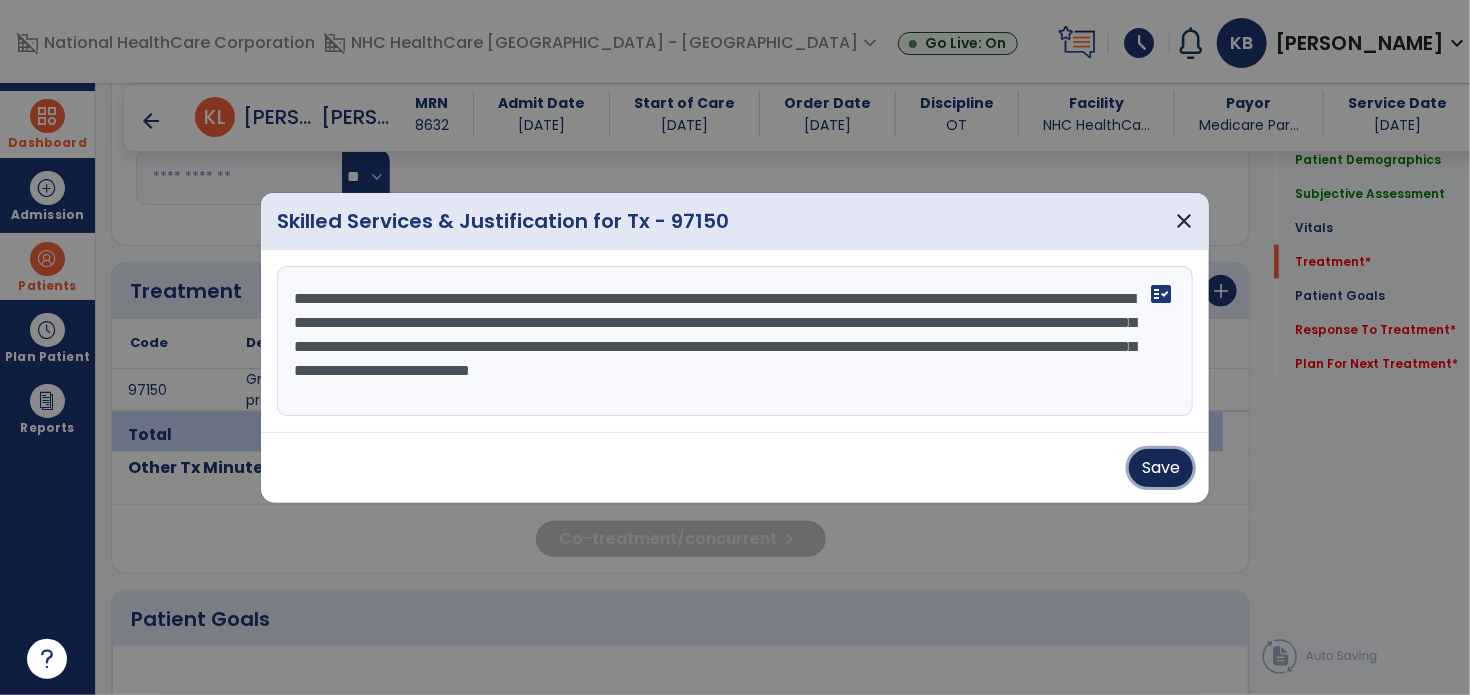 click on "Save" at bounding box center [1161, 468] 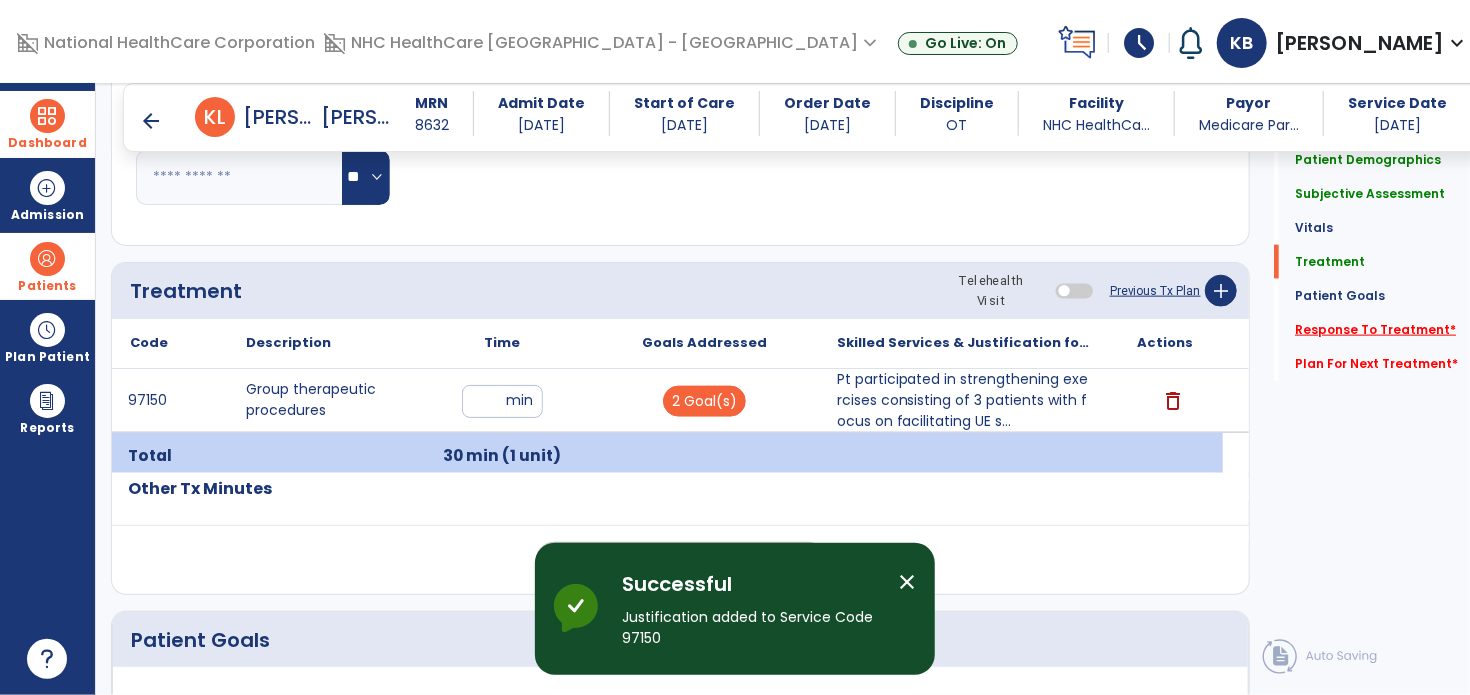 click on "Response To Treatment   *" 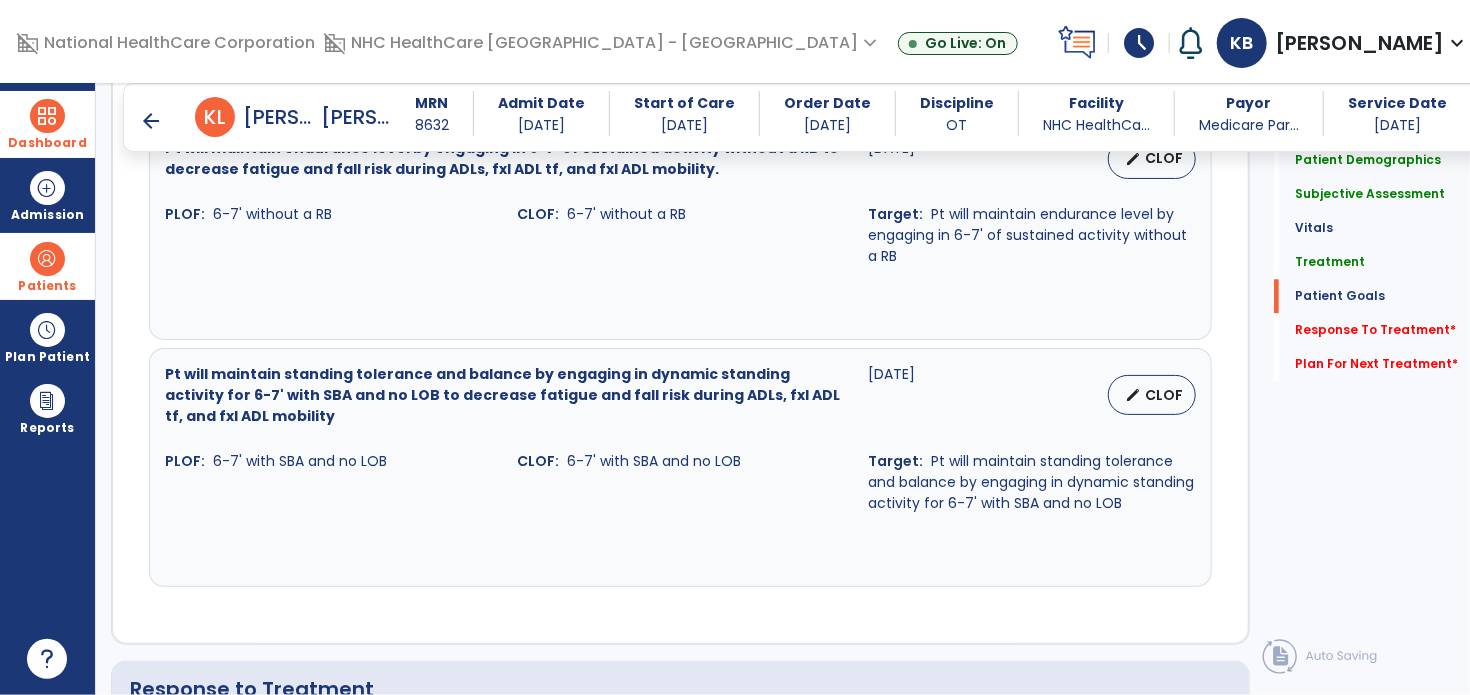scroll, scrollTop: 2806, scrollLeft: 0, axis: vertical 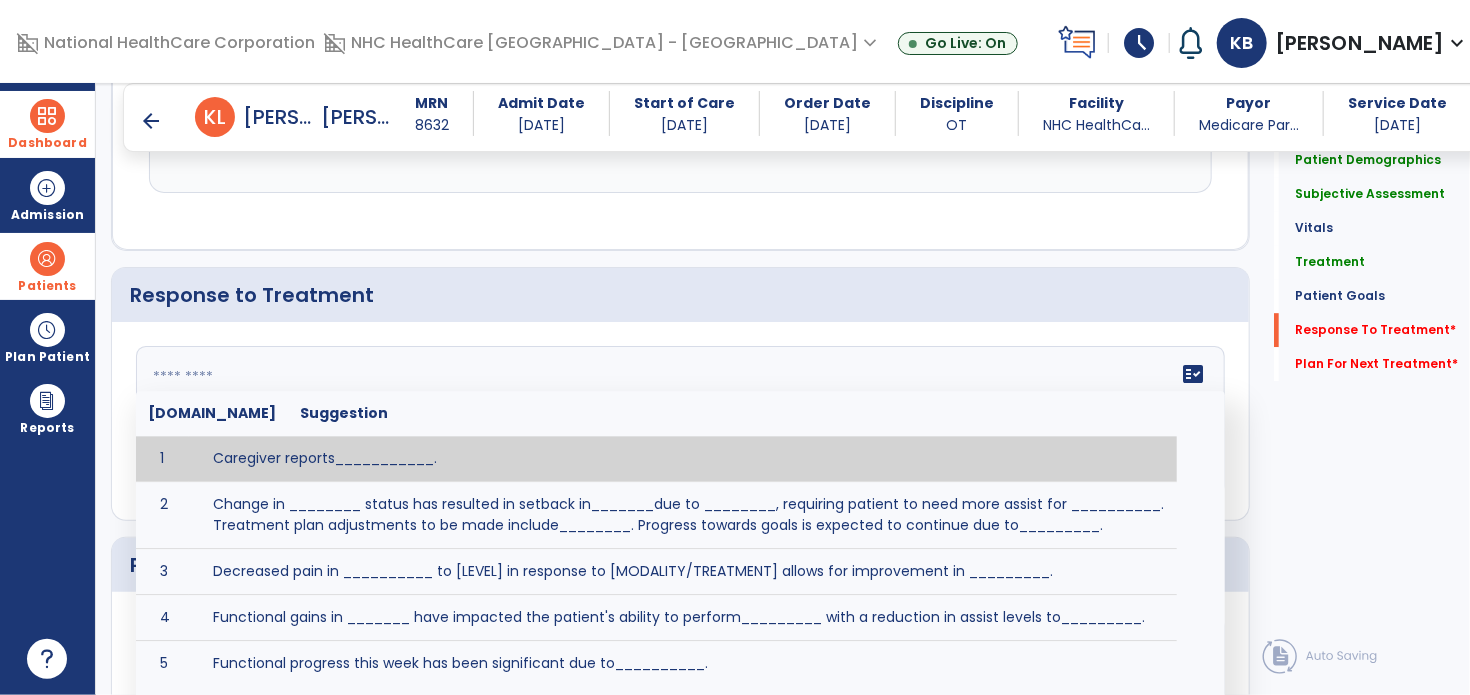 click on "fact_check  [DOMAIN_NAME] Suggestion 1 Caregiver reports___________. 2 Change in ________ status has resulted in setback in_______due to ________, requiring patient to need more assist for __________.   Treatment plan adjustments to be made include________.  Progress towards goals is expected to continue due to_________. 3 Decreased pain in __________ to [LEVEL] in response to [MODALITY/TREATMENT] allows for improvement in _________. 4 Functional gains in _______ have impacted the patient's ability to perform_________ with a reduction in assist levels to_________. 5 Functional progress this week has been significant due to__________. 6 Gains in ________ have improved the patient's ability to perform ______with decreased levels of assist to___________. 7 Improvement in ________allows patient to tolerate higher levels of challenges in_________. 8 Pain in [AREA] has decreased to [LEVEL] in response to [TREATMENT/MODALITY], allowing fore ease in completing__________. 9 10 11 12 13 14 15 16 17 18 19 20 21" 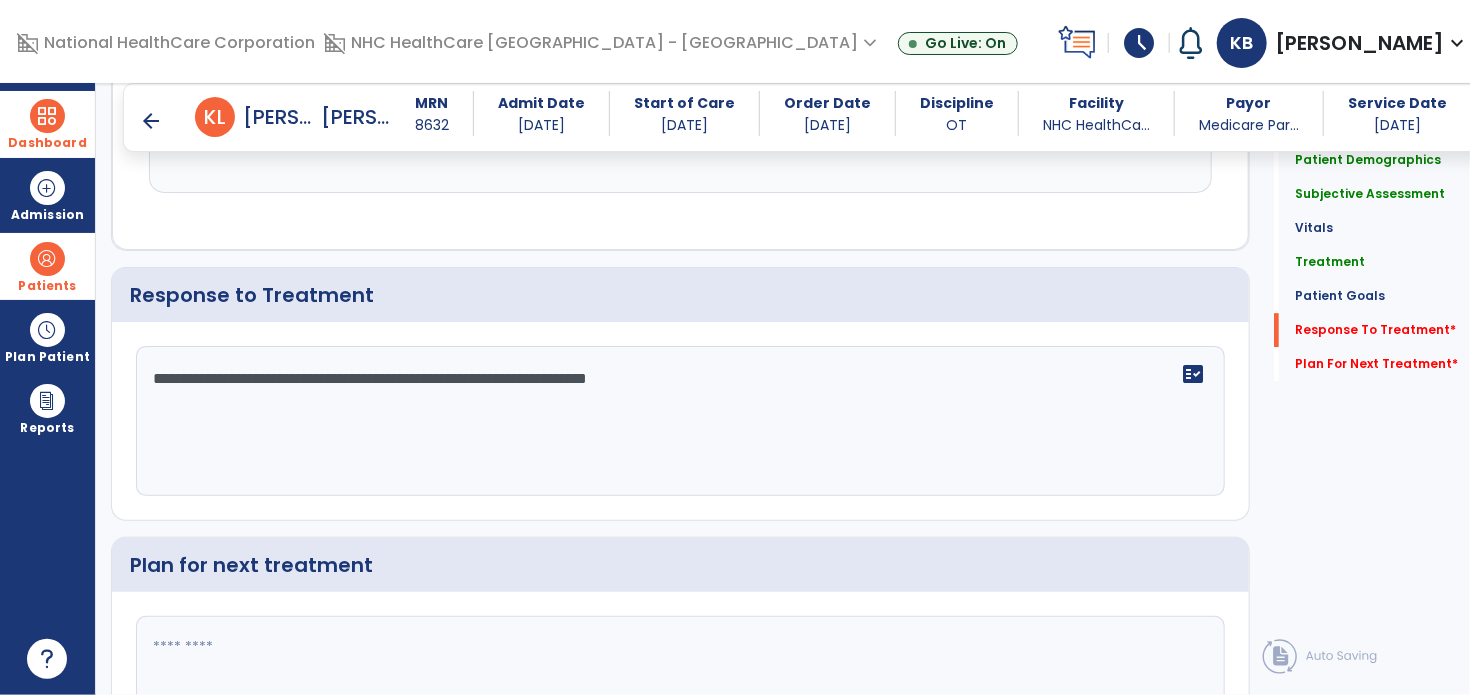 type on "**********" 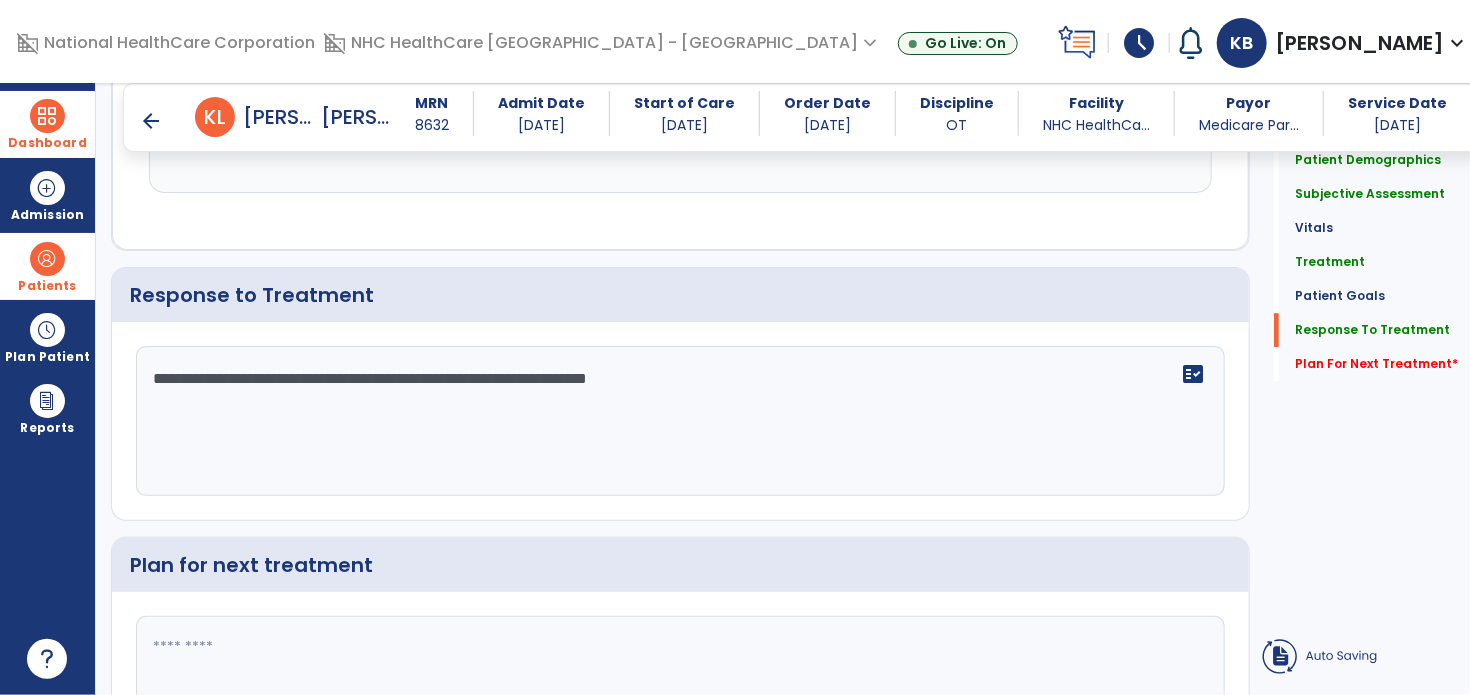 drag, startPoint x: 976, startPoint y: 652, endPoint x: 982, endPoint y: 643, distance: 10.816654 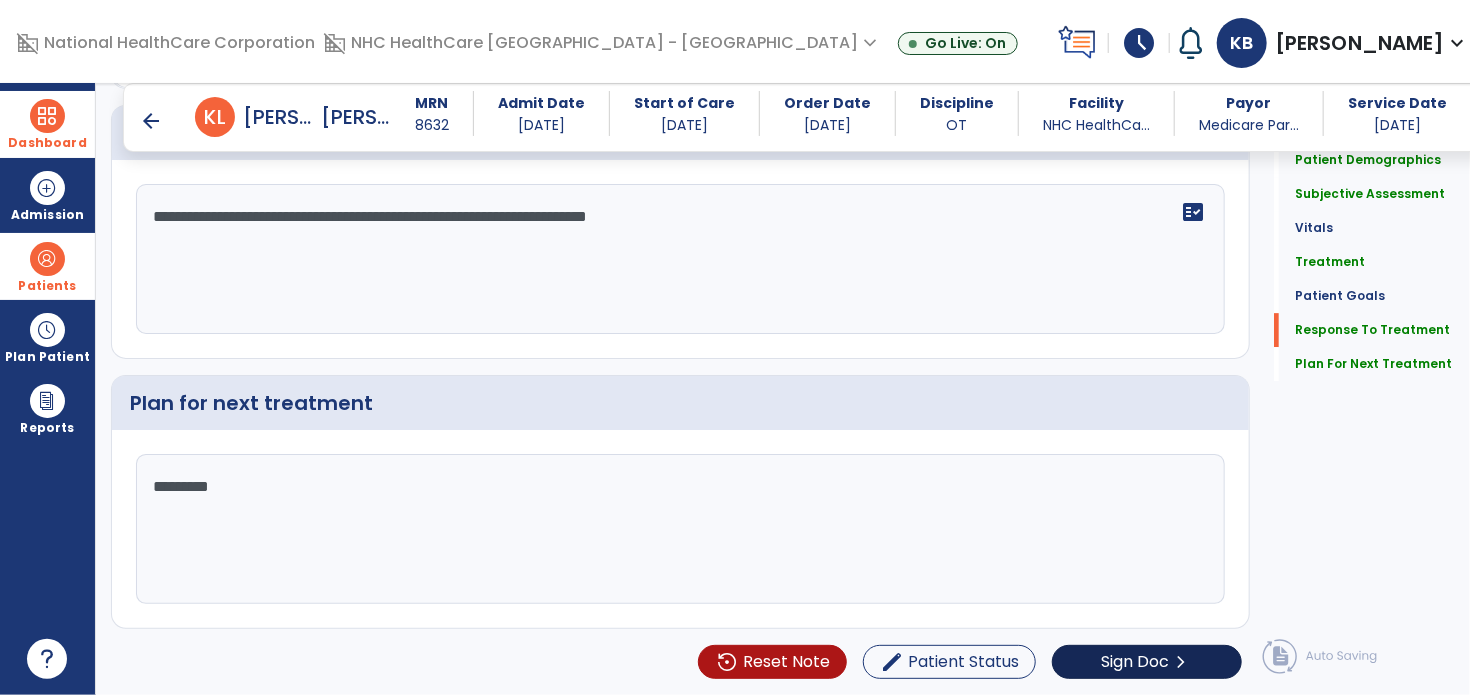 scroll, scrollTop: 2961, scrollLeft: 0, axis: vertical 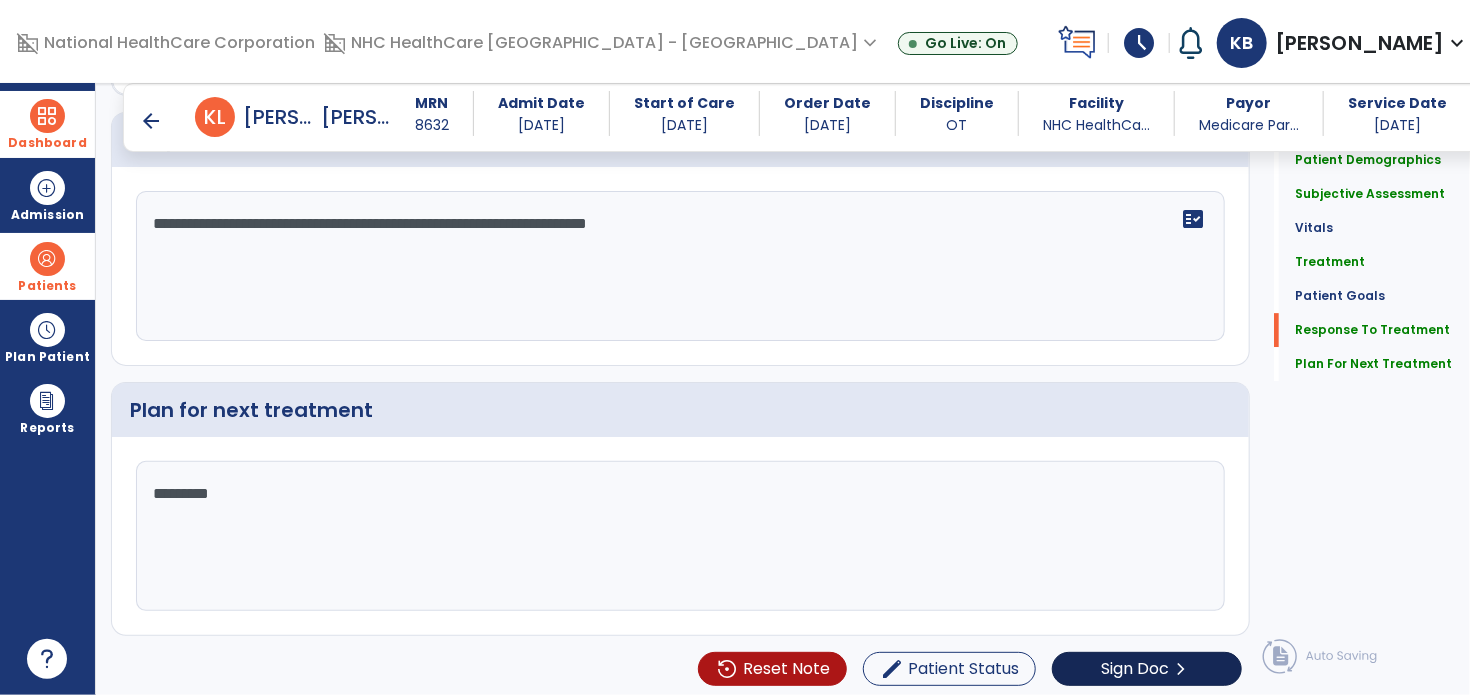 type on "********" 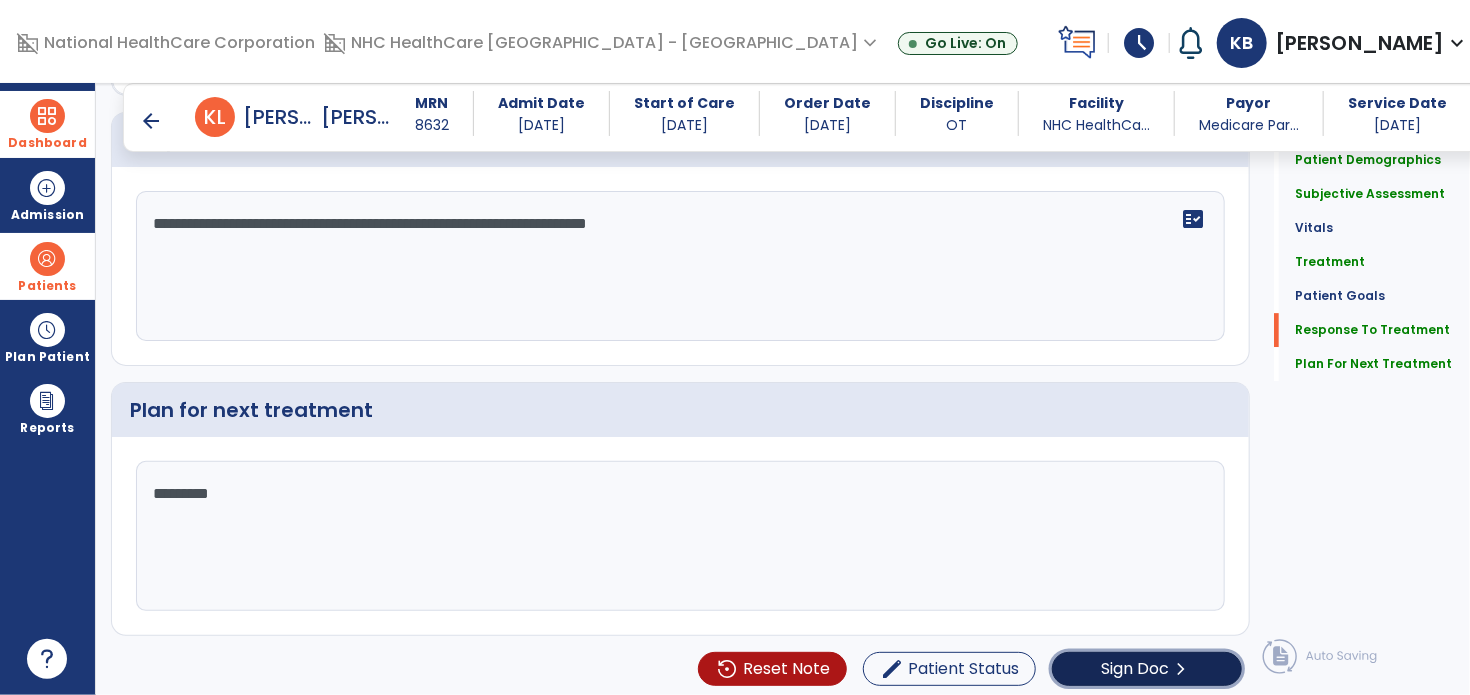 click on "Sign Doc  chevron_right" 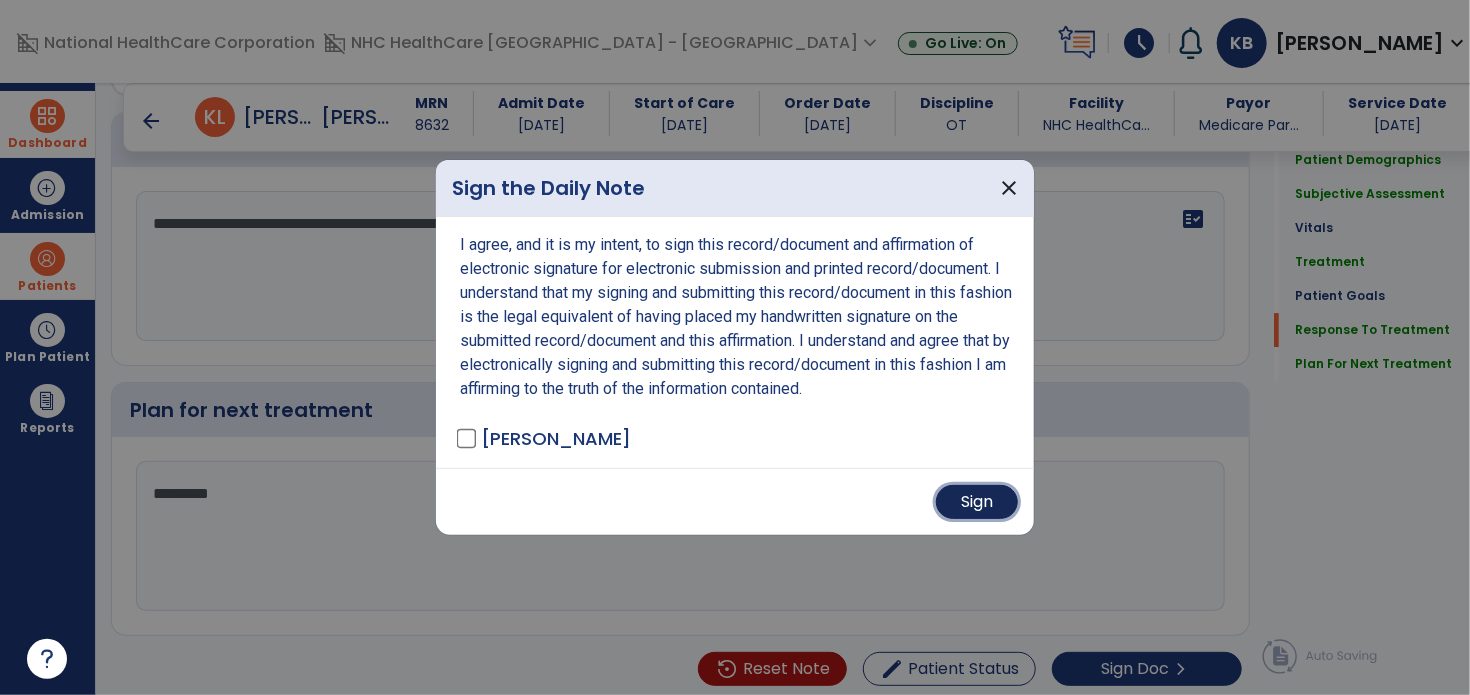 click on "Sign" at bounding box center [977, 502] 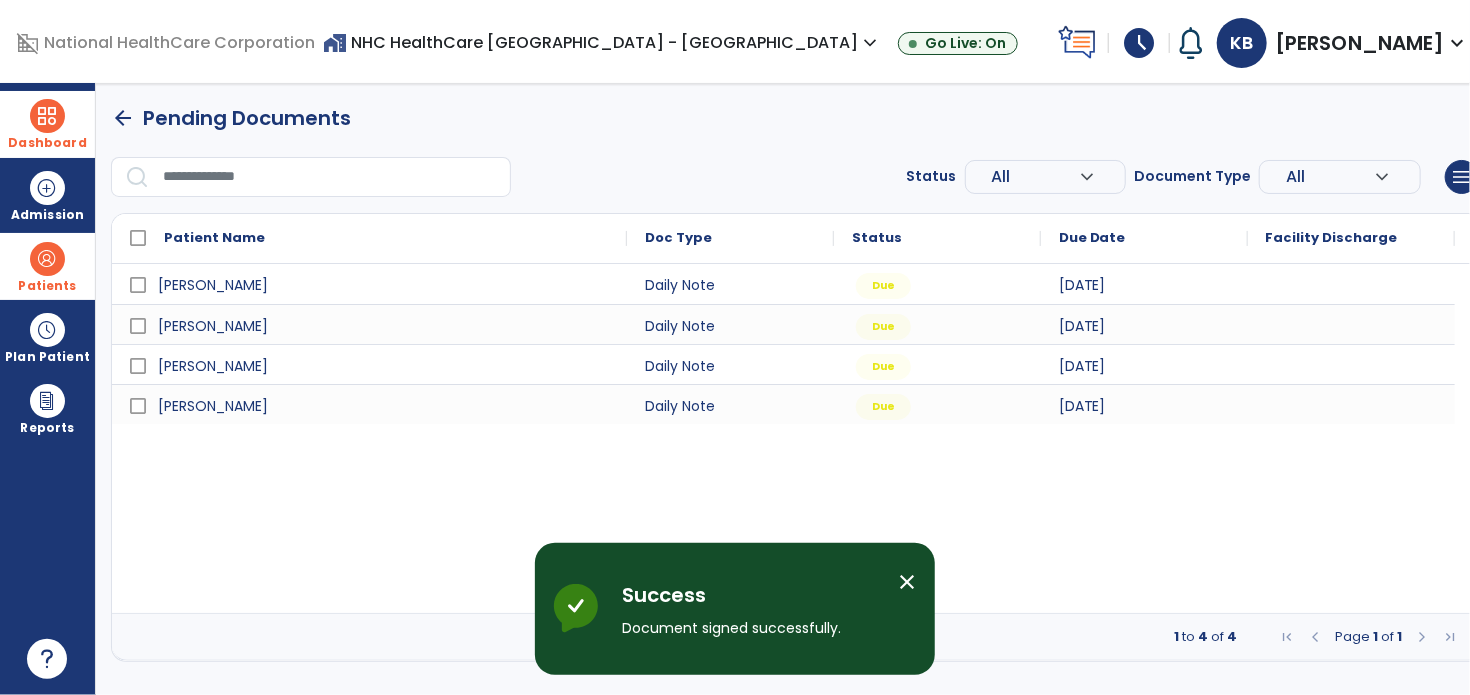 scroll, scrollTop: 0, scrollLeft: 0, axis: both 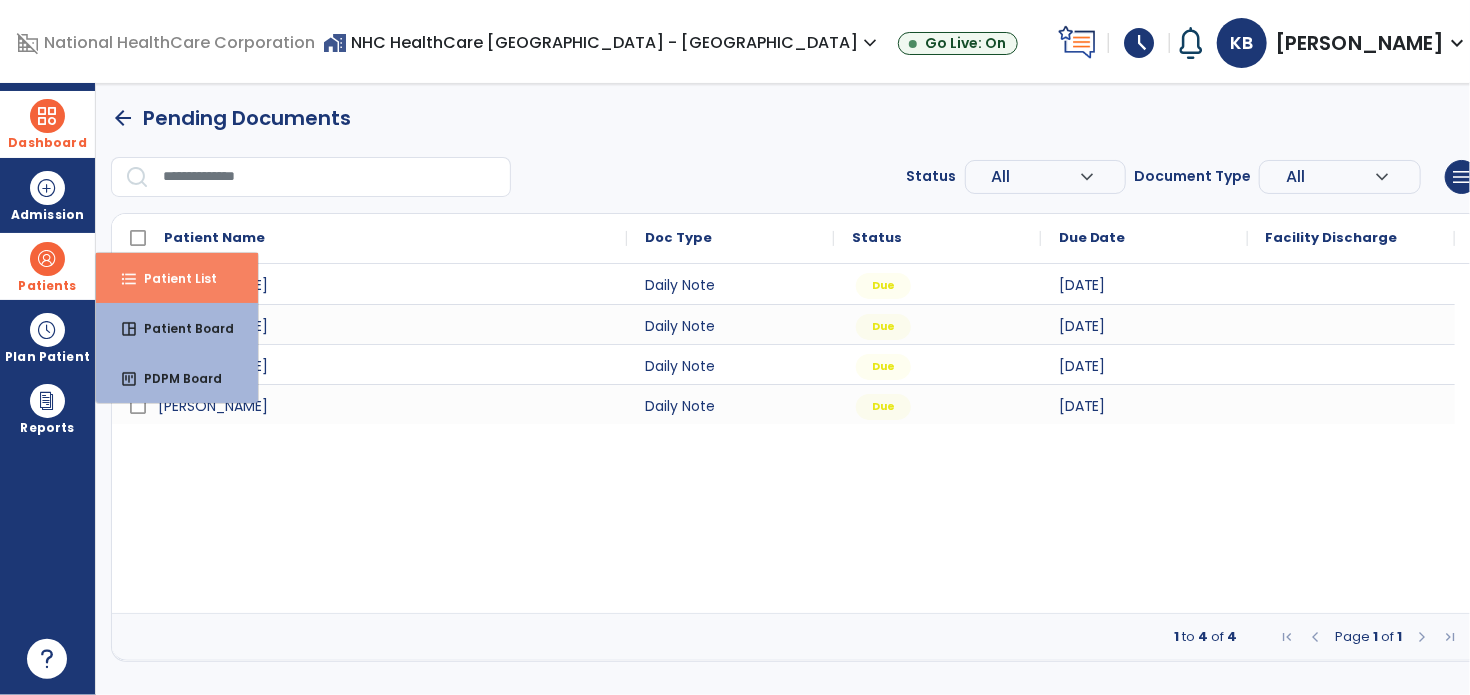 click on "format_list_bulleted  Patient List" at bounding box center (177, 278) 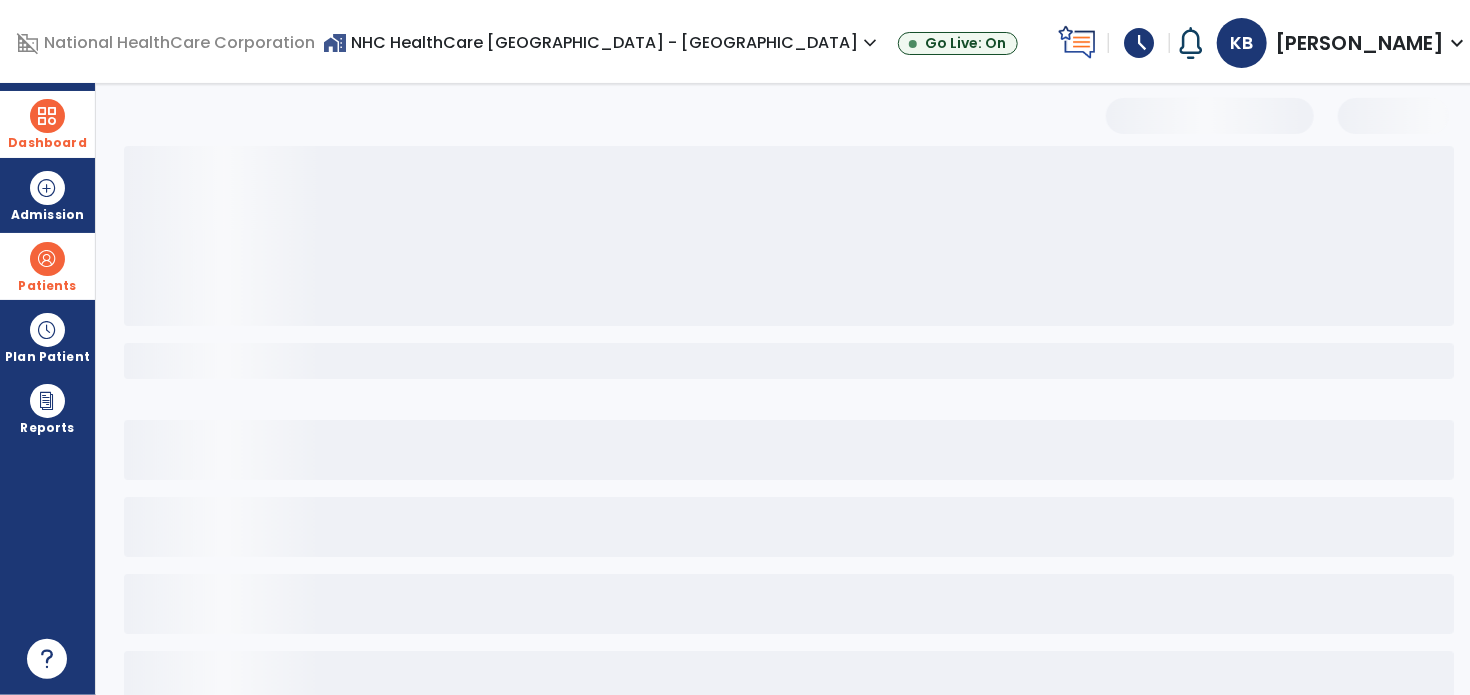 select on "***" 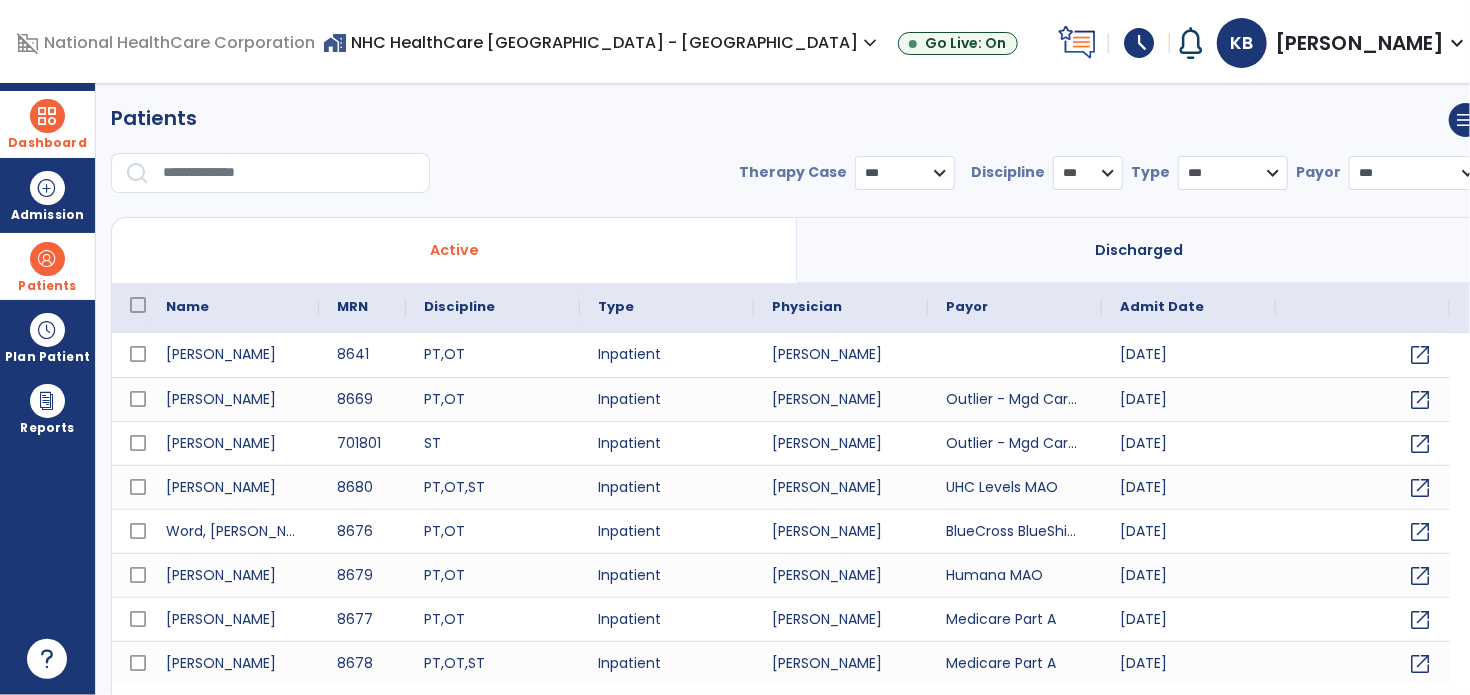 click at bounding box center [289, 173] 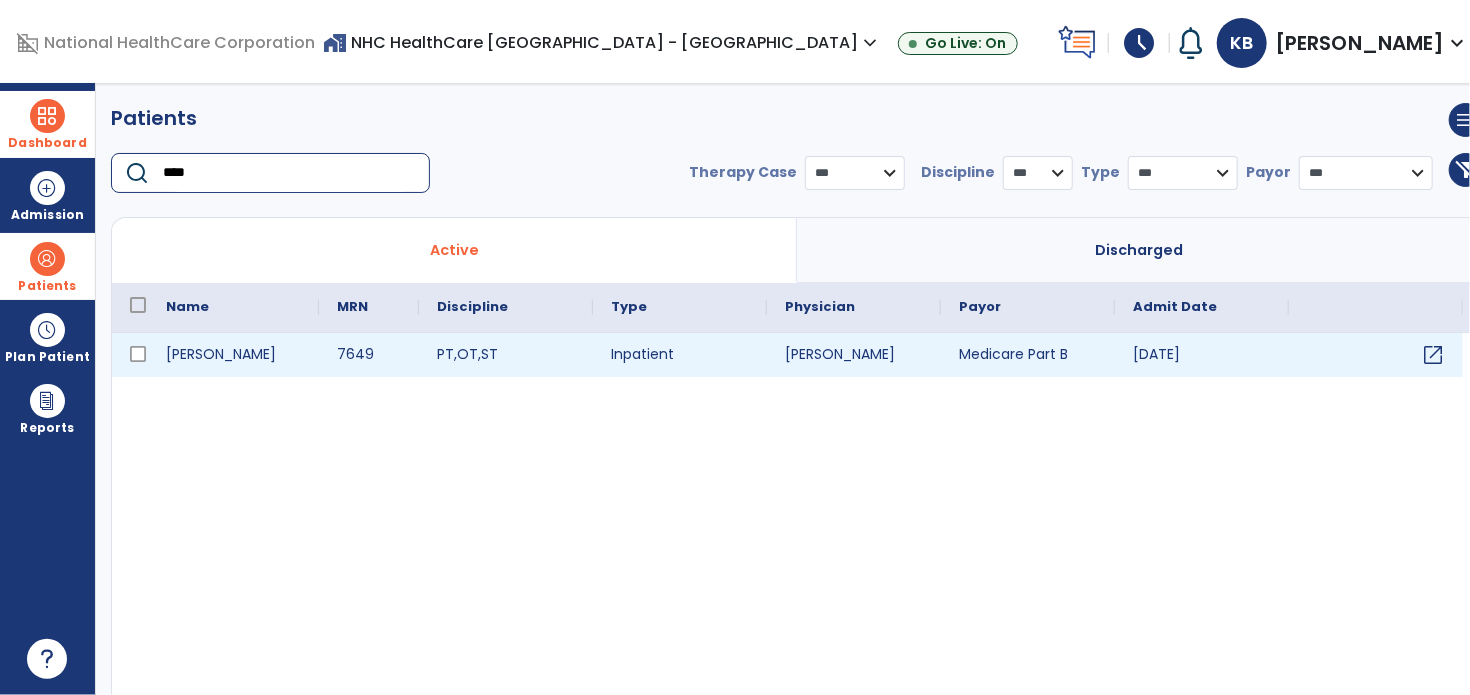 type on "****" 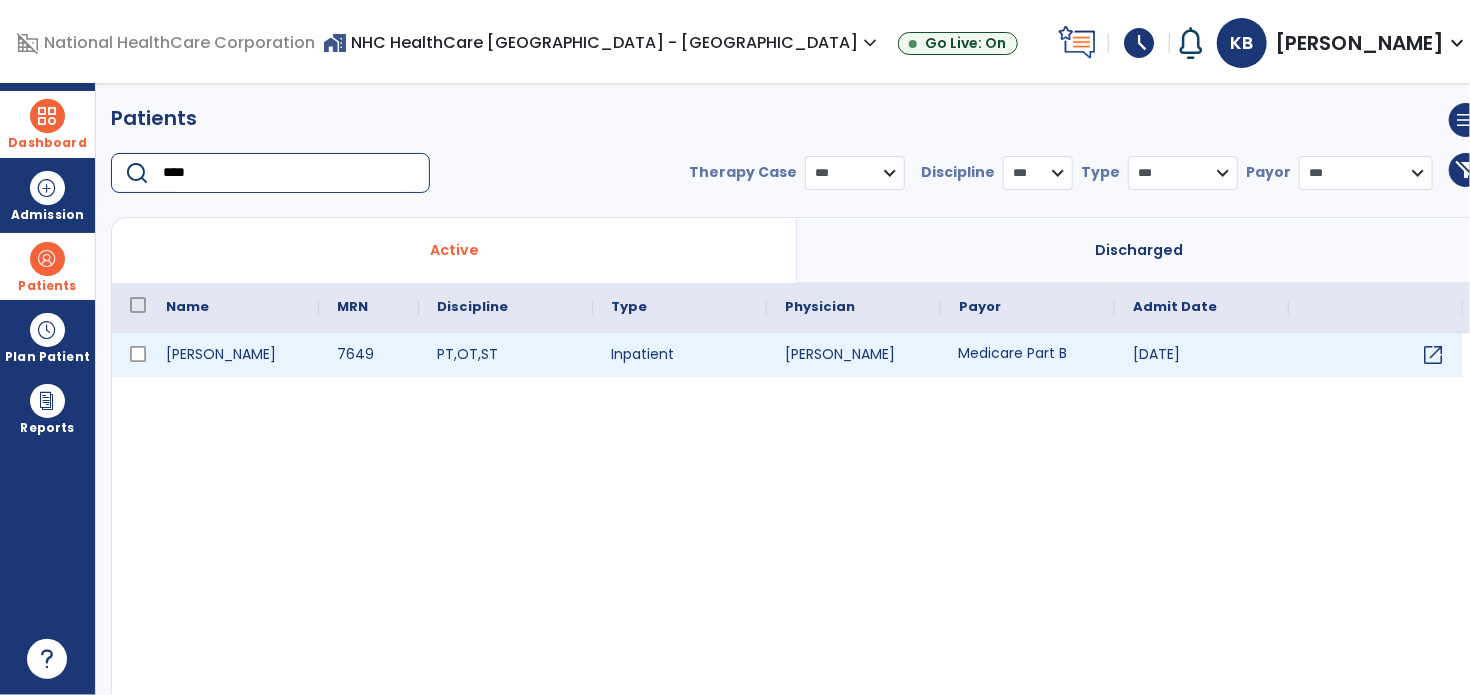 click on "Medicare Part B" at bounding box center [1028, 355] 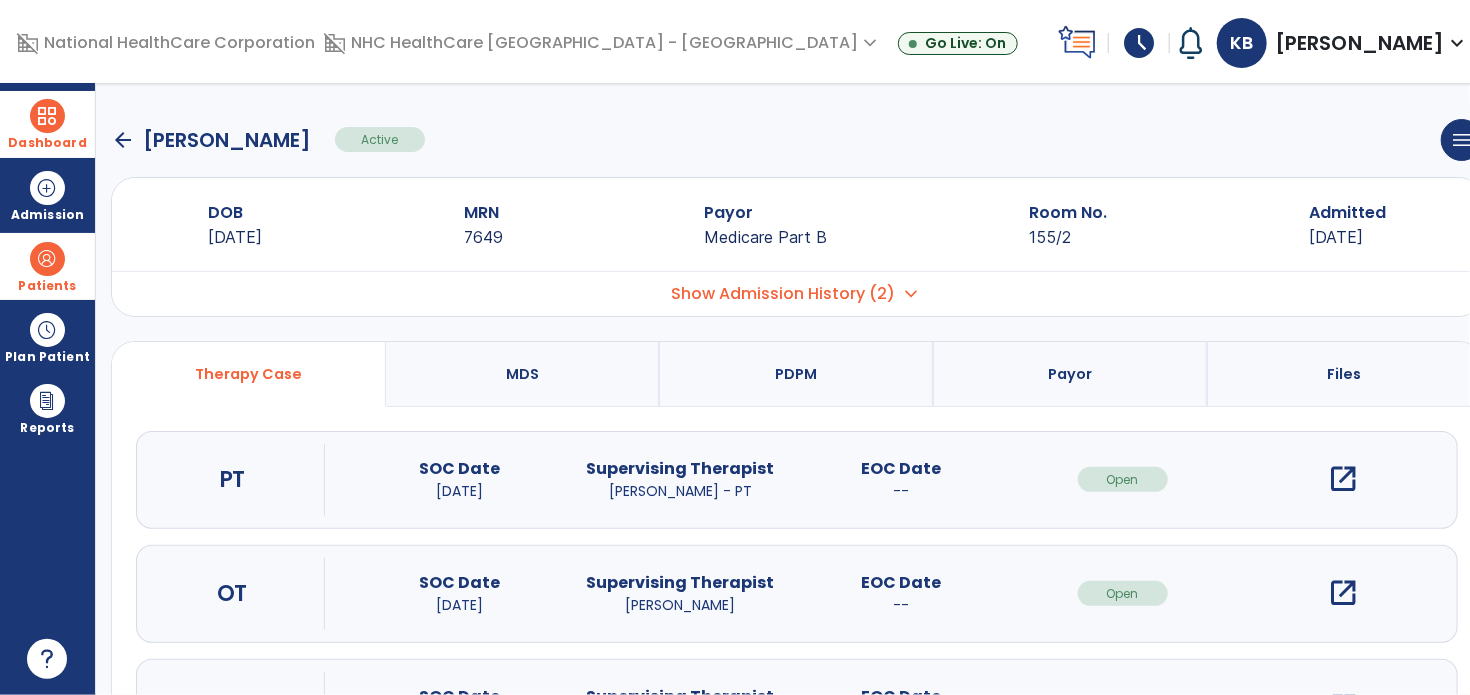 click on "open_in_new" at bounding box center [1344, 593] 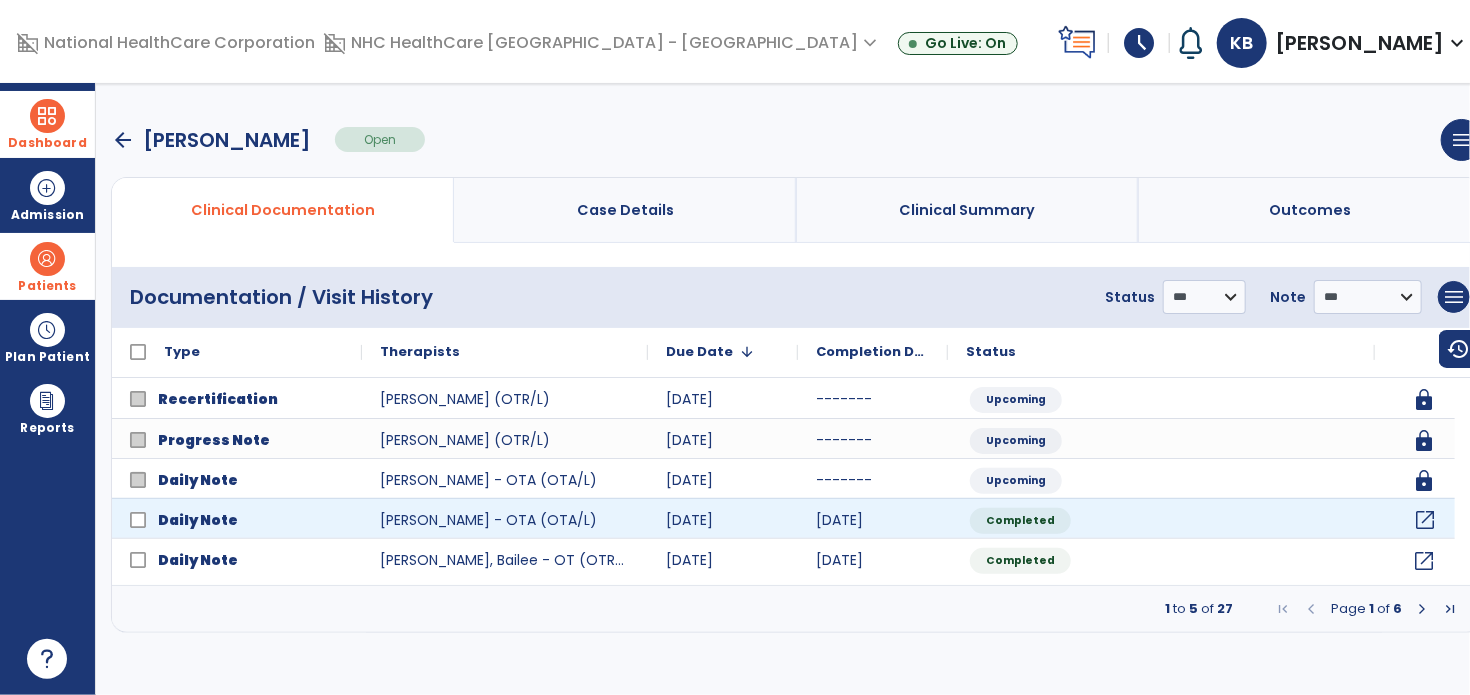 click on "open_in_new" 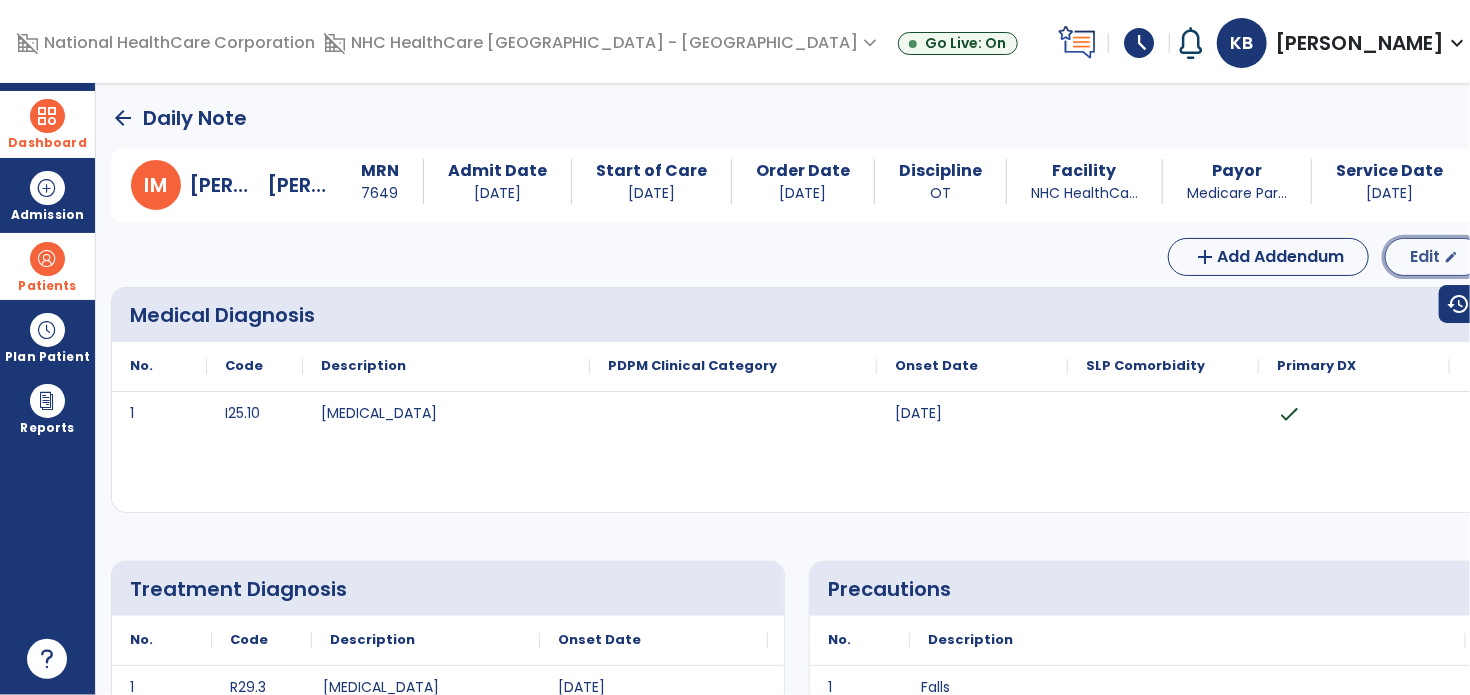 click on "edit" 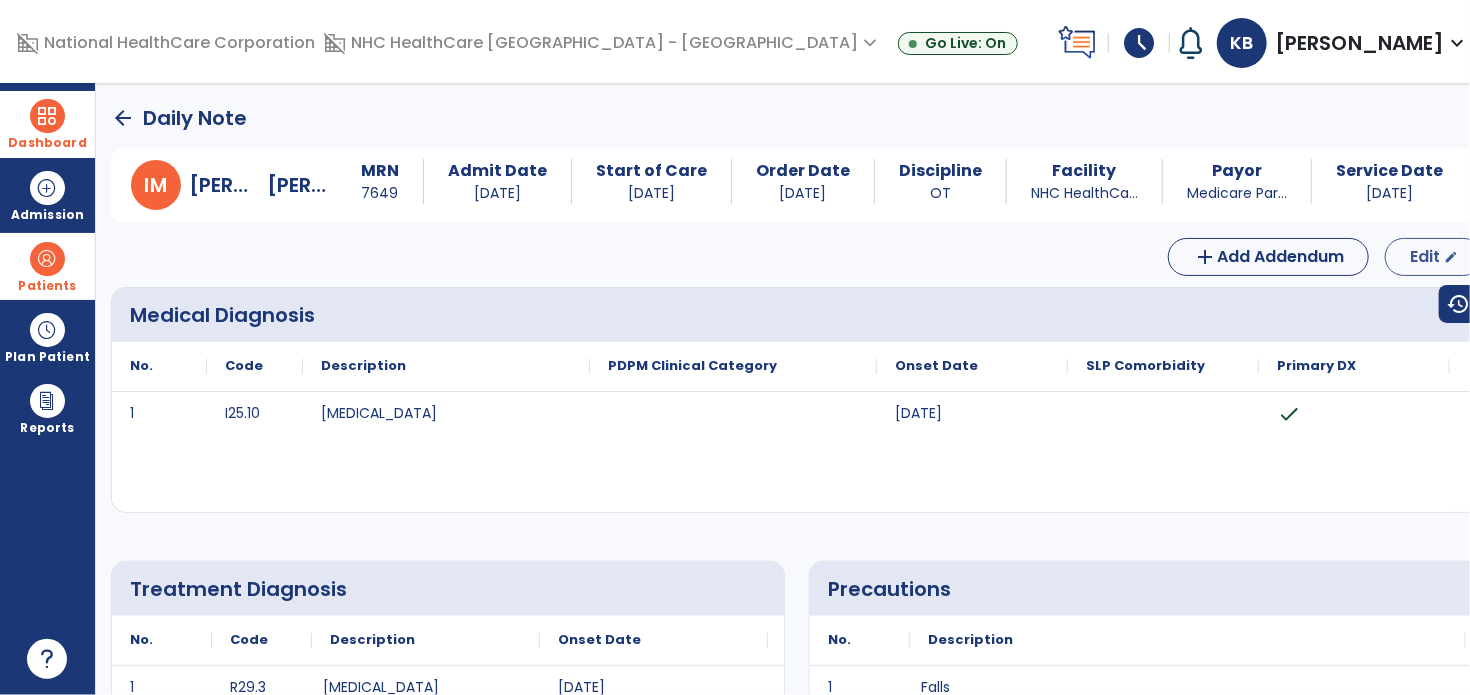 select on "*" 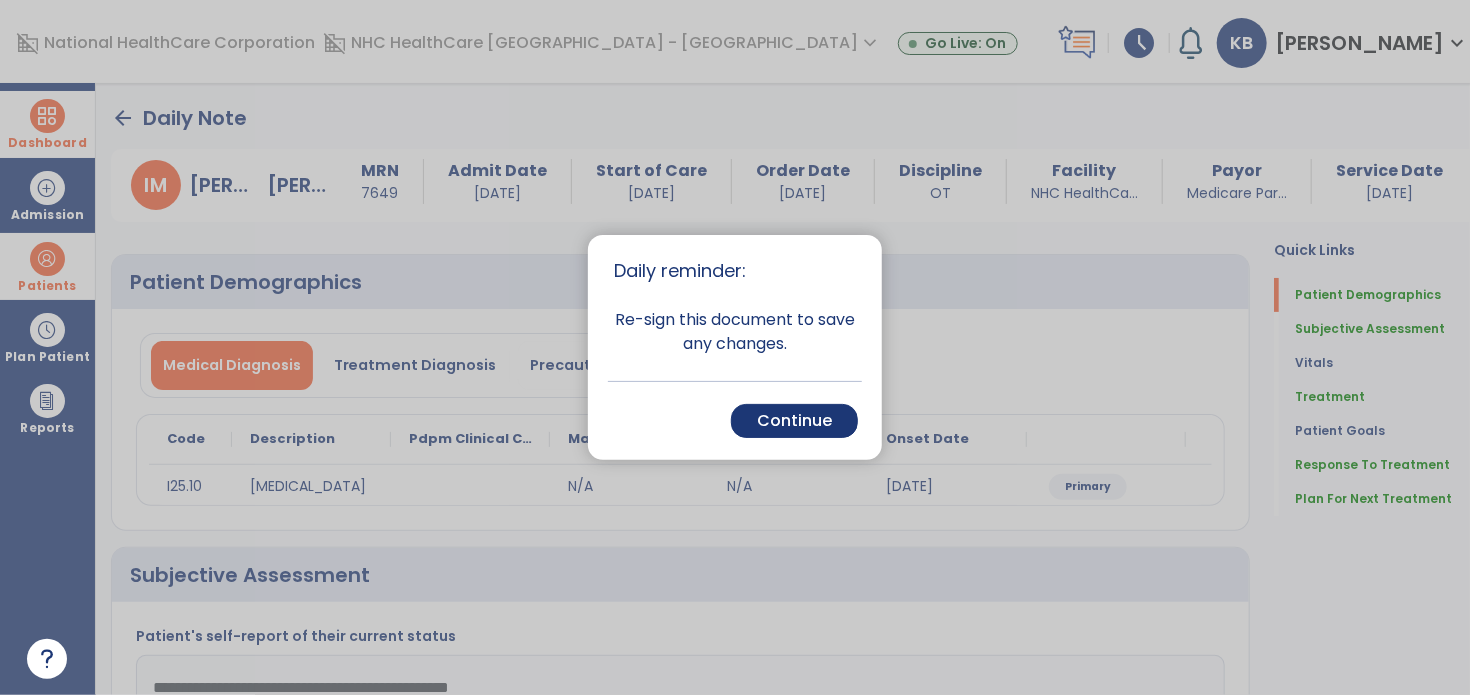 drag, startPoint x: 788, startPoint y: 417, endPoint x: 817, endPoint y: 417, distance: 29 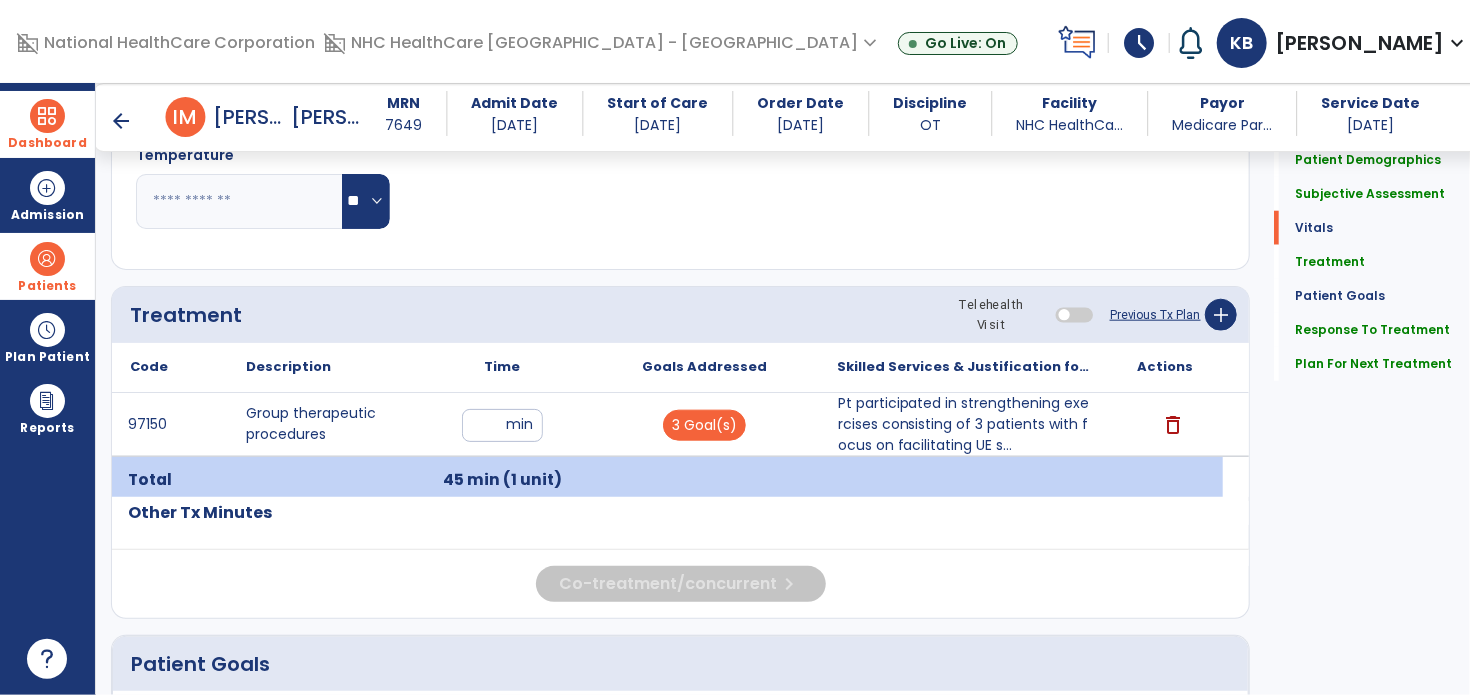 scroll, scrollTop: 1100, scrollLeft: 0, axis: vertical 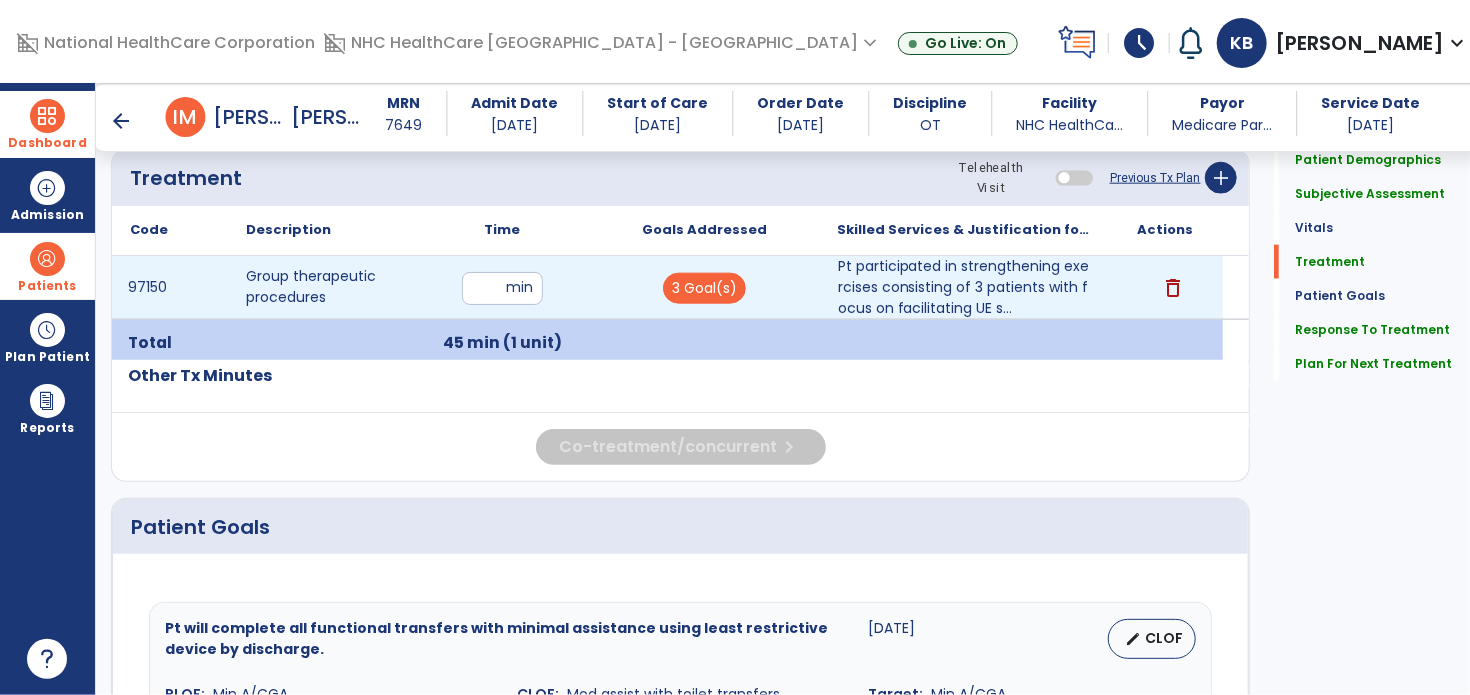click on "**" at bounding box center (502, 288) 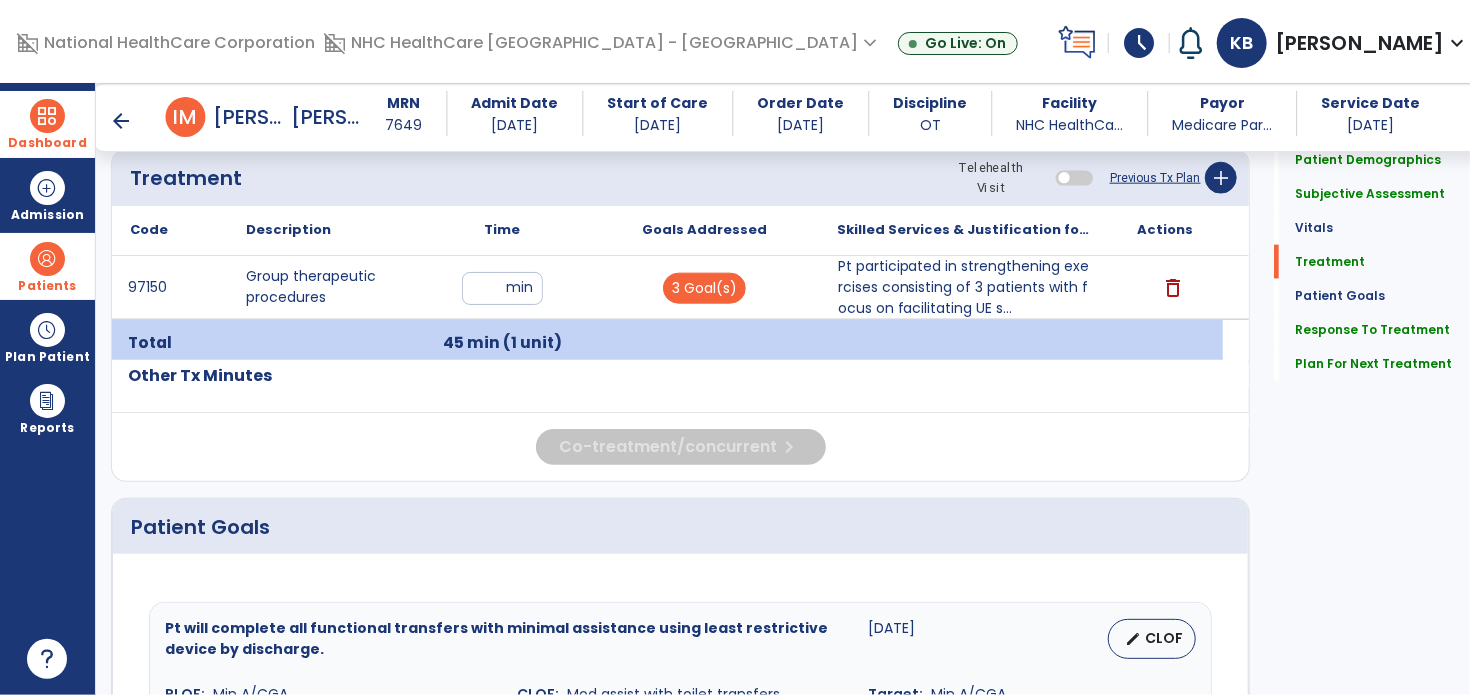 type on "*" 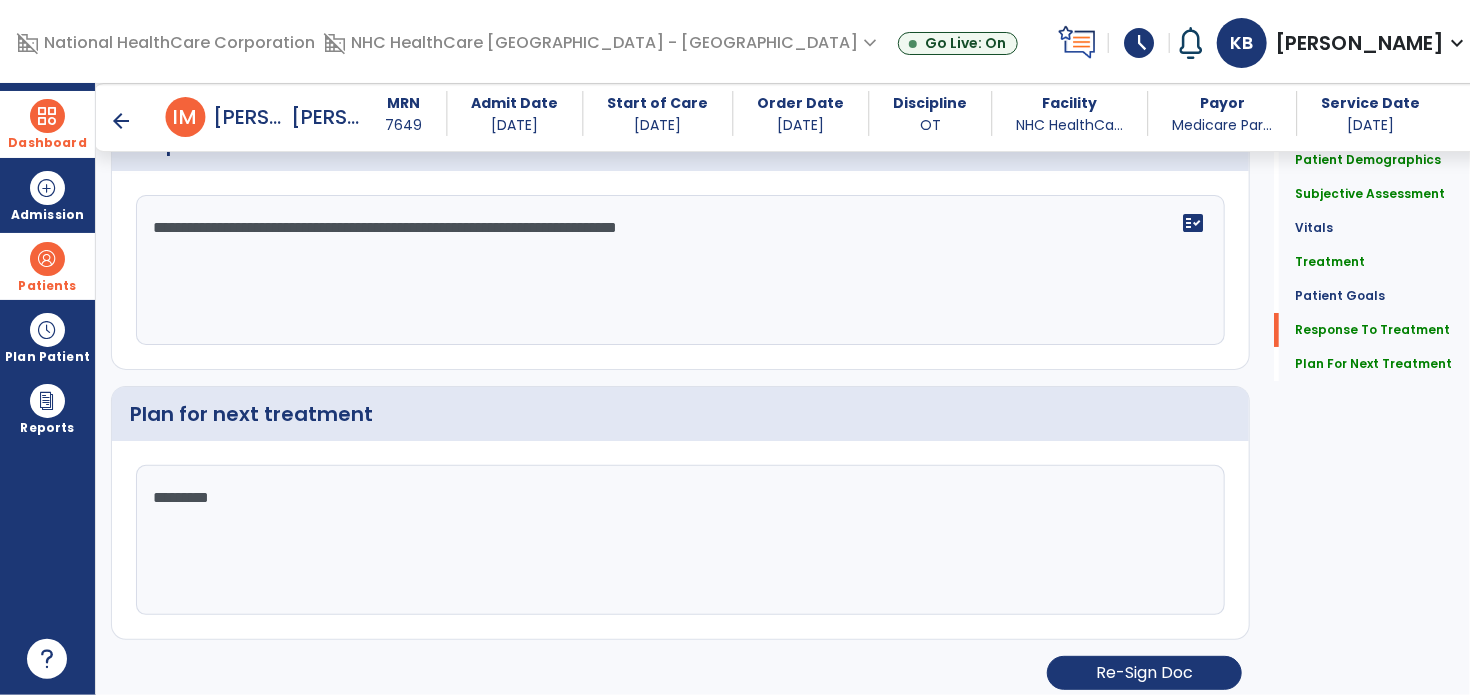 scroll, scrollTop: 3516, scrollLeft: 0, axis: vertical 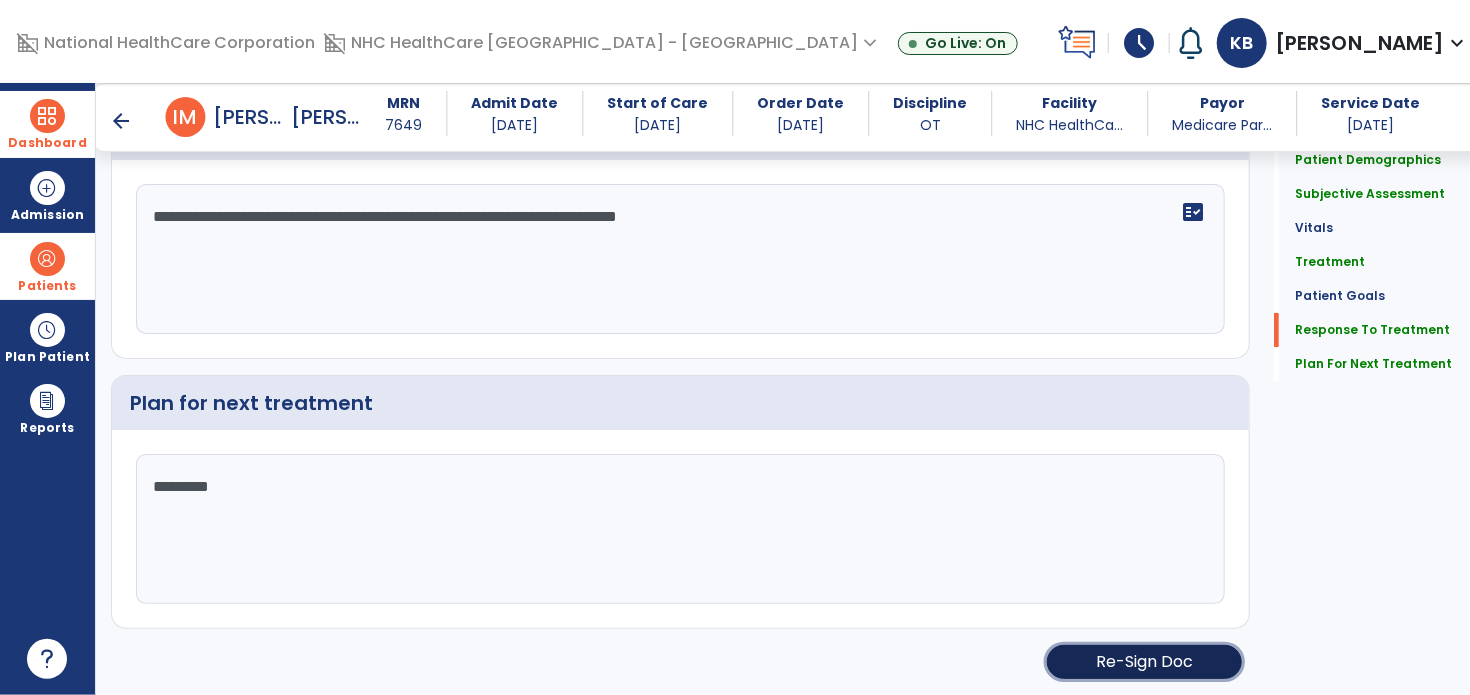 click on "Re-Sign Doc" 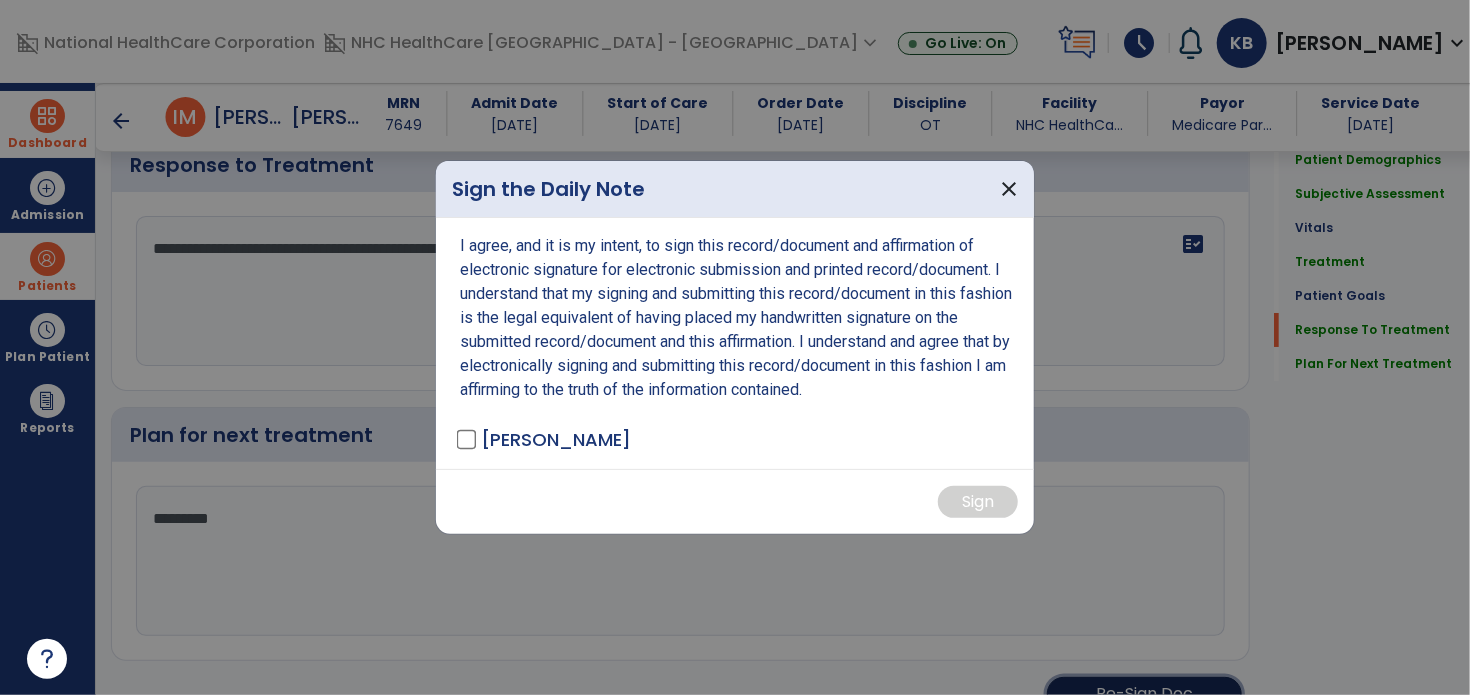 scroll, scrollTop: 3516, scrollLeft: 0, axis: vertical 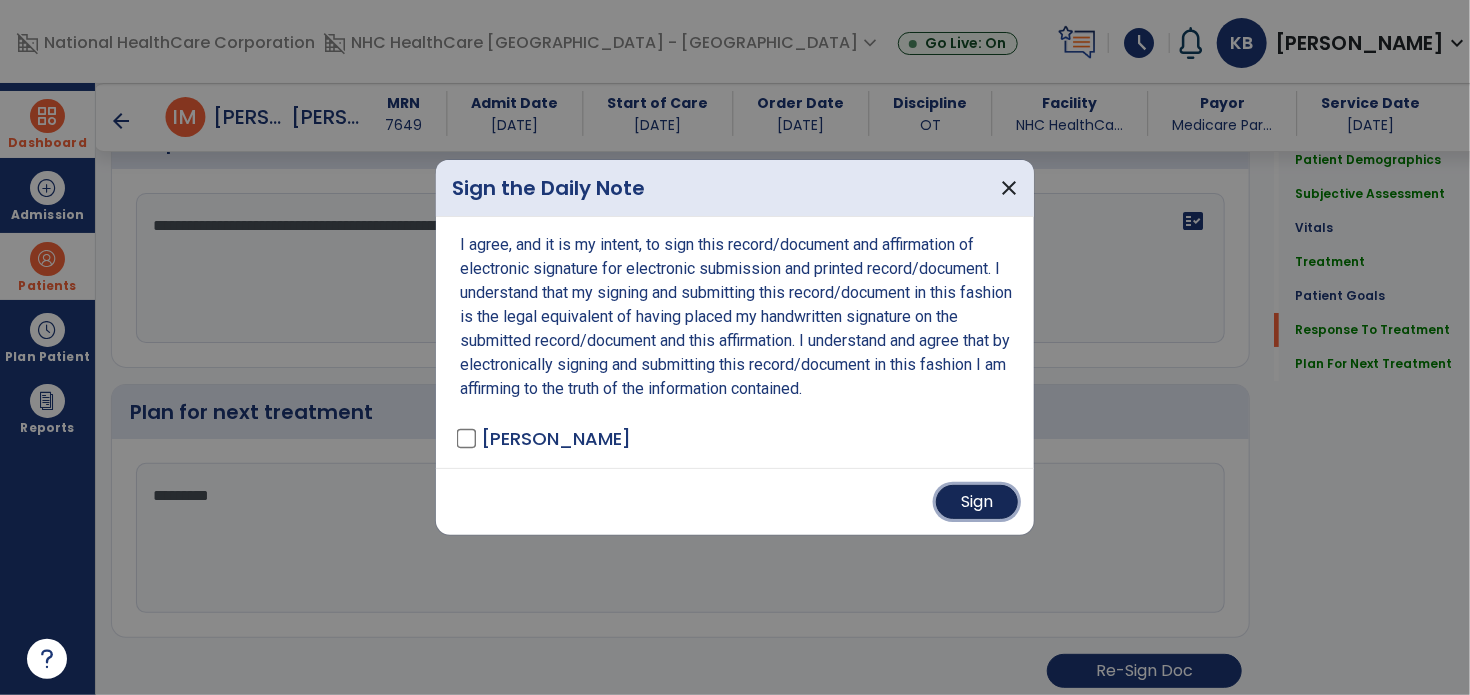 click on "Sign" at bounding box center [977, 502] 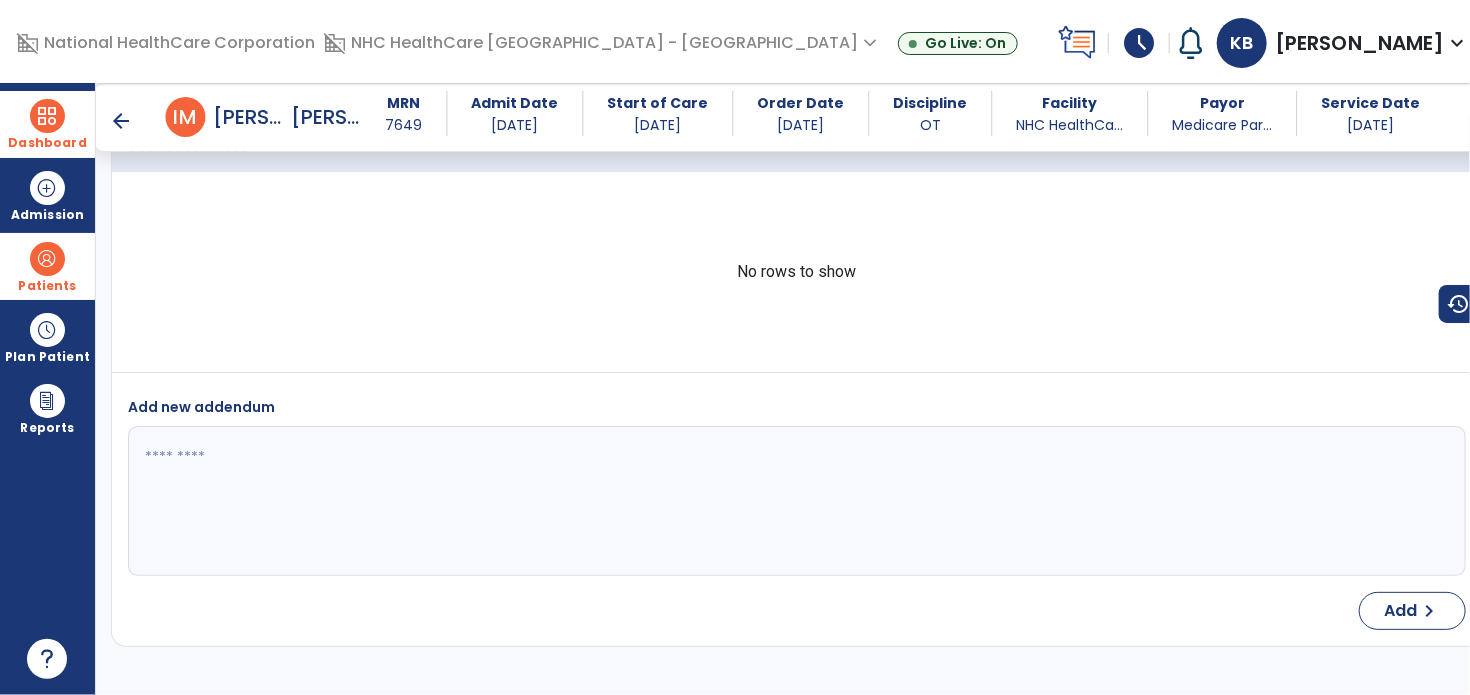 scroll, scrollTop: 4694, scrollLeft: 0, axis: vertical 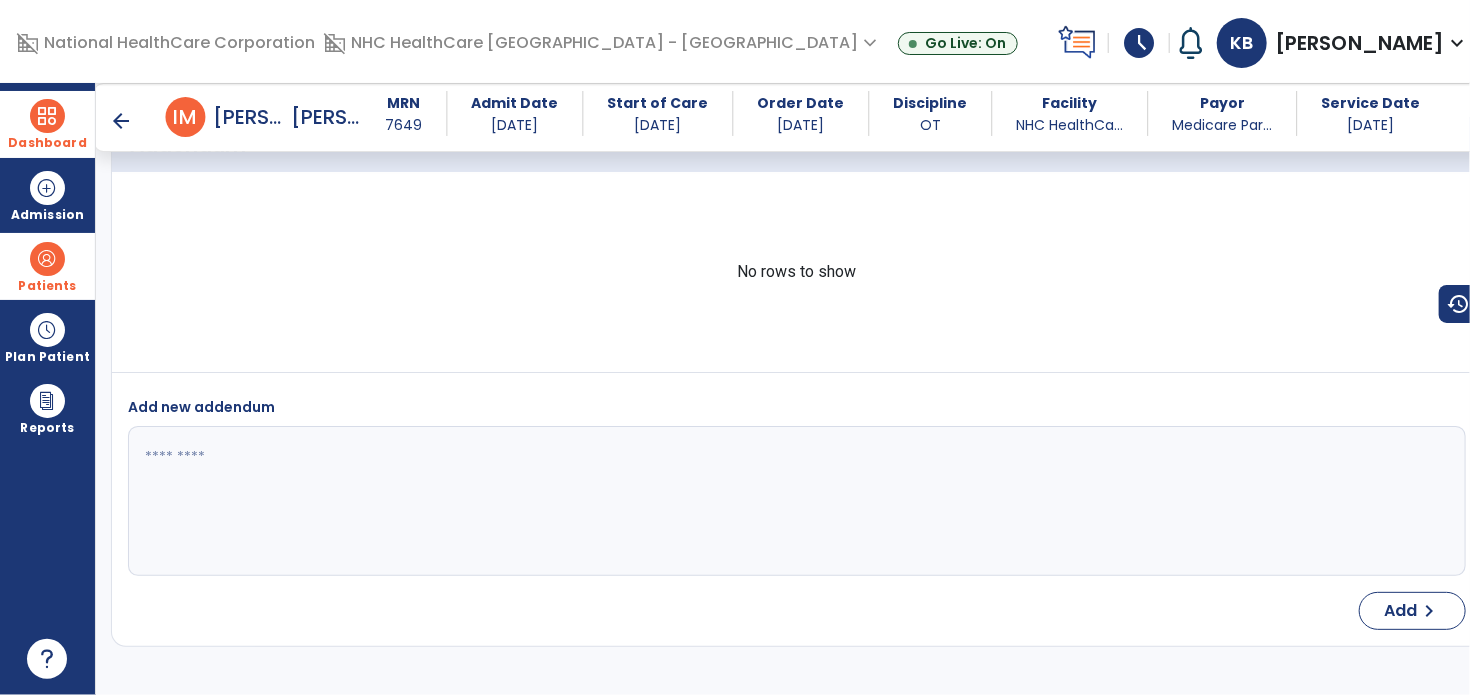 click on "arrow_back" at bounding box center (122, 121) 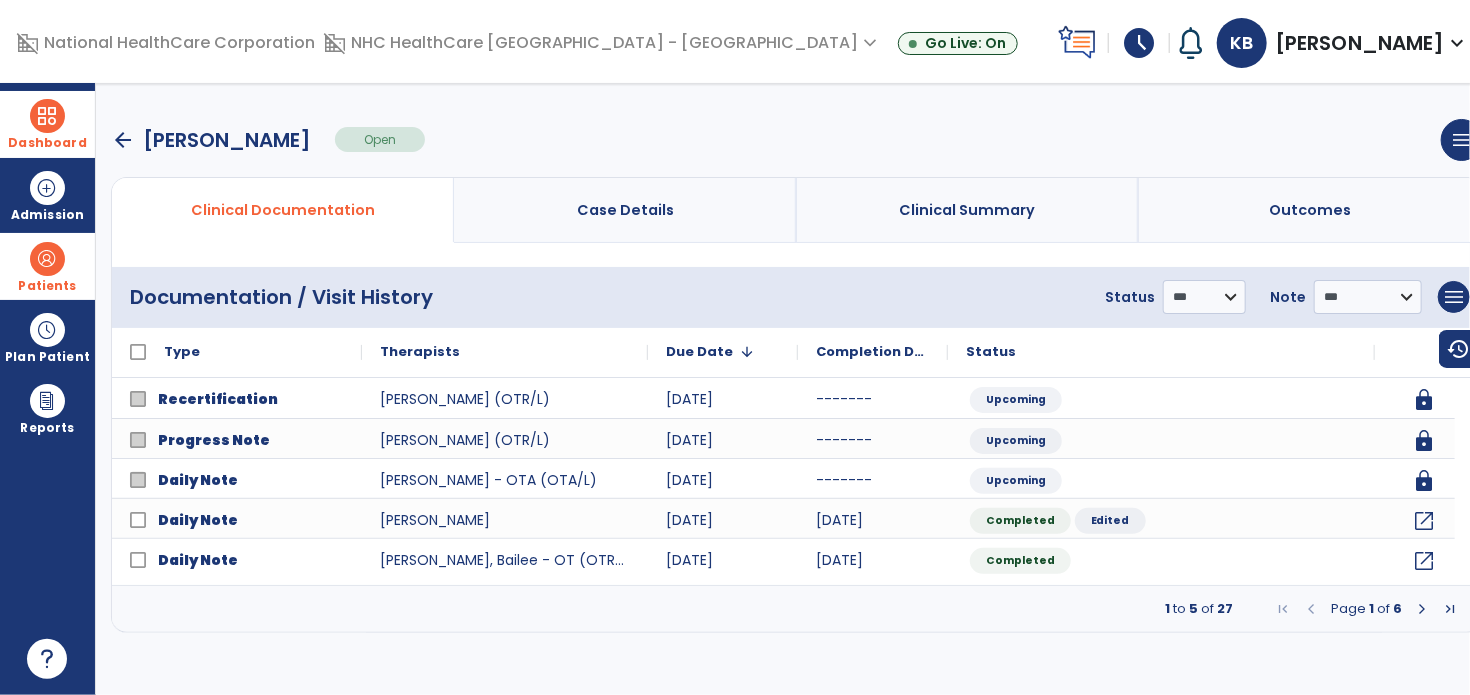 click on "arrow_back" at bounding box center [123, 140] 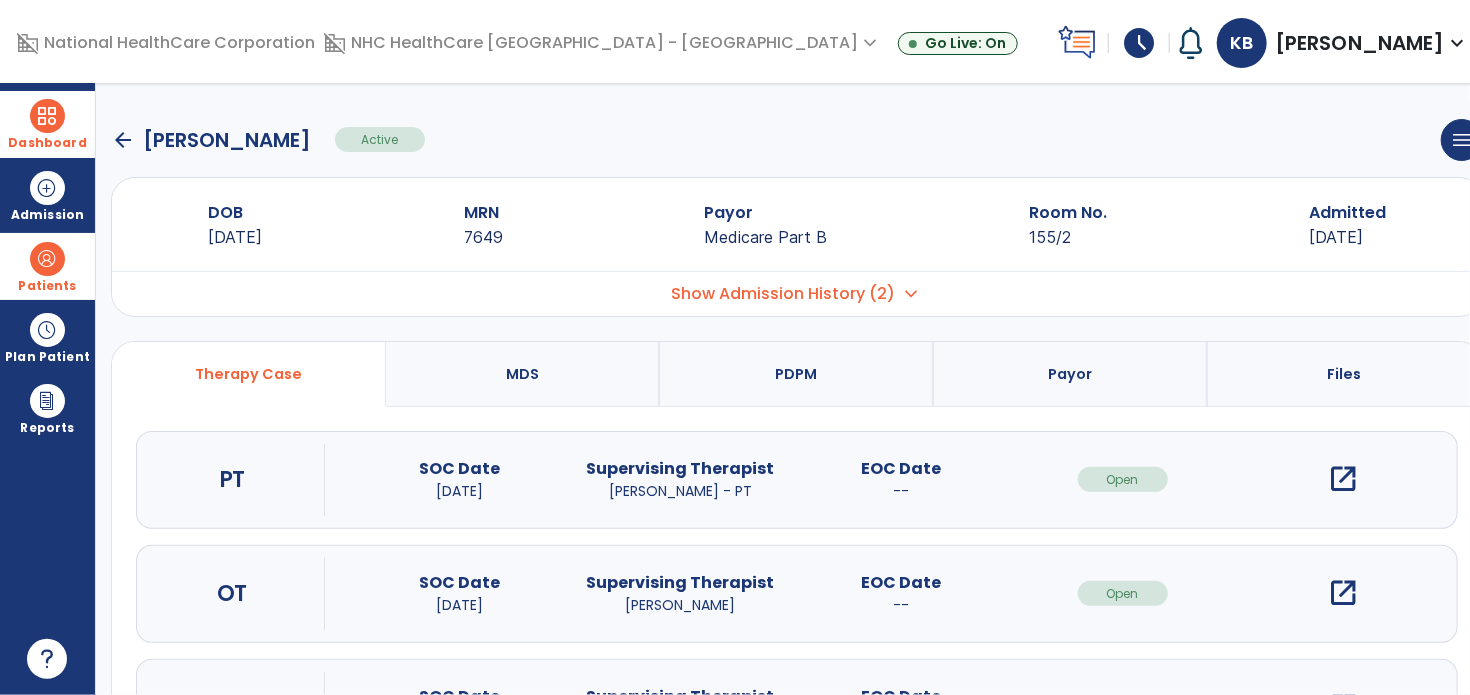 click on "arrow_back" 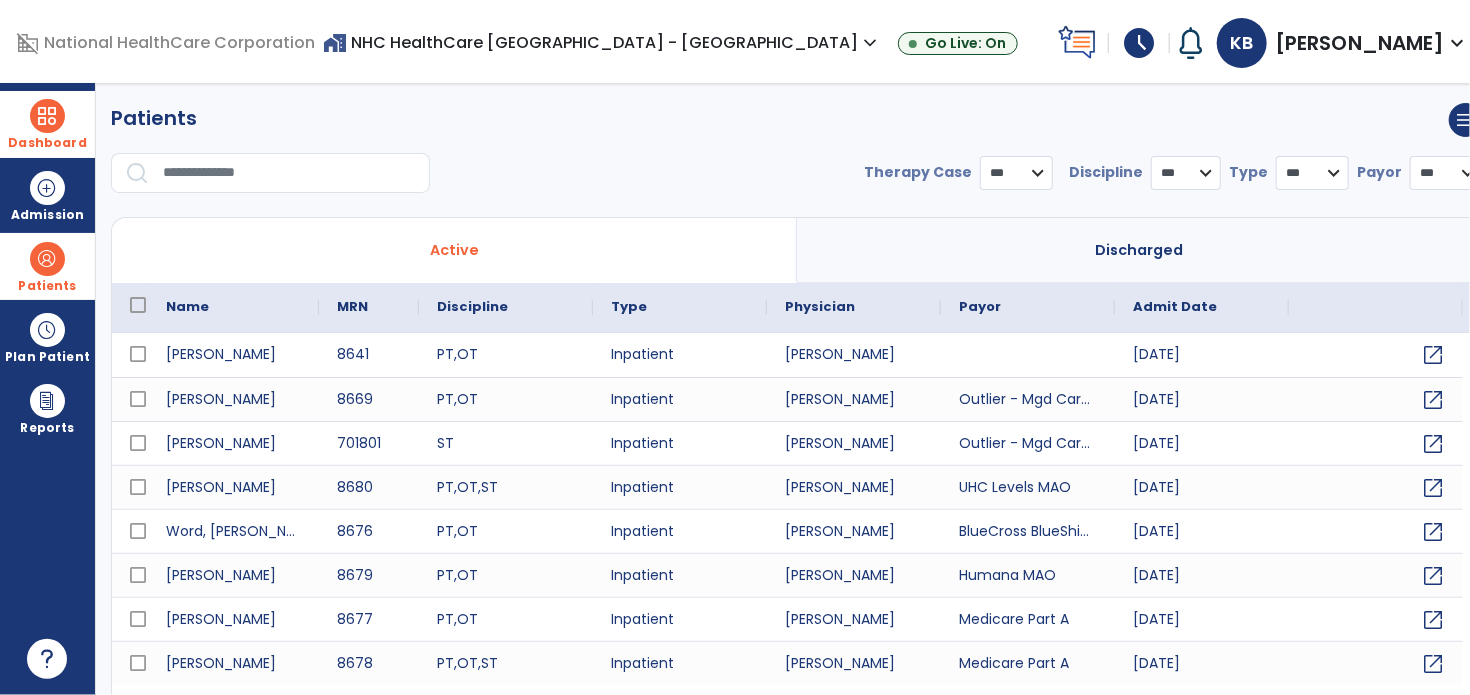 select on "***" 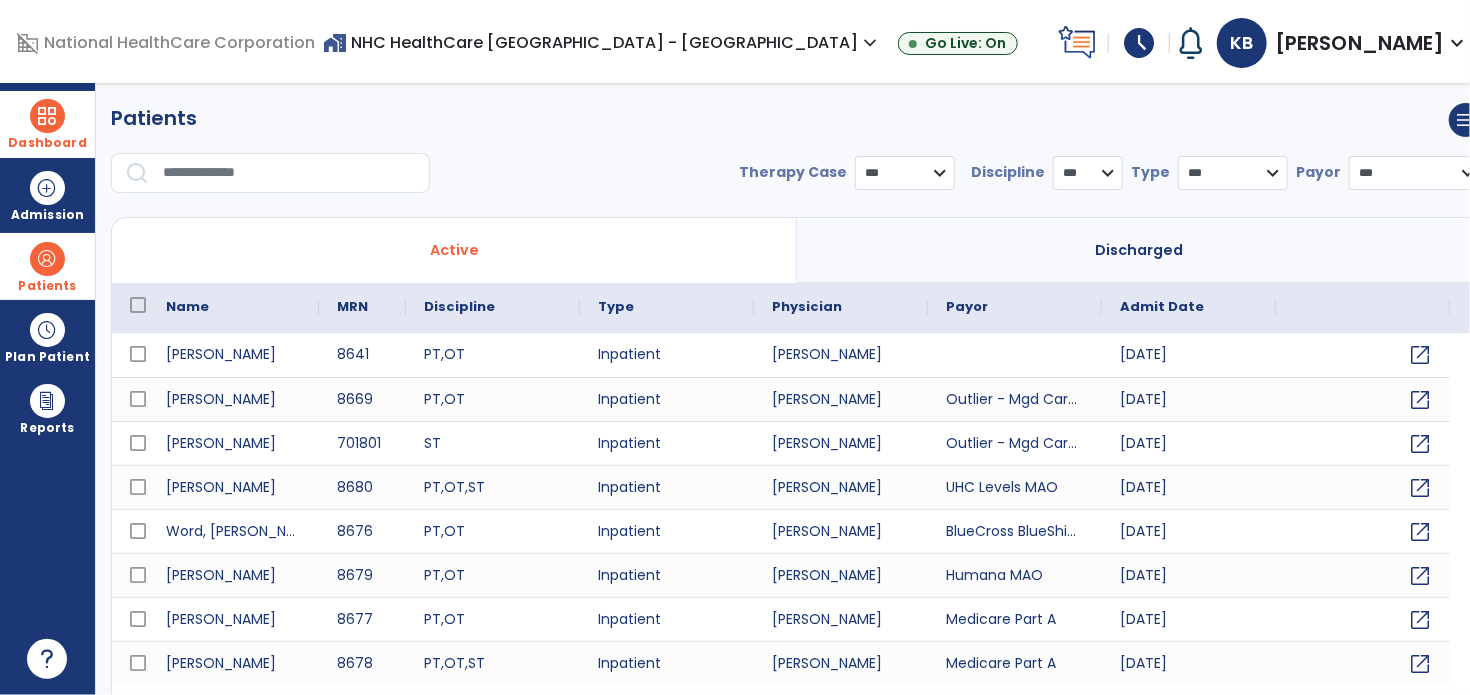 click at bounding box center (289, 173) 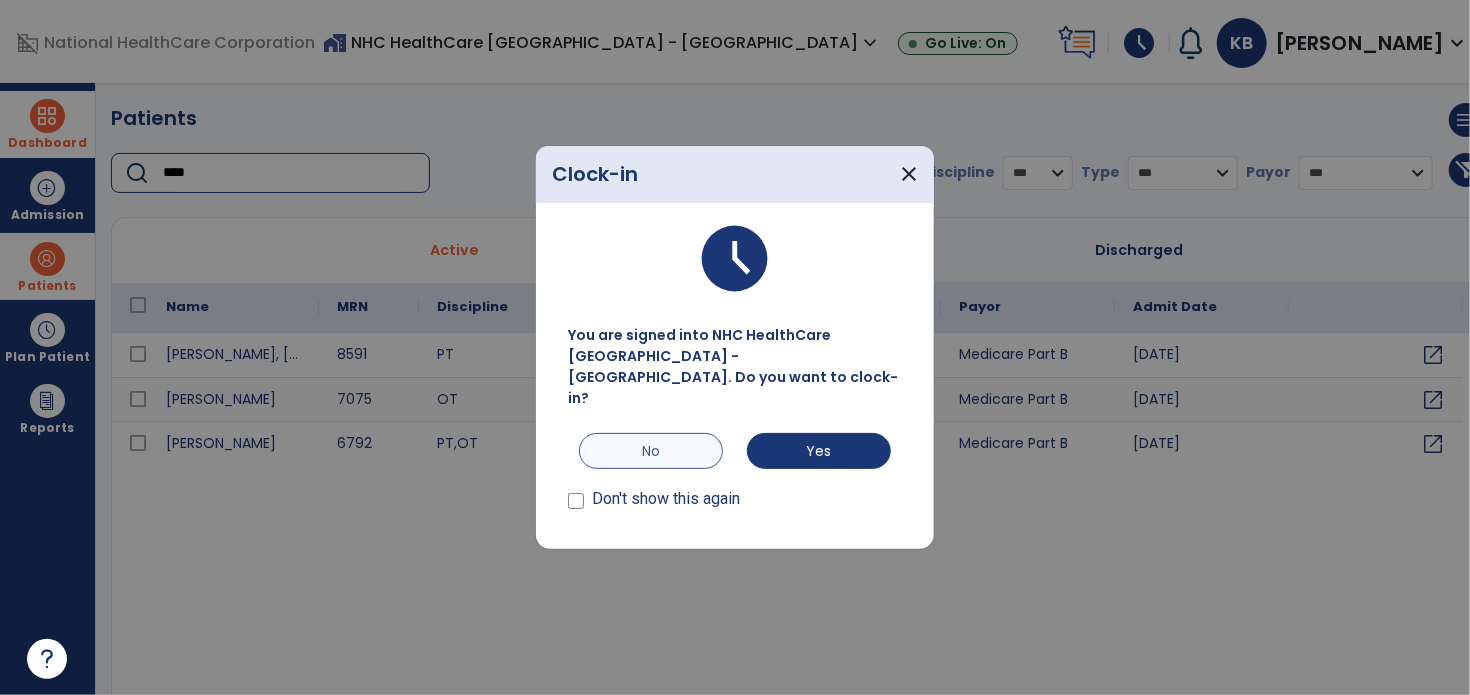 type on "****" 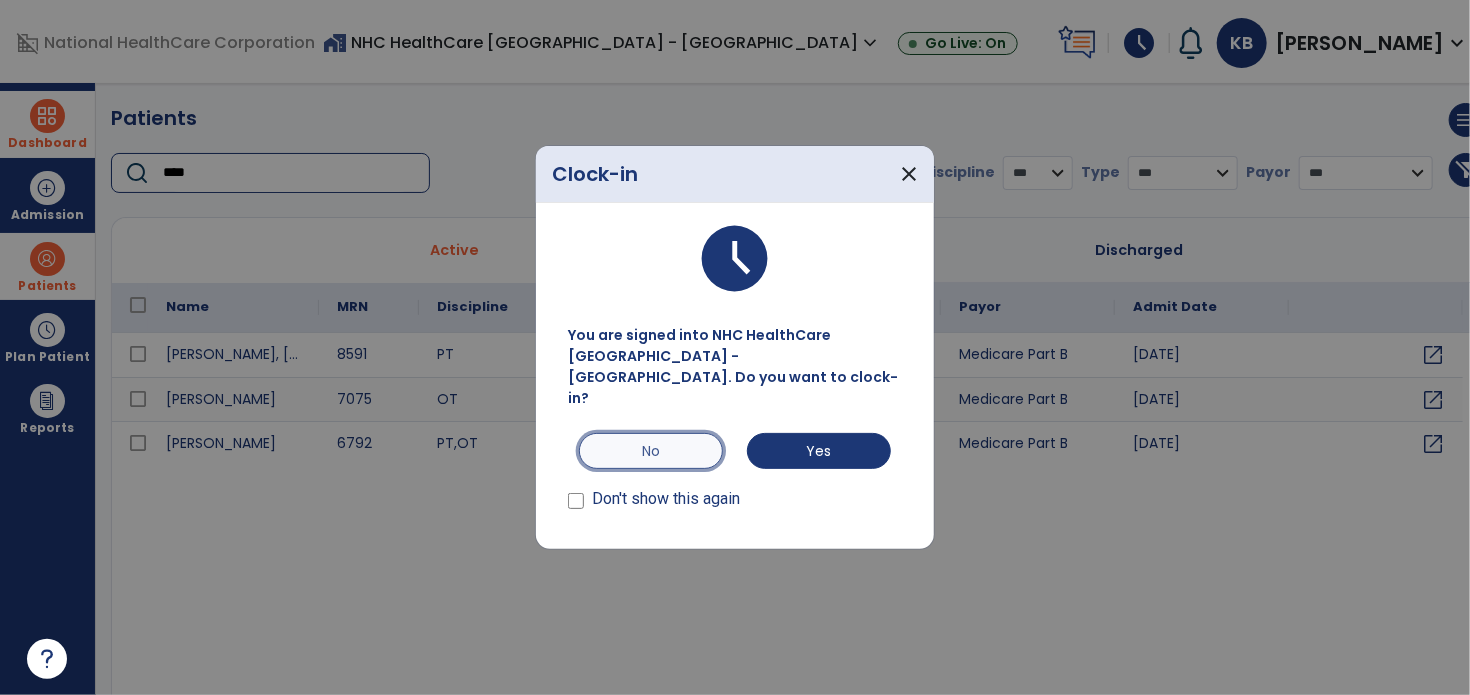 click on "No" at bounding box center (651, 451) 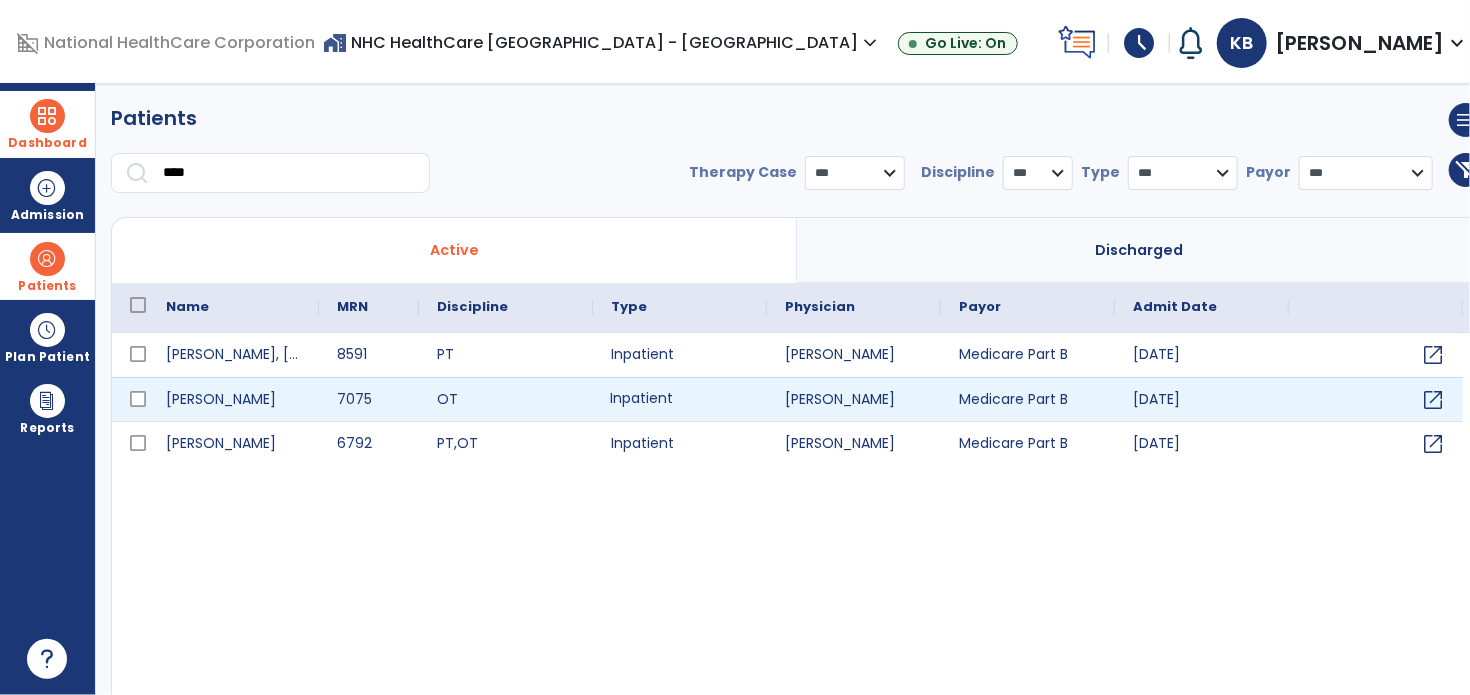 click on "Inpatient" at bounding box center (680, 399) 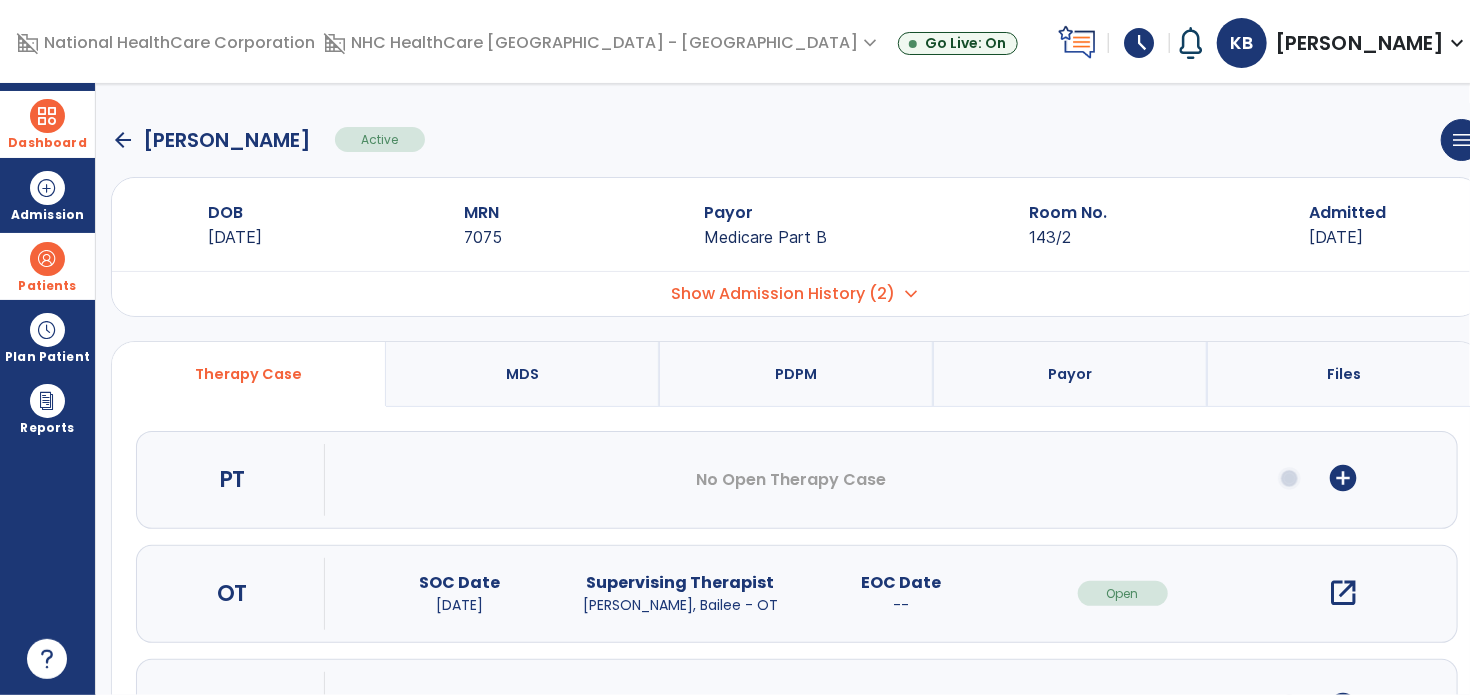 click on "open_in_new" at bounding box center [1344, 593] 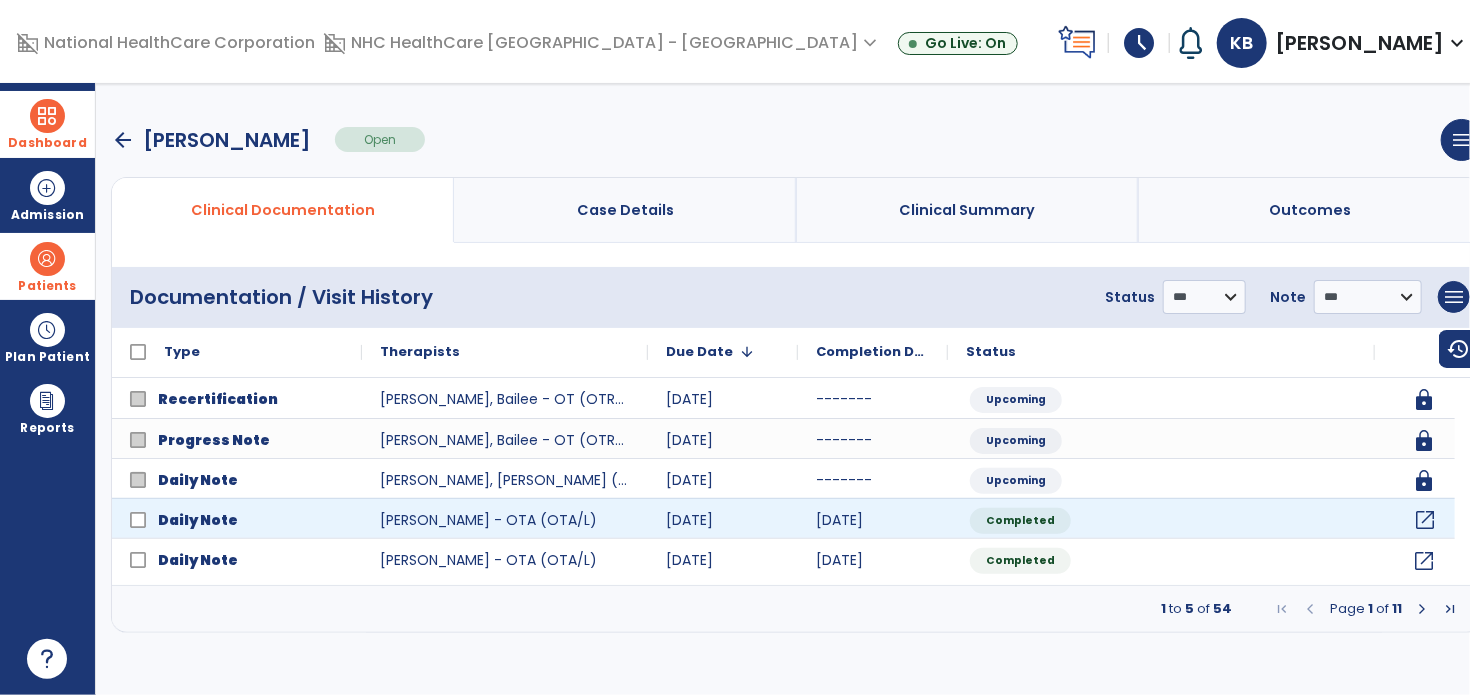 click on "open_in_new" 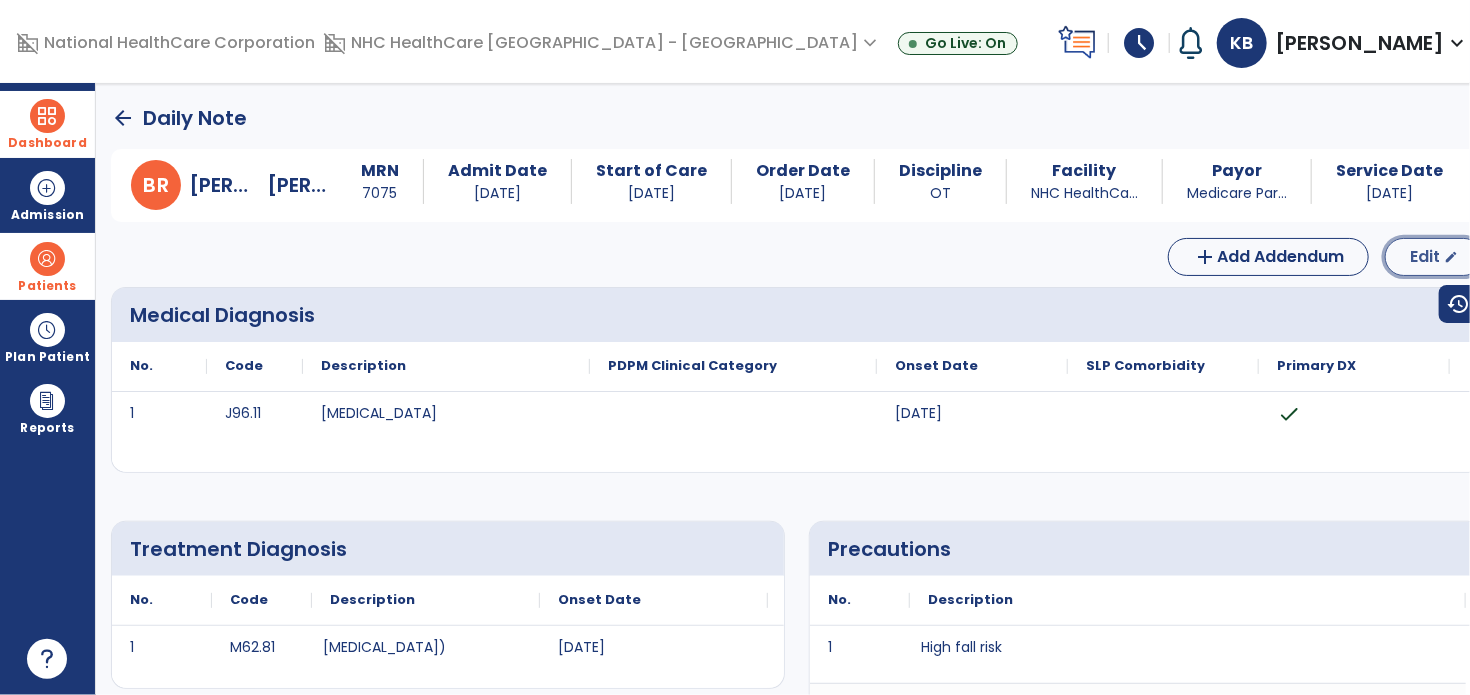 click on "Edit" 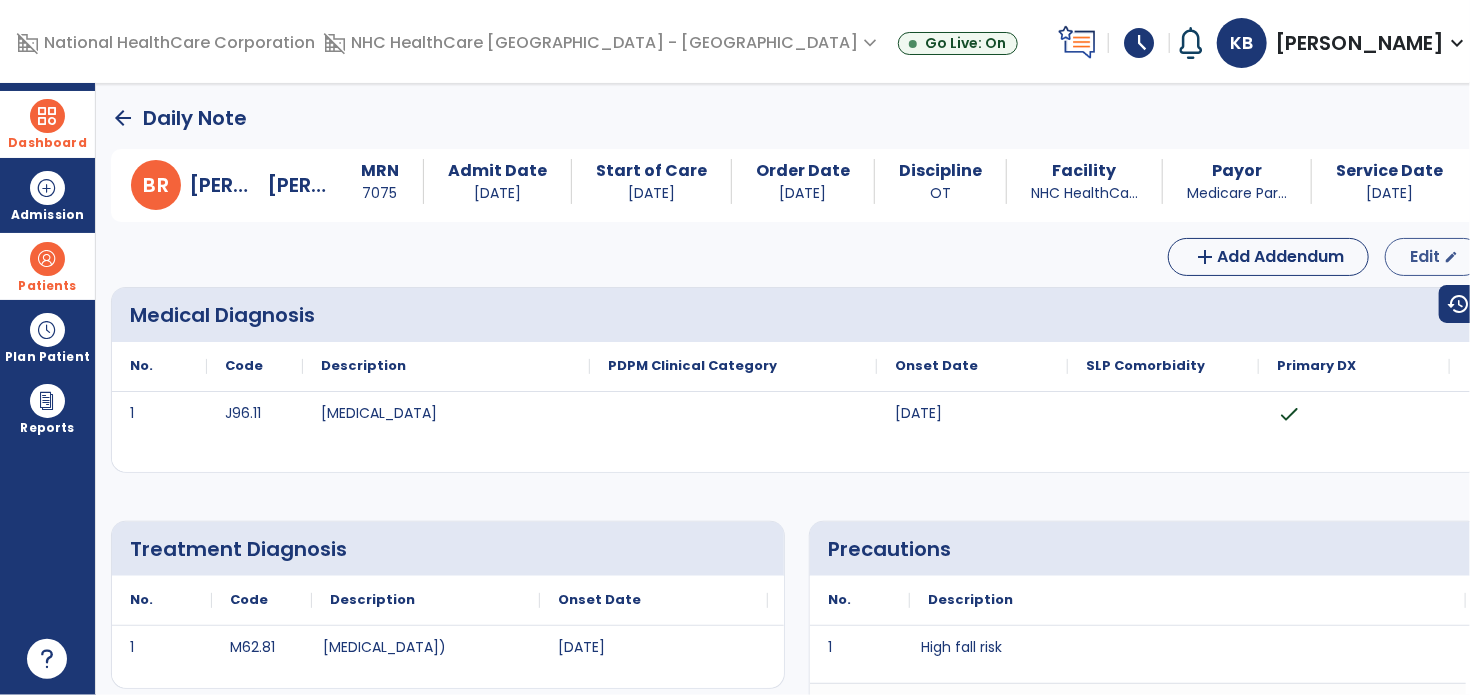 select on "*" 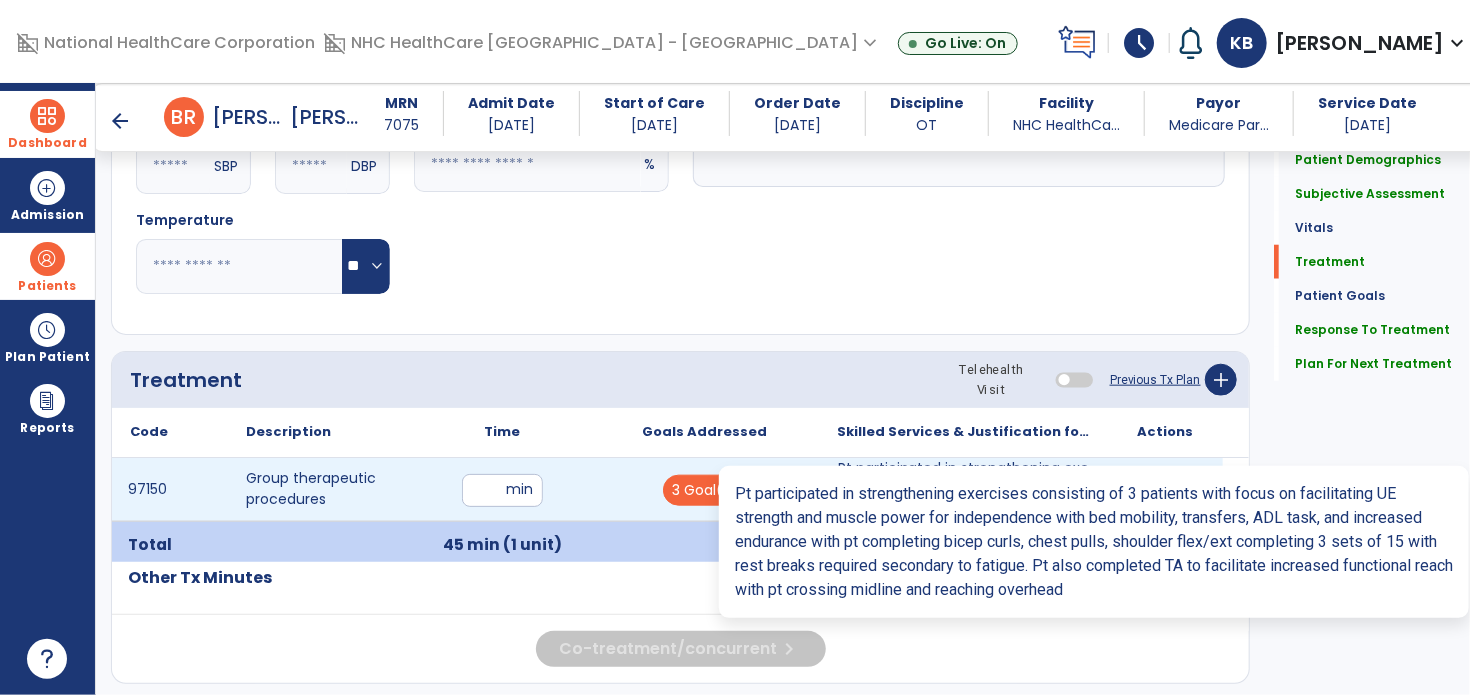 scroll, scrollTop: 900, scrollLeft: 0, axis: vertical 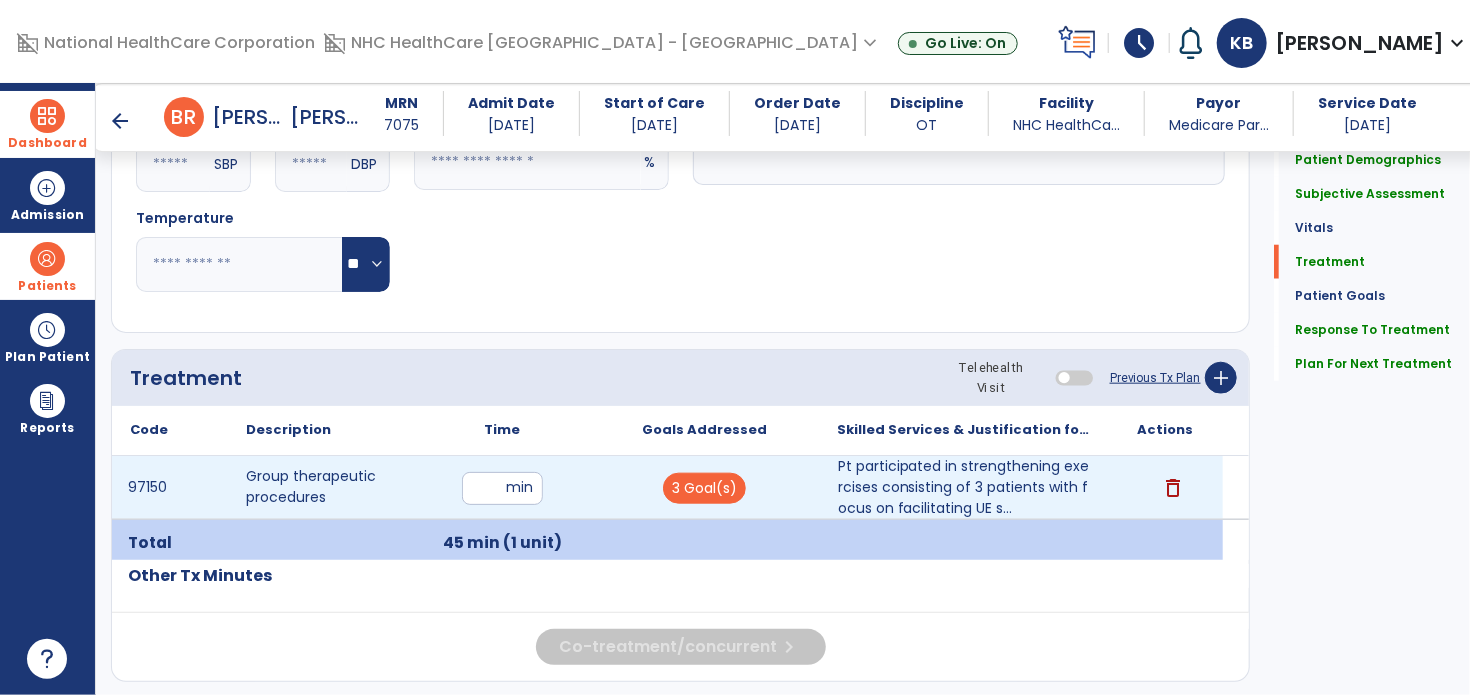 click on "**" at bounding box center [502, 488] 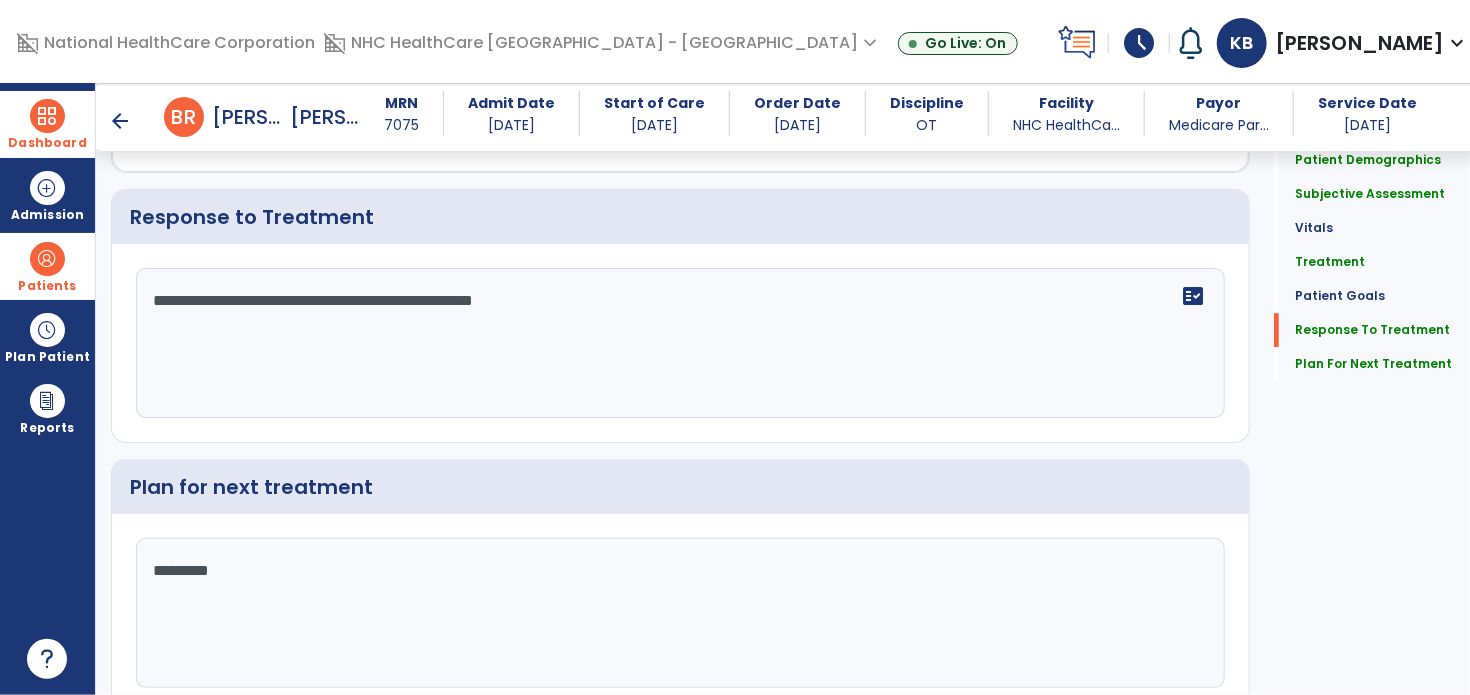 scroll, scrollTop: 2688, scrollLeft: 0, axis: vertical 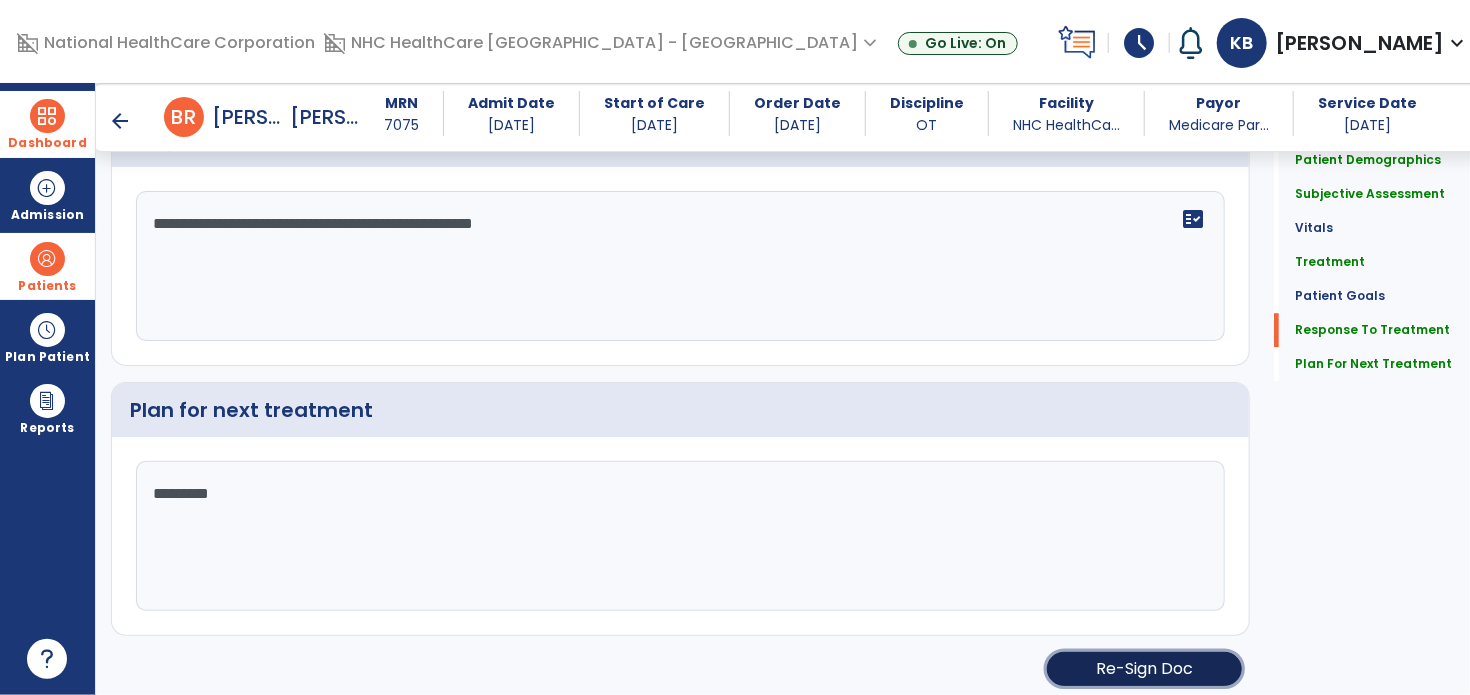 click on "Re-Sign Doc" 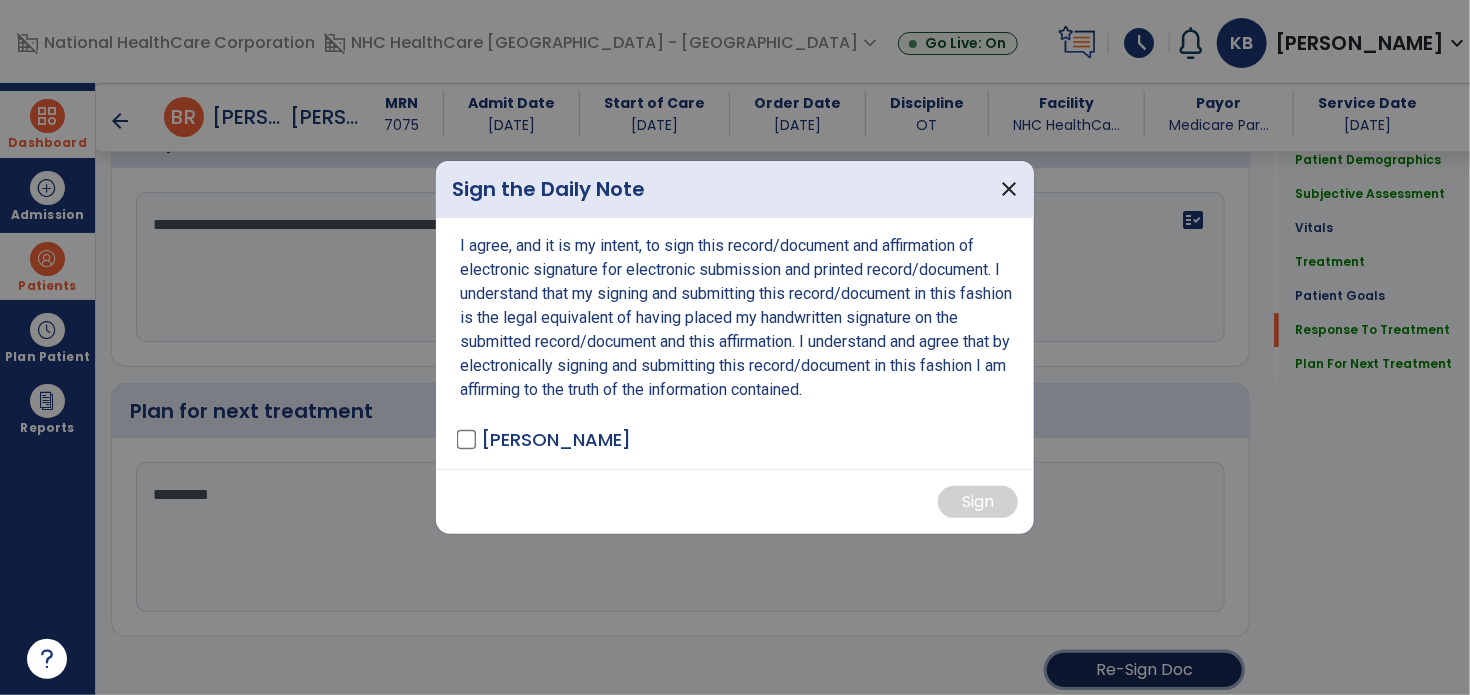 scroll, scrollTop: 2688, scrollLeft: 0, axis: vertical 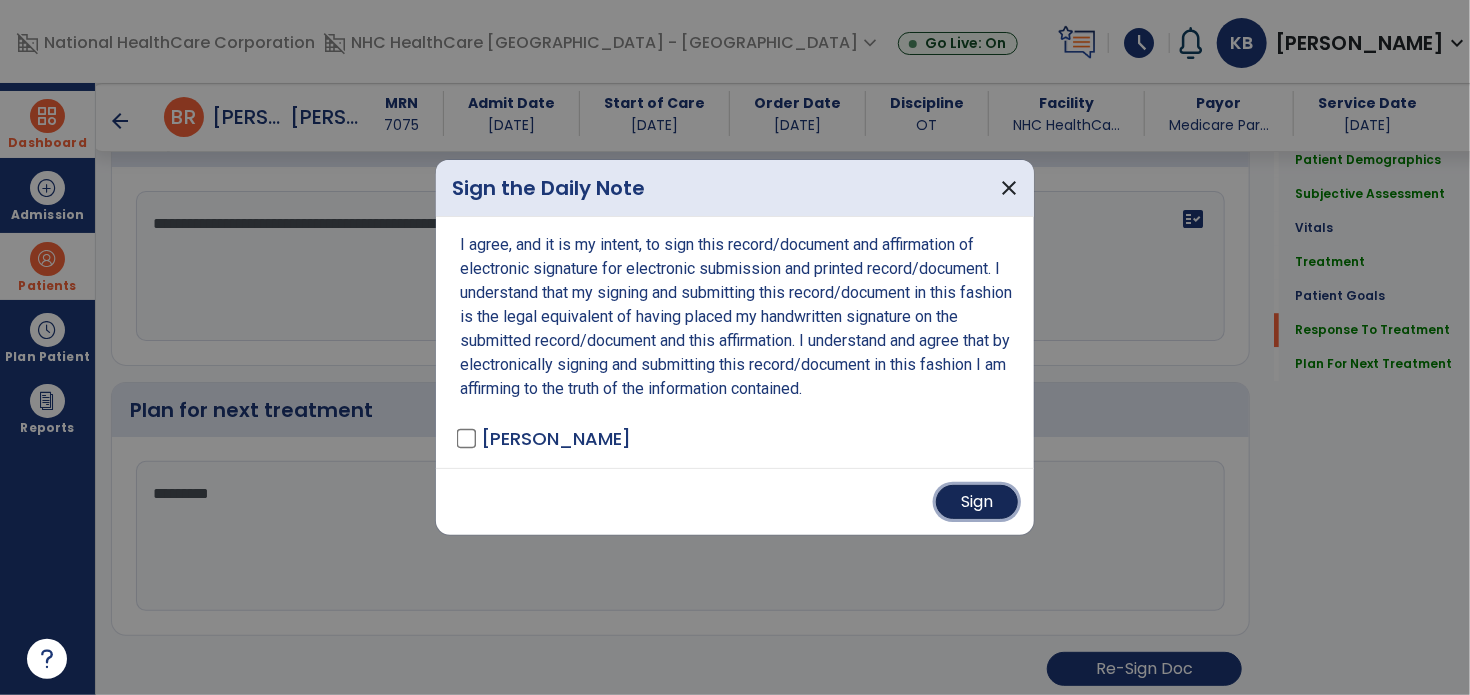 click on "Sign" at bounding box center (977, 502) 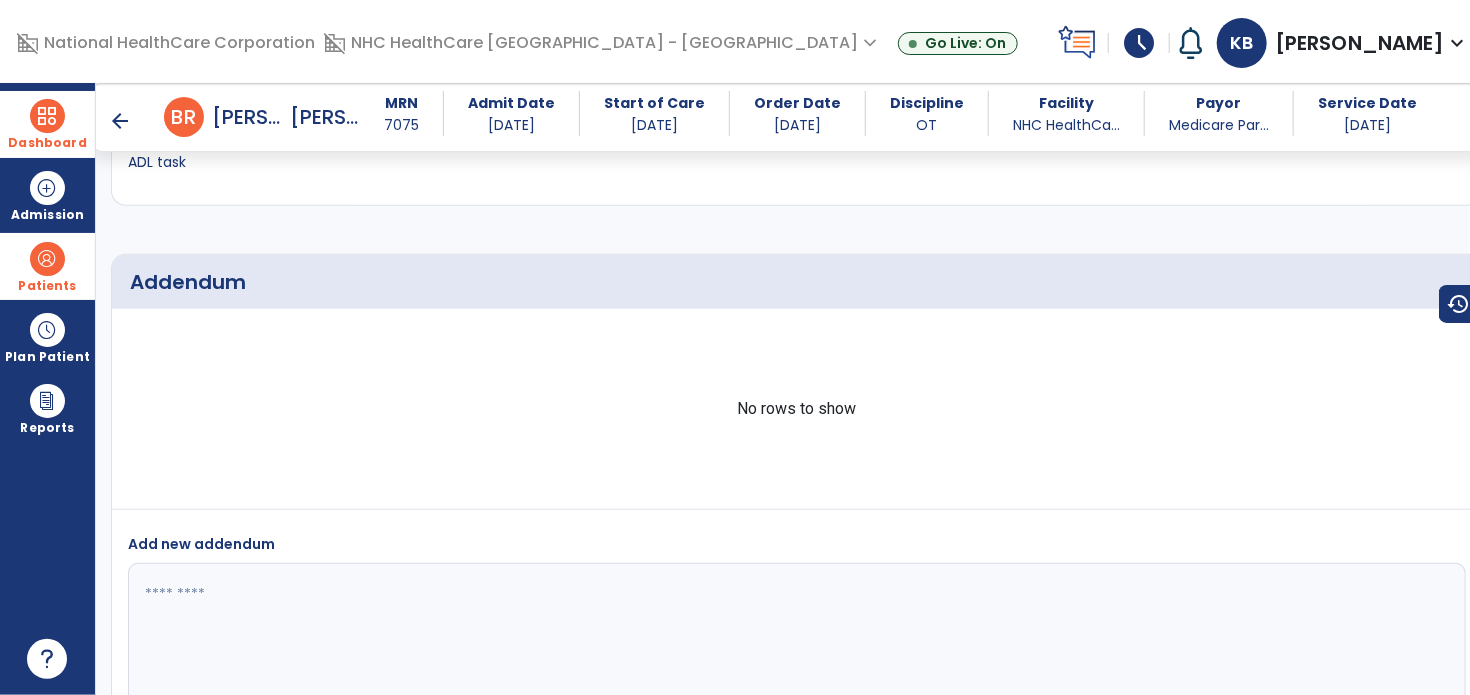 scroll, scrollTop: 4100, scrollLeft: 0, axis: vertical 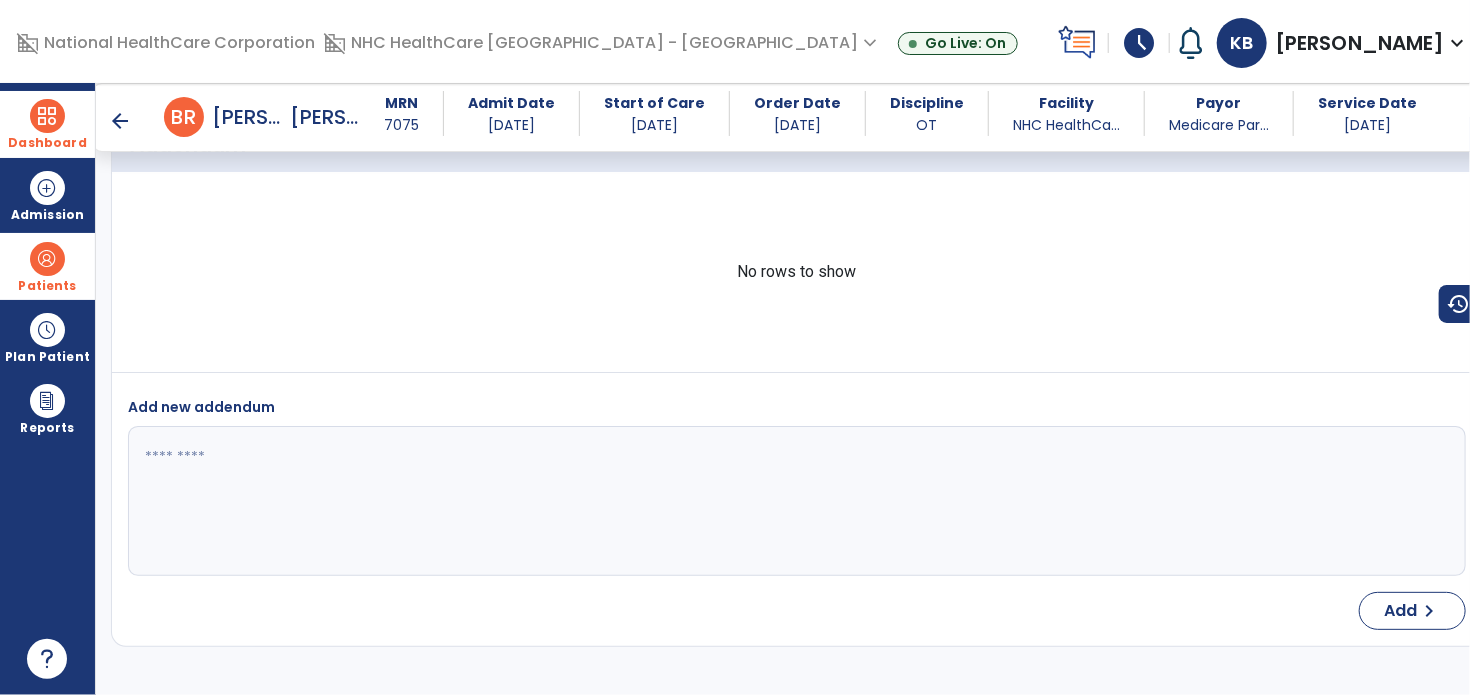 click on "Dashboard" at bounding box center (47, 124) 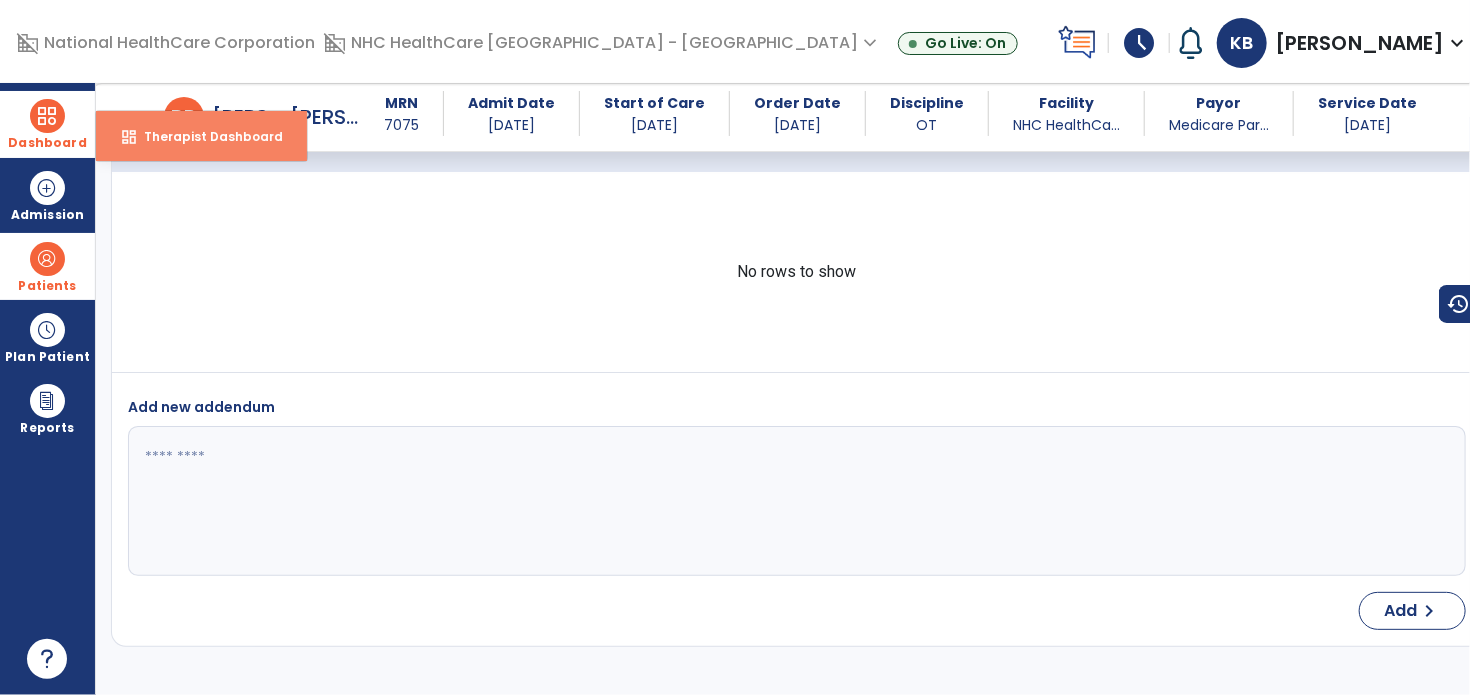 click on "Therapist Dashboard" at bounding box center [205, 136] 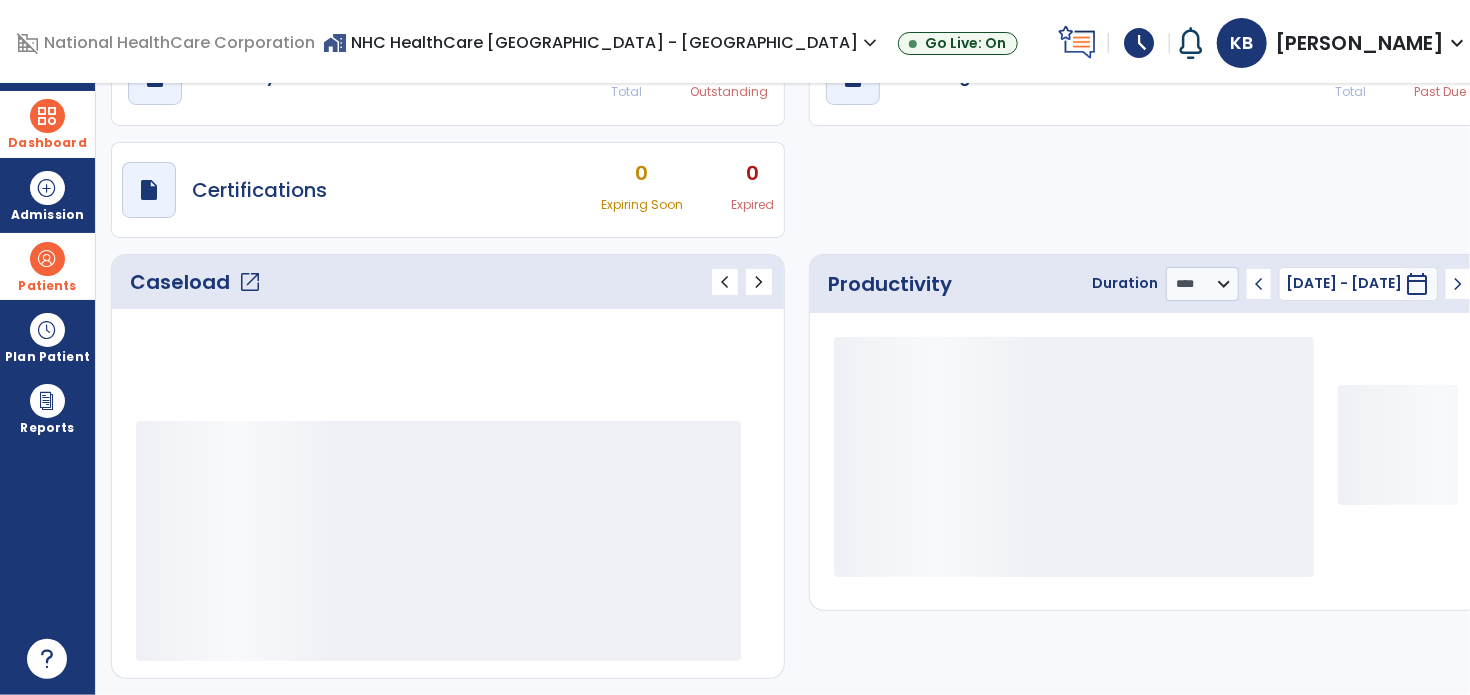 scroll, scrollTop: 49, scrollLeft: 0, axis: vertical 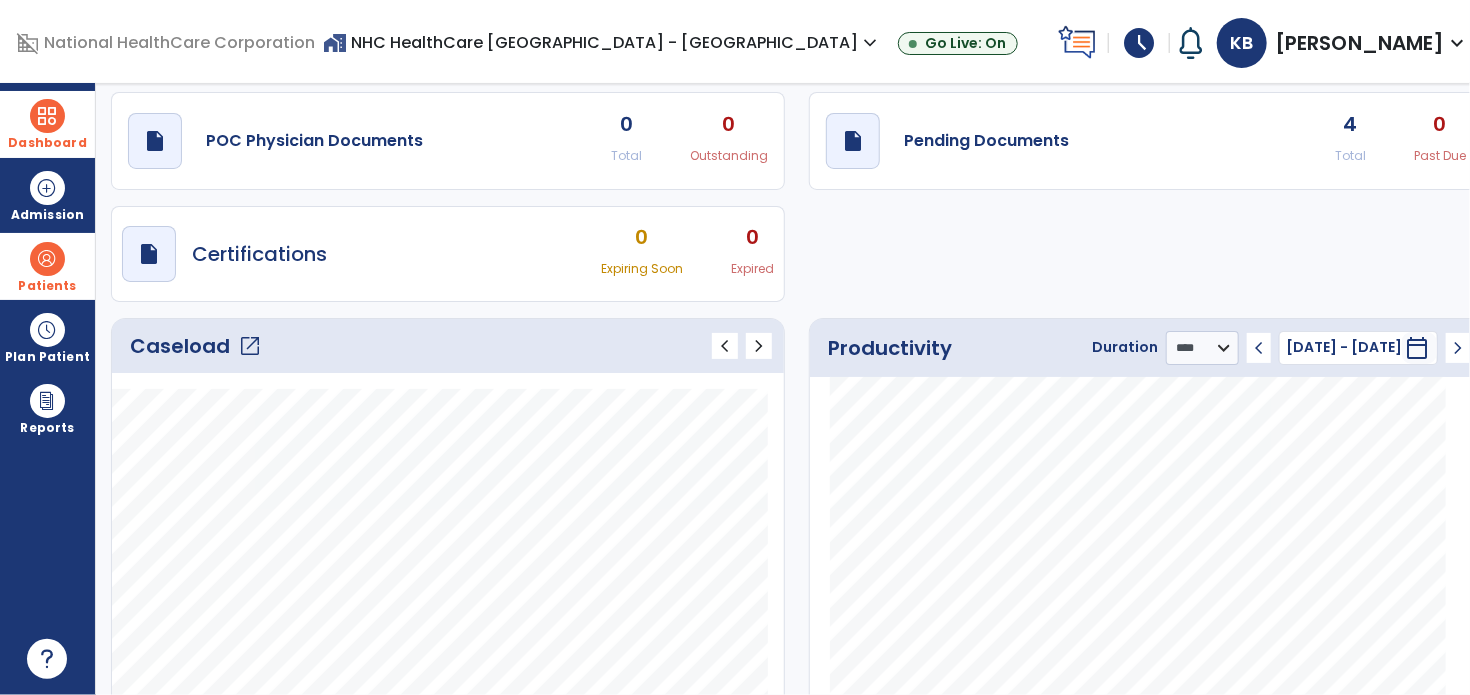 click on "4" 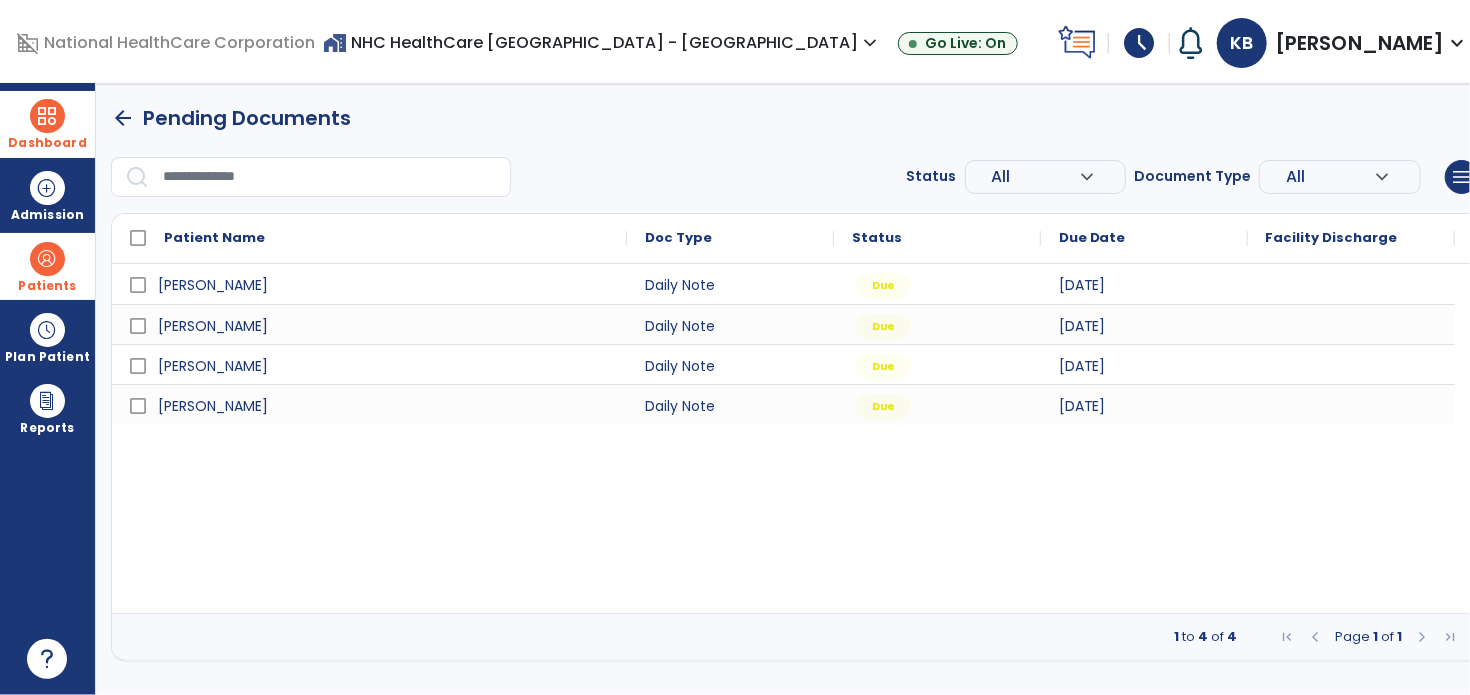 scroll, scrollTop: 0, scrollLeft: 0, axis: both 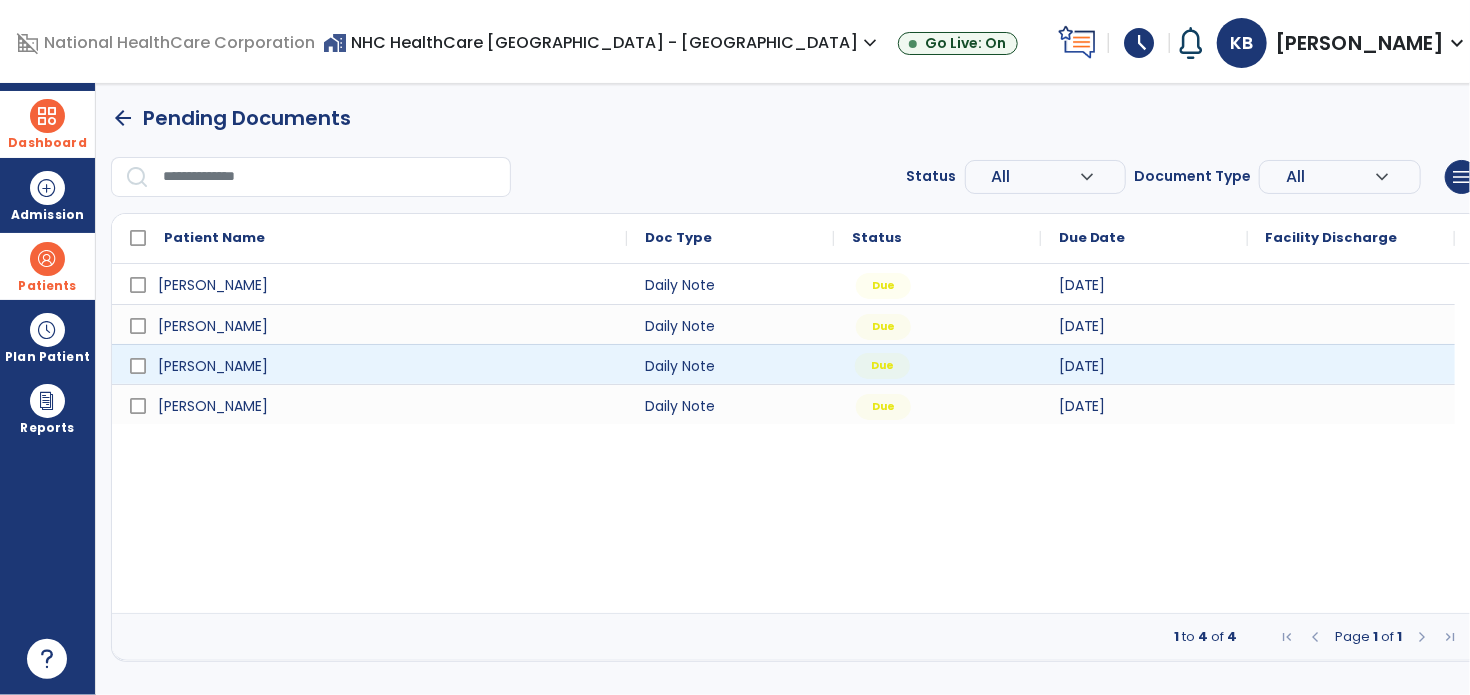 click on "Due" at bounding box center [937, 364] 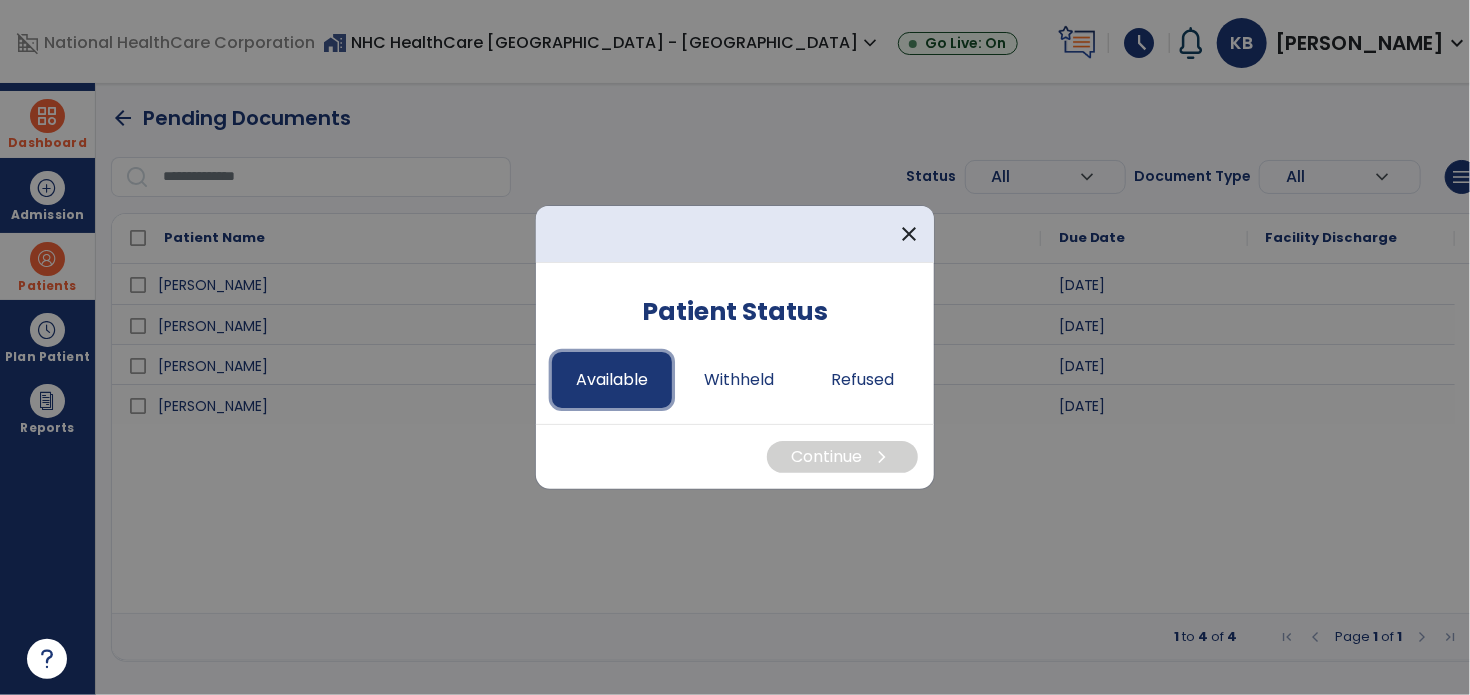 click on "Available" at bounding box center (612, 380) 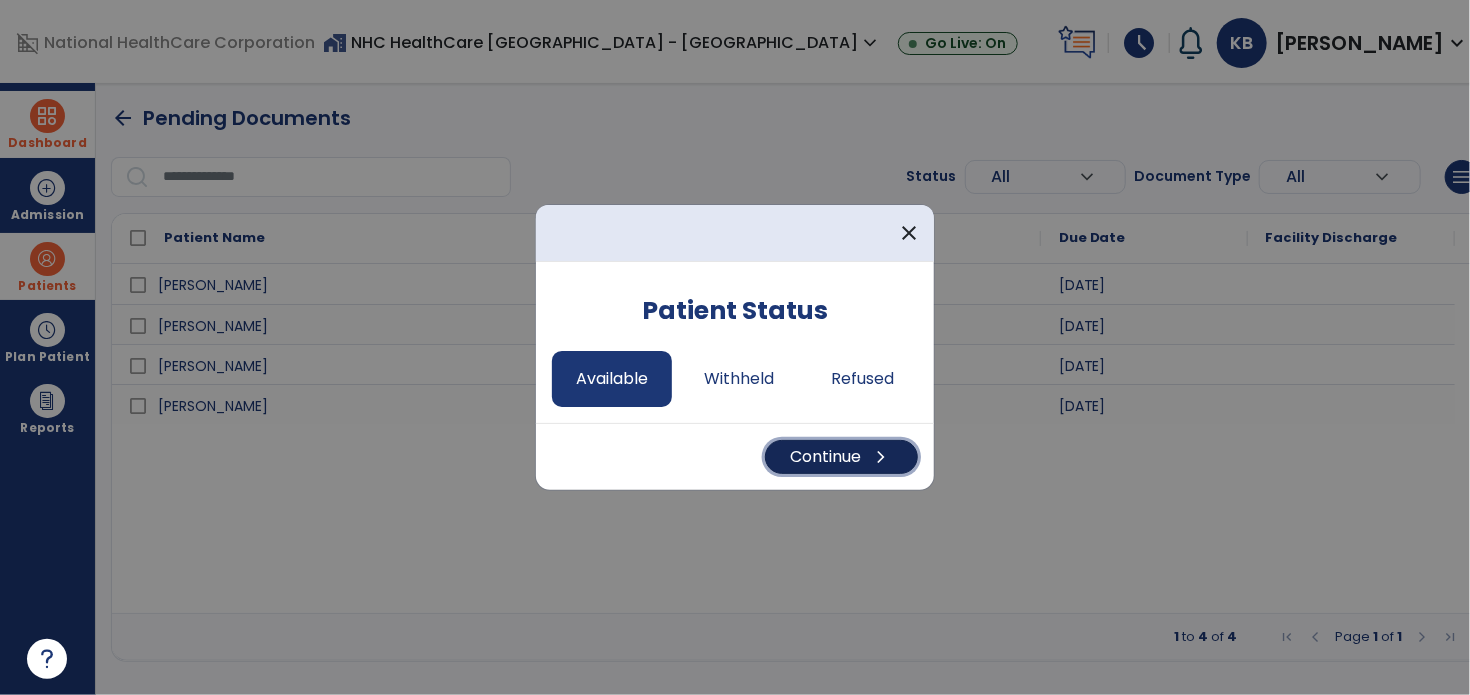 click on "Continue   chevron_right" at bounding box center [841, 457] 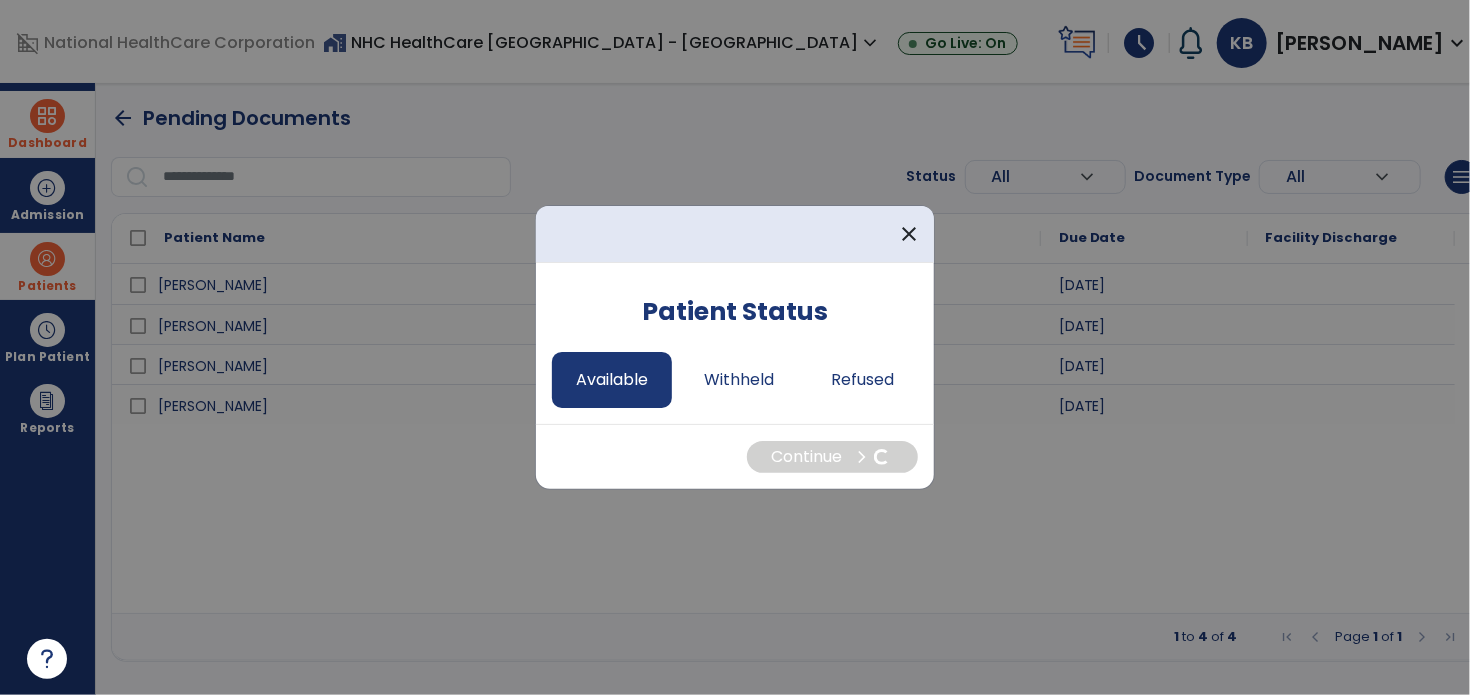 select on "*" 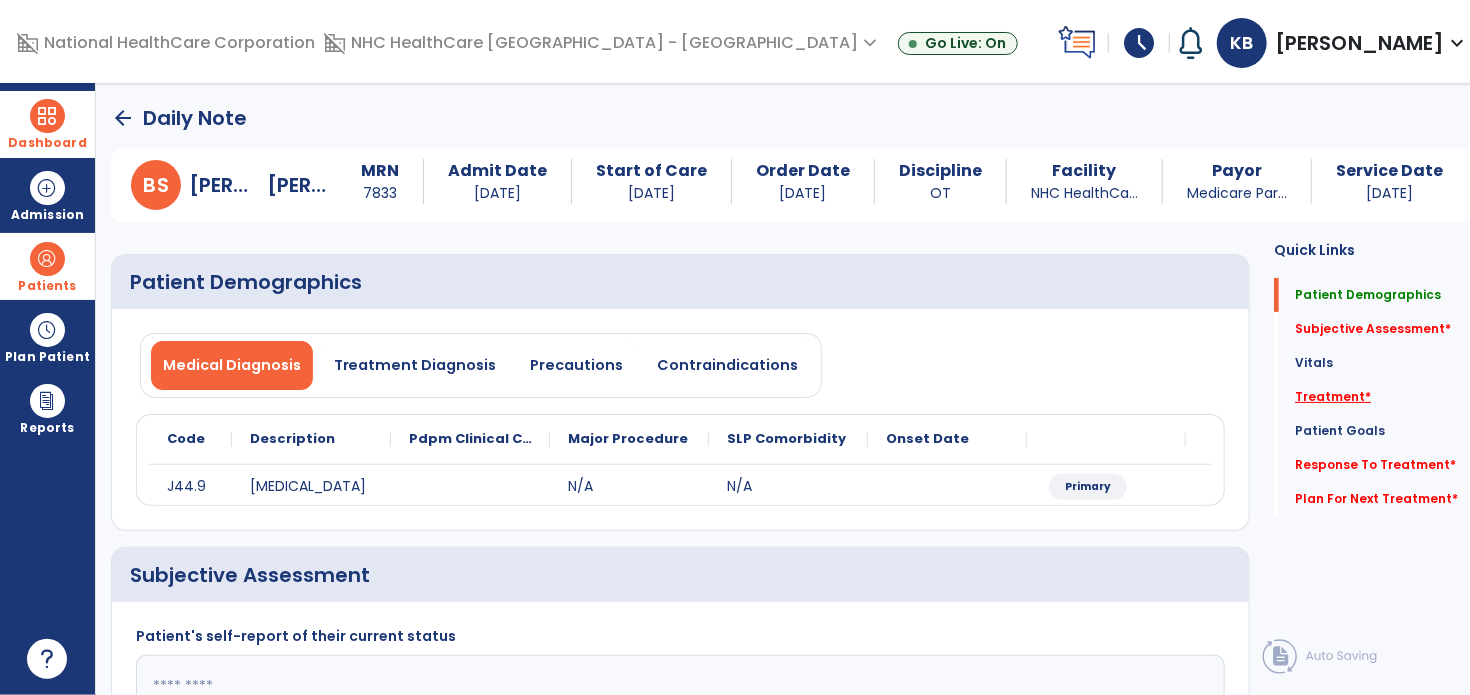 click on "Treatment   *" 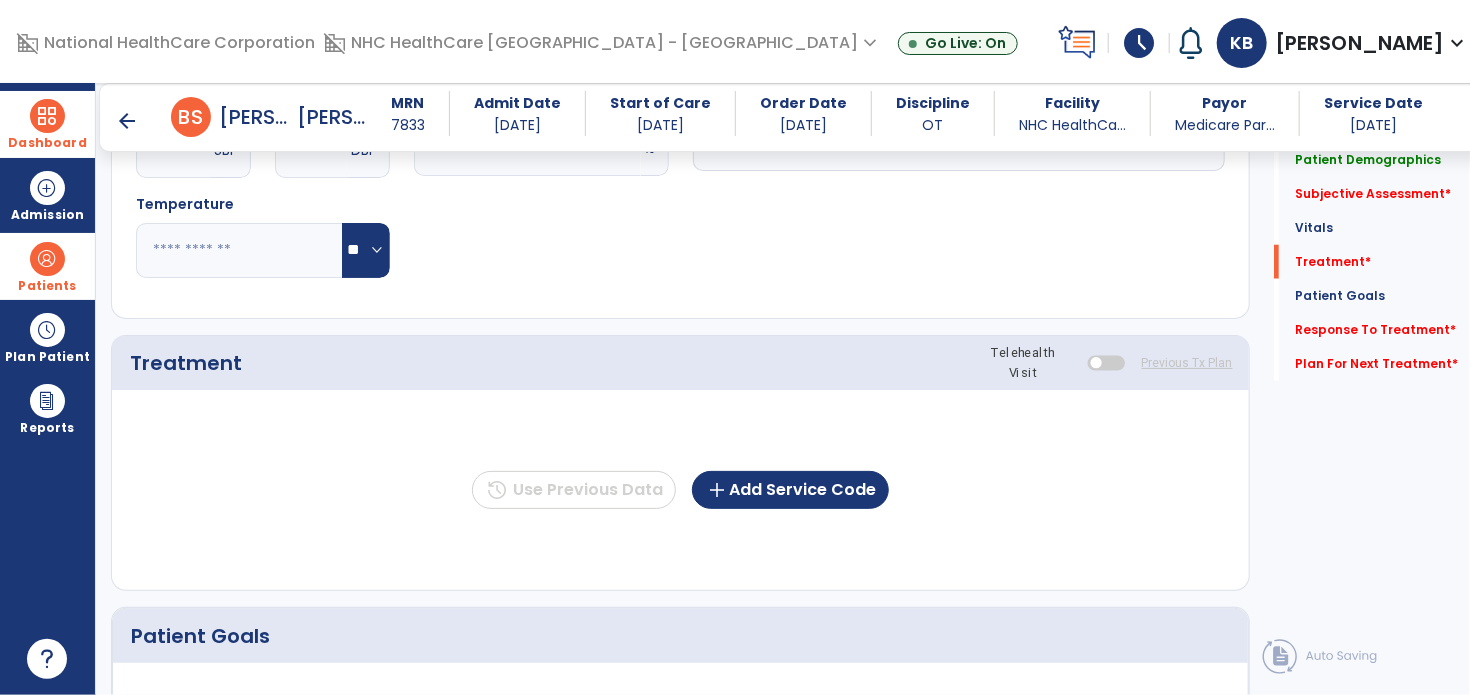 scroll, scrollTop: 1005, scrollLeft: 0, axis: vertical 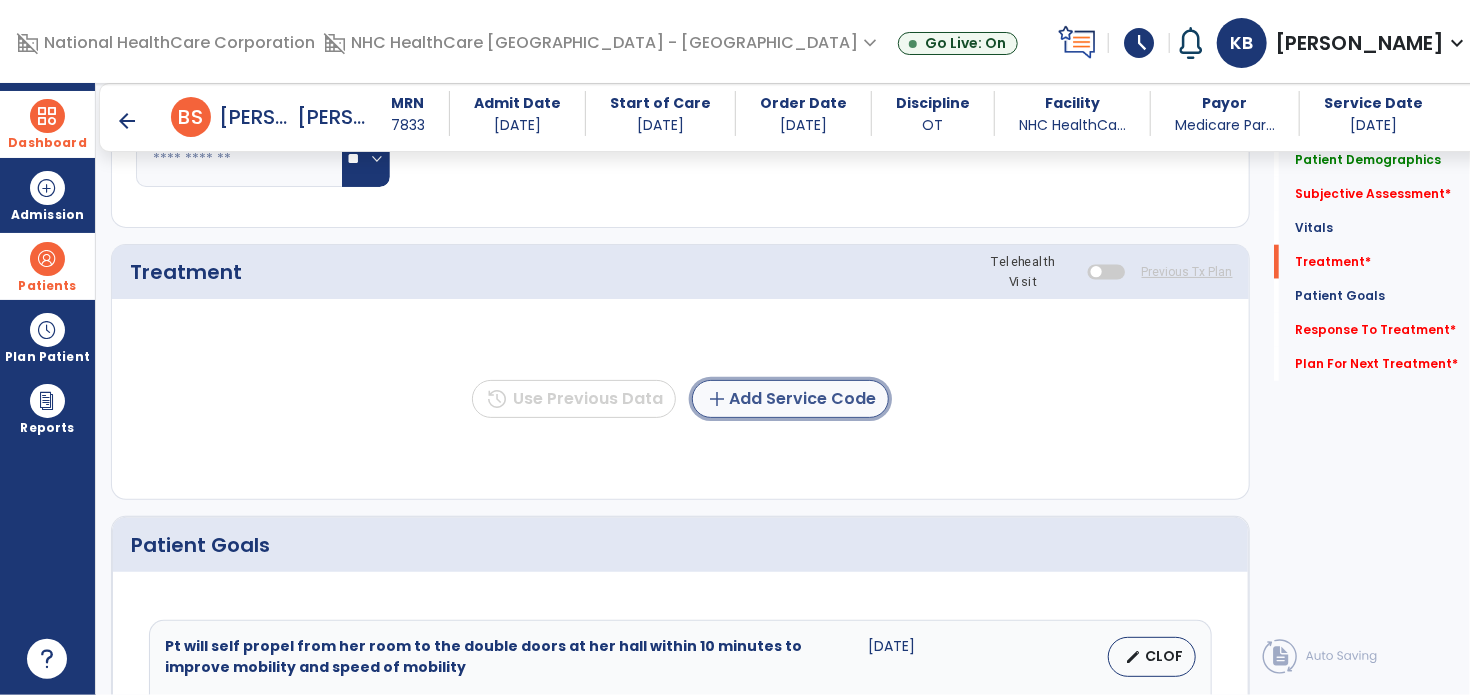 click on "add  Add Service Code" 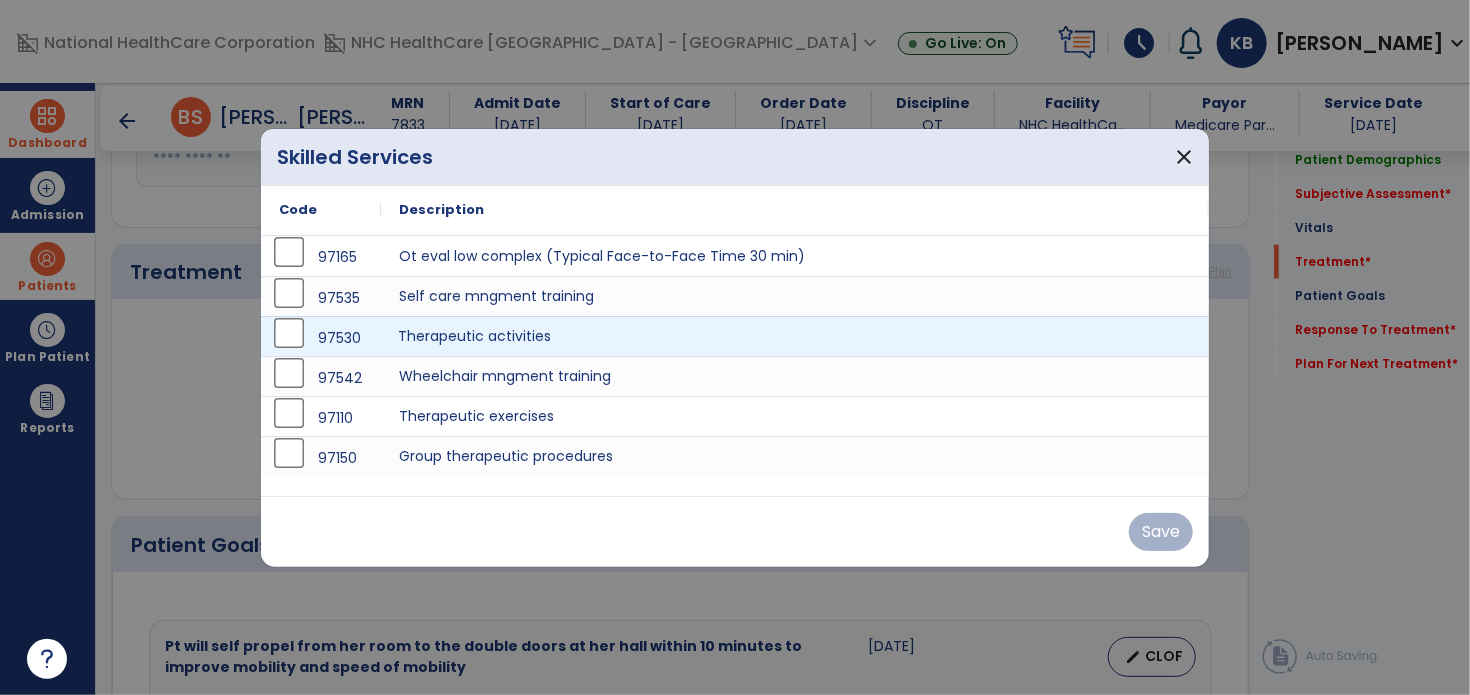 click on "Therapeutic activities" at bounding box center [795, 336] 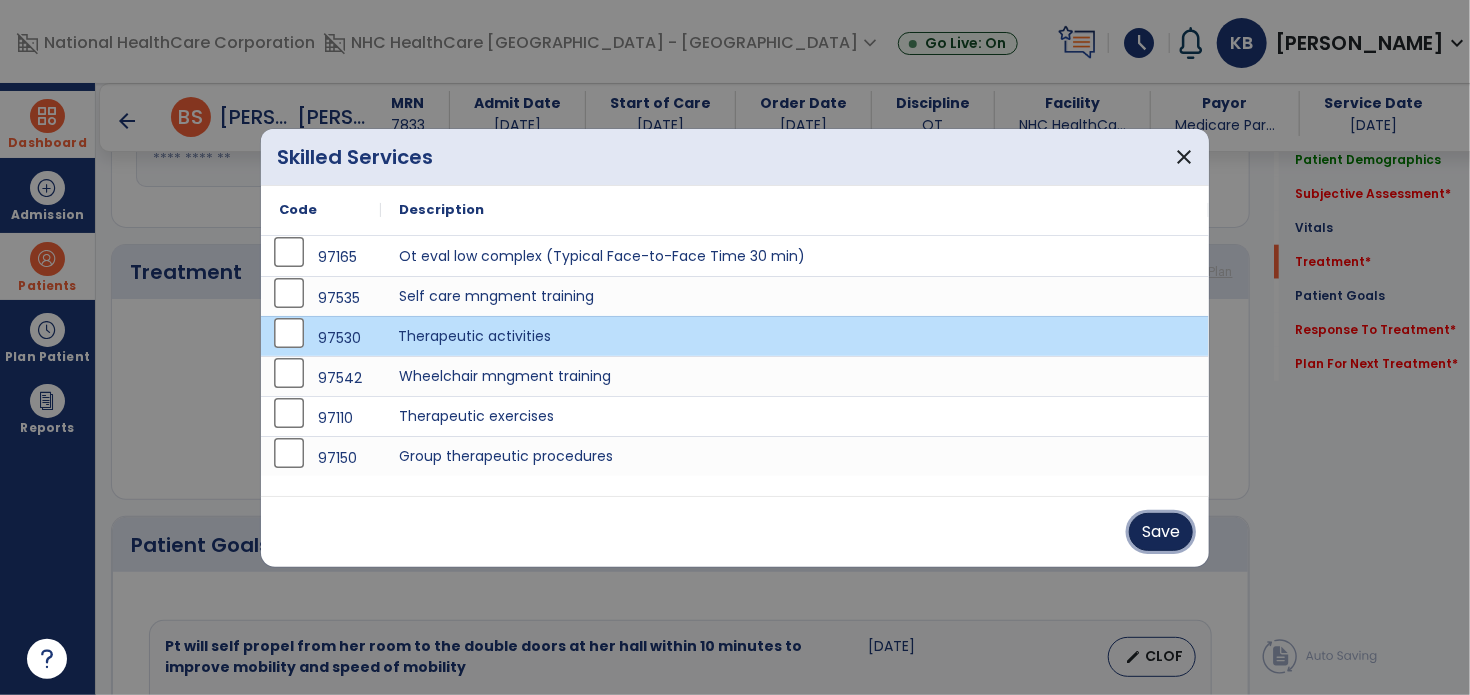 click on "Save" at bounding box center (1161, 532) 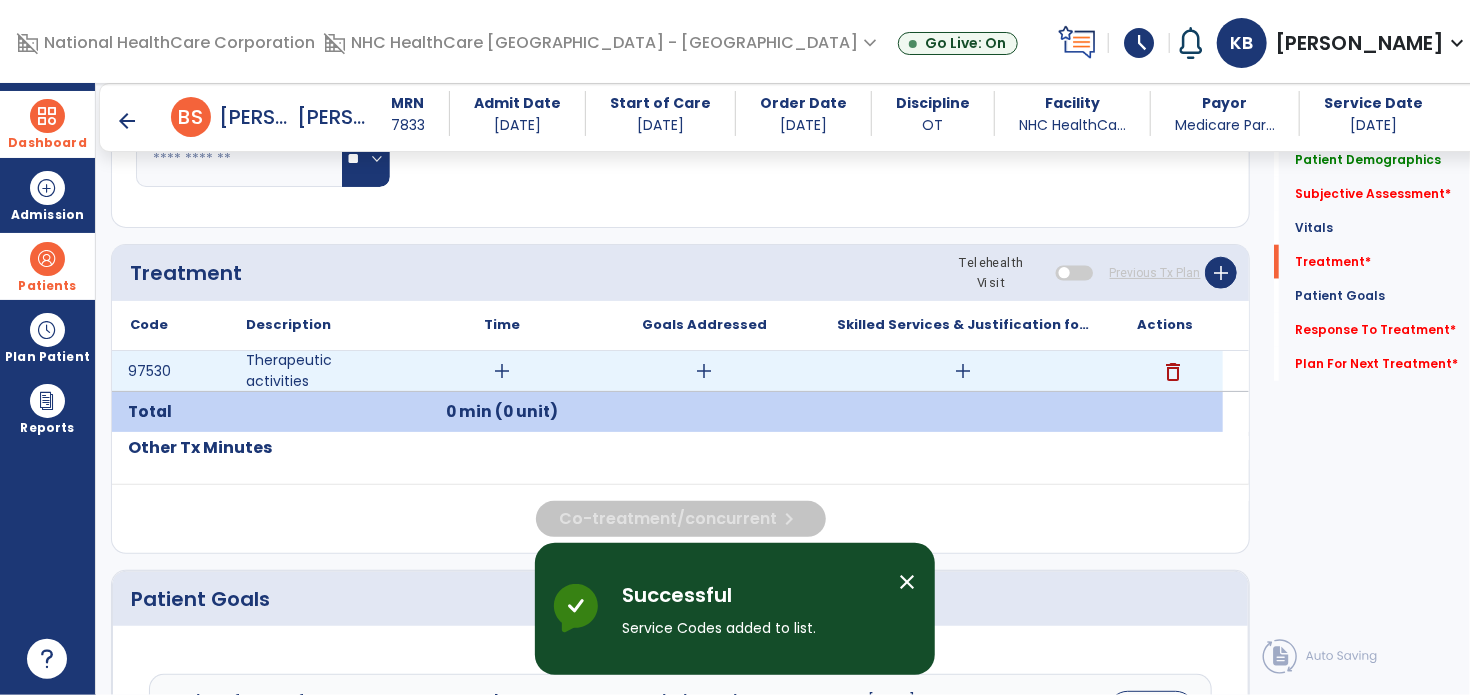 click on "add" at bounding box center [502, 371] 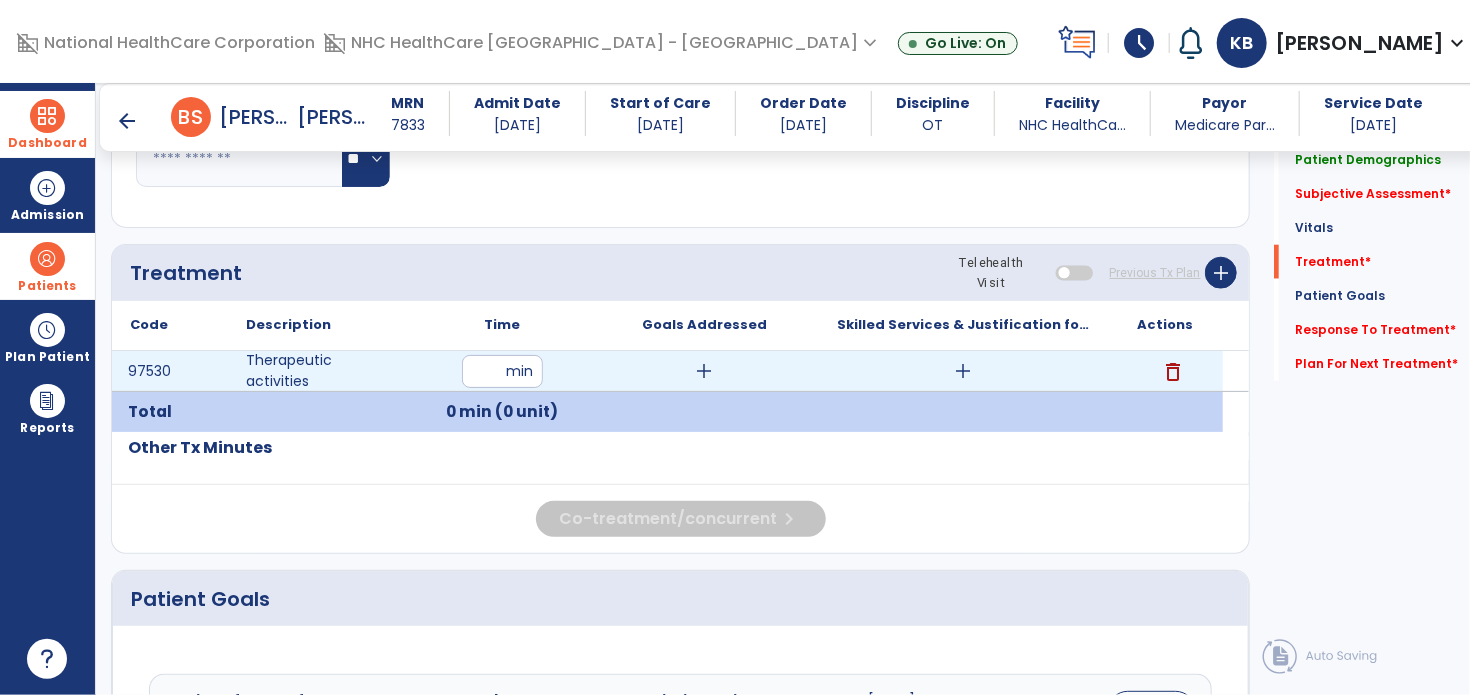 type on "**" 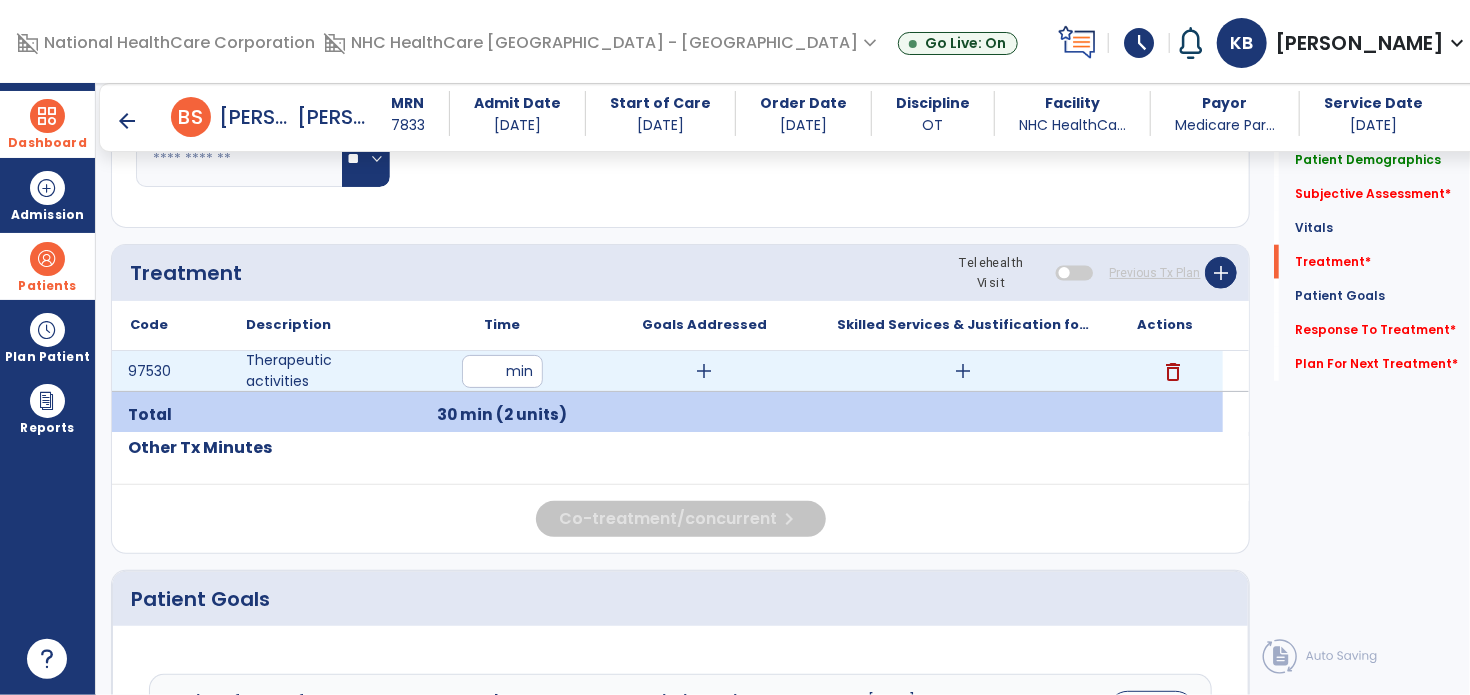 click on "add" at bounding box center [704, 371] 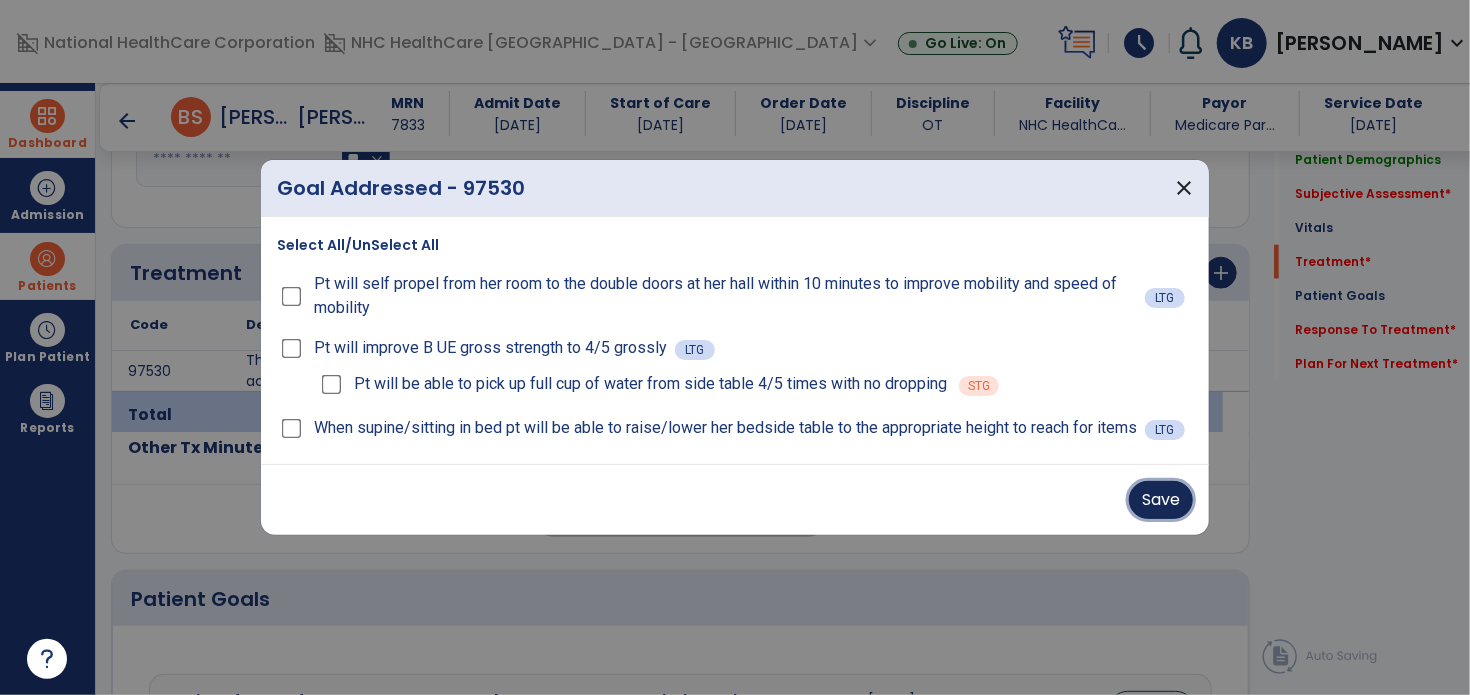 click on "Save" at bounding box center [1161, 500] 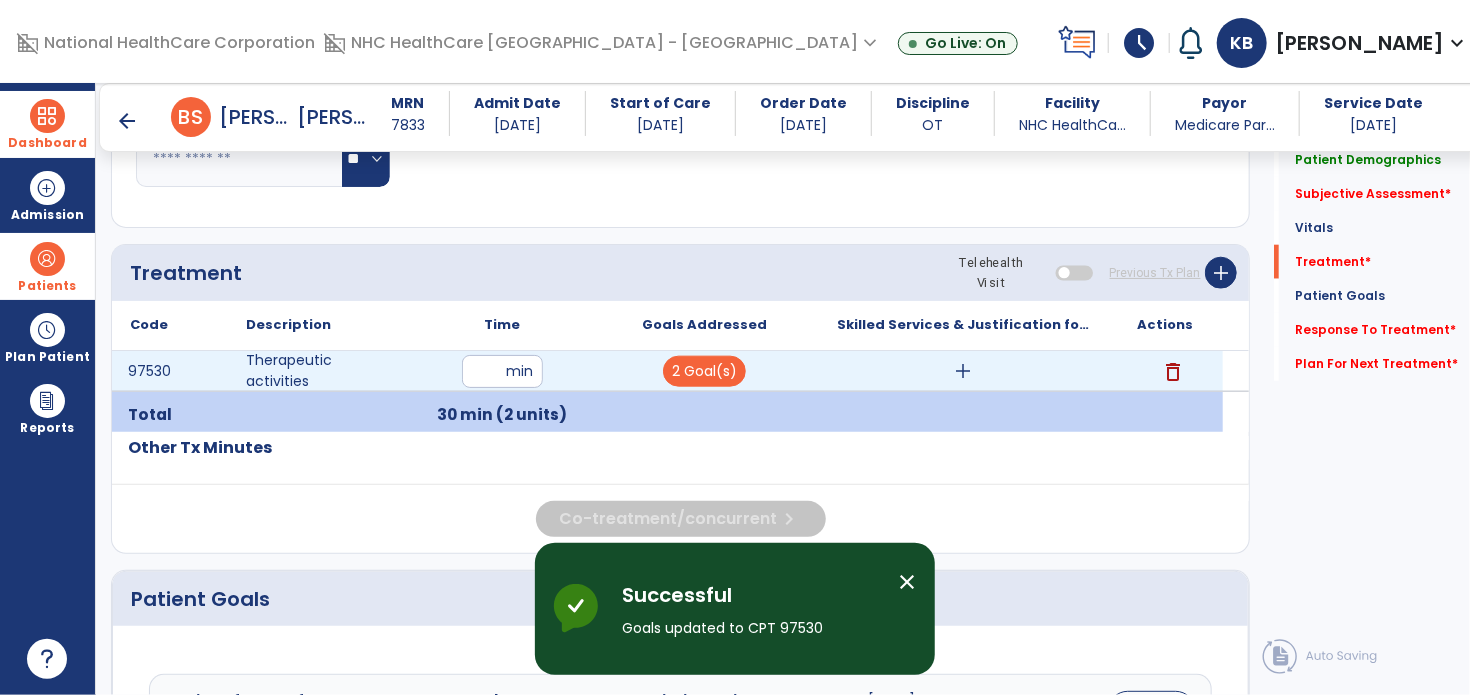 click on "add" at bounding box center (964, 371) 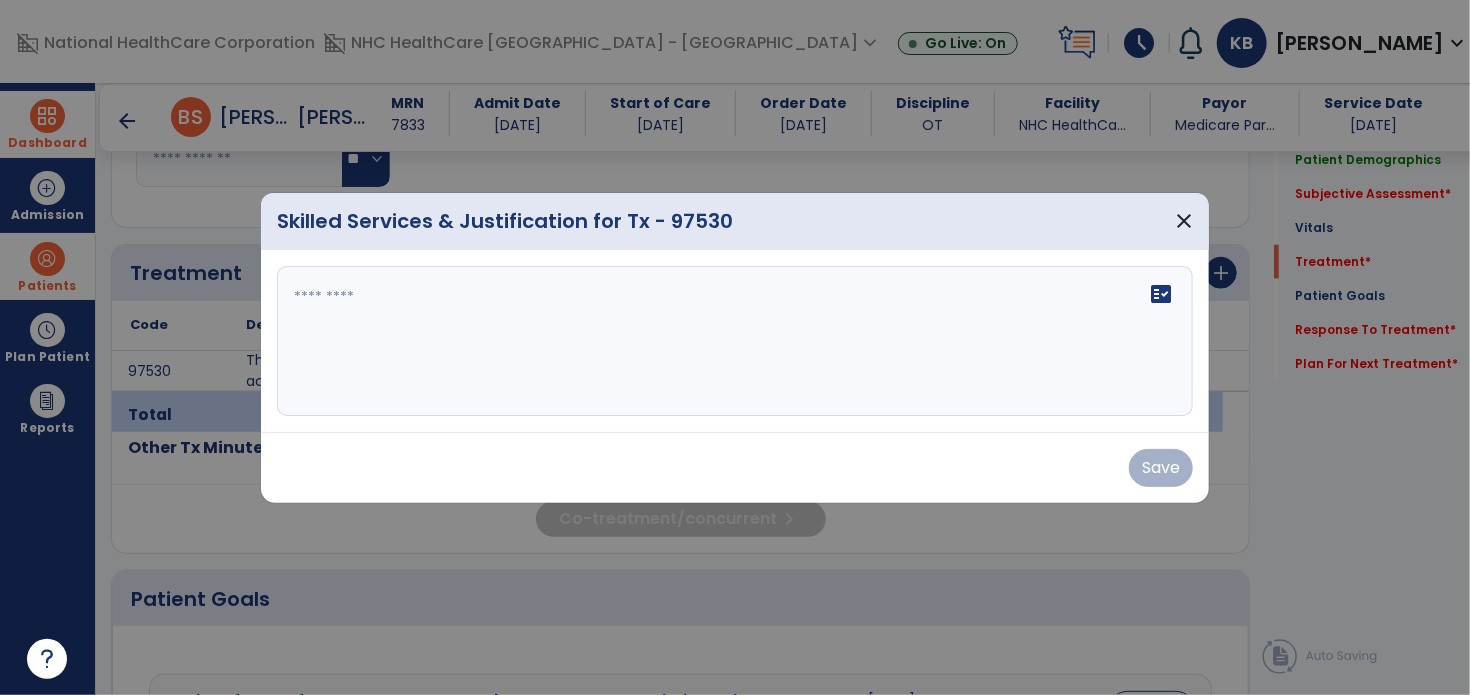 click on "fact_check" at bounding box center (735, 341) 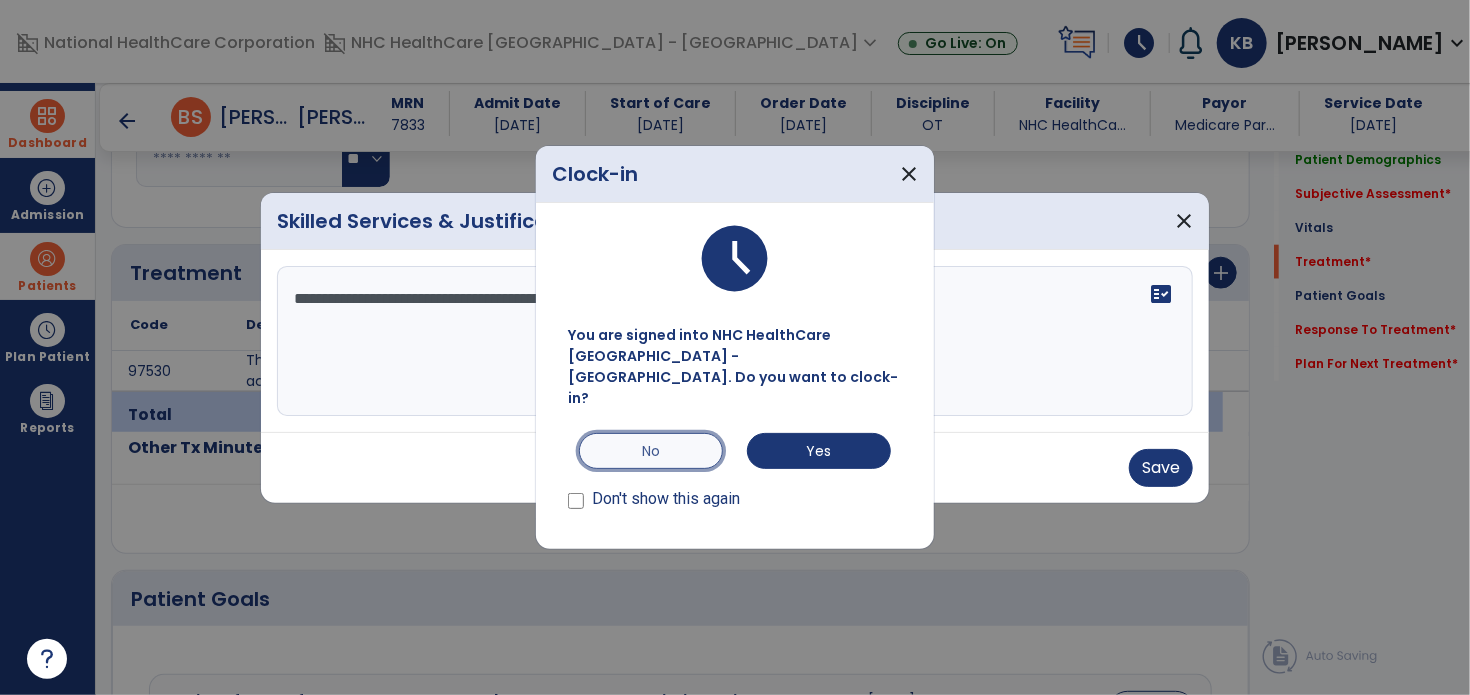 click on "No" at bounding box center (651, 451) 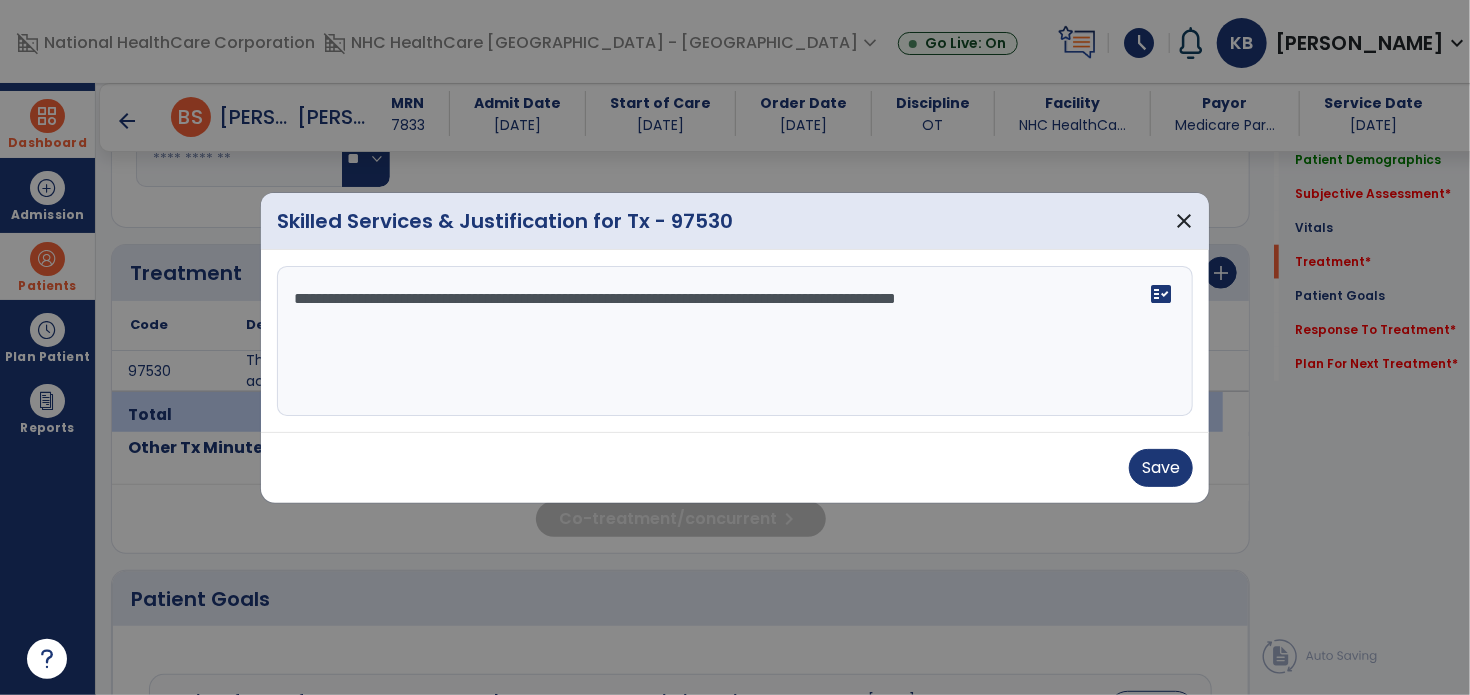 click on "**********" at bounding box center (735, 341) 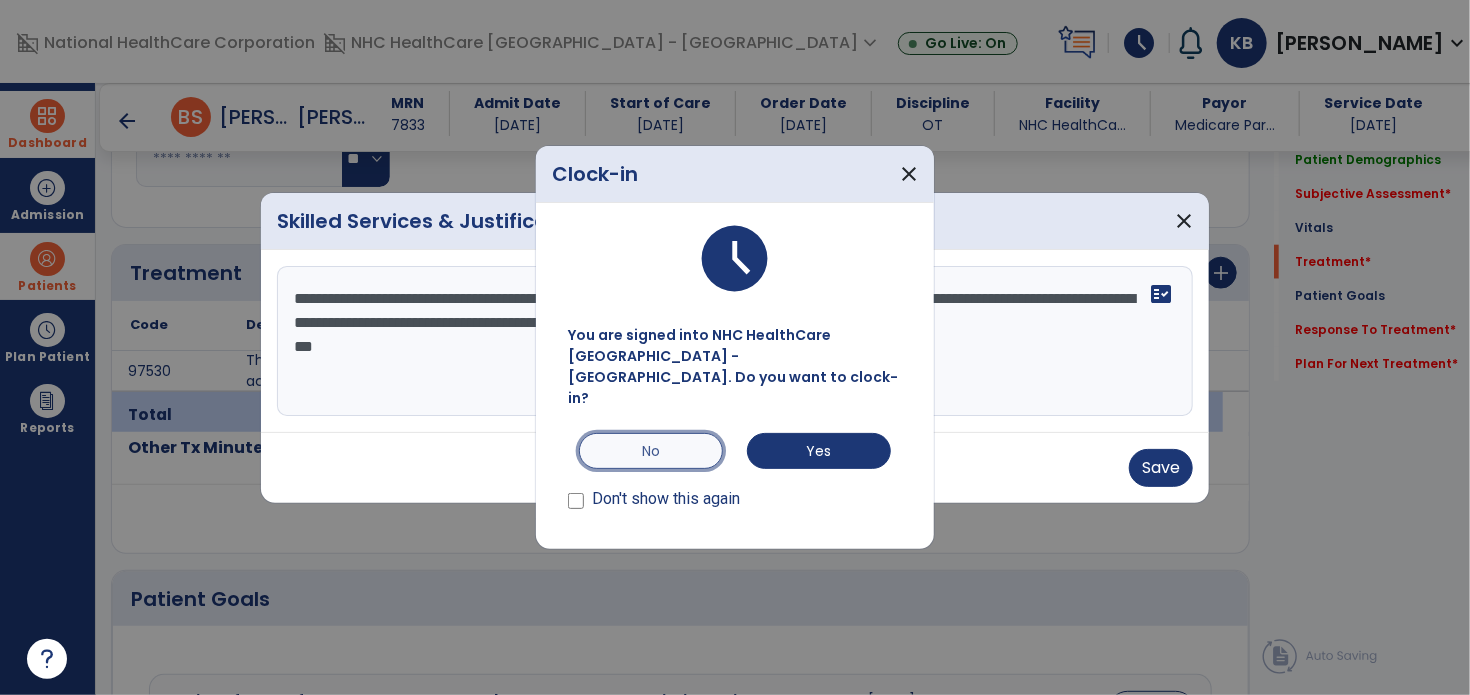 click on "No" at bounding box center (651, 451) 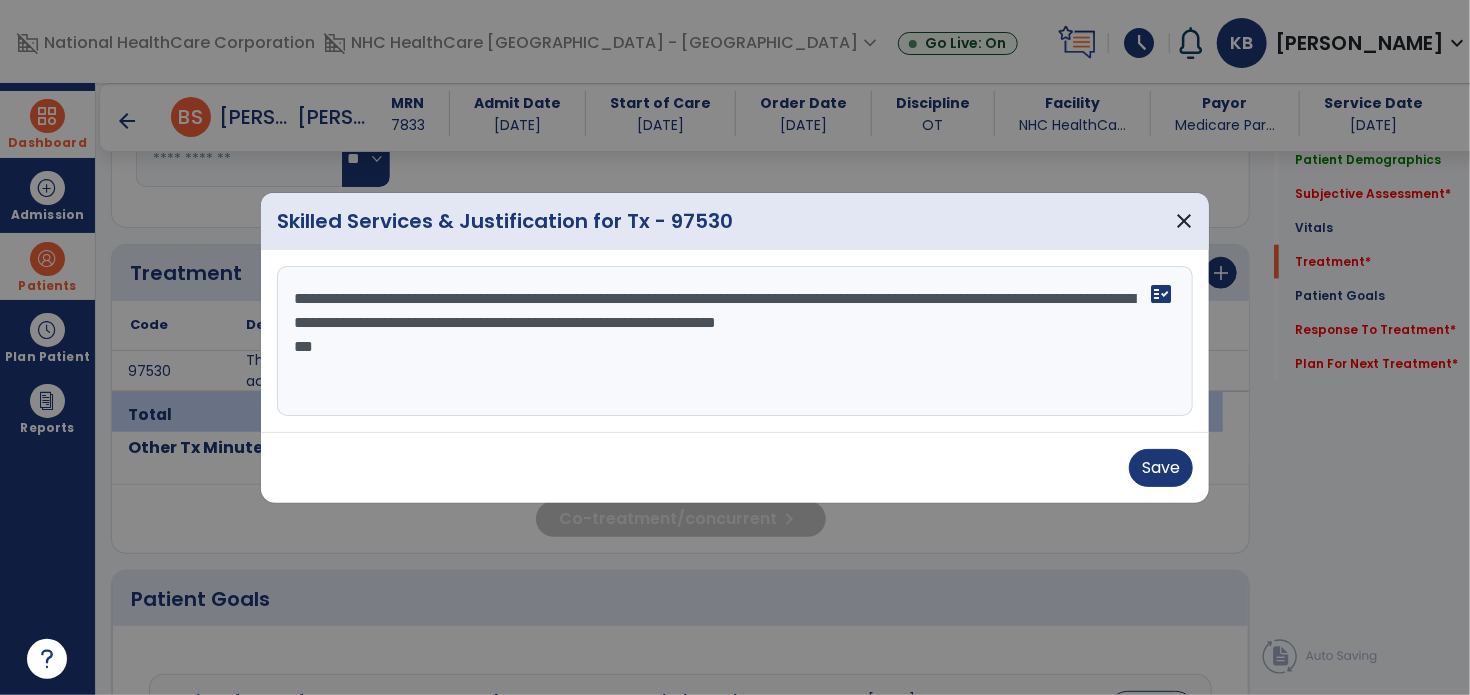 click on "**********" at bounding box center (735, 341) 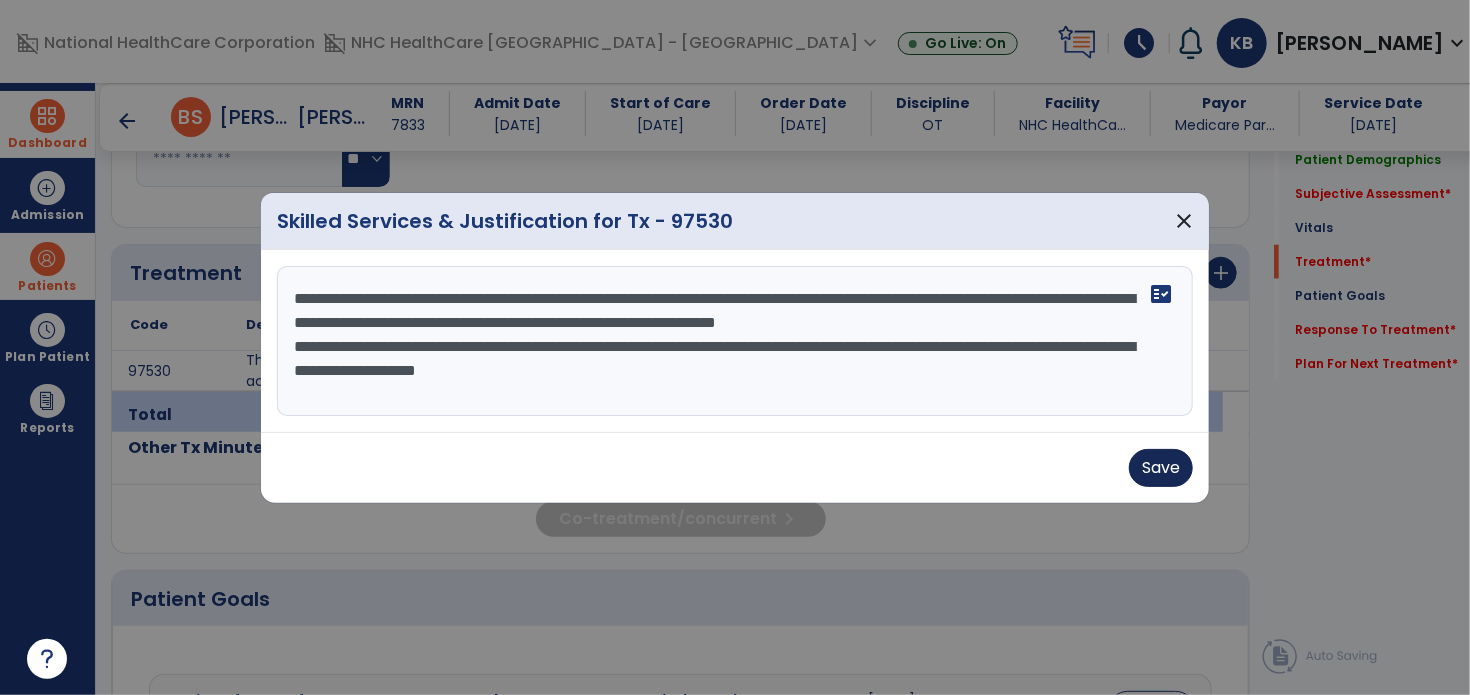type on "**********" 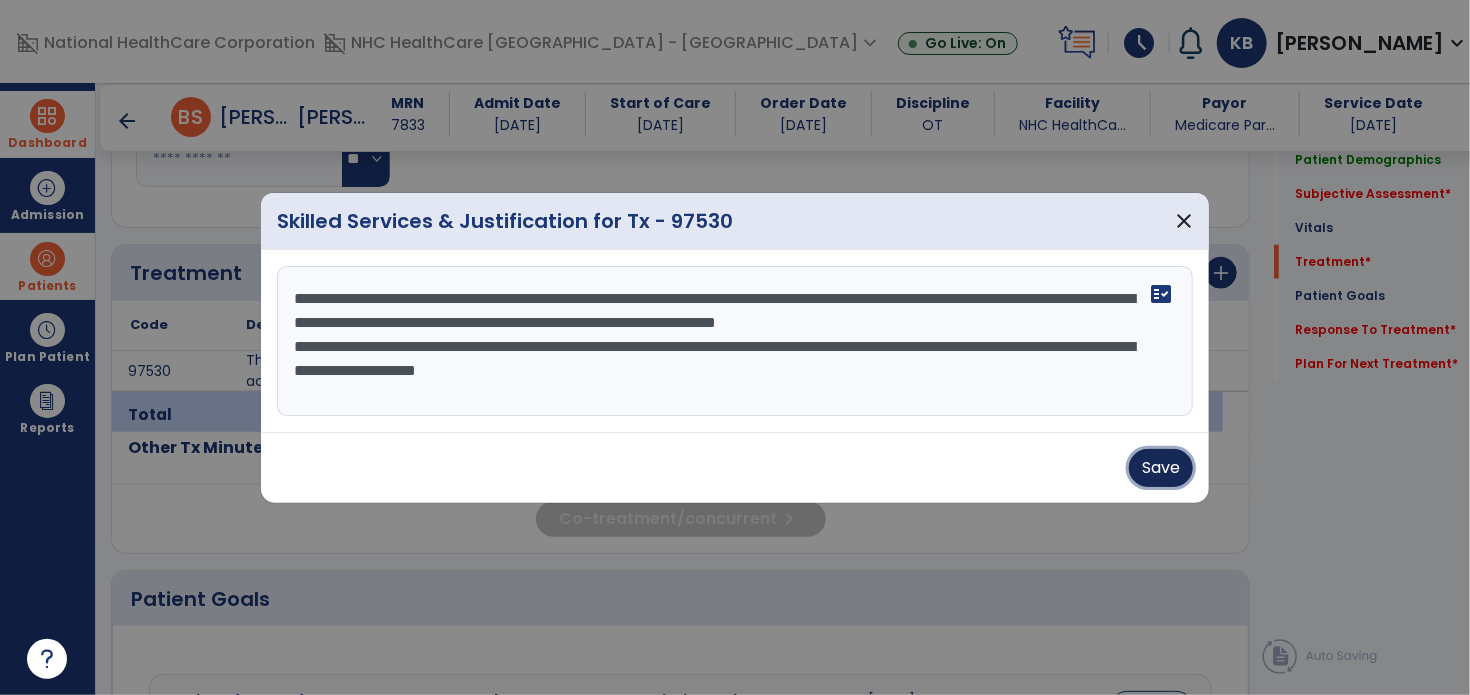 click on "Save" at bounding box center [1161, 468] 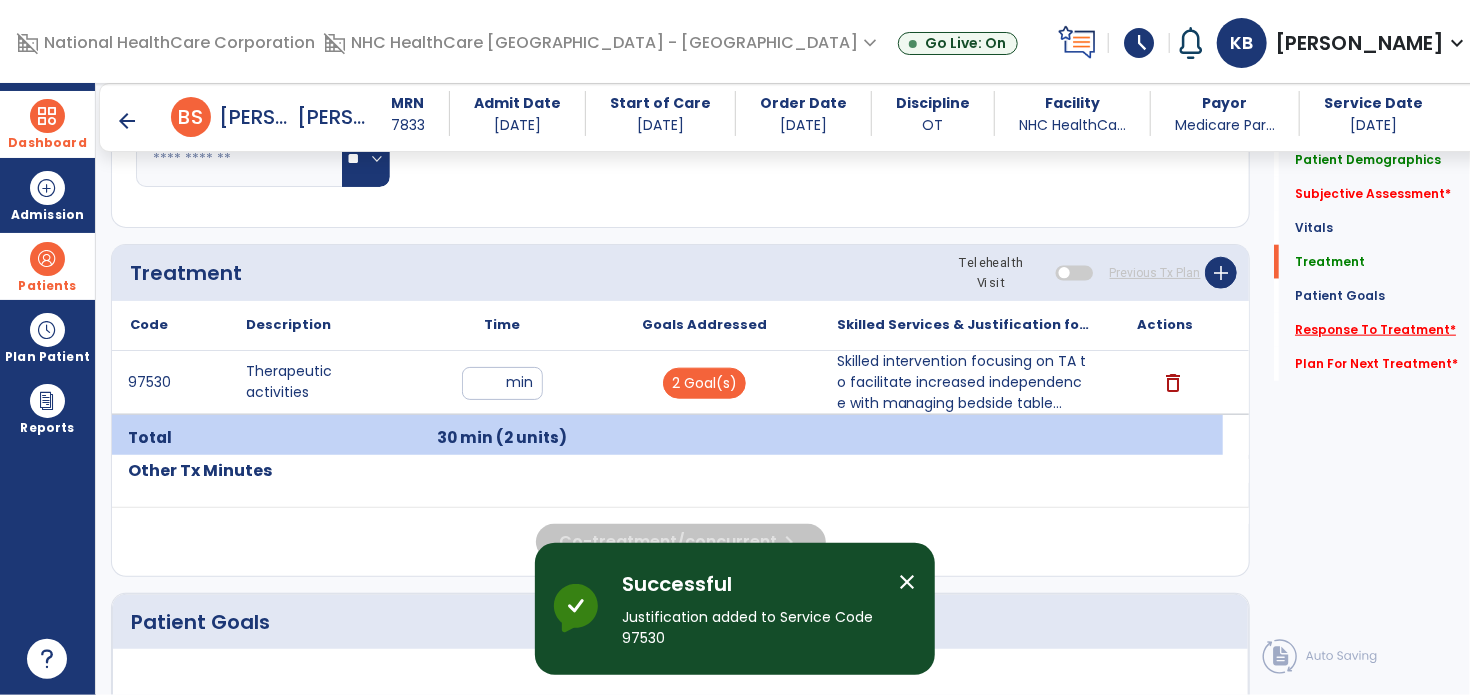 click on "Response To Treatment   *" 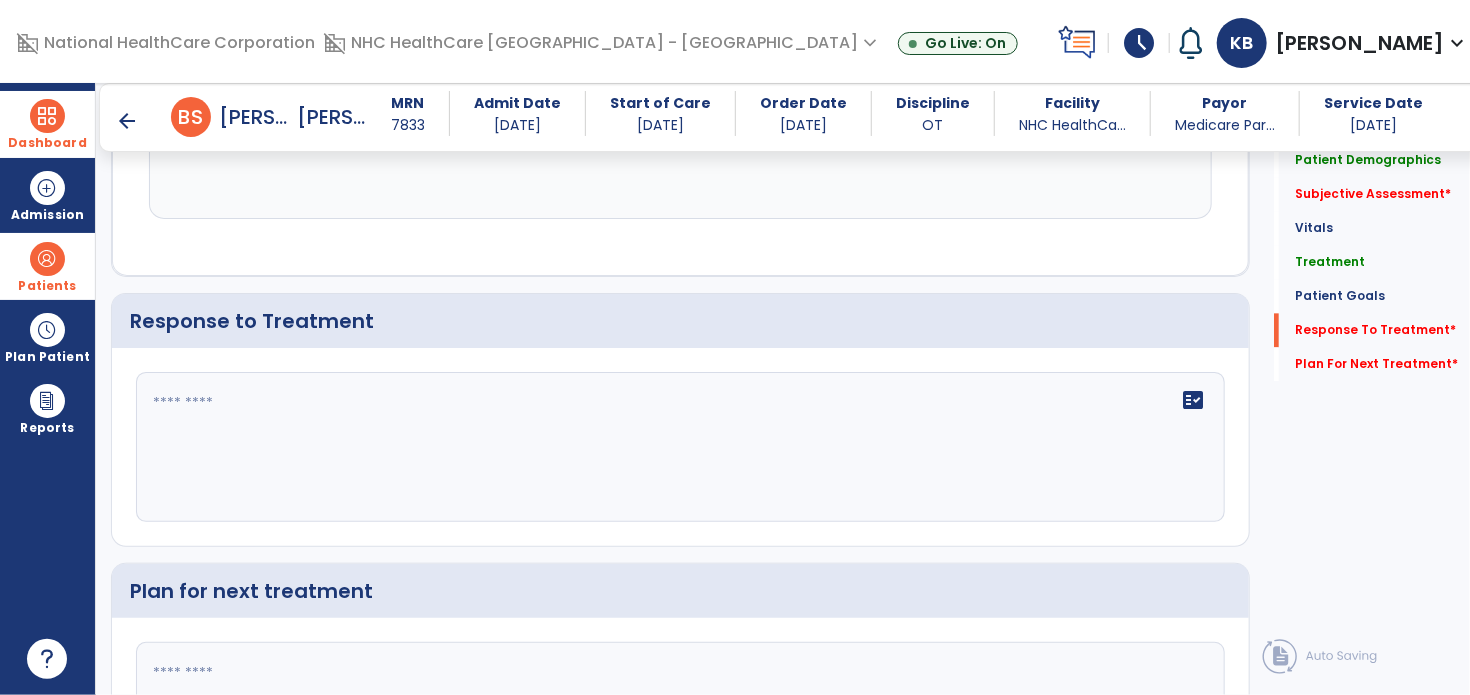 scroll, scrollTop: 2164, scrollLeft: 0, axis: vertical 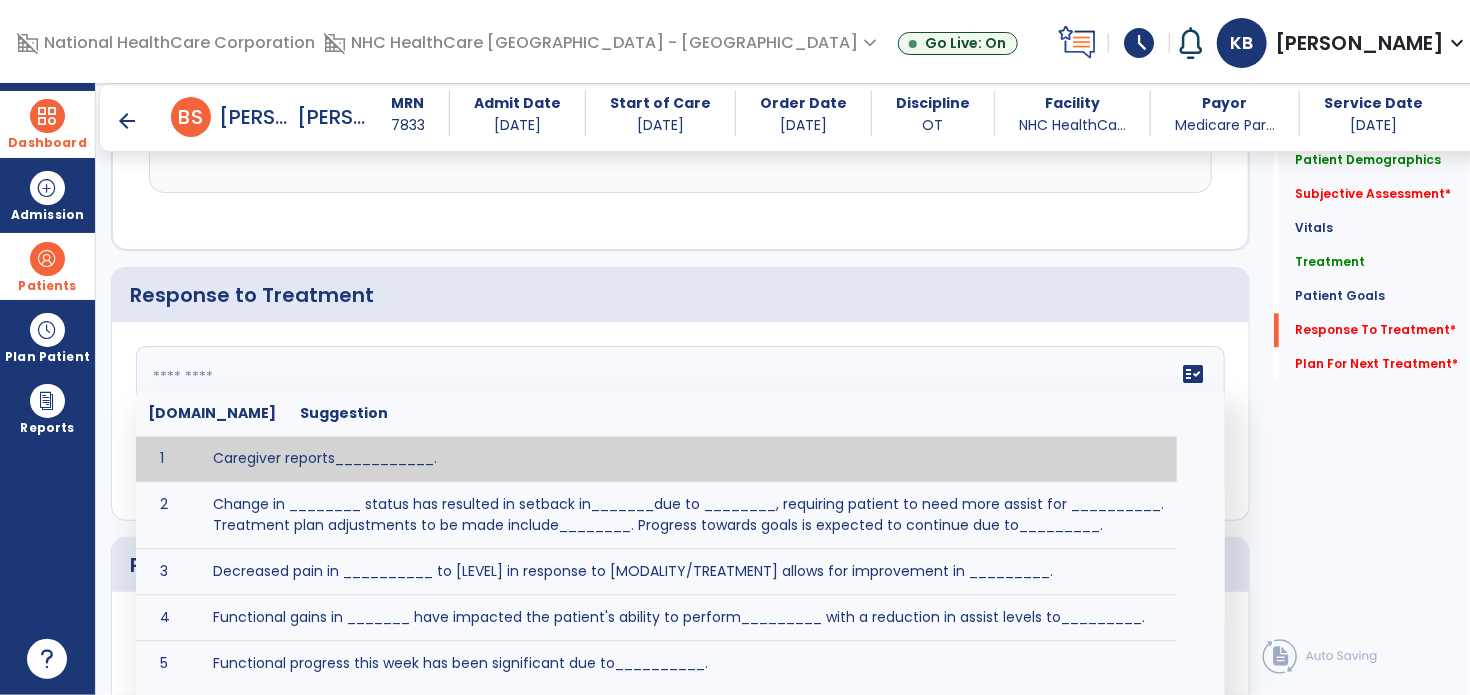 click 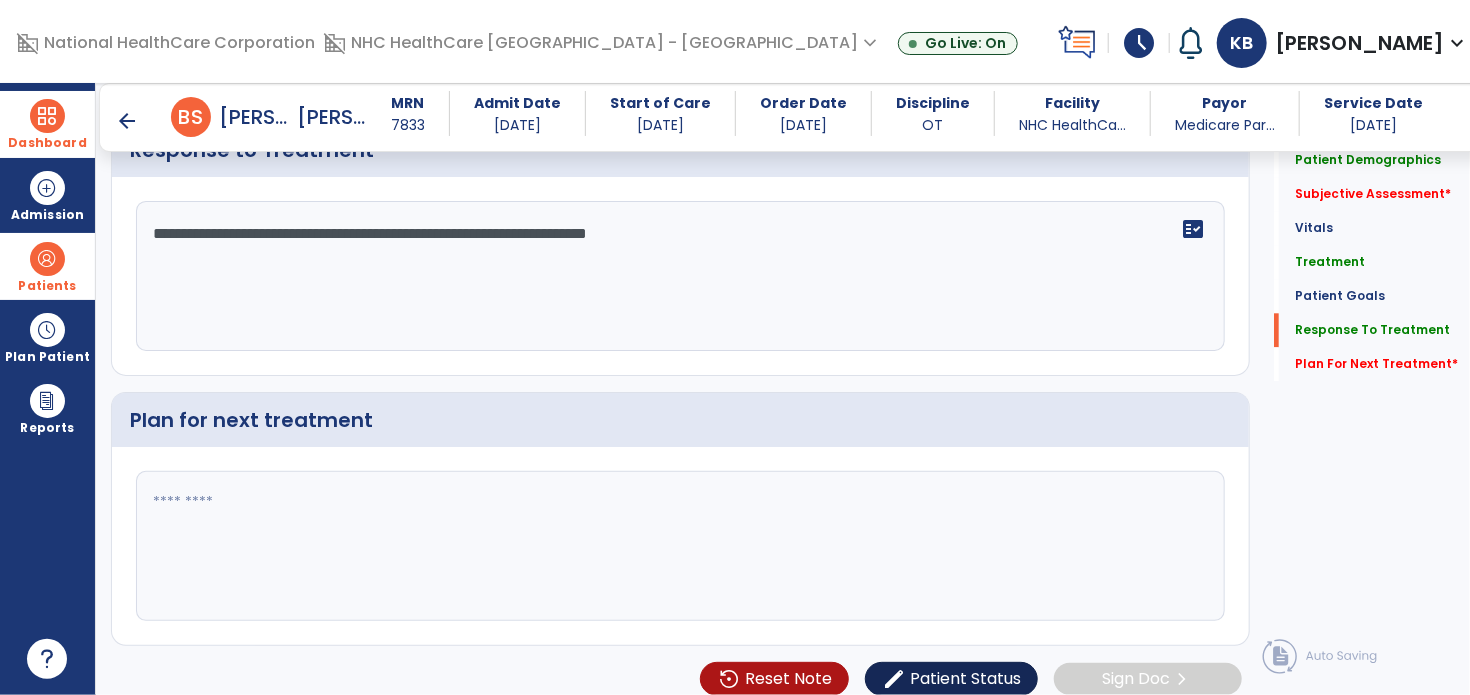 scroll, scrollTop: 2320, scrollLeft: 0, axis: vertical 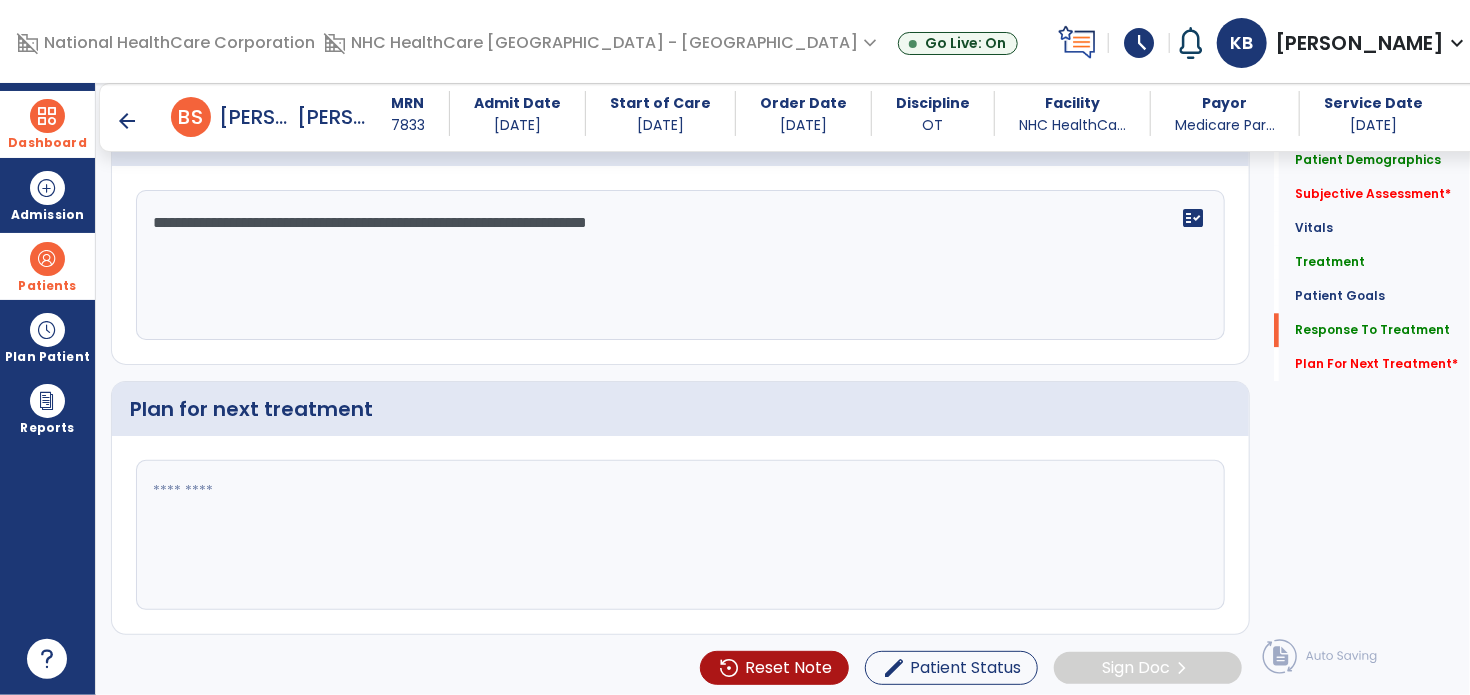 type on "**********" 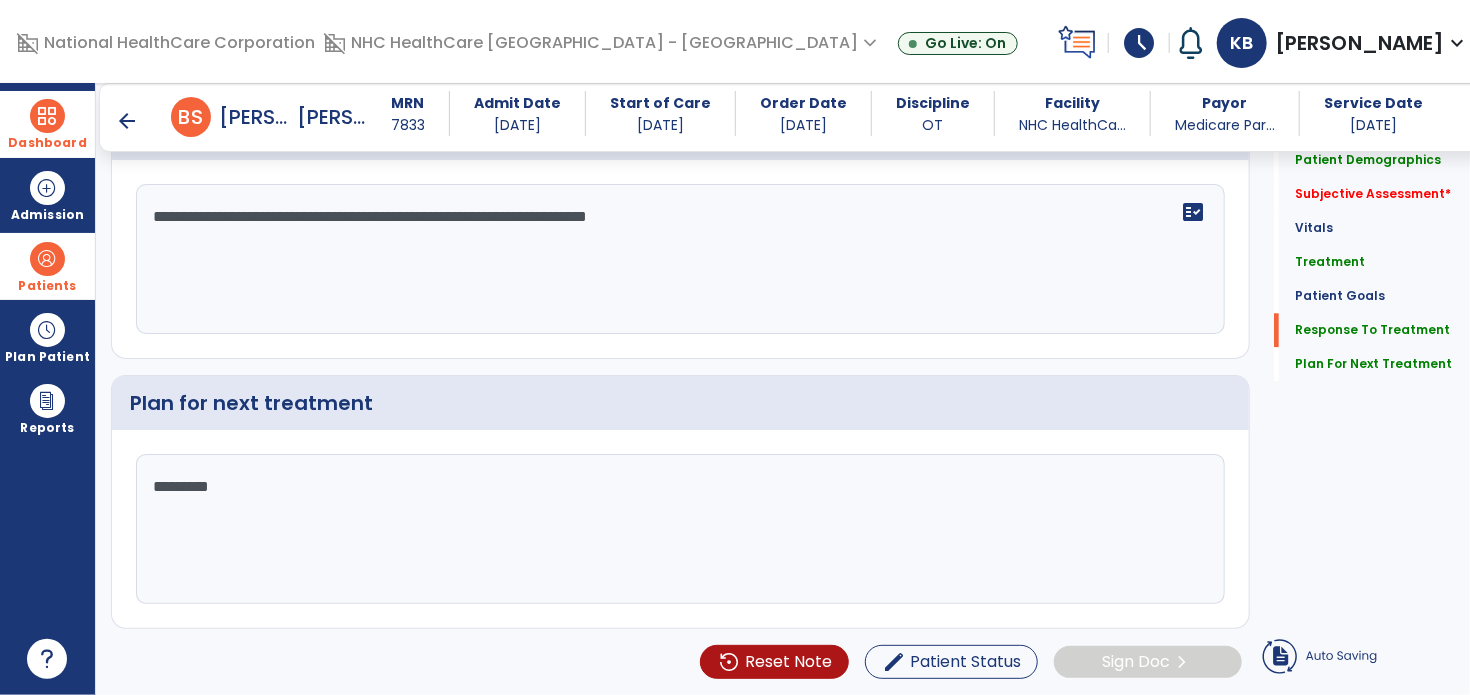 scroll, scrollTop: 2320, scrollLeft: 0, axis: vertical 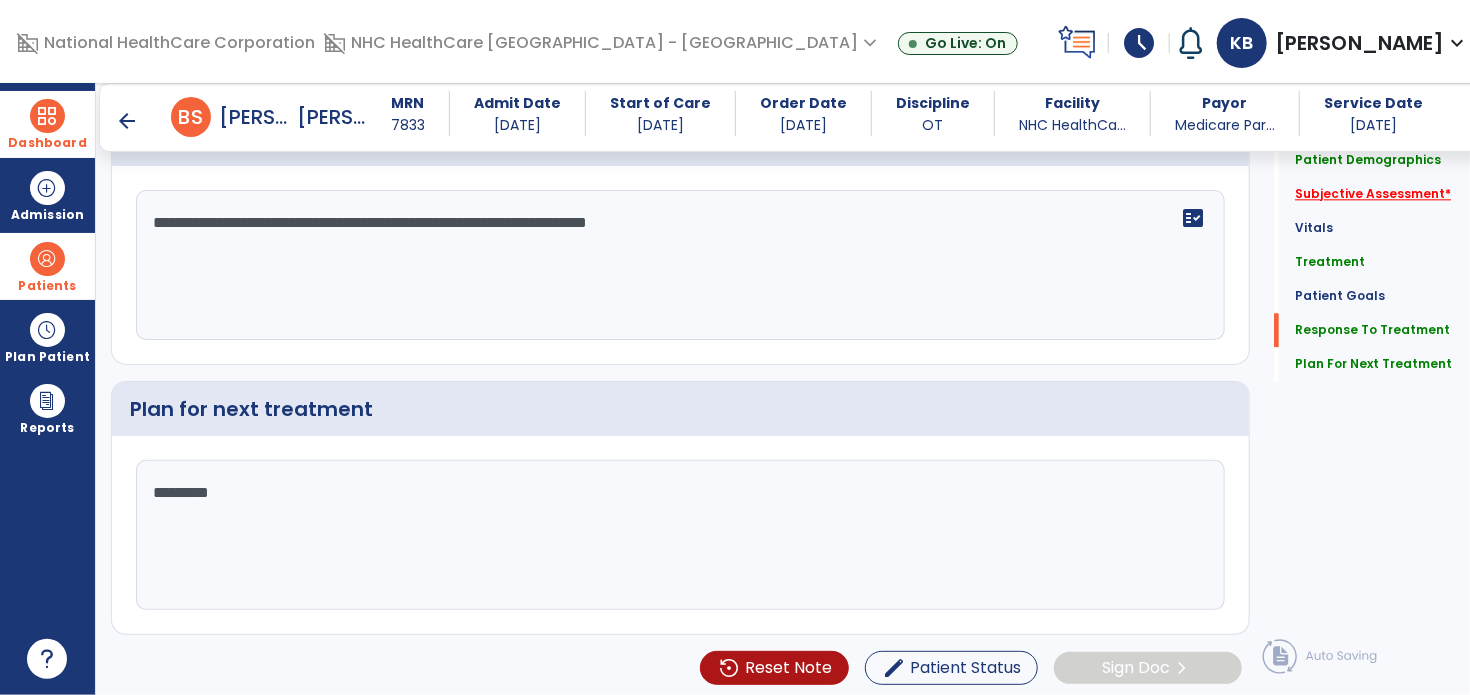type on "********" 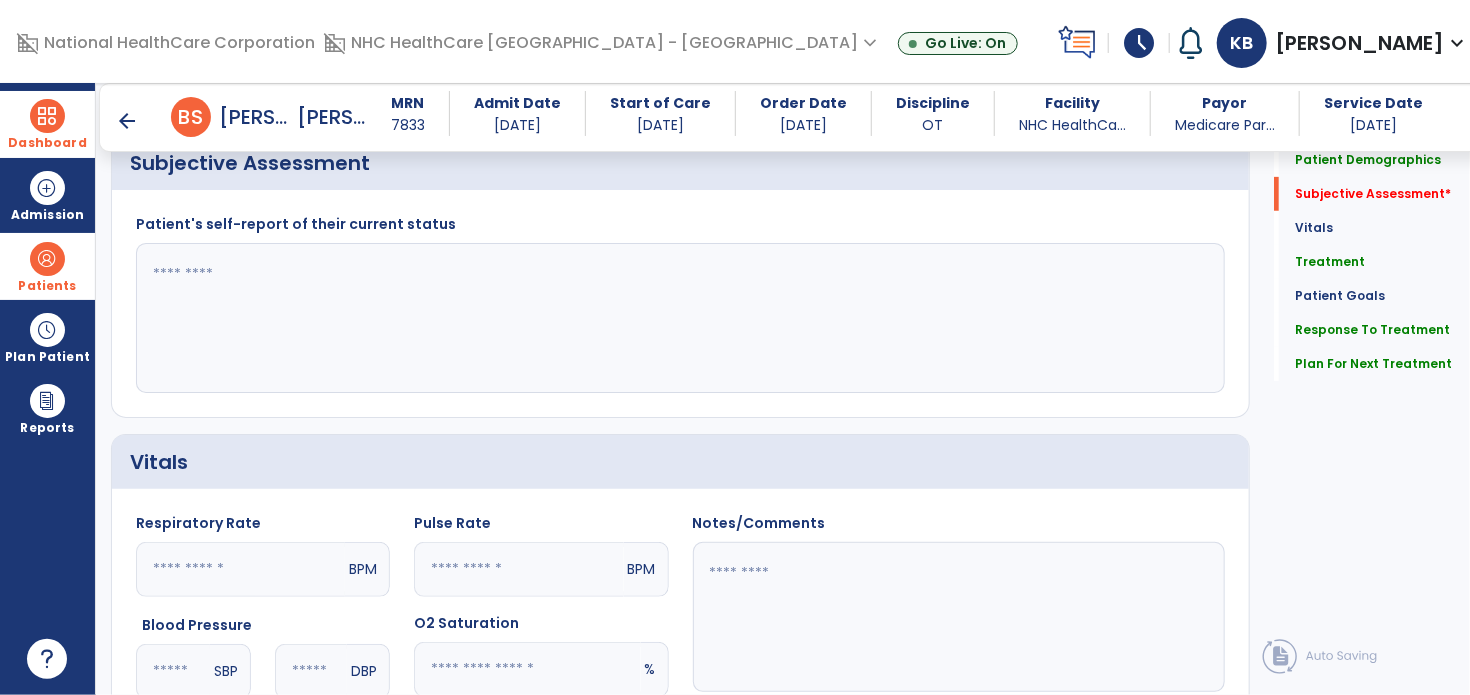 scroll, scrollTop: 279, scrollLeft: 0, axis: vertical 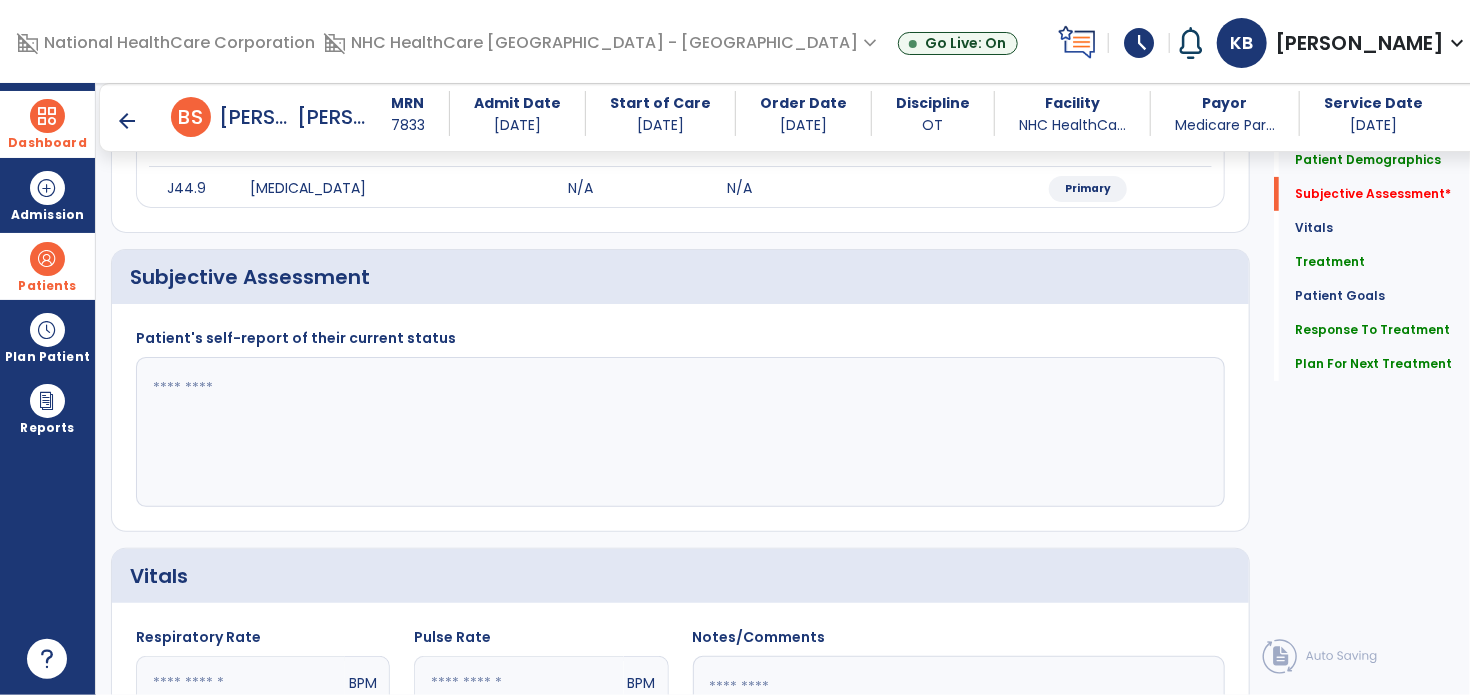 click 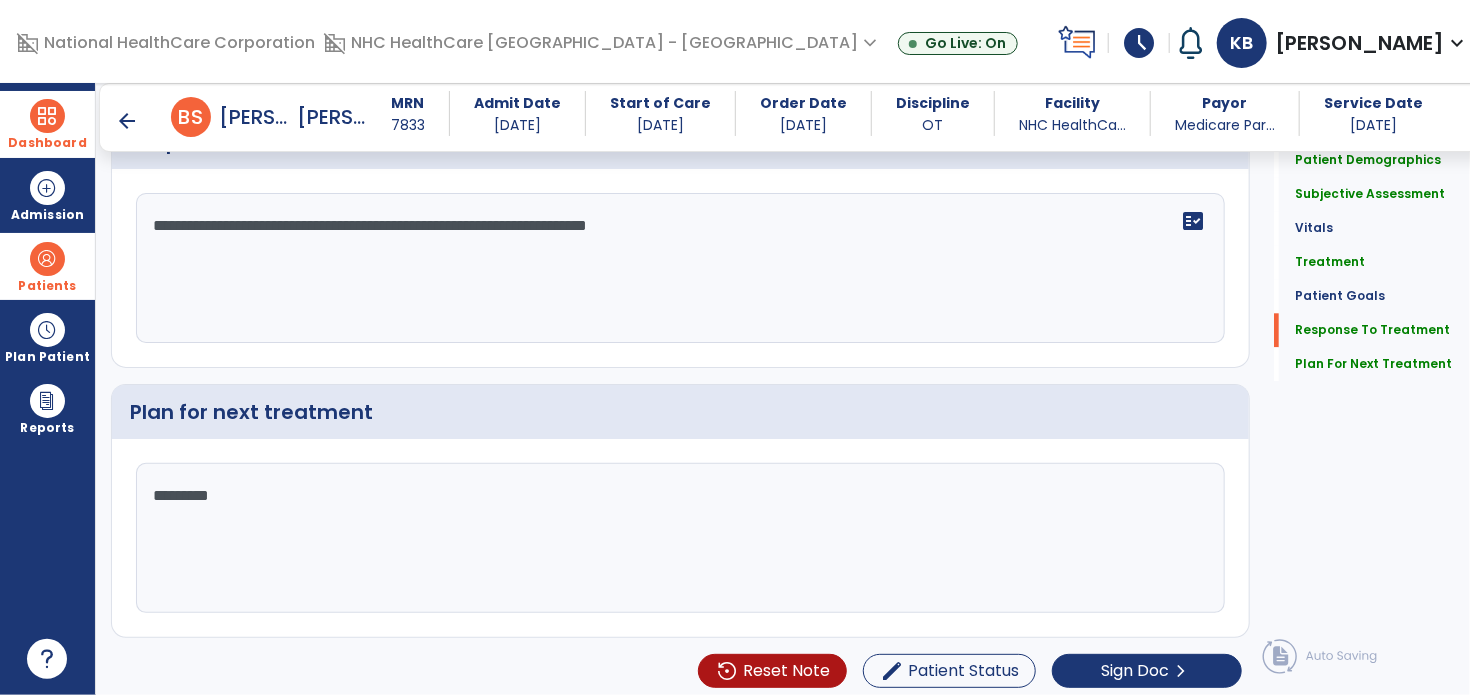 scroll, scrollTop: 2320, scrollLeft: 0, axis: vertical 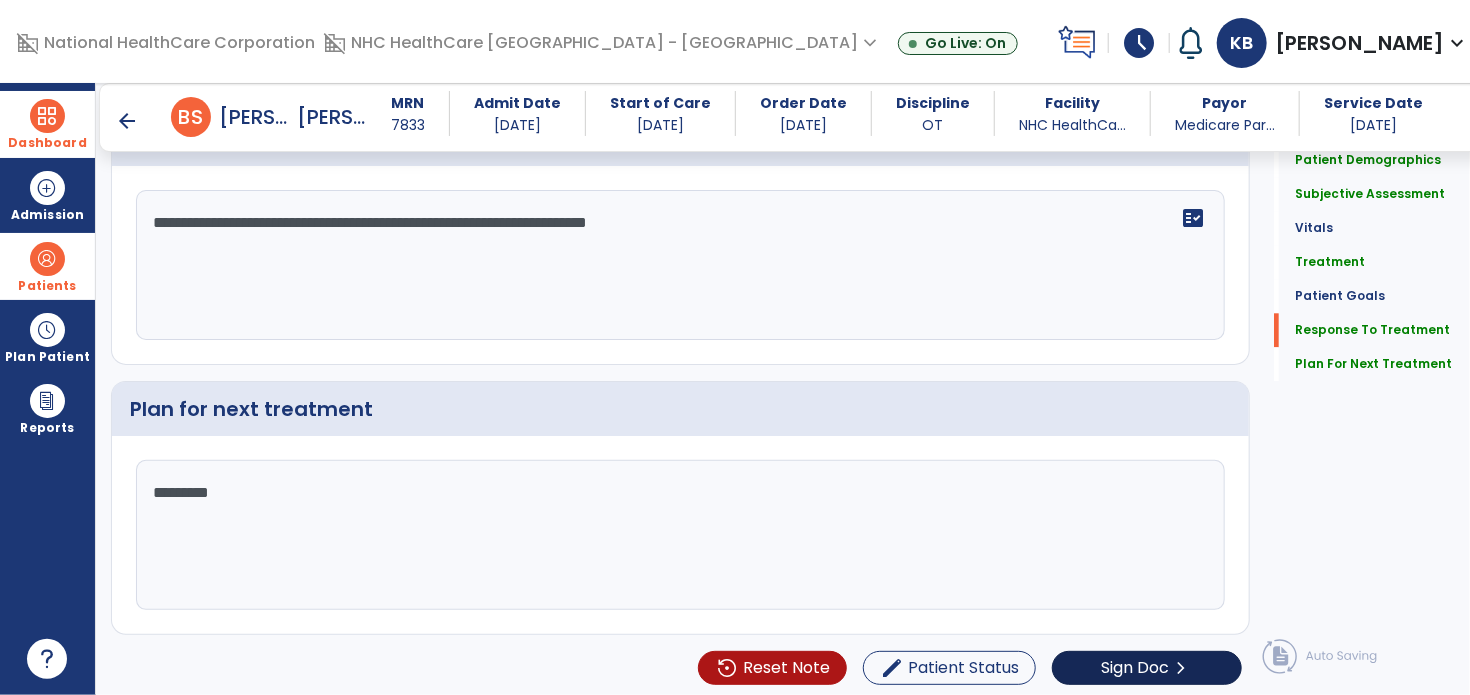 type on "**********" 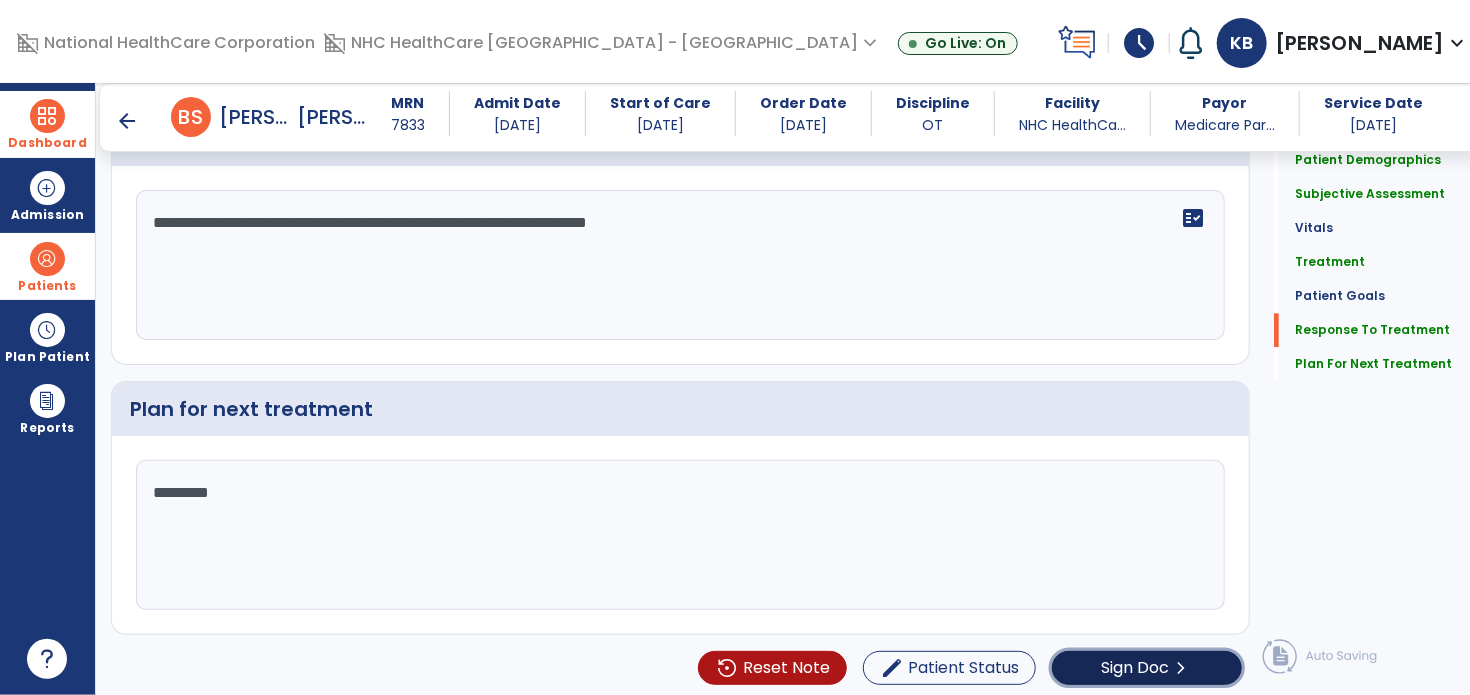 click on "chevron_right" 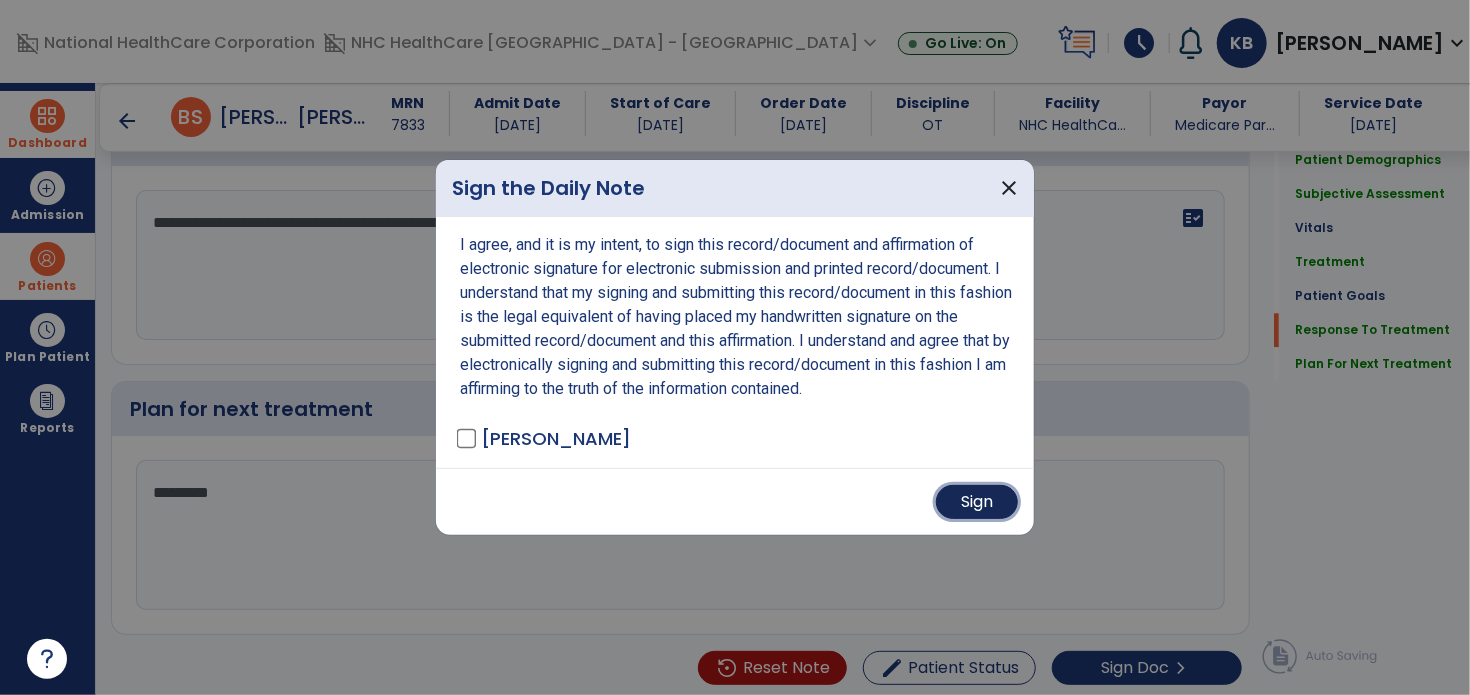 click on "Sign" at bounding box center (977, 502) 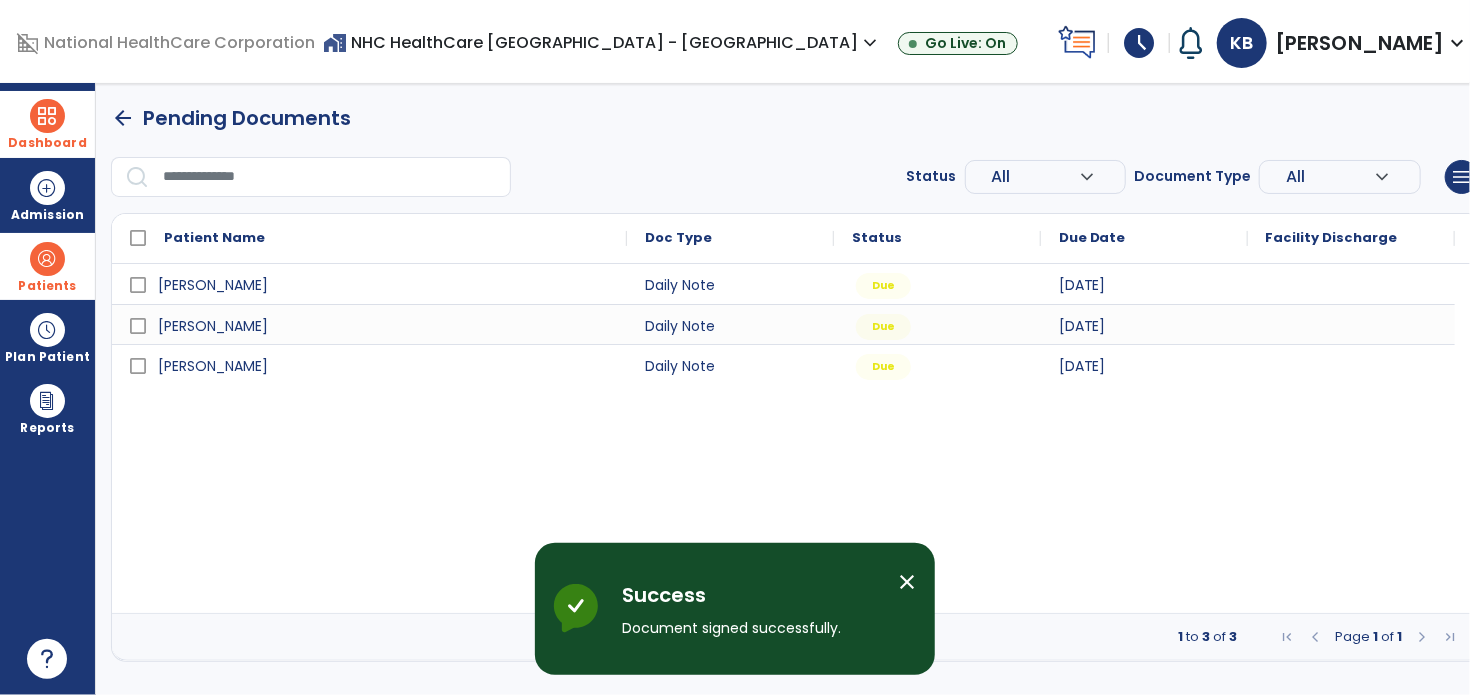scroll, scrollTop: 0, scrollLeft: 0, axis: both 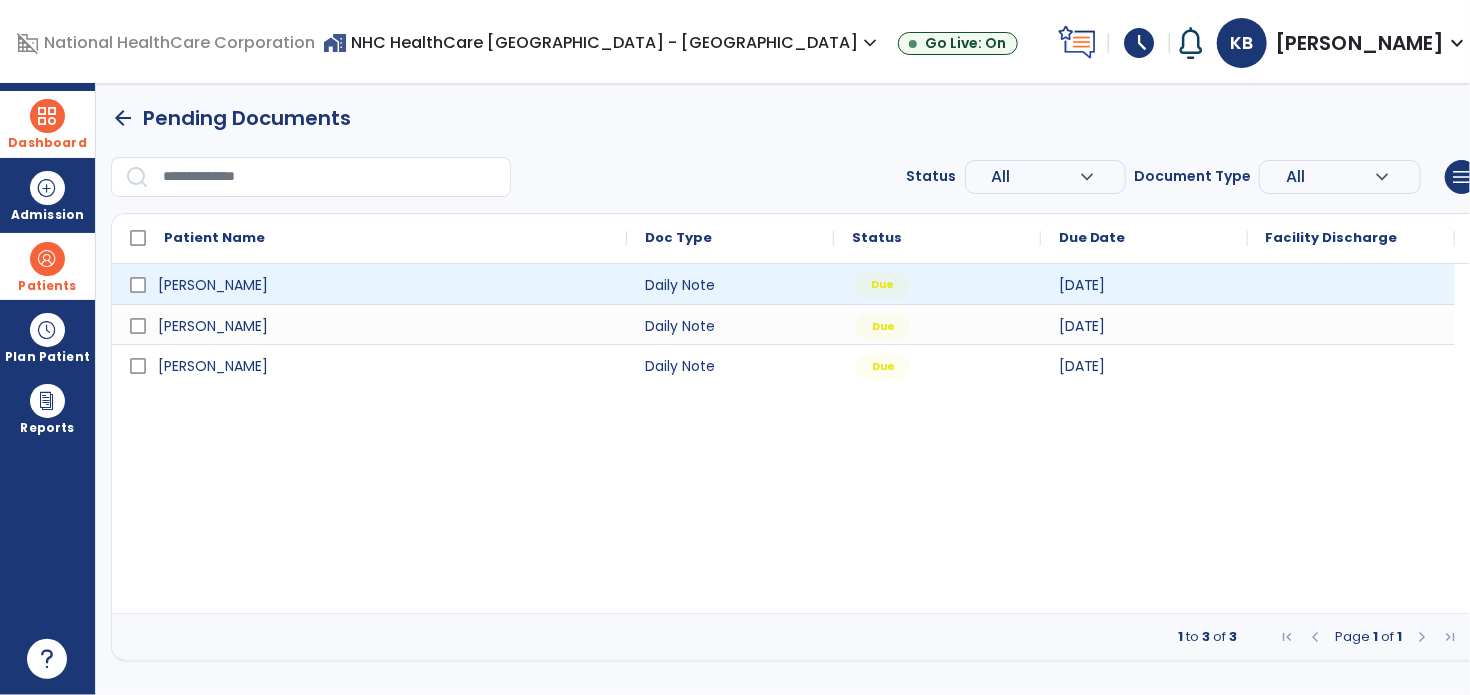 click on "Due" at bounding box center [882, 285] 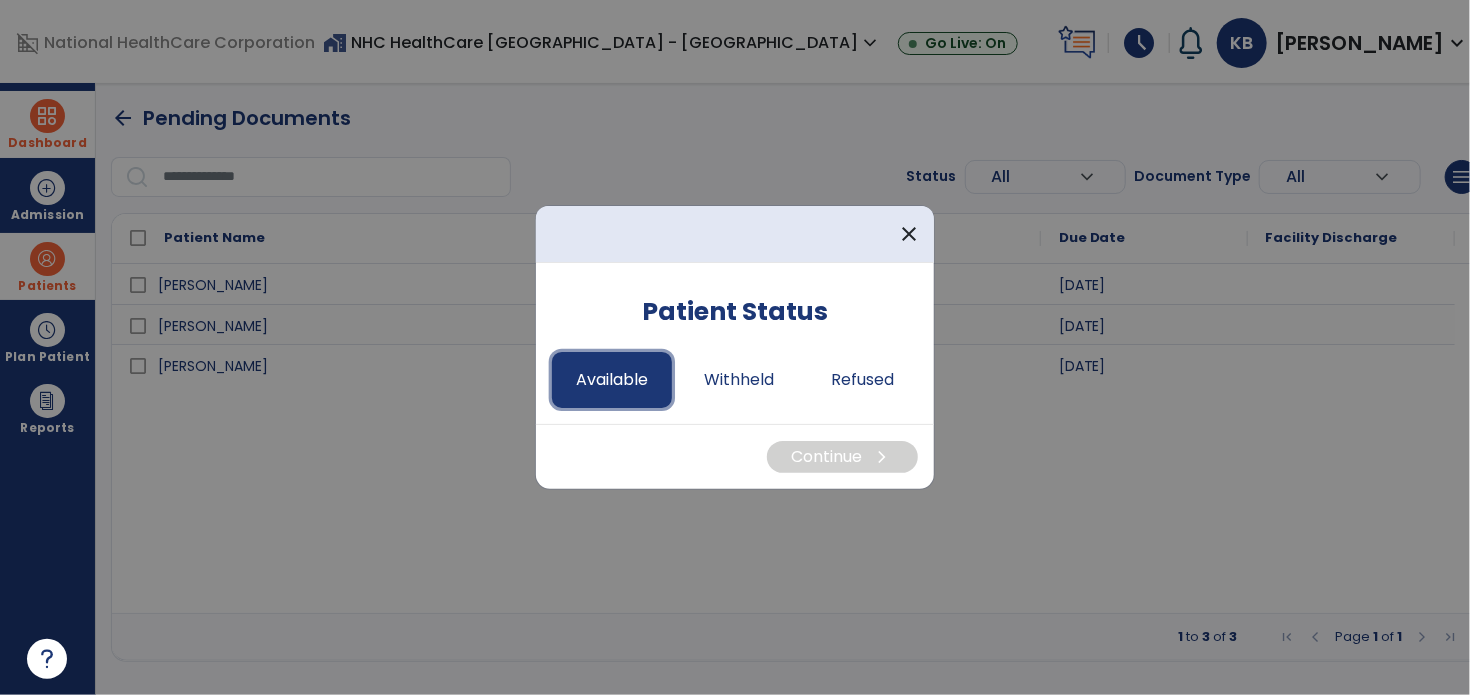 click on "Available" at bounding box center (612, 380) 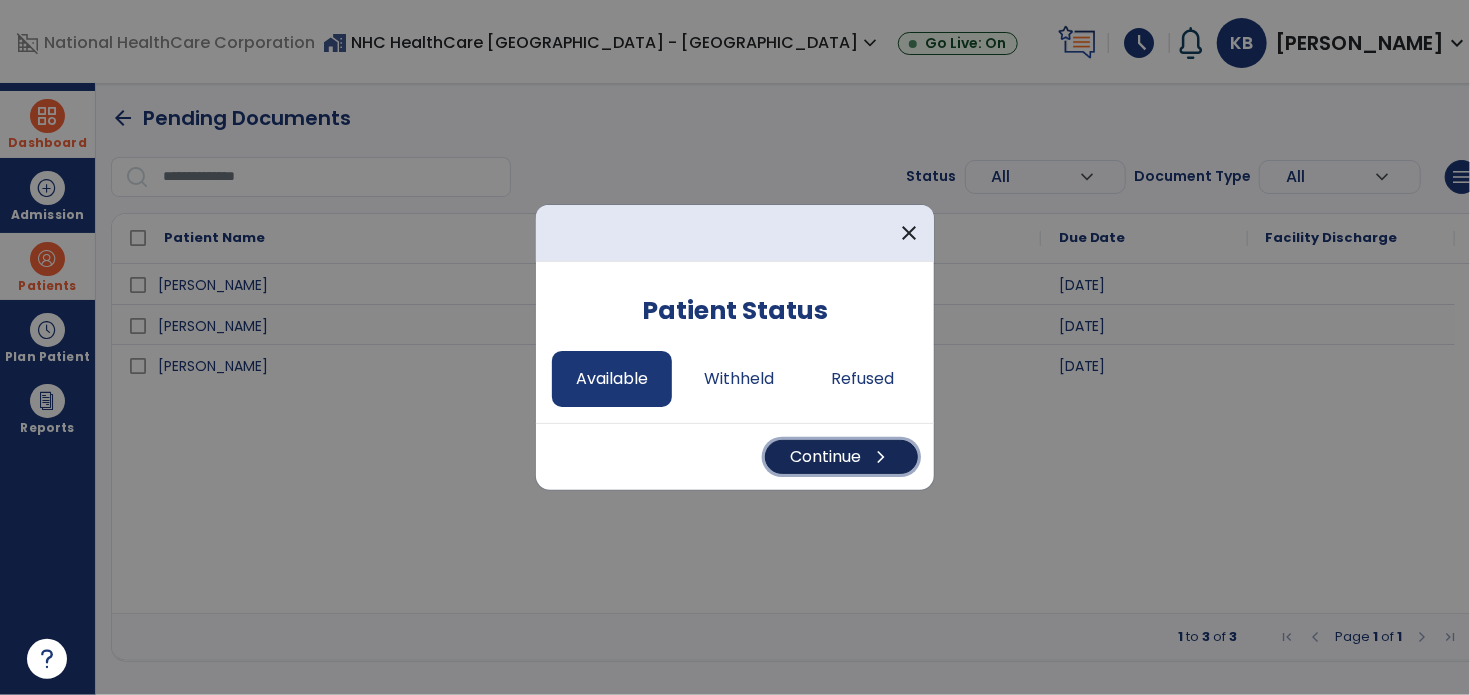 click on "Continue   chevron_right" at bounding box center [841, 457] 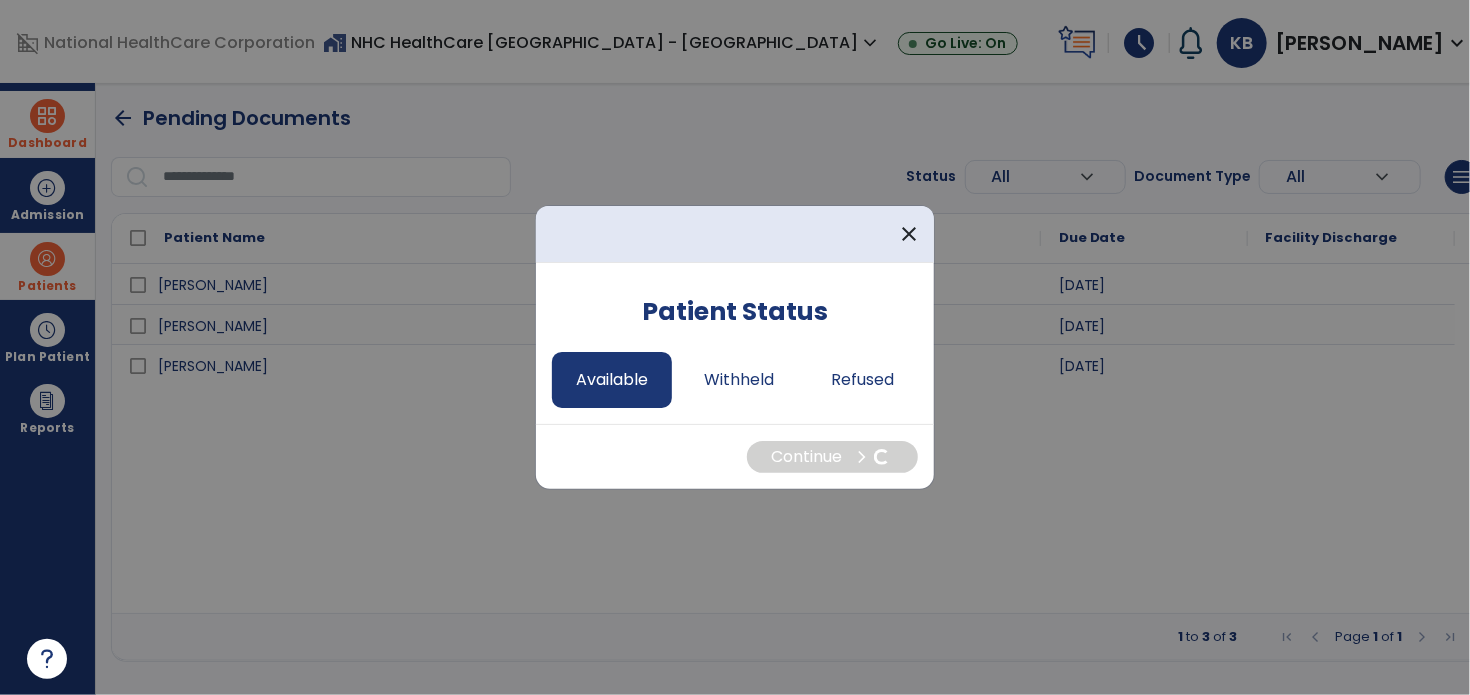 select on "*" 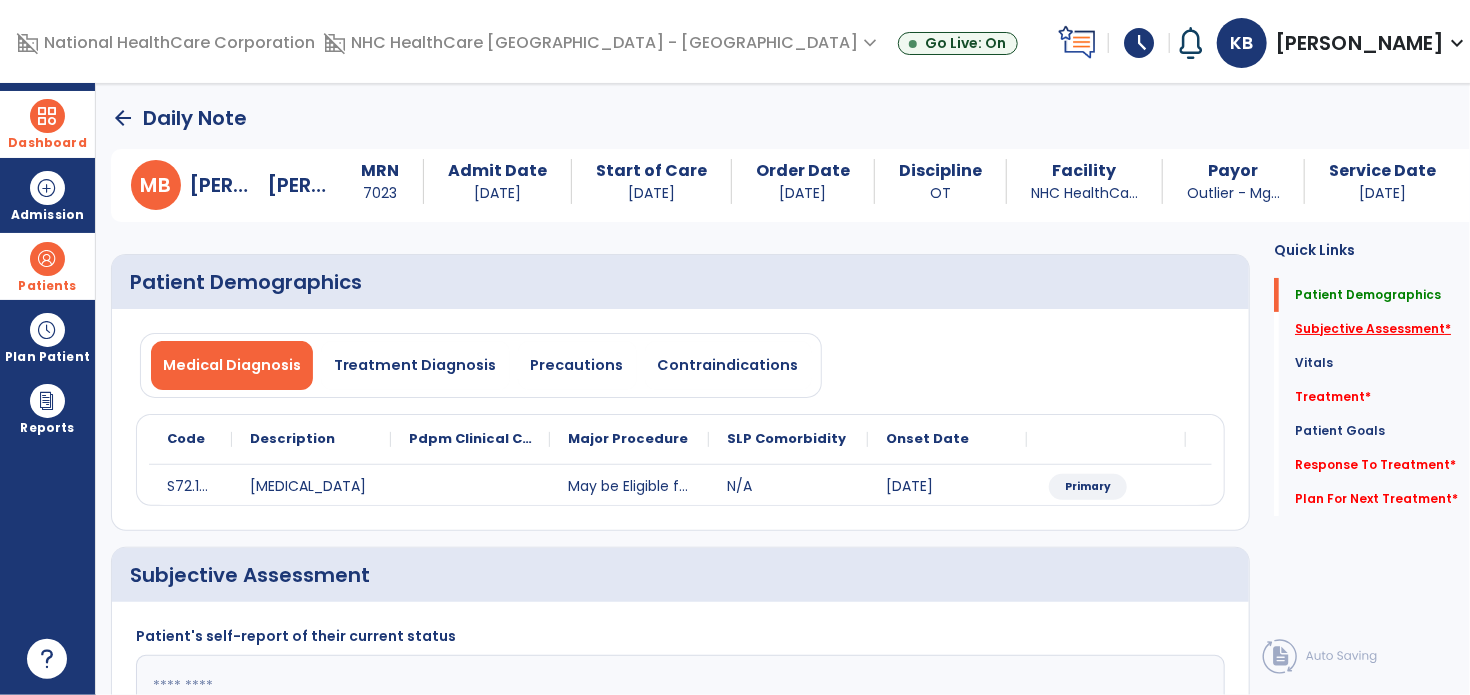 click on "Subjective Assessment   *" 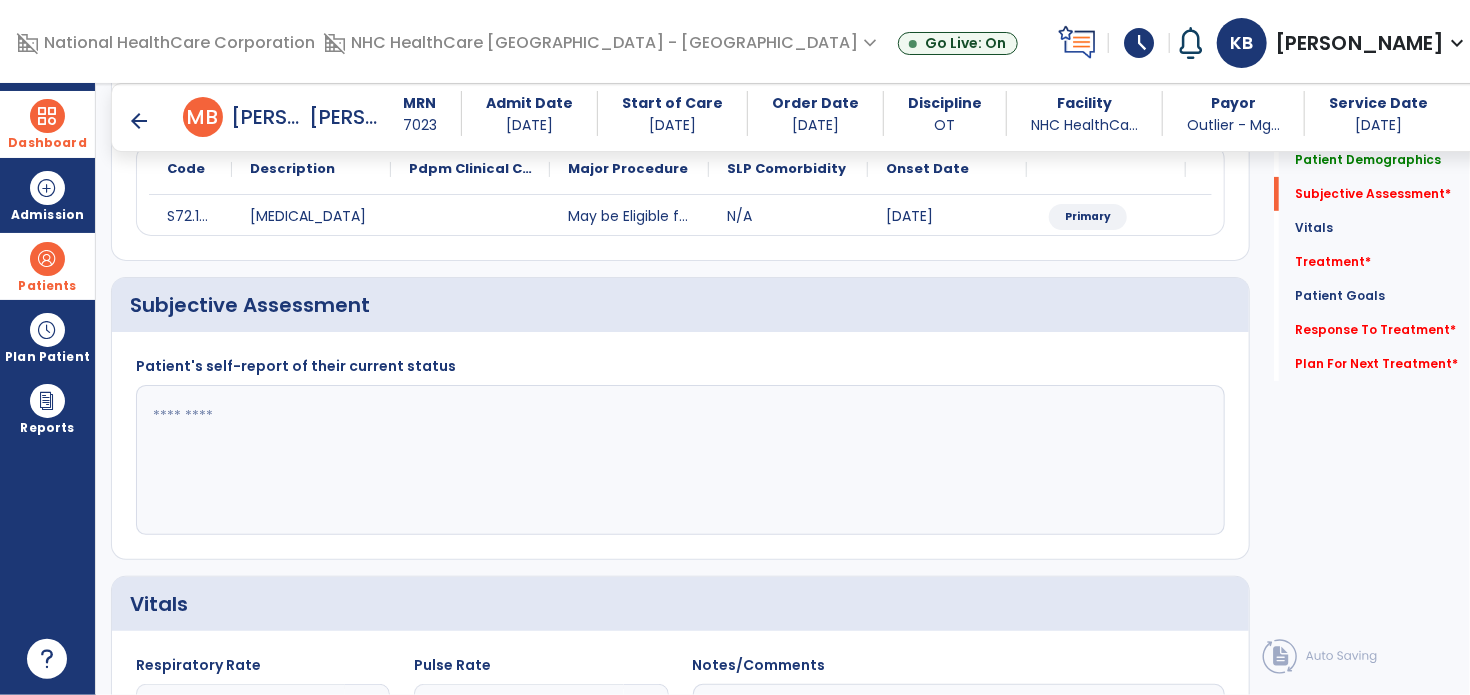 scroll, scrollTop: 298, scrollLeft: 0, axis: vertical 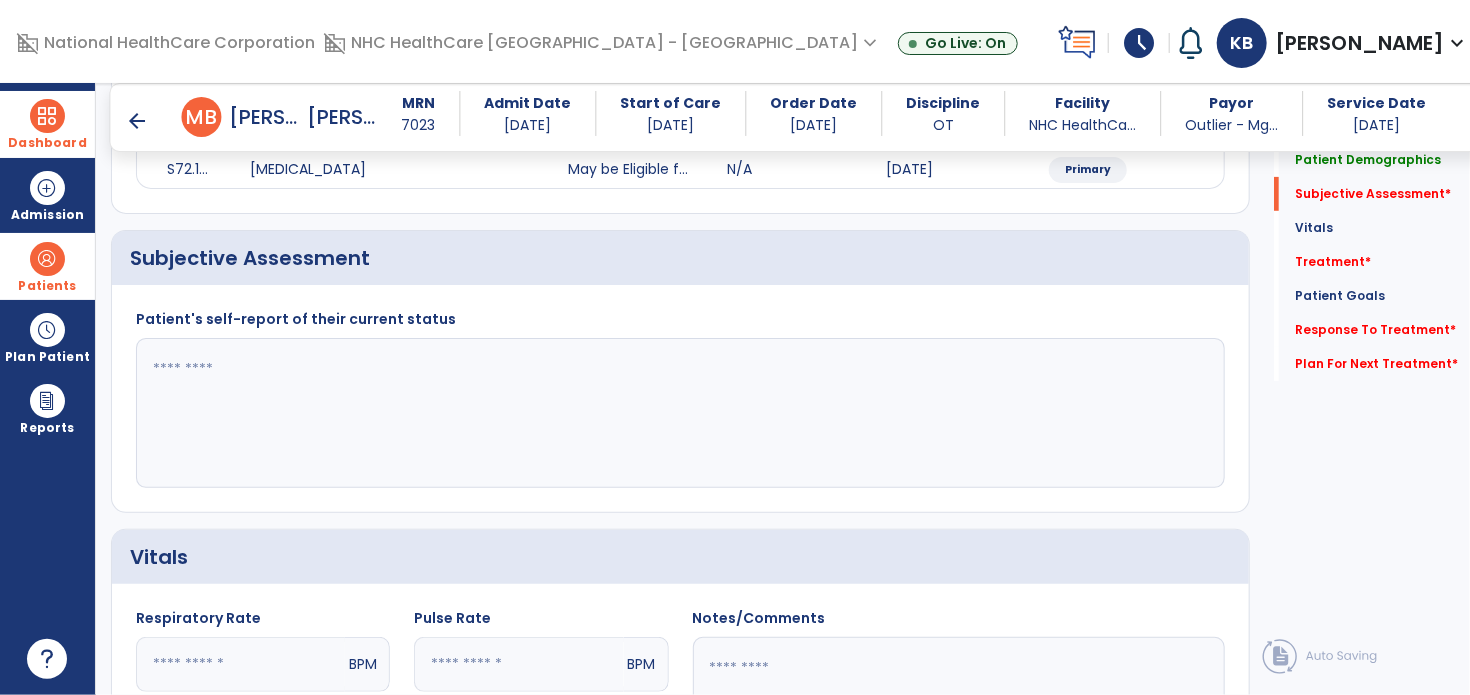 click 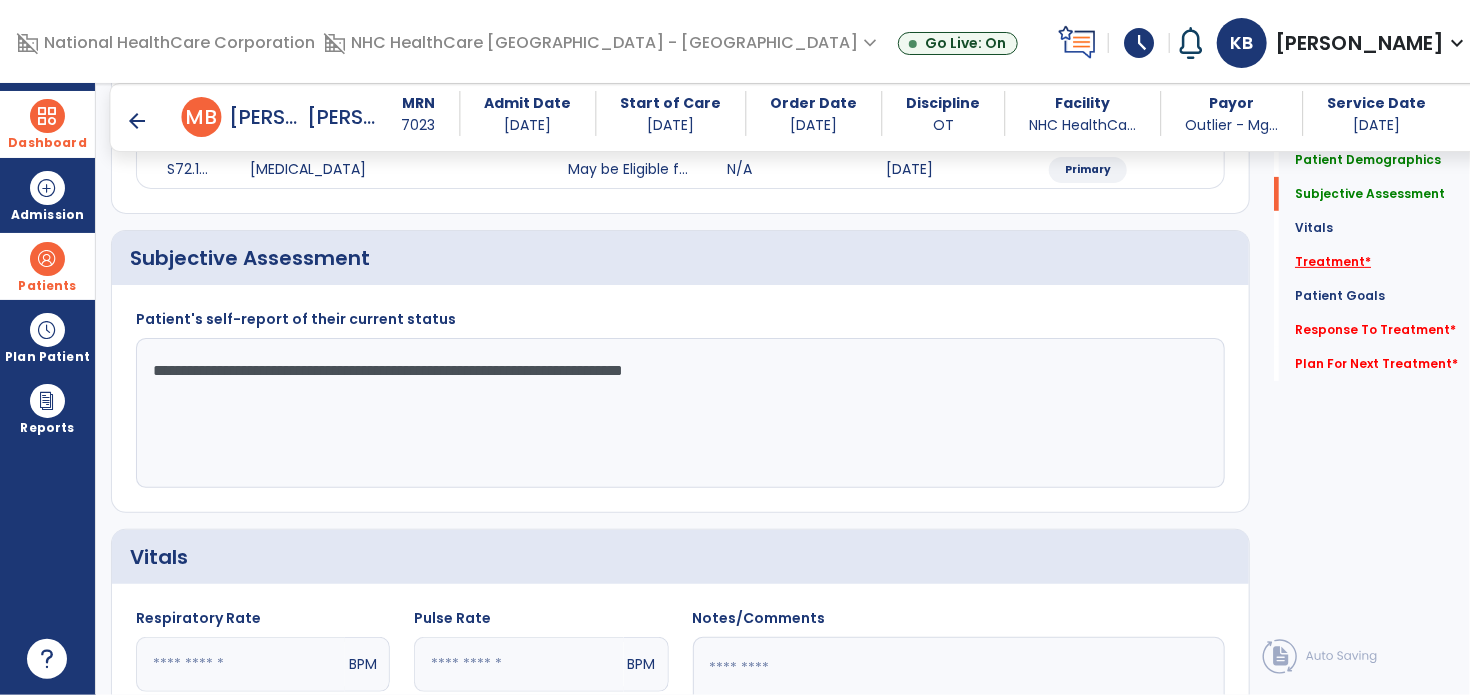 type on "**********" 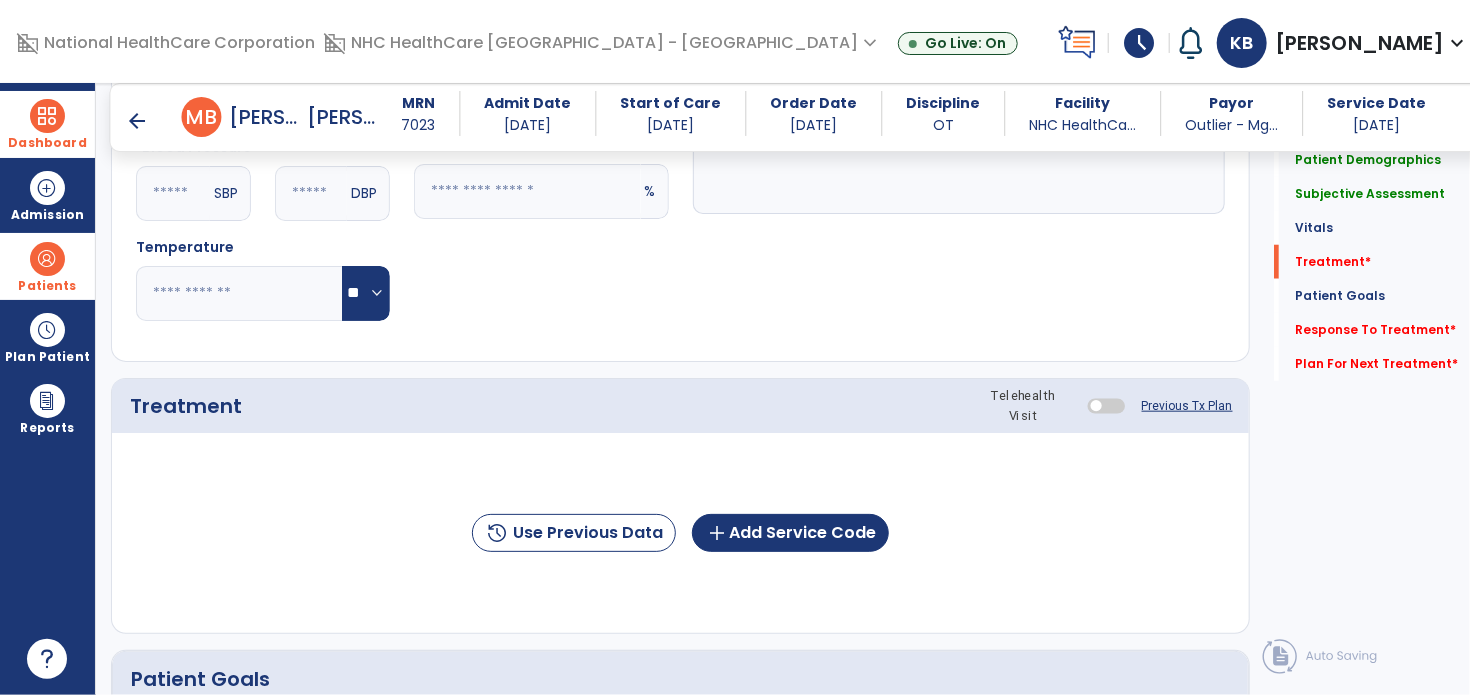 scroll, scrollTop: 987, scrollLeft: 0, axis: vertical 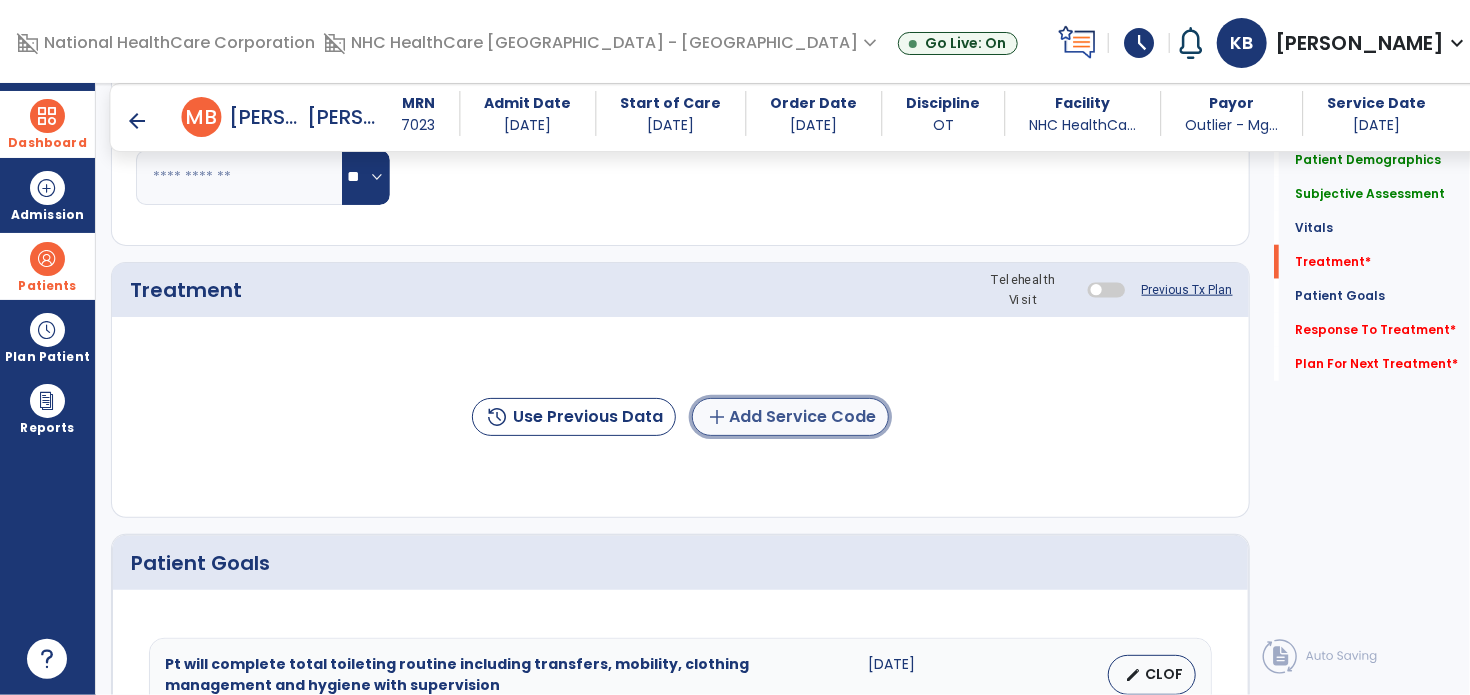click on "add  Add Service Code" 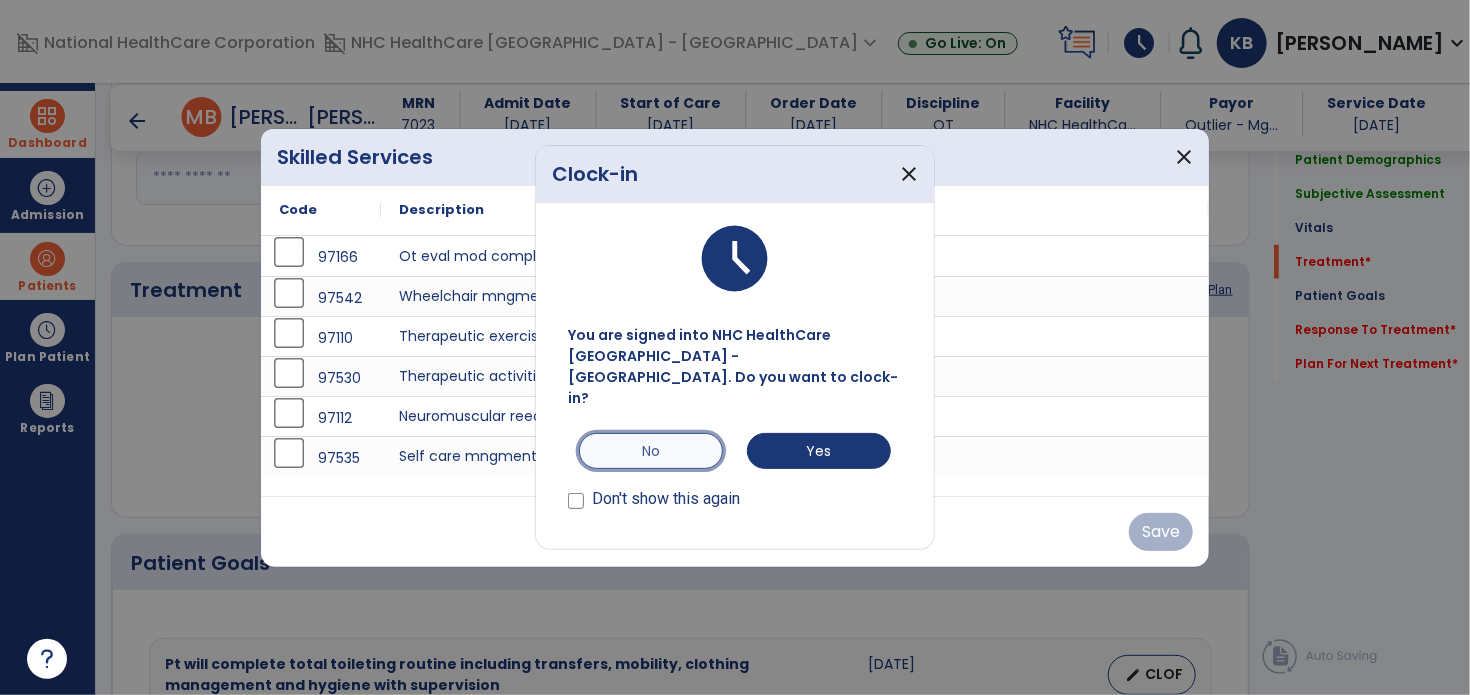 click on "No" at bounding box center (651, 451) 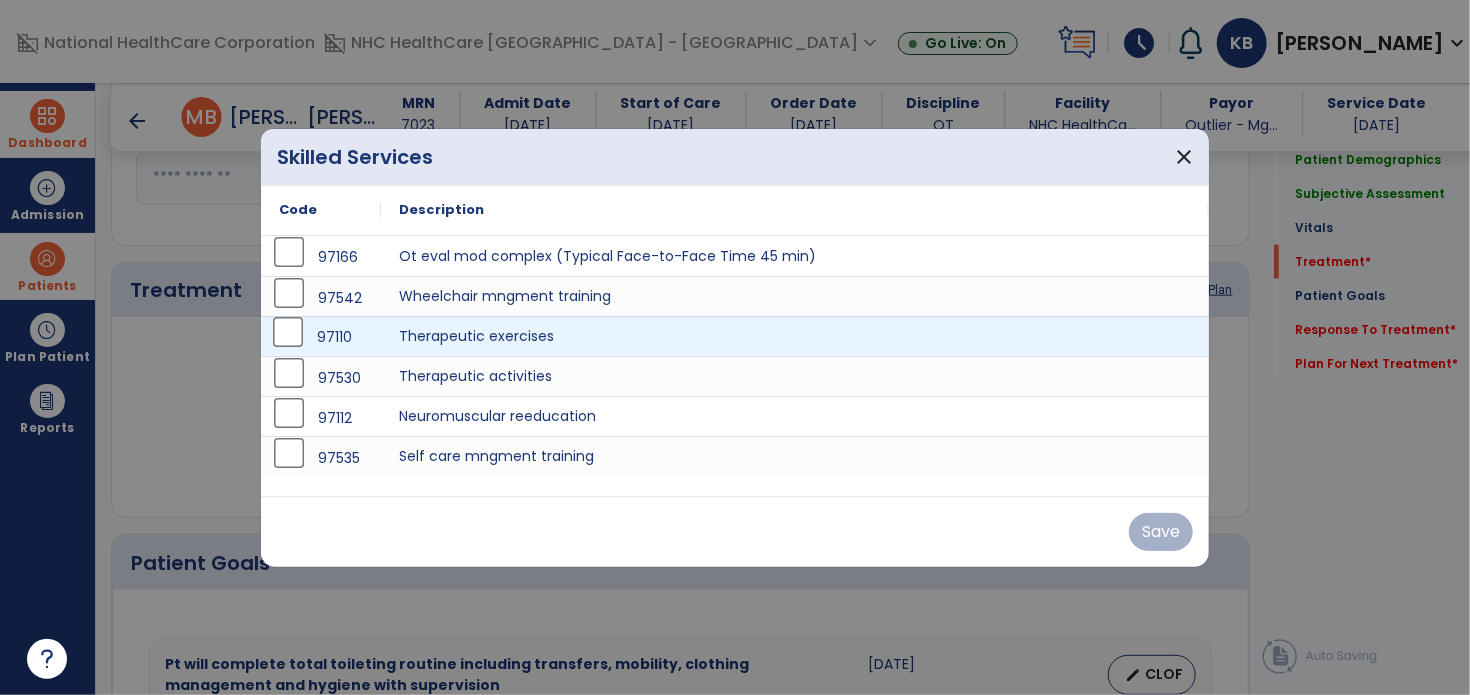 click on "97110" at bounding box center [321, 336] 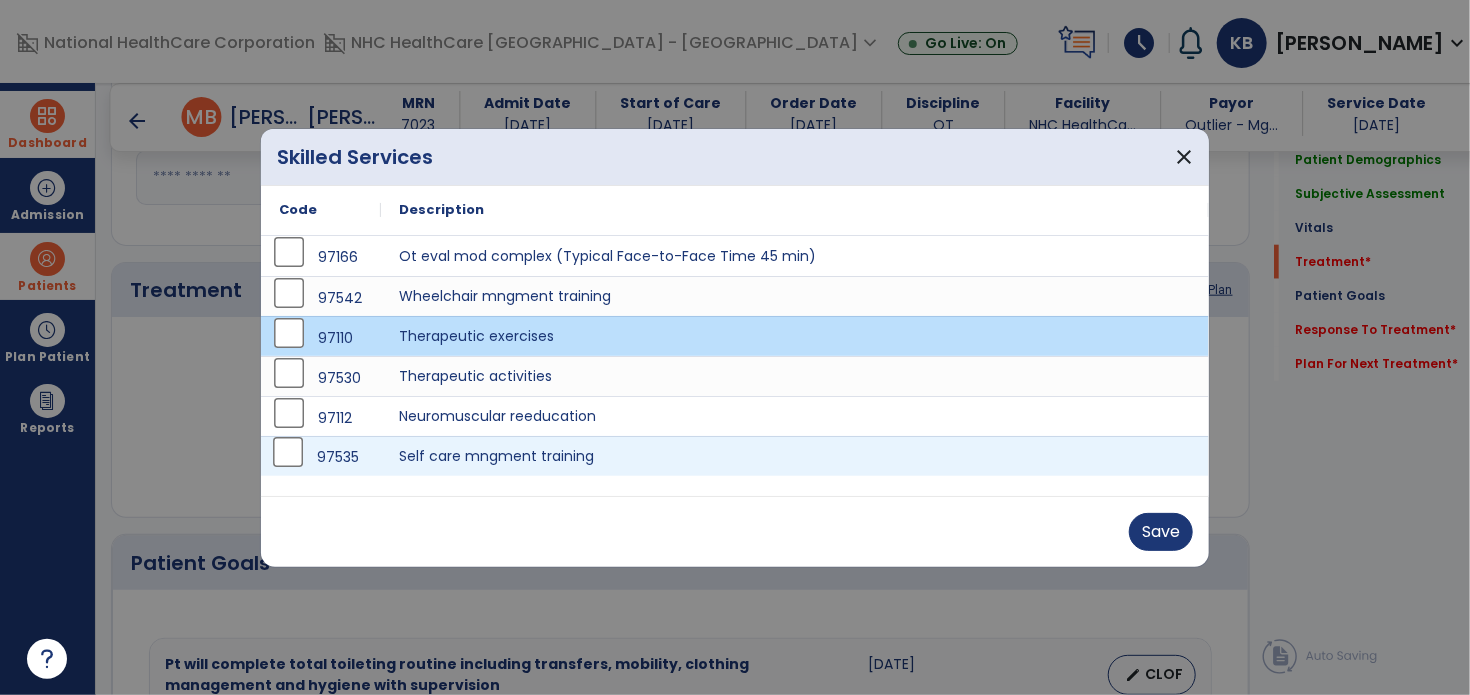 click on "97535" at bounding box center [321, 457] 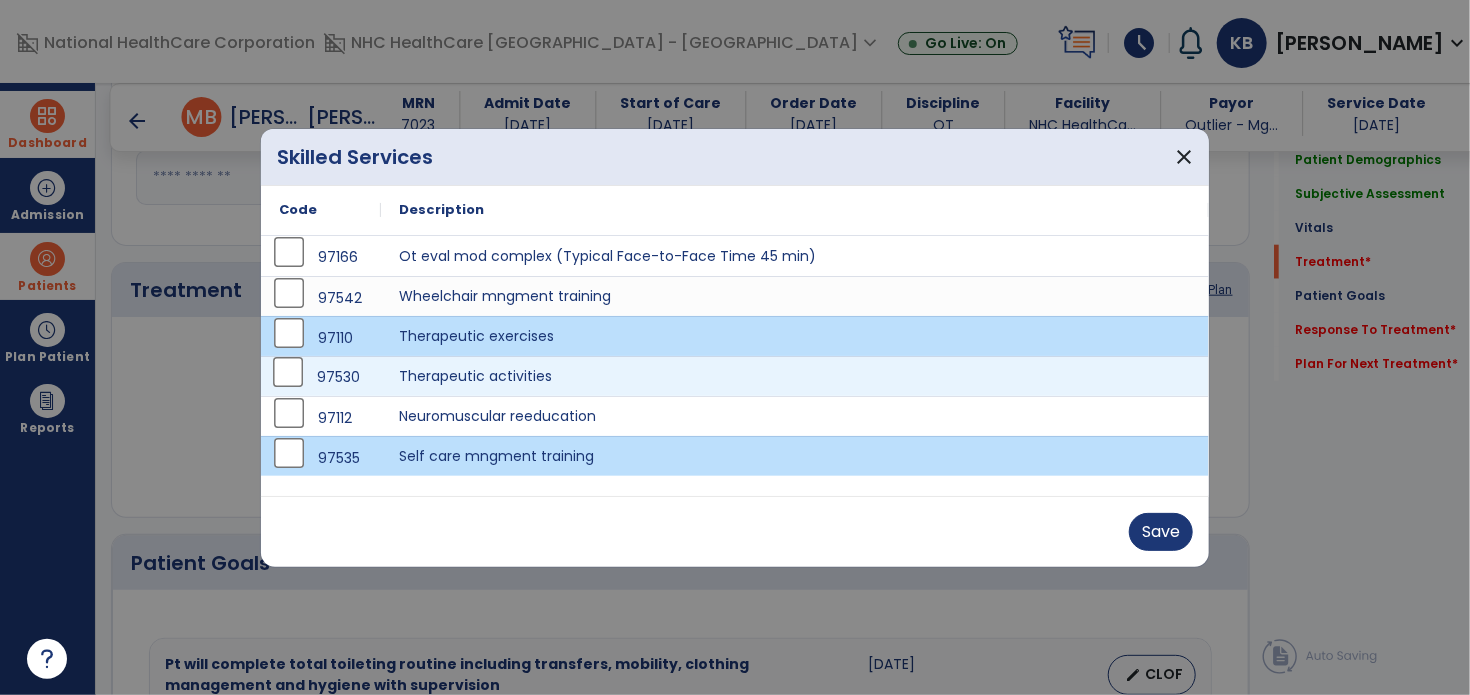 click on "97530" at bounding box center (321, 377) 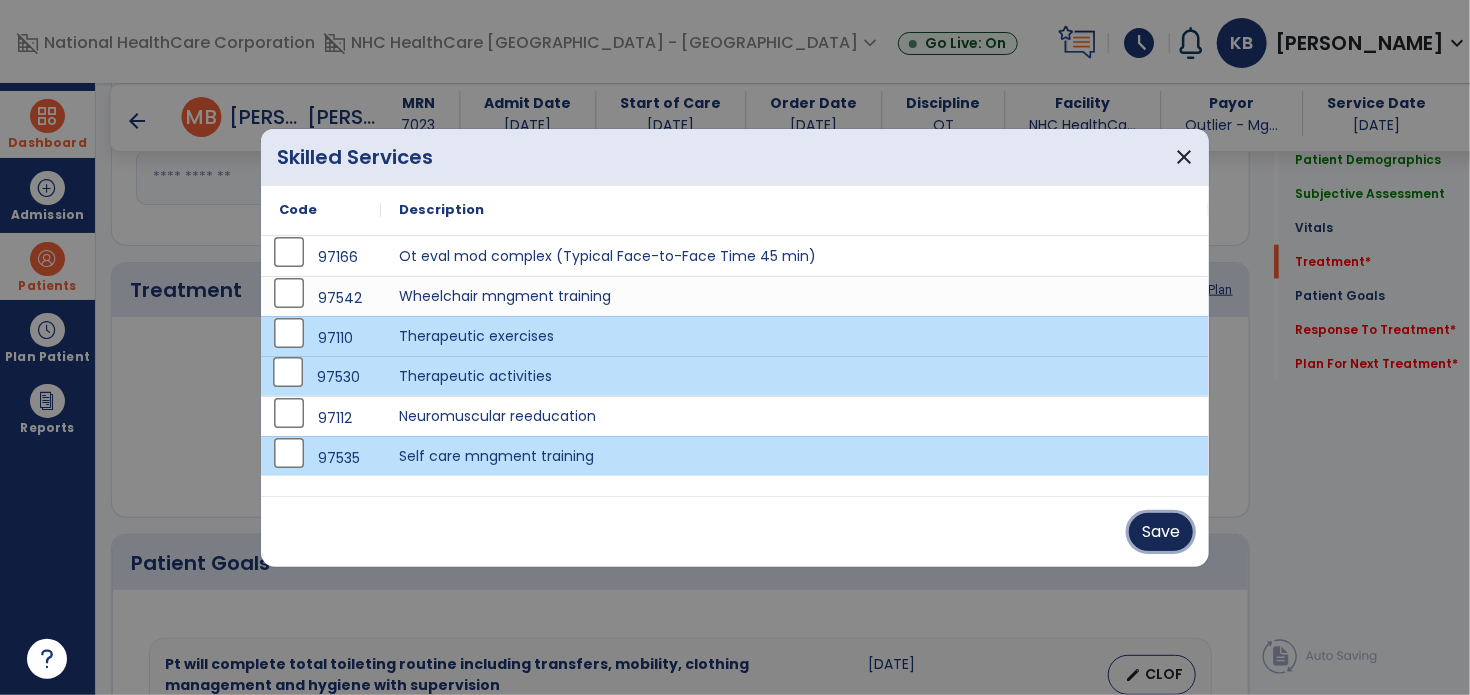 click on "Save" at bounding box center [1161, 532] 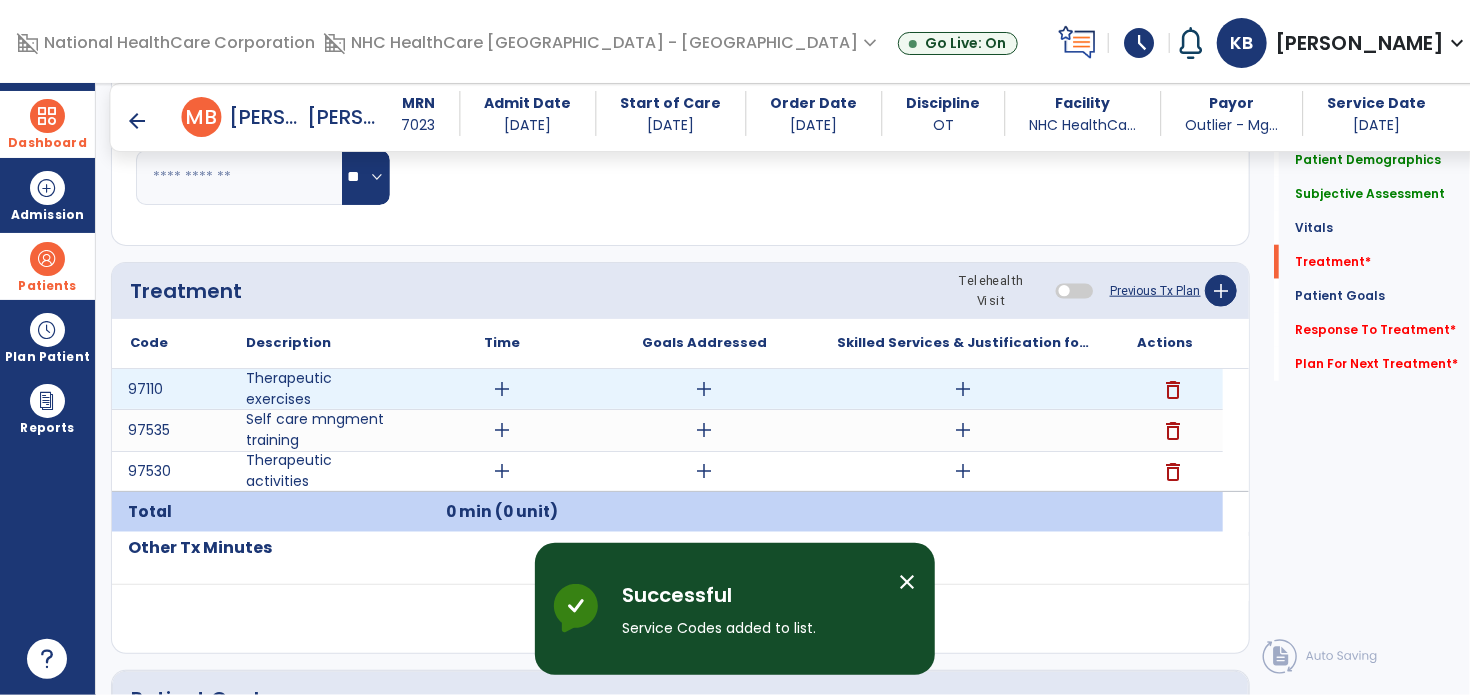 click on "add" at bounding box center [502, 389] 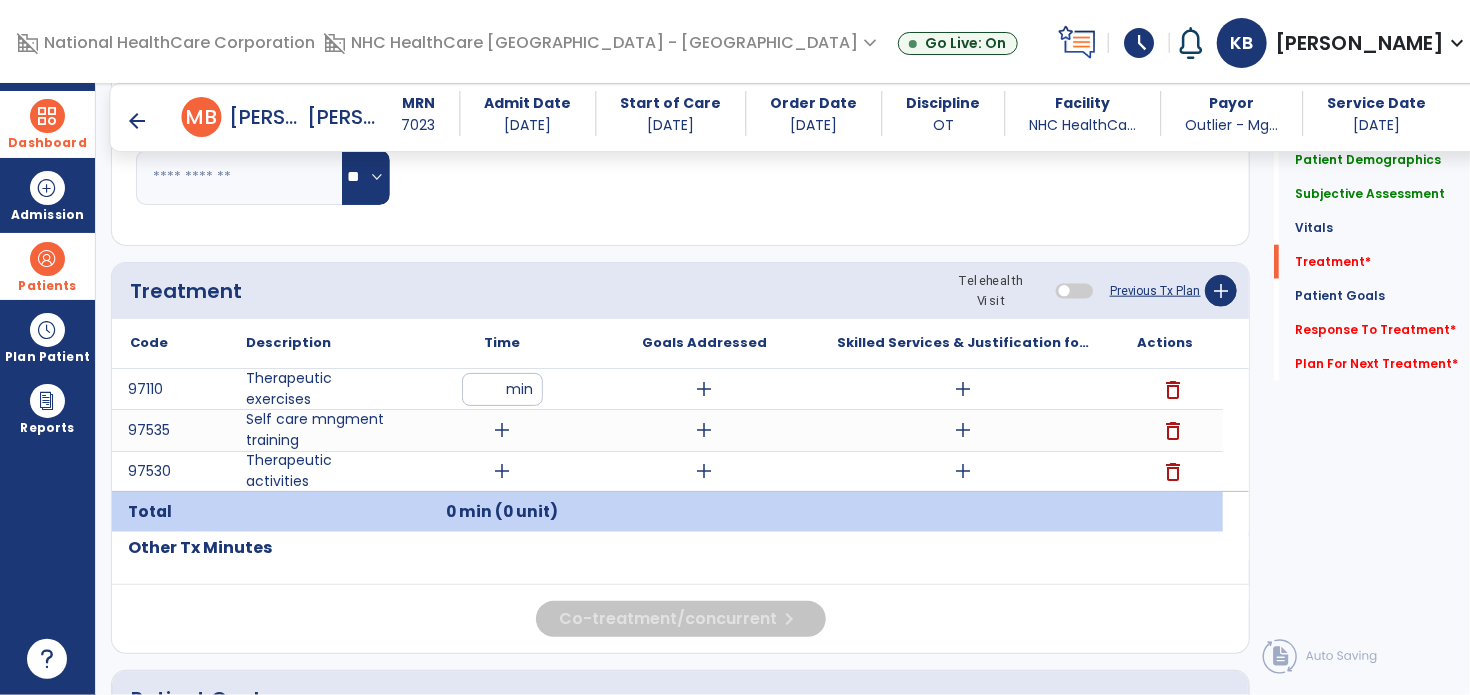 type on "**" 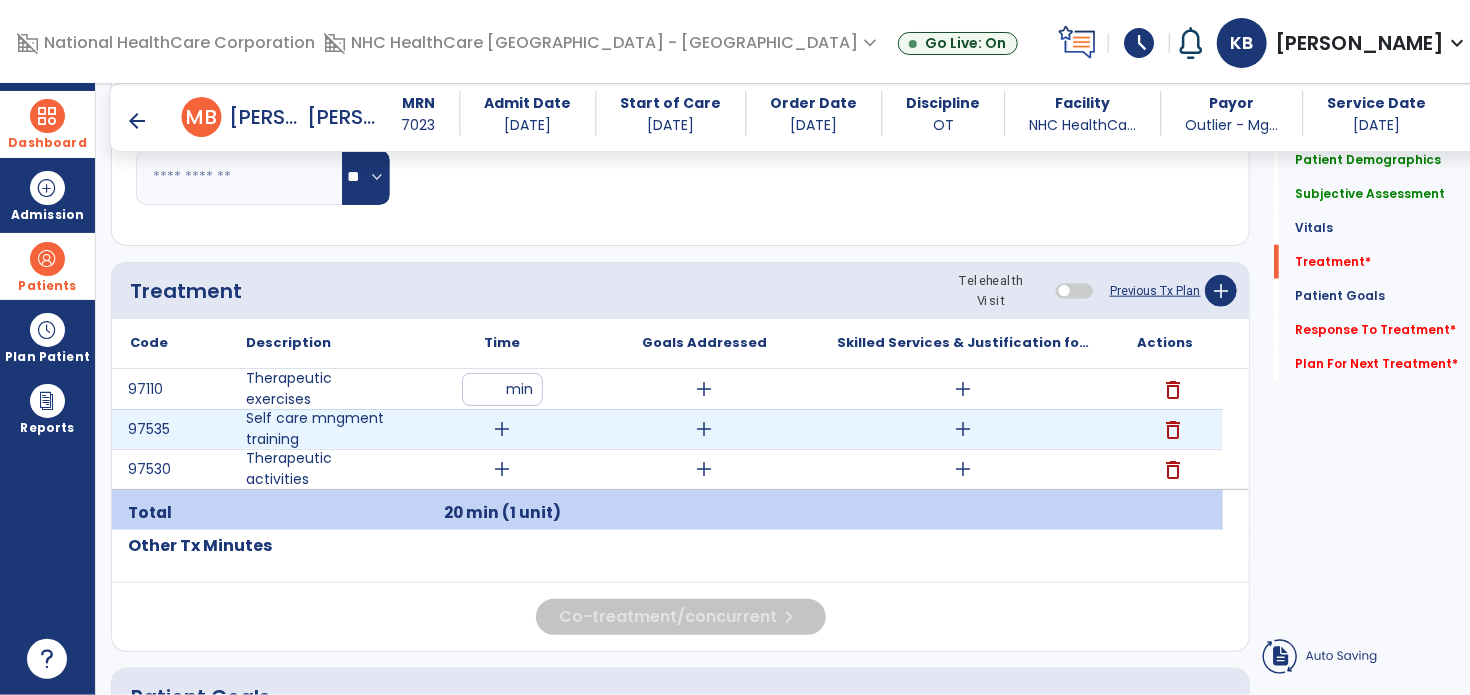 drag, startPoint x: 501, startPoint y: 429, endPoint x: 496, endPoint y: 420, distance: 10.29563 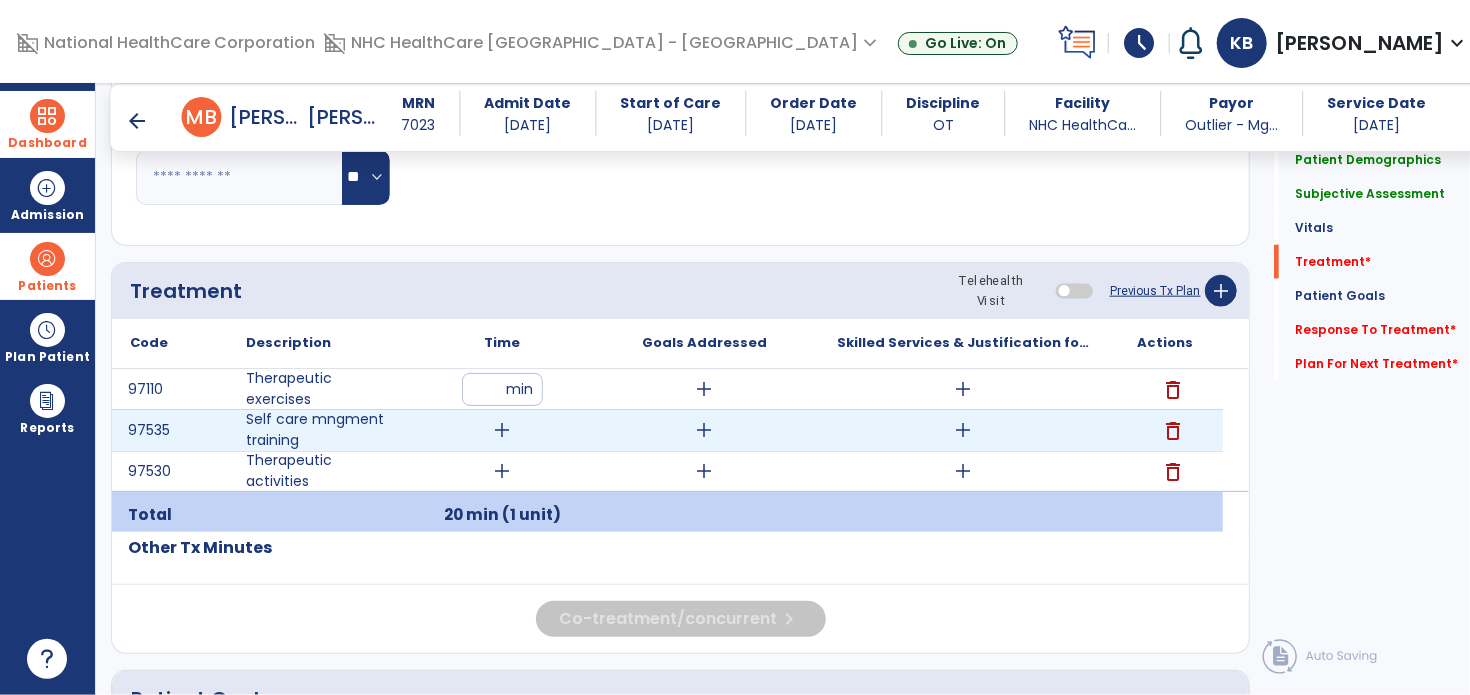 click on "add" at bounding box center (502, 430) 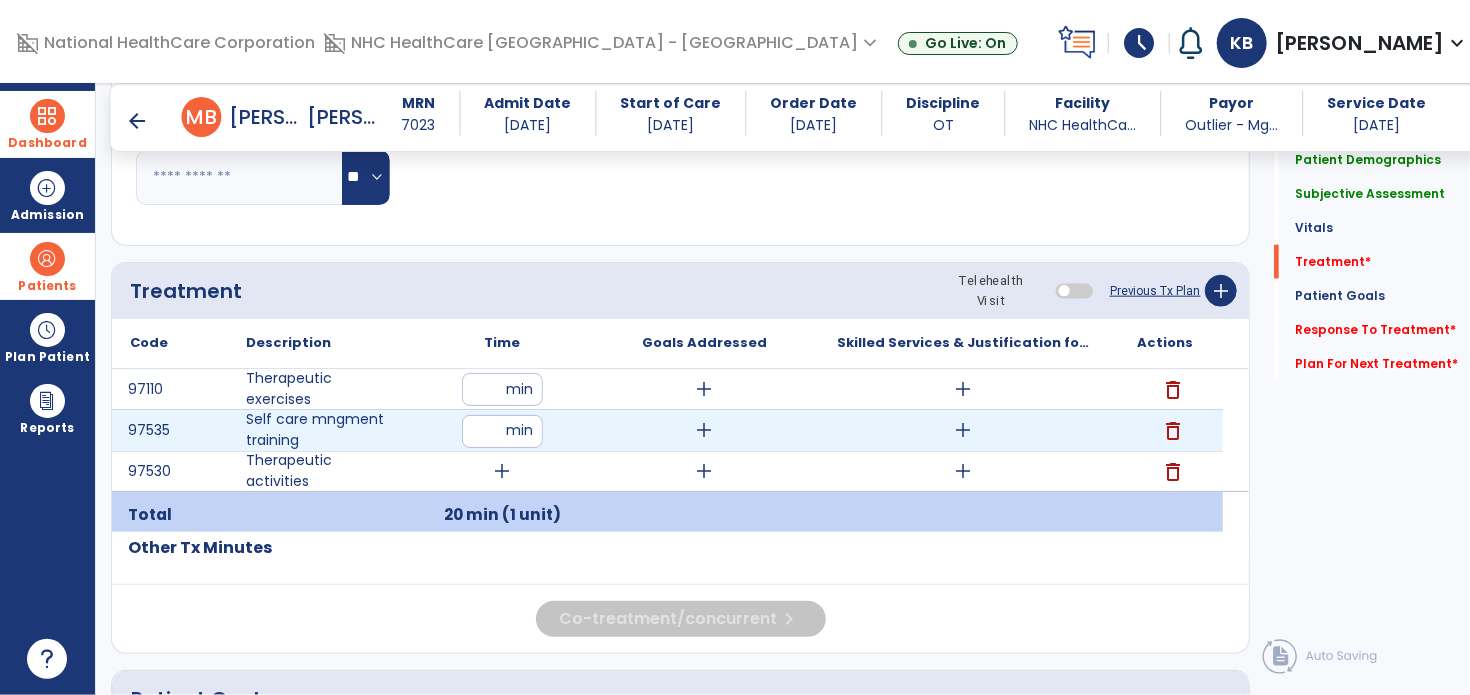 type on "**" 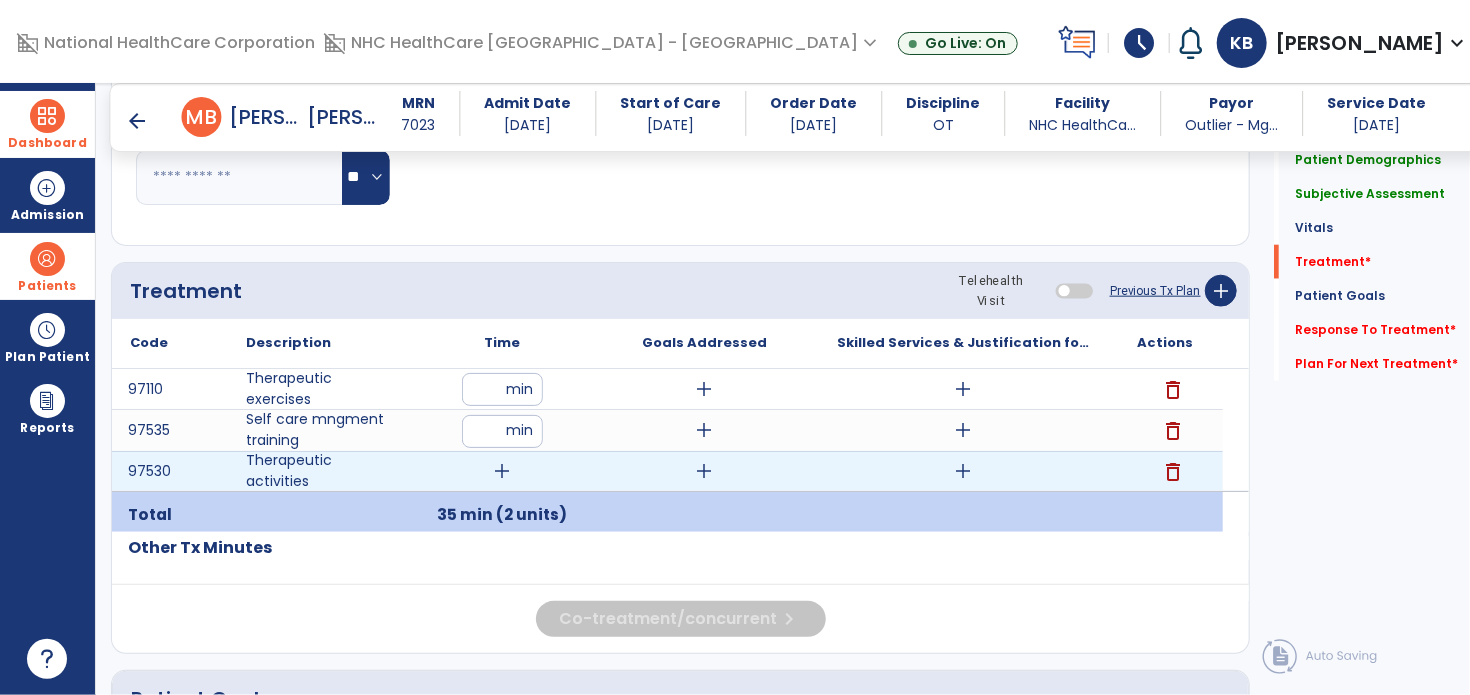 click on "add" at bounding box center [502, 471] 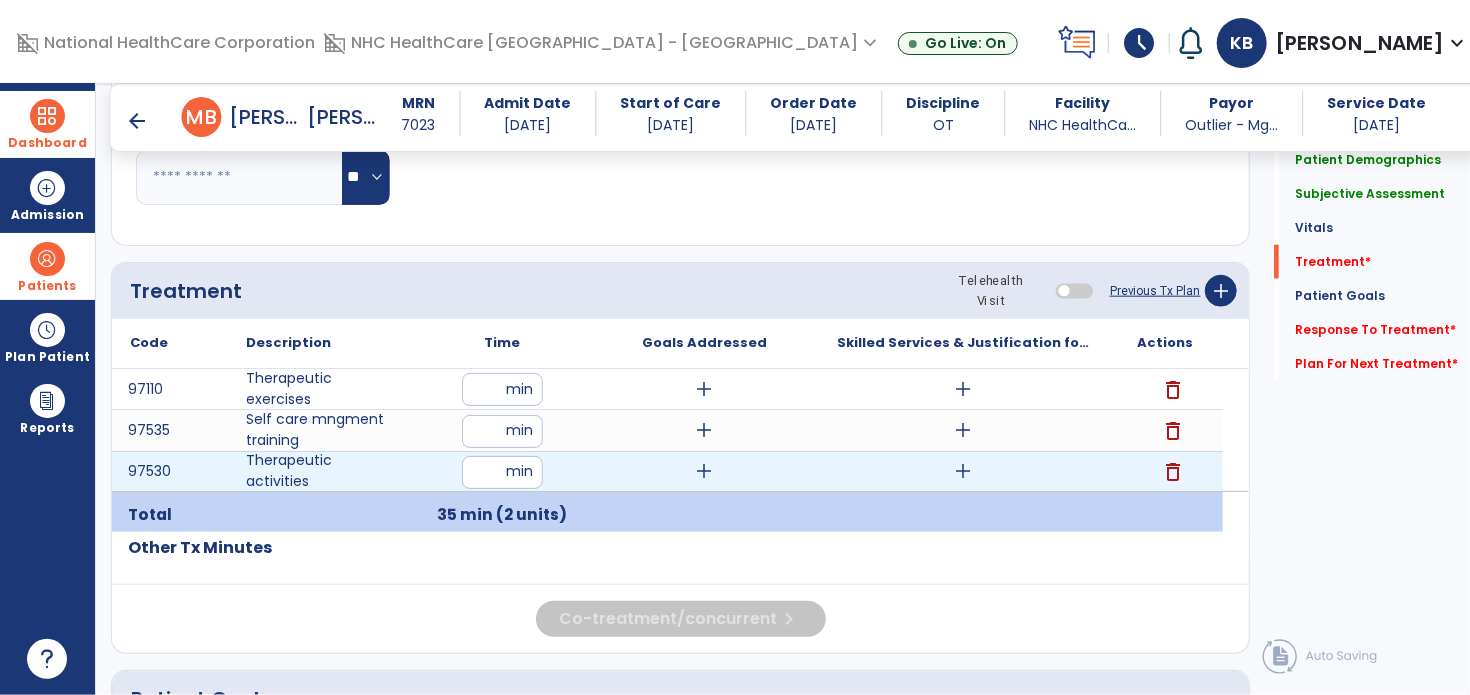 type on "**" 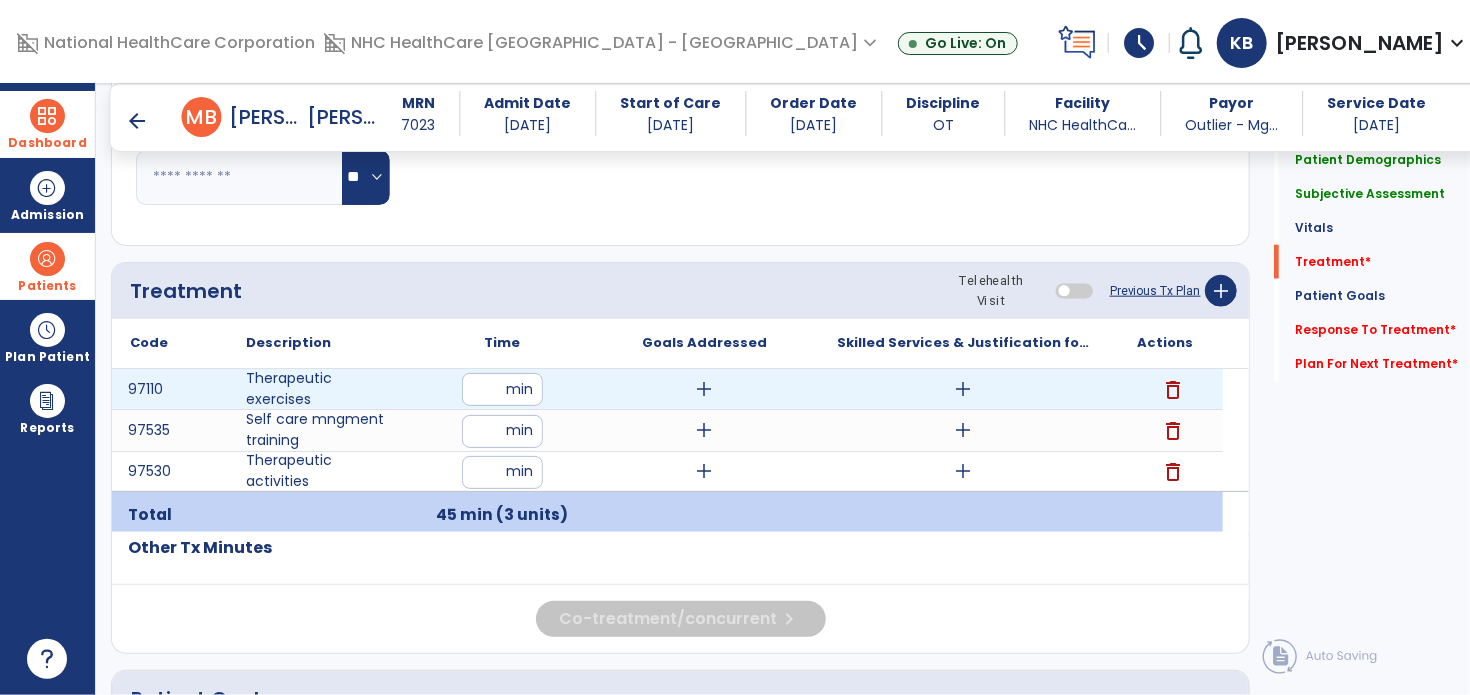 click on "add" at bounding box center [704, 389] 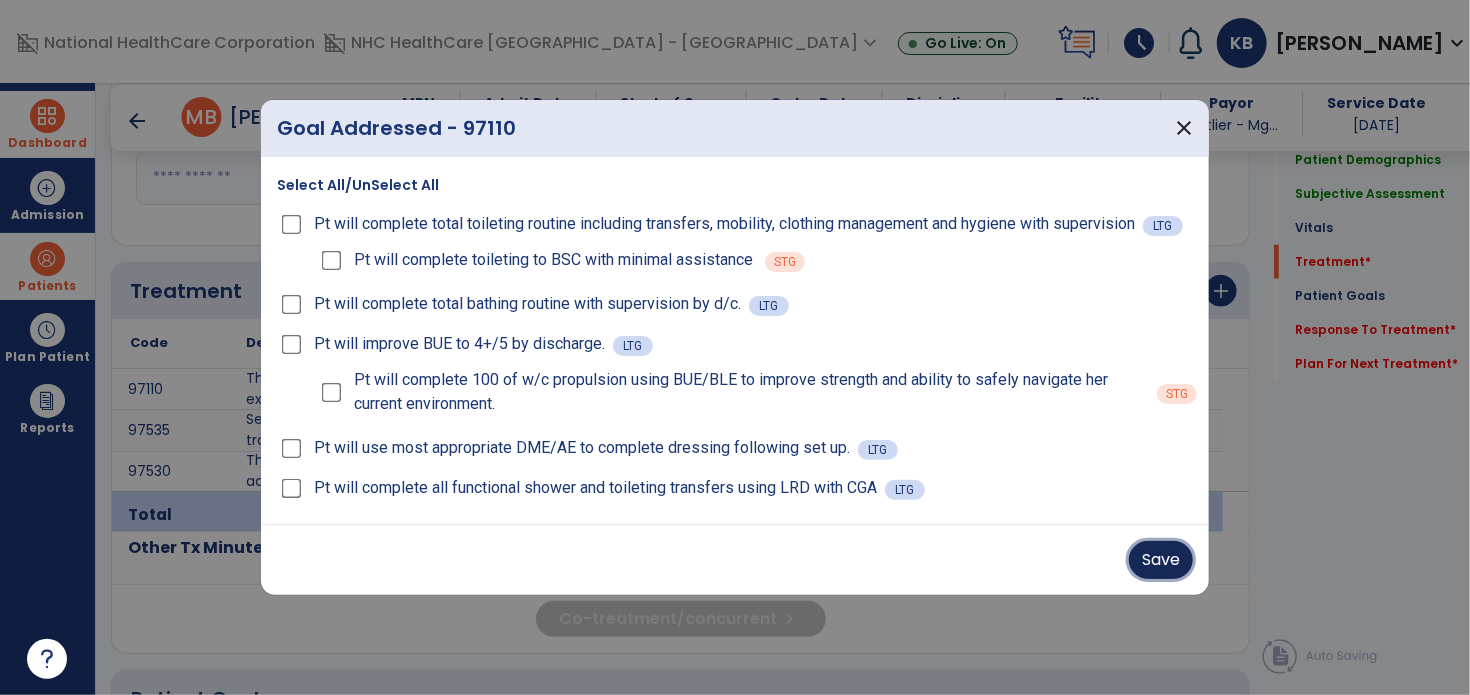 click on "Save" at bounding box center [1161, 560] 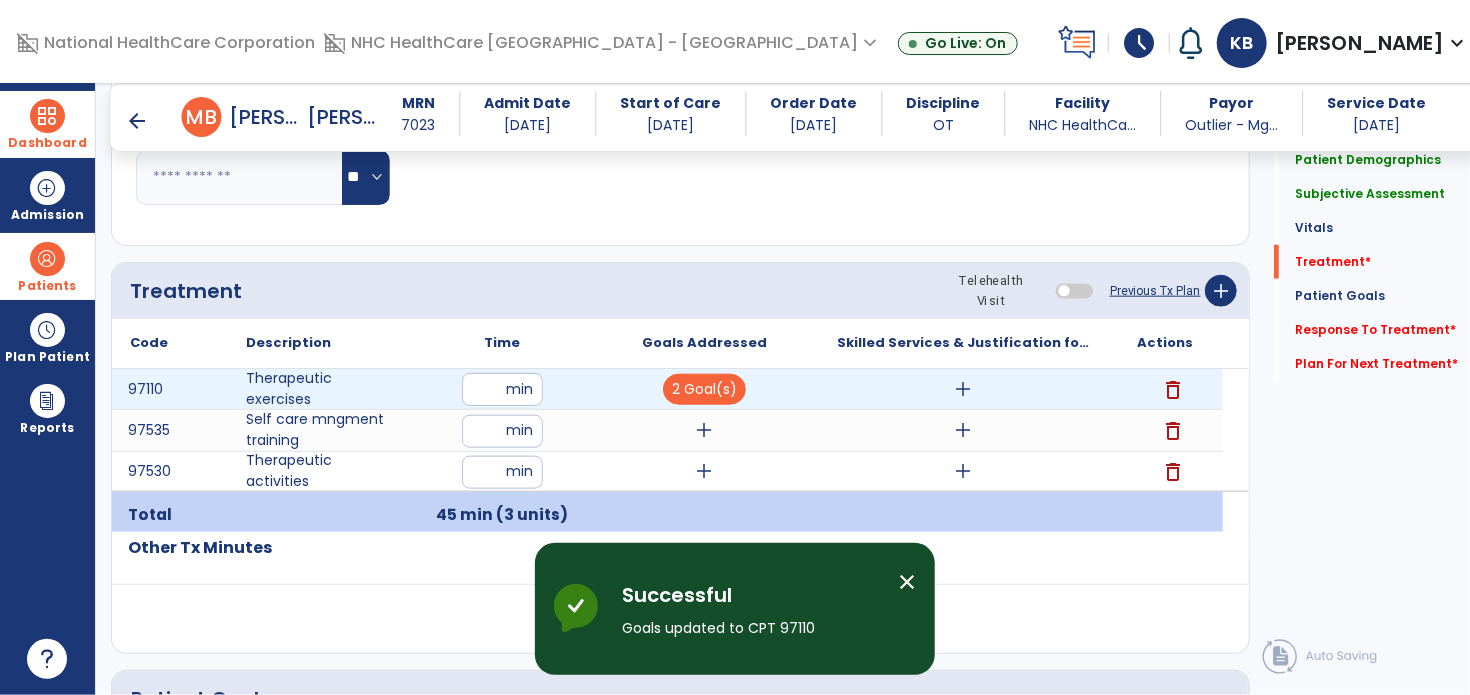 click on "add" at bounding box center (964, 389) 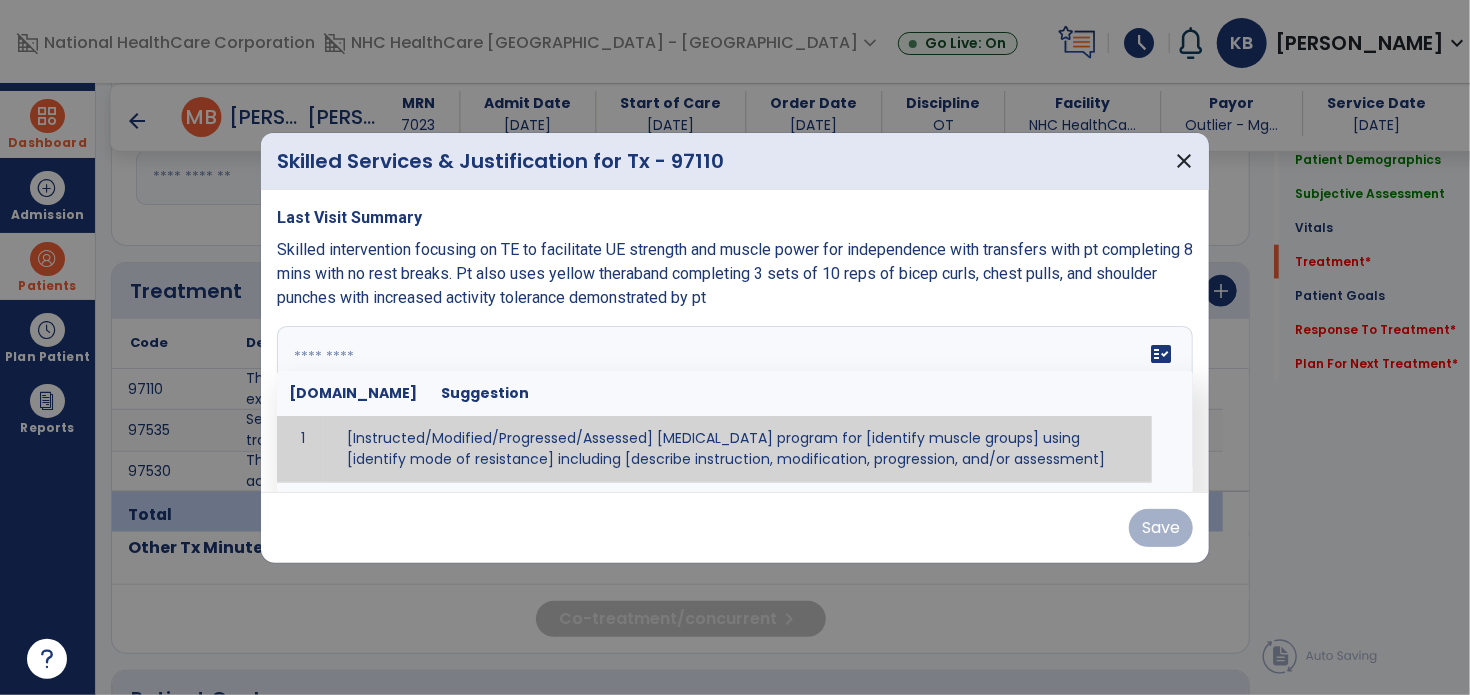 click on "fact_check  [DOMAIN_NAME] Suggestion 1 [Instructed/Modified/Progressed/Assessed] [MEDICAL_DATA] program for [identify muscle groups] using [identify mode of resistance] including [describe instruction, modification, progression, and/or assessment] 2 [Instructed/Modified/Progressed/Assessed] aerobic exercise program using [identify equipment/mode] including [describe instruction, modification,progression, and/or assessment] 3 [Instructed/Modified/Progressed/Assessed] [PROM/A/AROM/AROM] program for [identify joint movements] using [contract-relax, over-pressure, inhibitory techniques, other] 4 [Assessed/Tested] aerobic capacity with administration of [aerobic capacity test]" at bounding box center [735, 401] 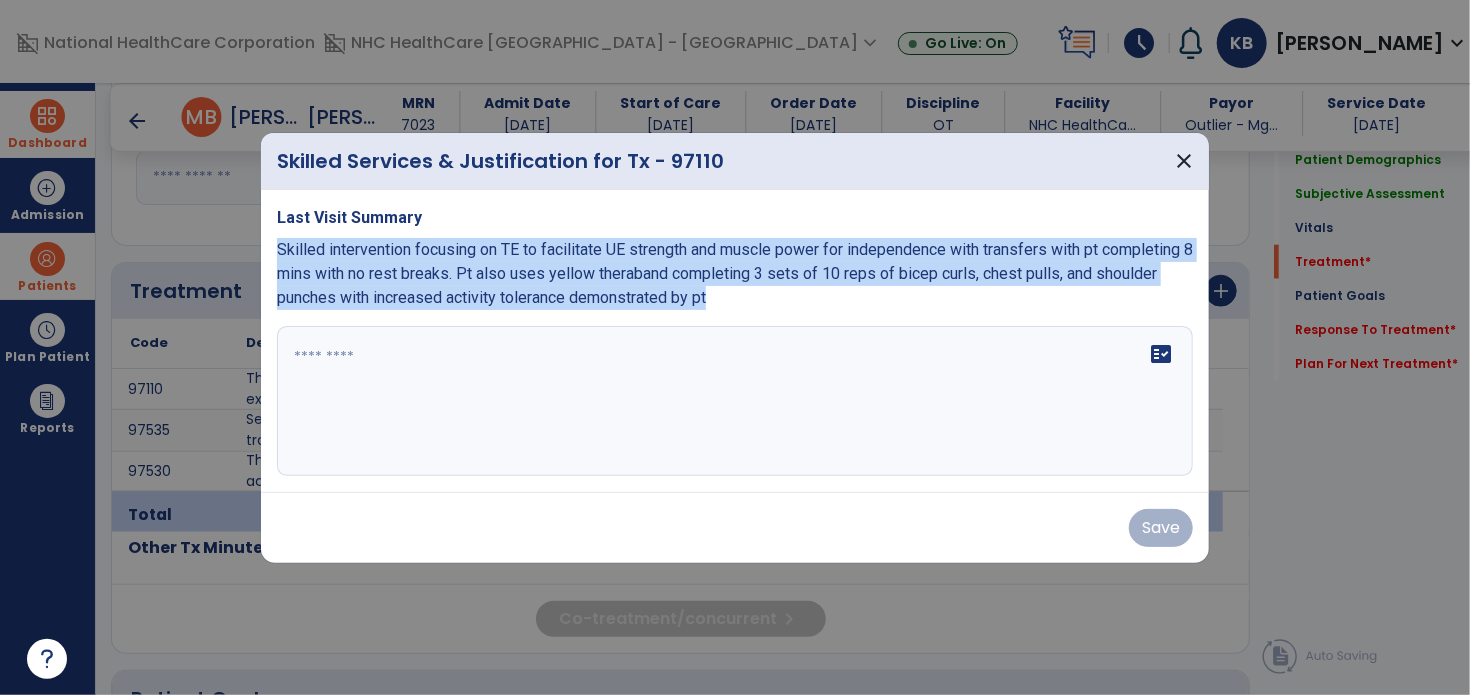 drag, startPoint x: 279, startPoint y: 247, endPoint x: 769, endPoint y: 299, distance: 492.75146 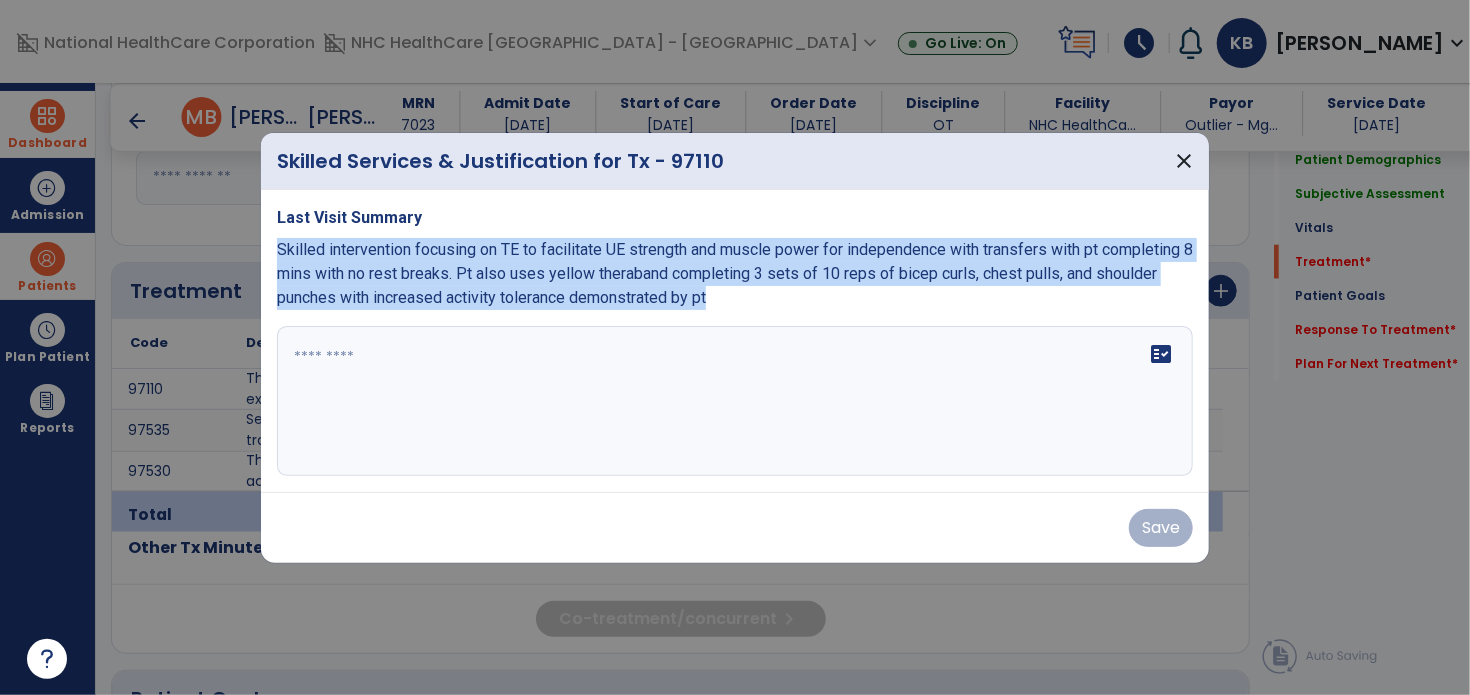 click on "Skilled intervention focusing on TE to facilitate UE strength and muscle power for independence with transfers with pt completing 8 mins with no rest breaks. Pt also uses yellow theraband completing 3 sets of 10 reps of bicep curls, chest pulls, and shoulder punches with increased activity tolerance demonstrated by pt" at bounding box center (735, 274) 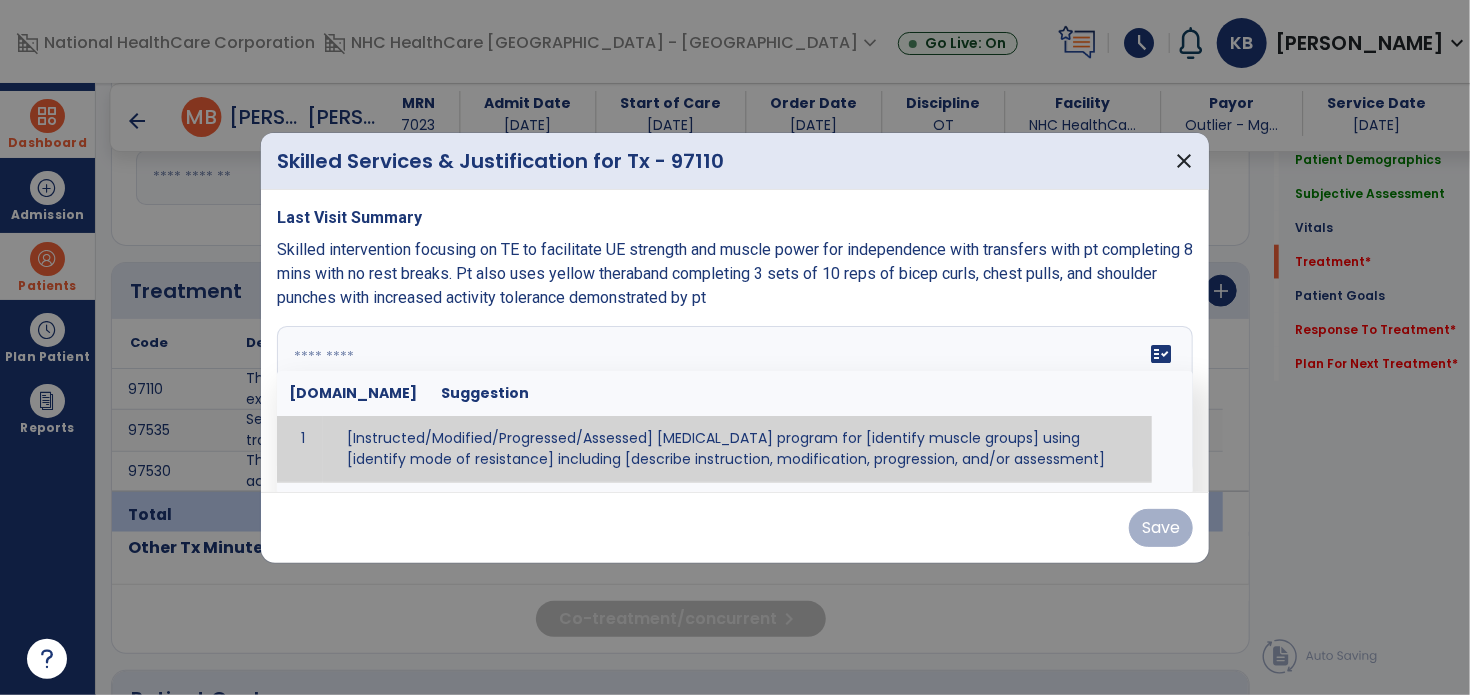 drag, startPoint x: 624, startPoint y: 402, endPoint x: 533, endPoint y: 355, distance: 102.4207 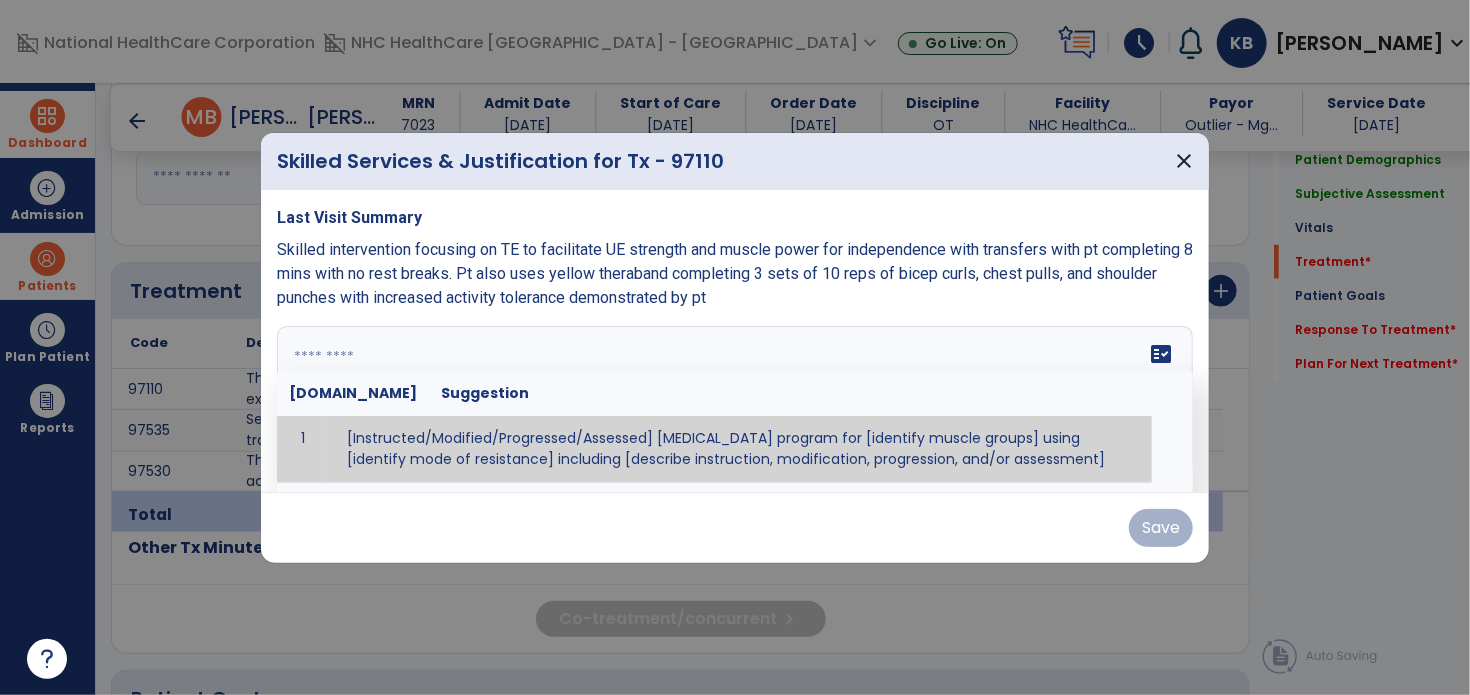 paste on "**********" 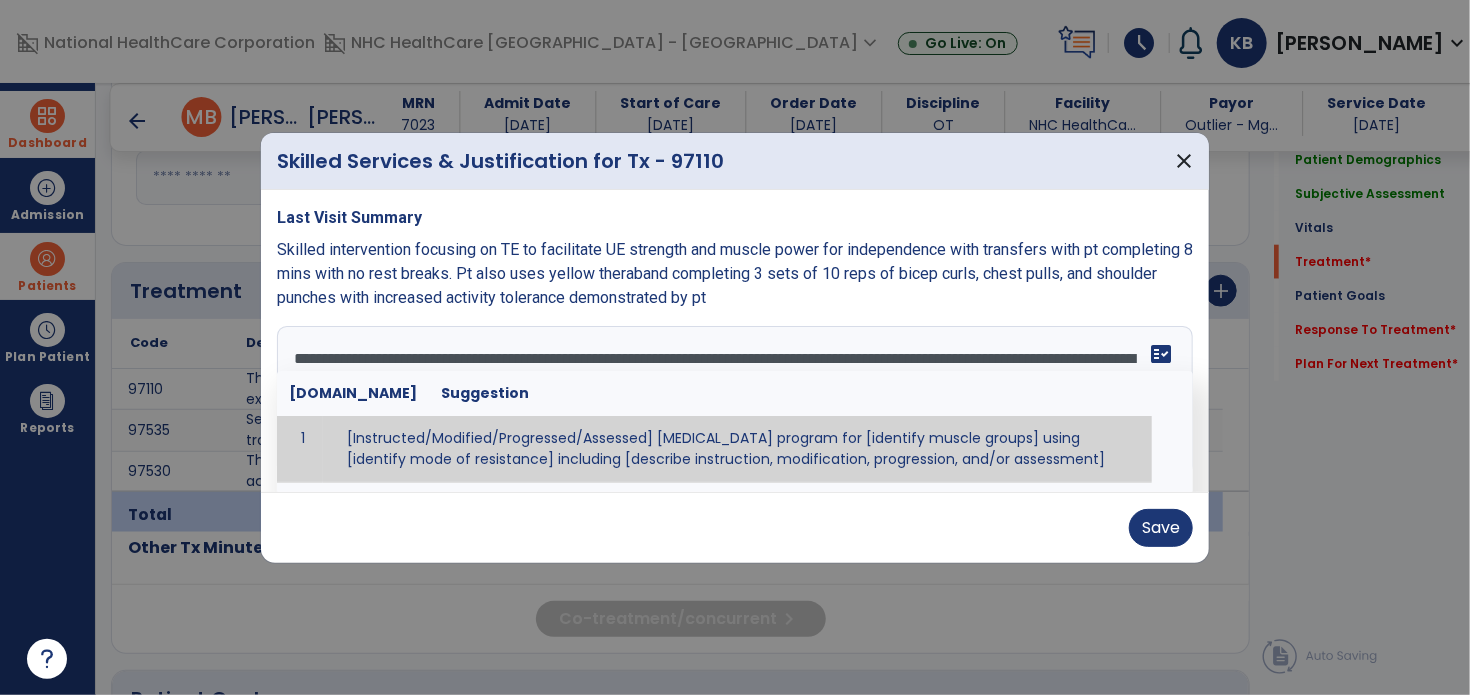click on "**********" at bounding box center (733, 401) 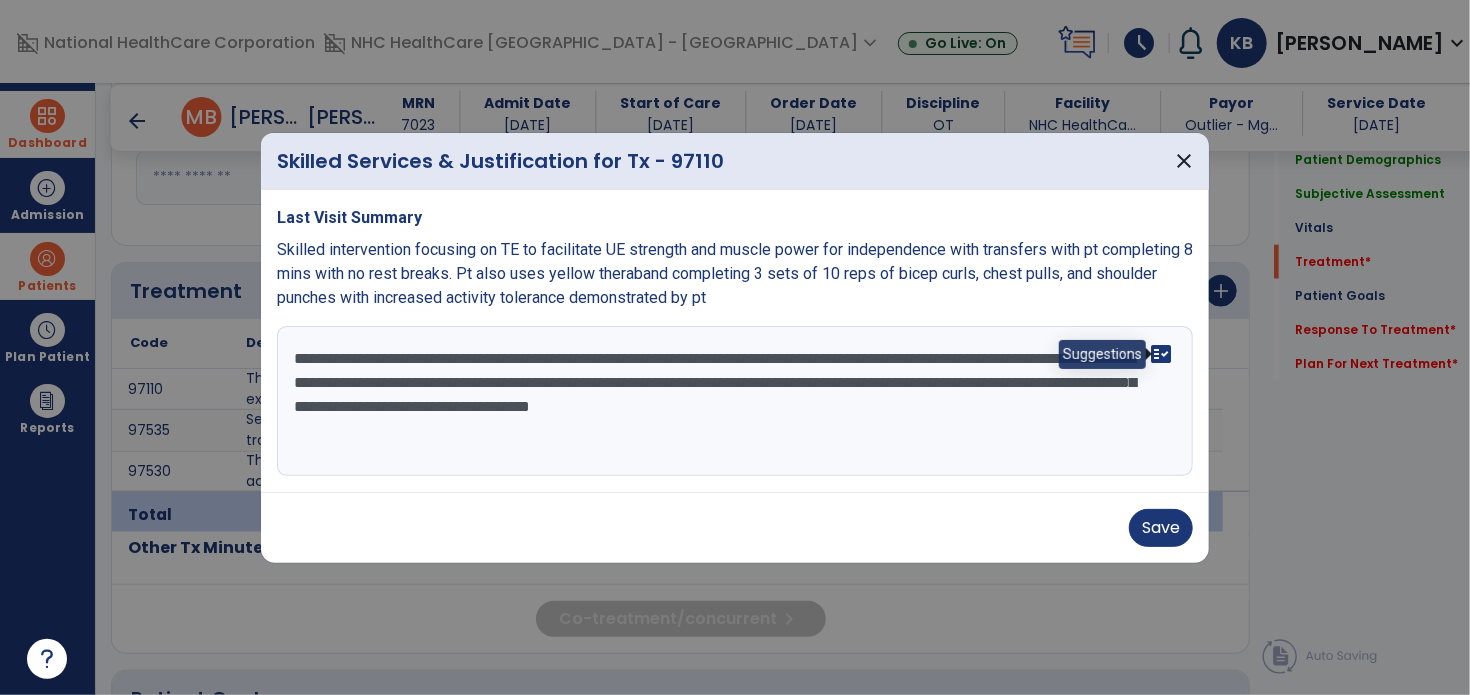 click on "fact_check" at bounding box center [1161, 354] 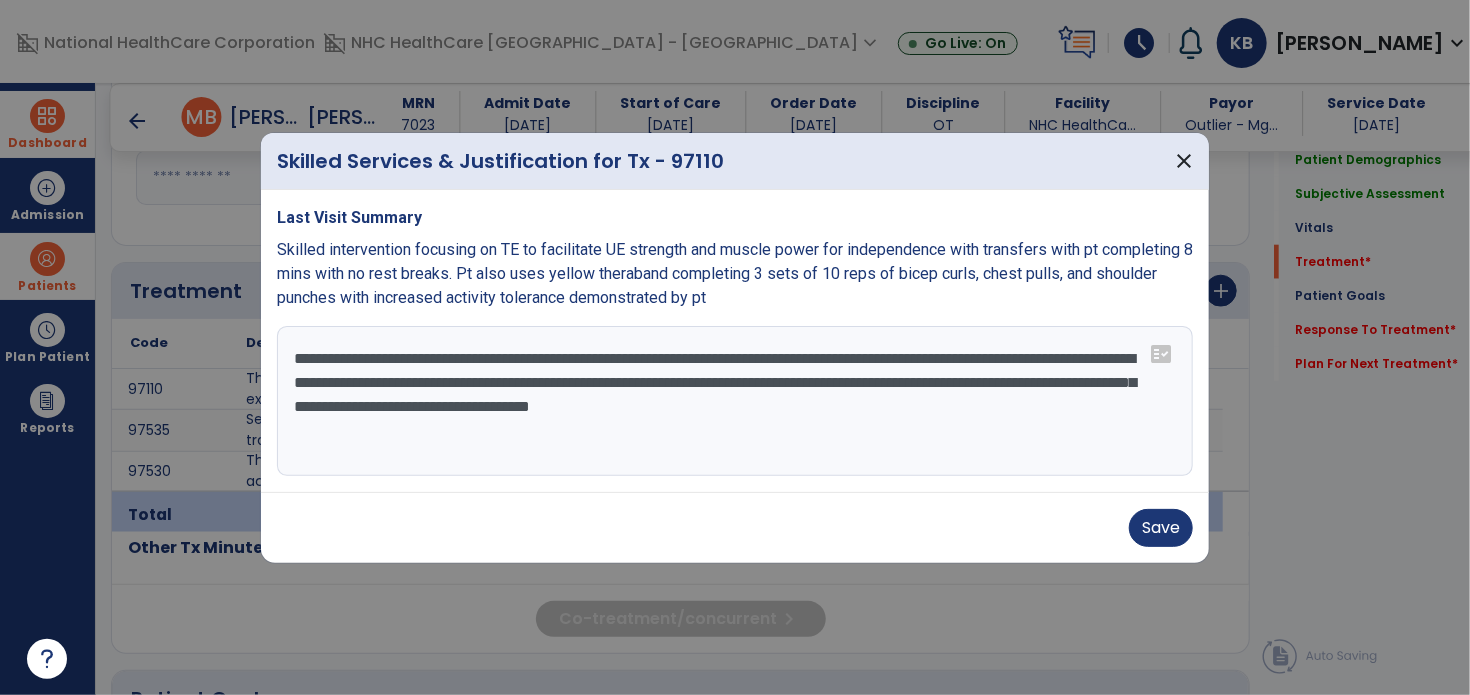 click on "**********" at bounding box center (735, 401) 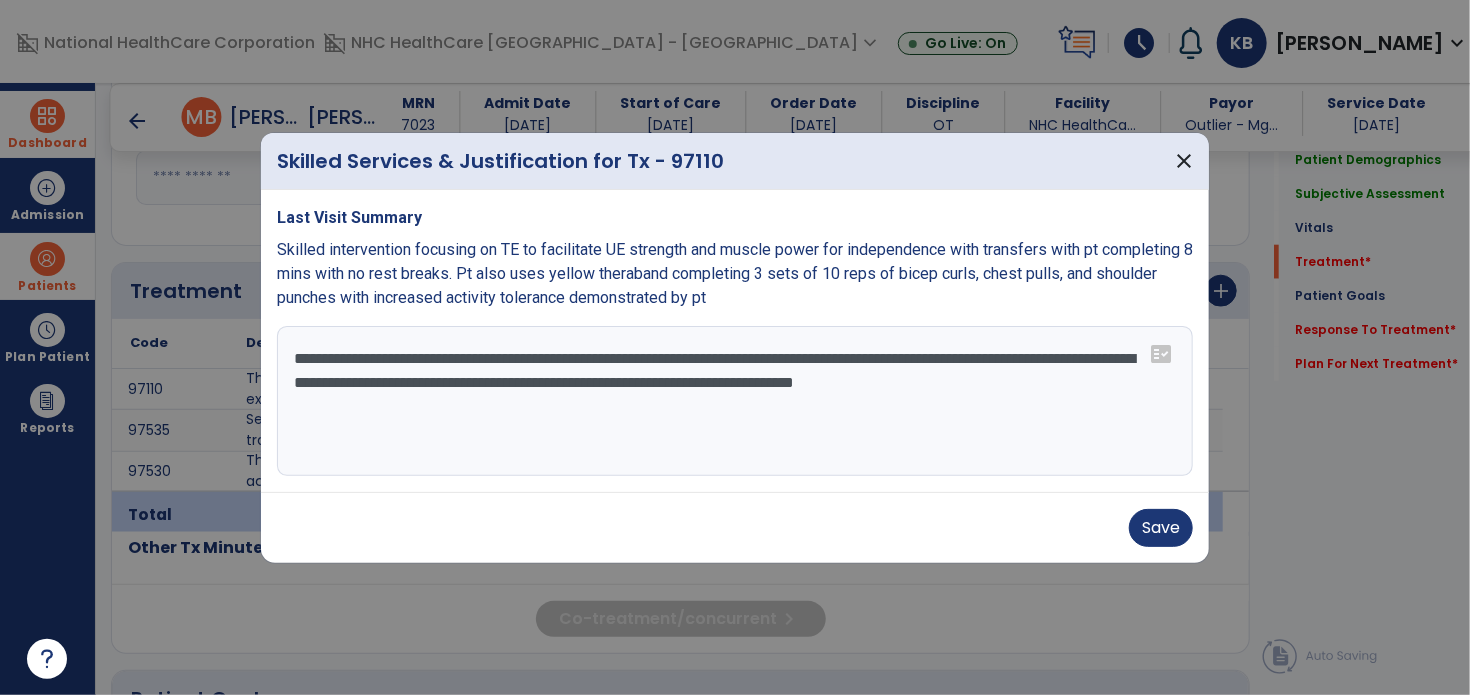 click on "**********" at bounding box center (735, 401) 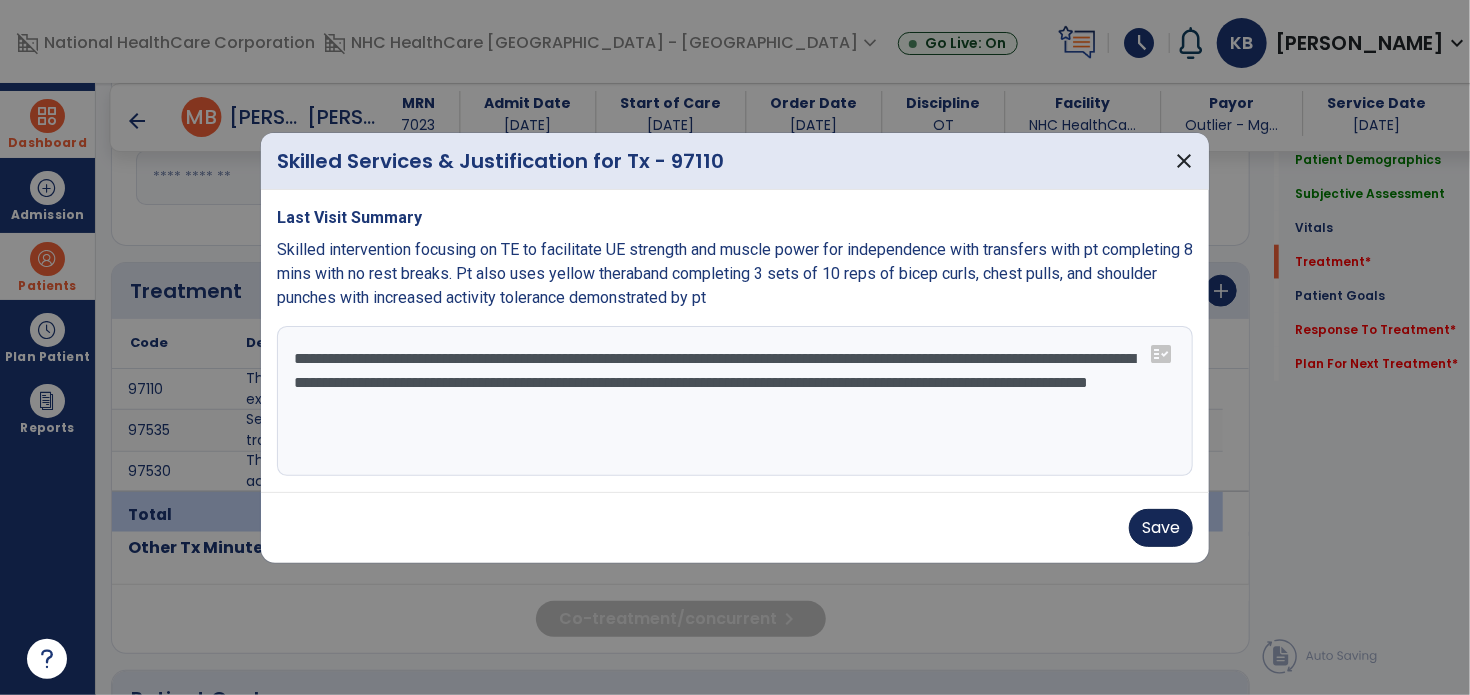 type on "**********" 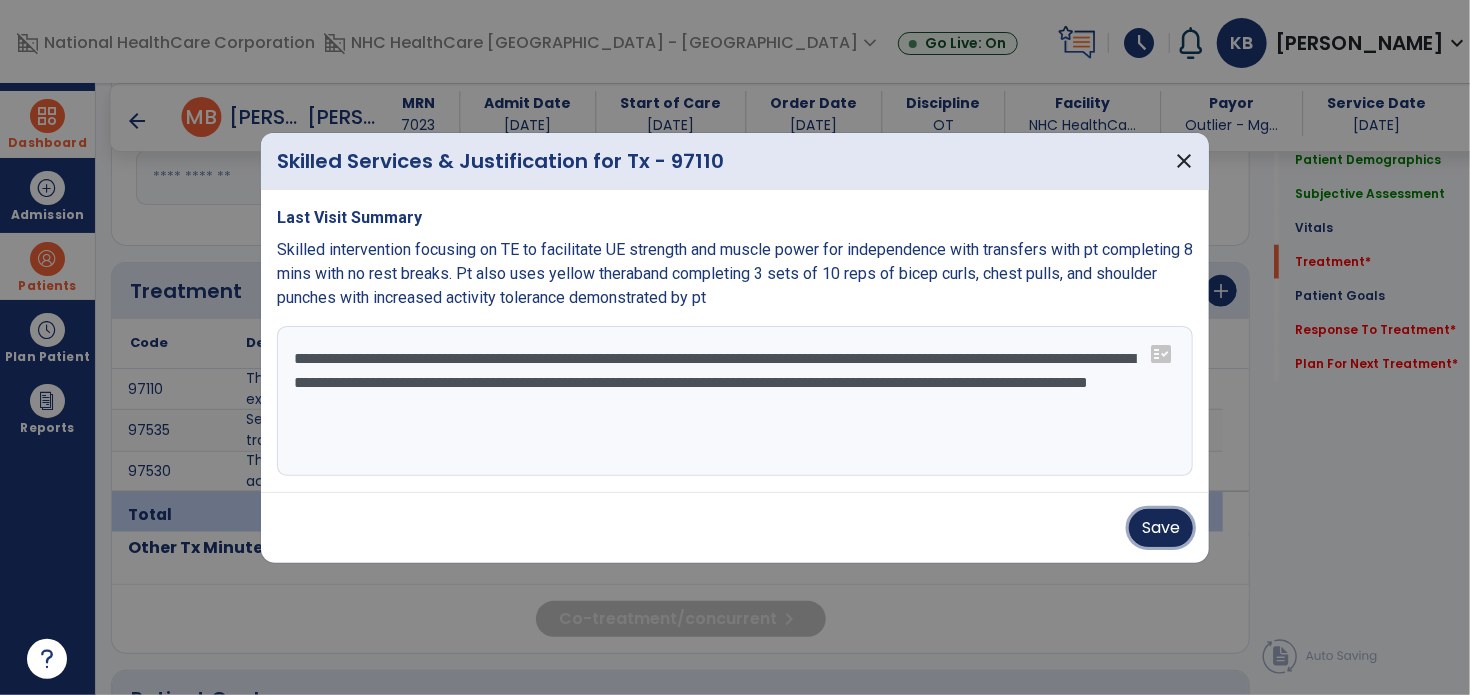 click on "Save" at bounding box center [1161, 528] 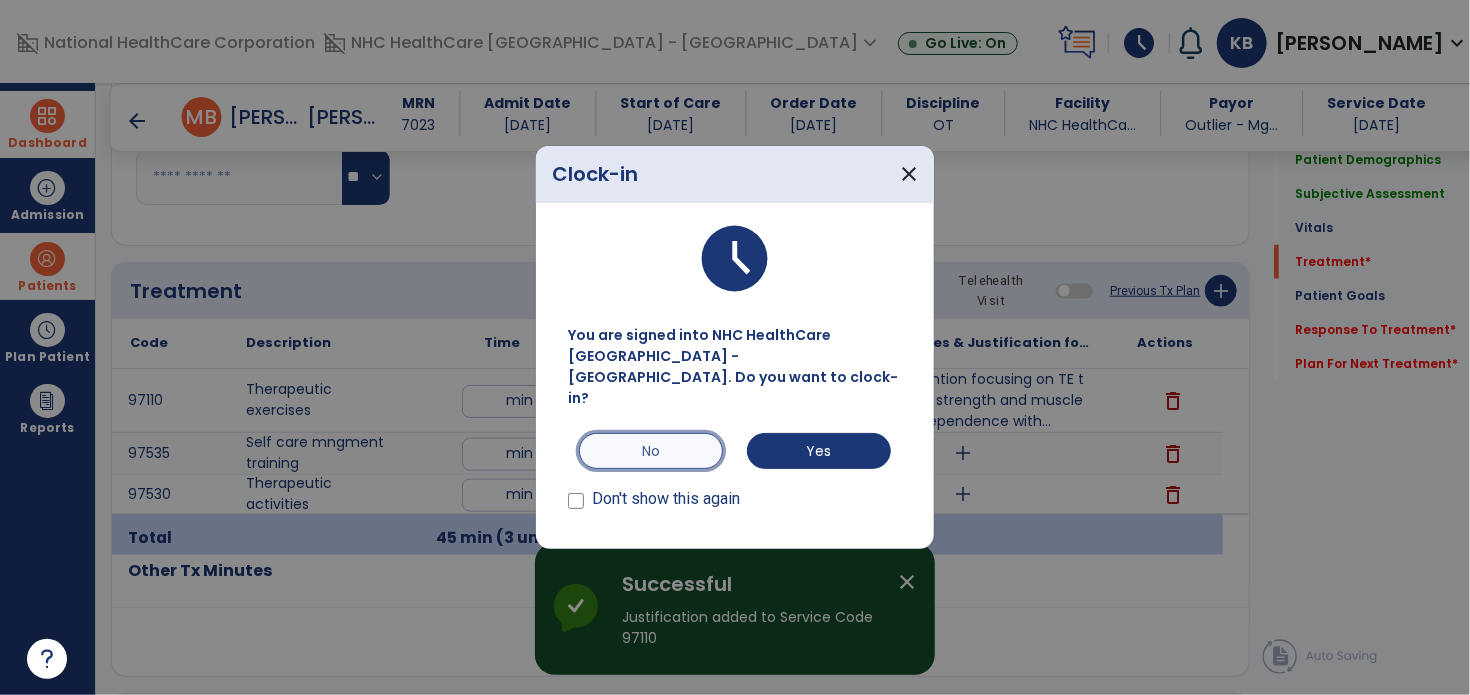 click on "No" at bounding box center [651, 451] 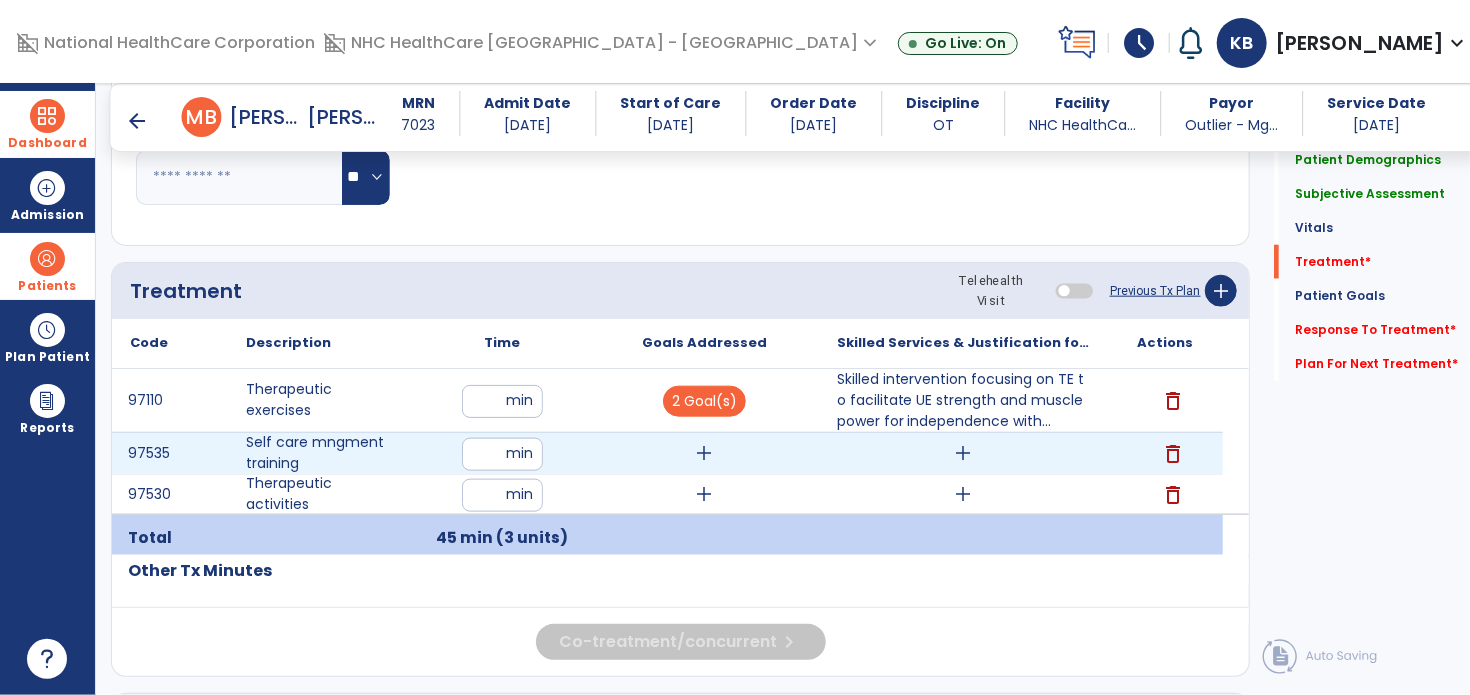 click on "add" at bounding box center [704, 453] 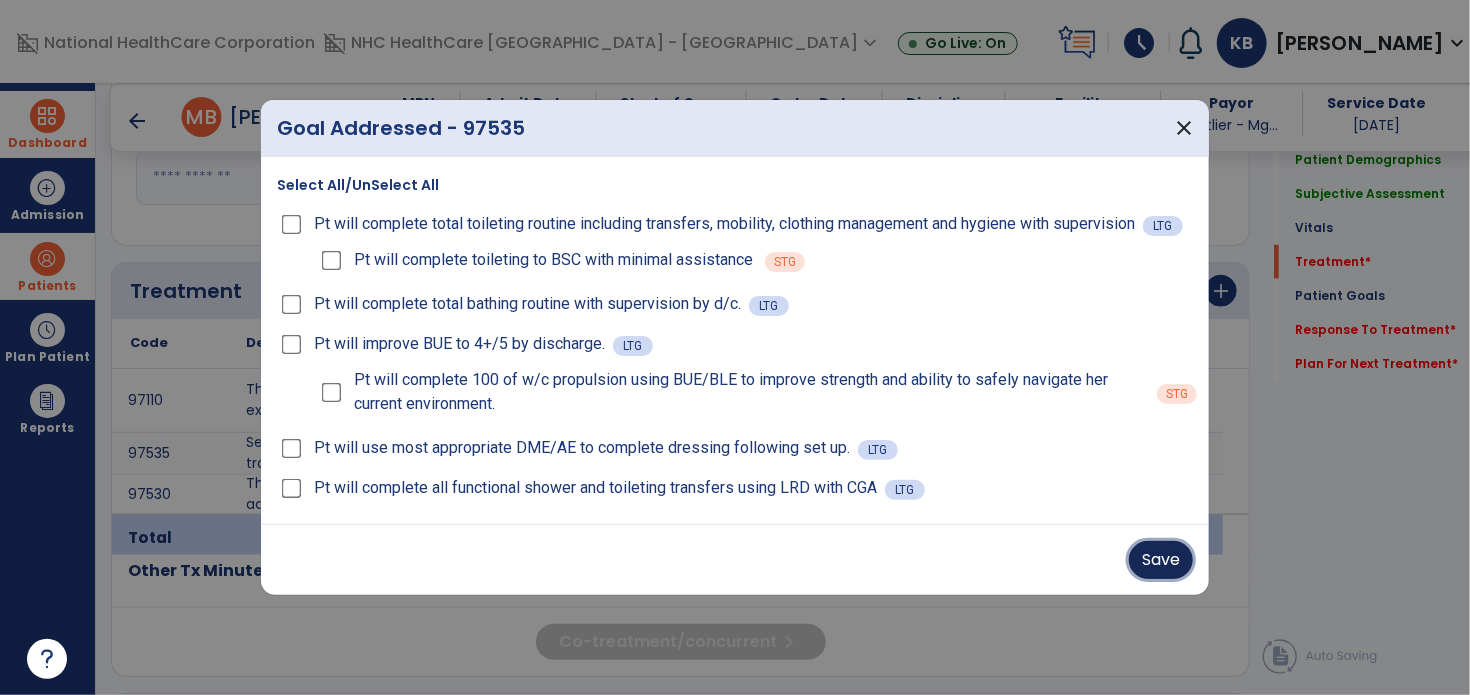 click on "Save" at bounding box center (1161, 560) 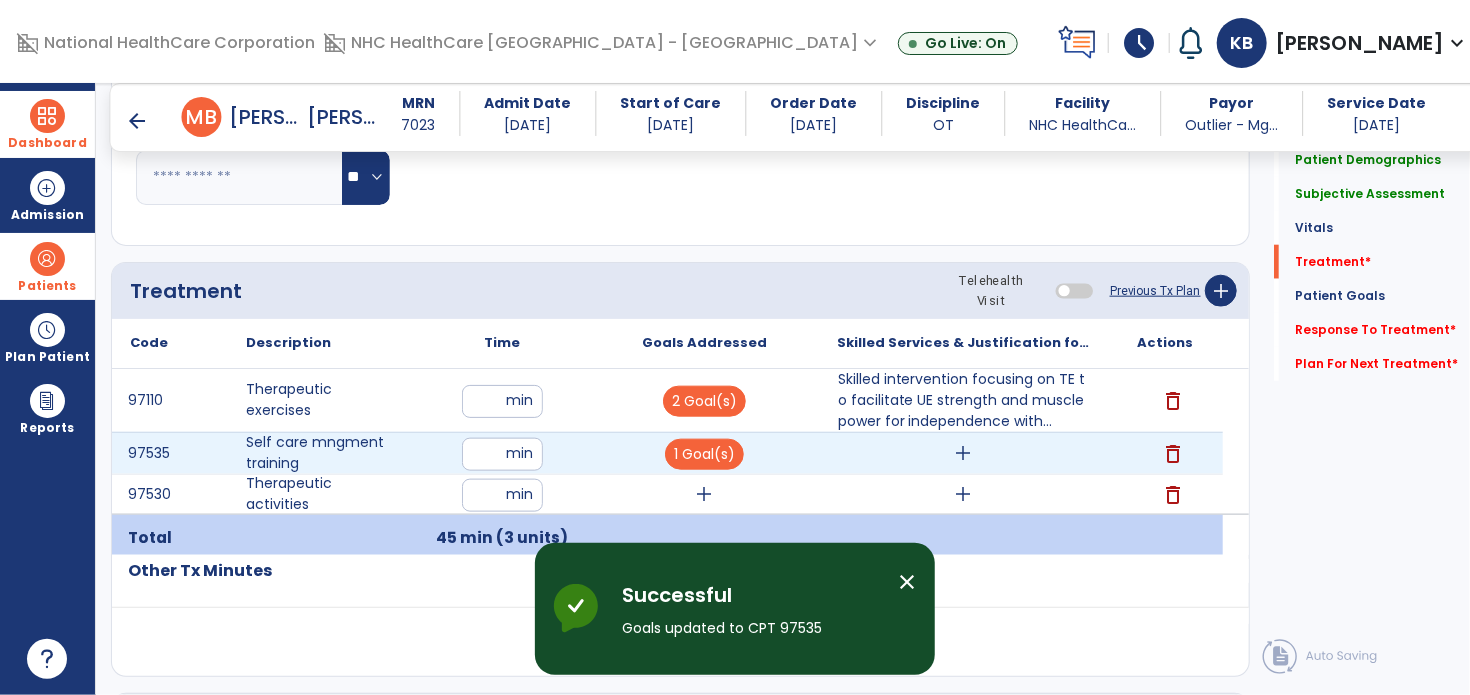 click on "add" at bounding box center [964, 453] 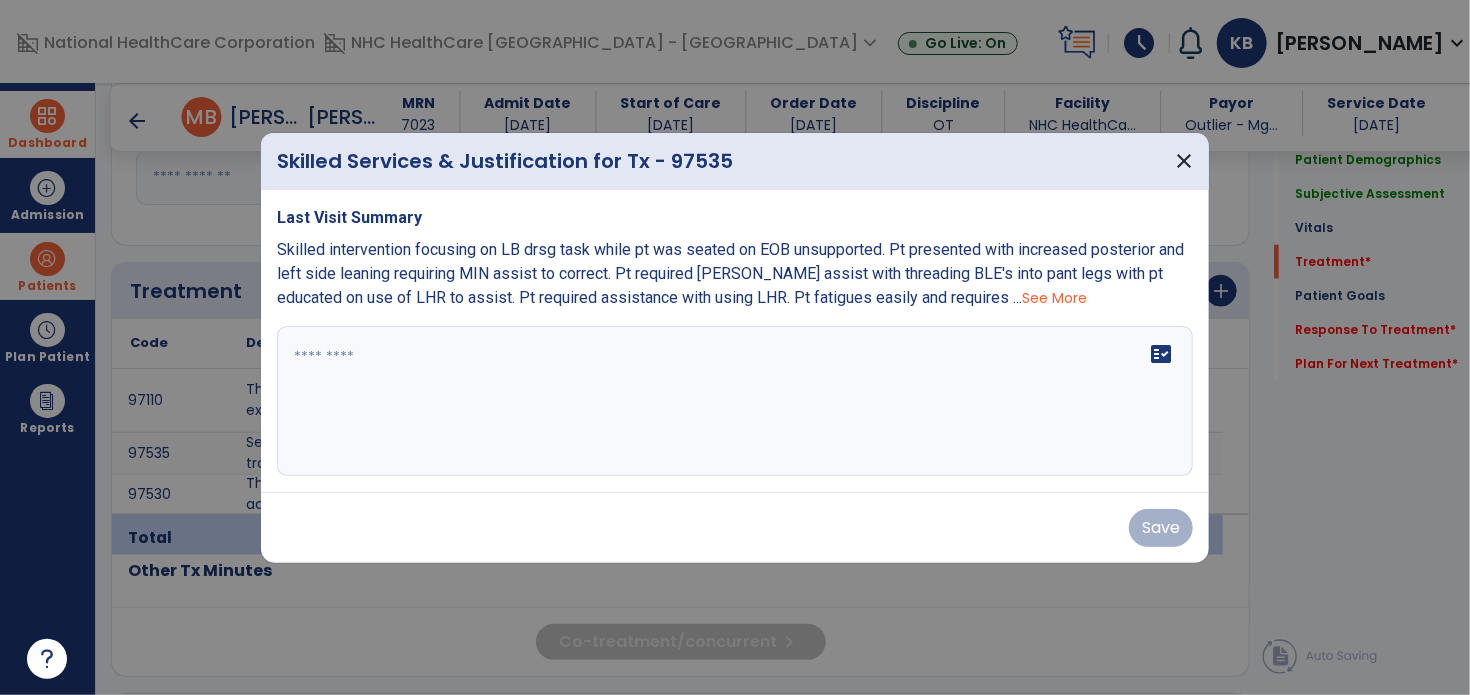 click on "fact_check" at bounding box center (735, 401) 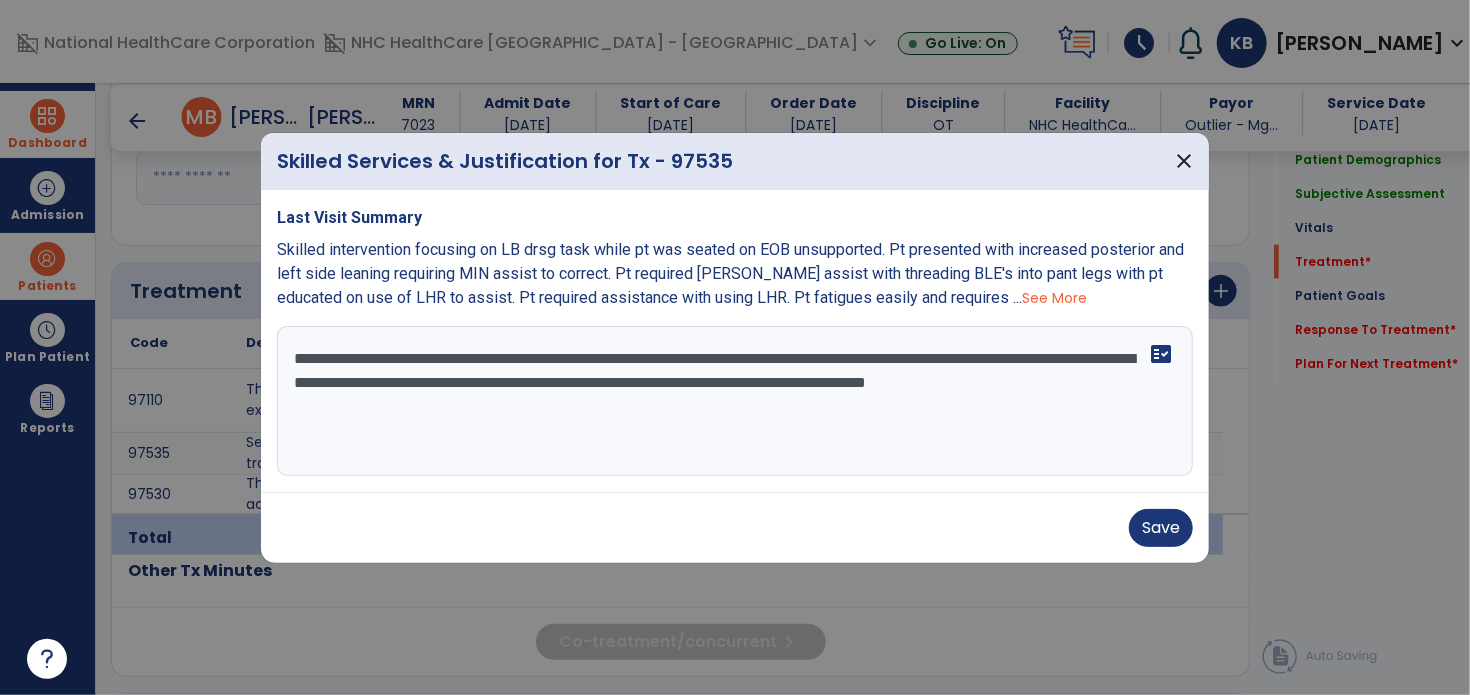 type on "**********" 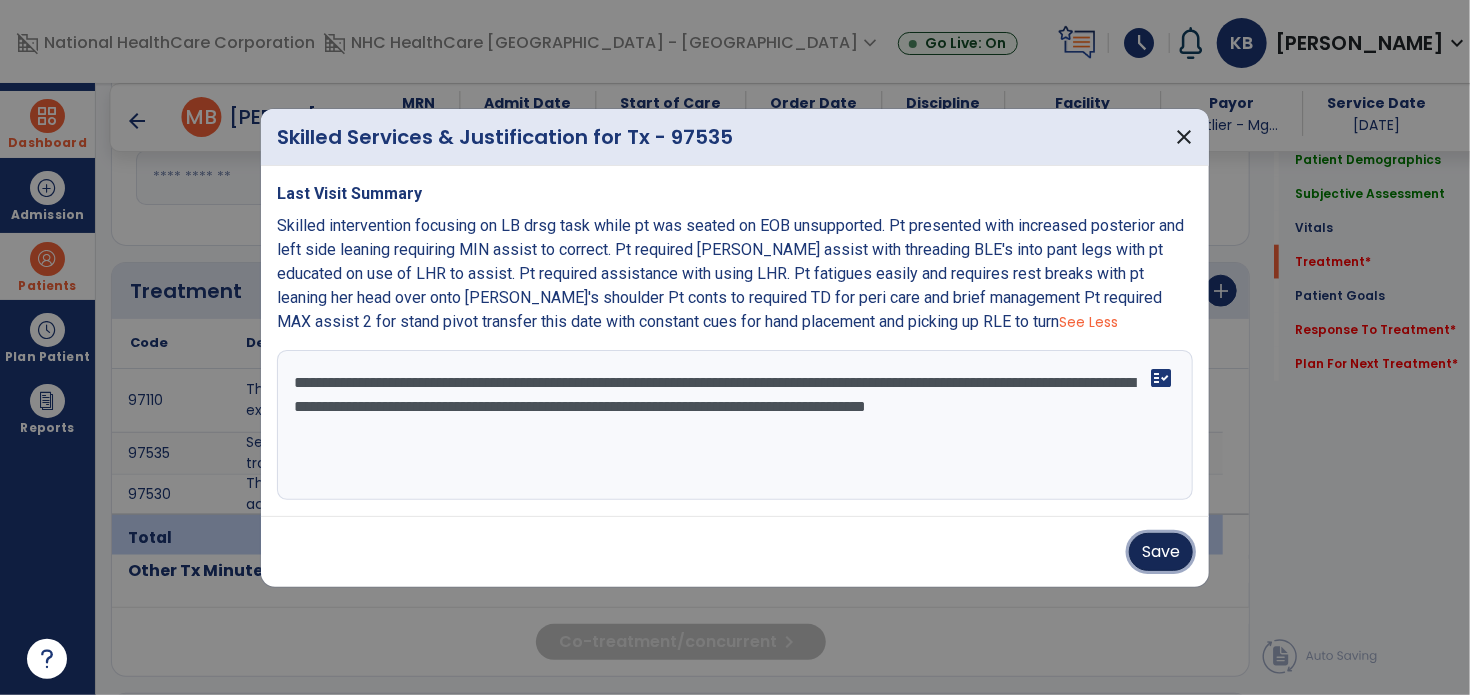click on "Save" at bounding box center (1161, 552) 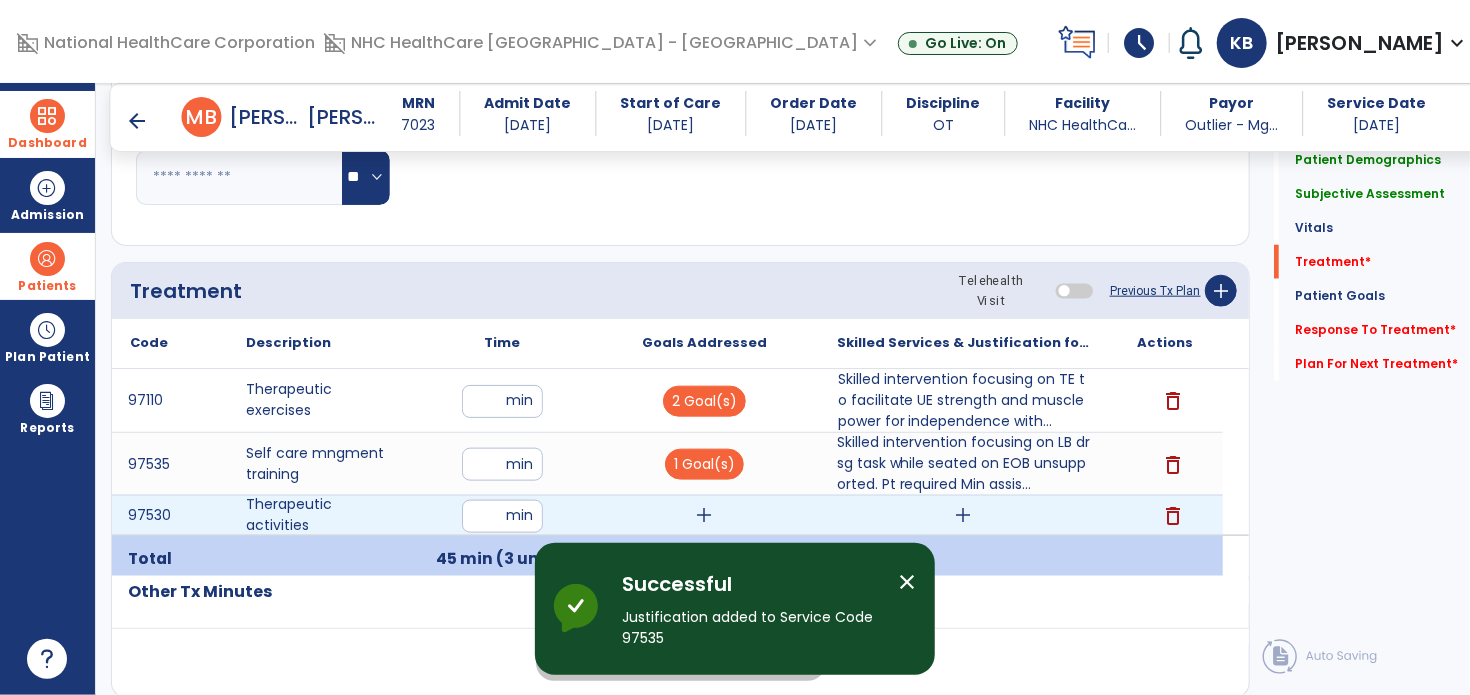 click on "add" at bounding box center (704, 515) 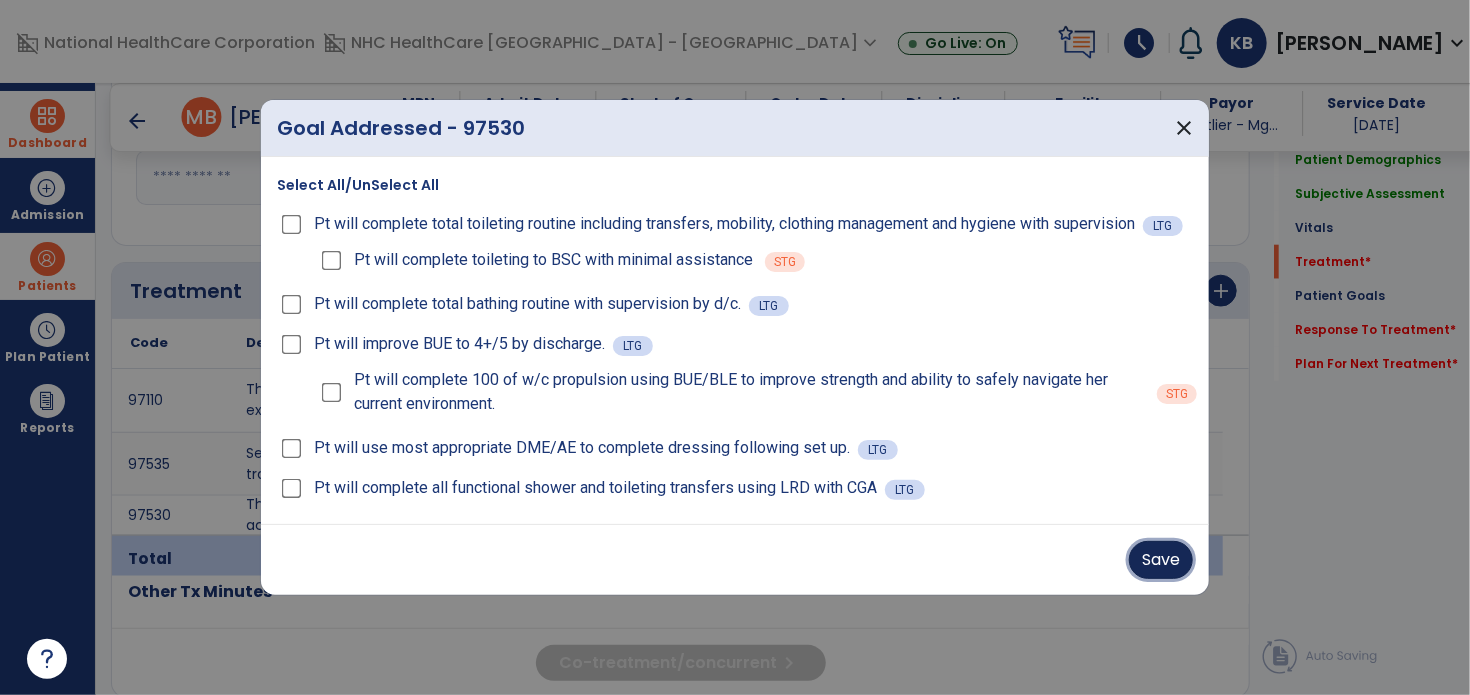 click on "Save" at bounding box center (1161, 560) 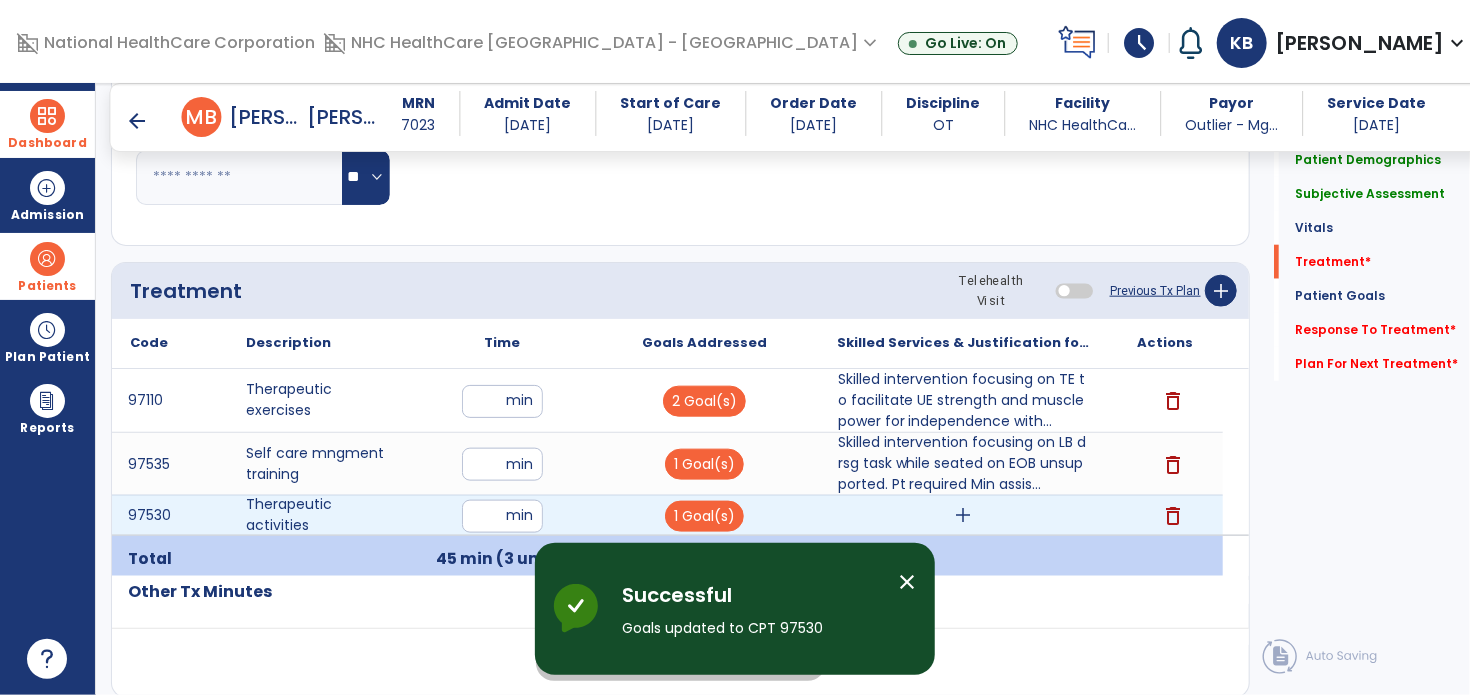 click on "add" at bounding box center (964, 515) 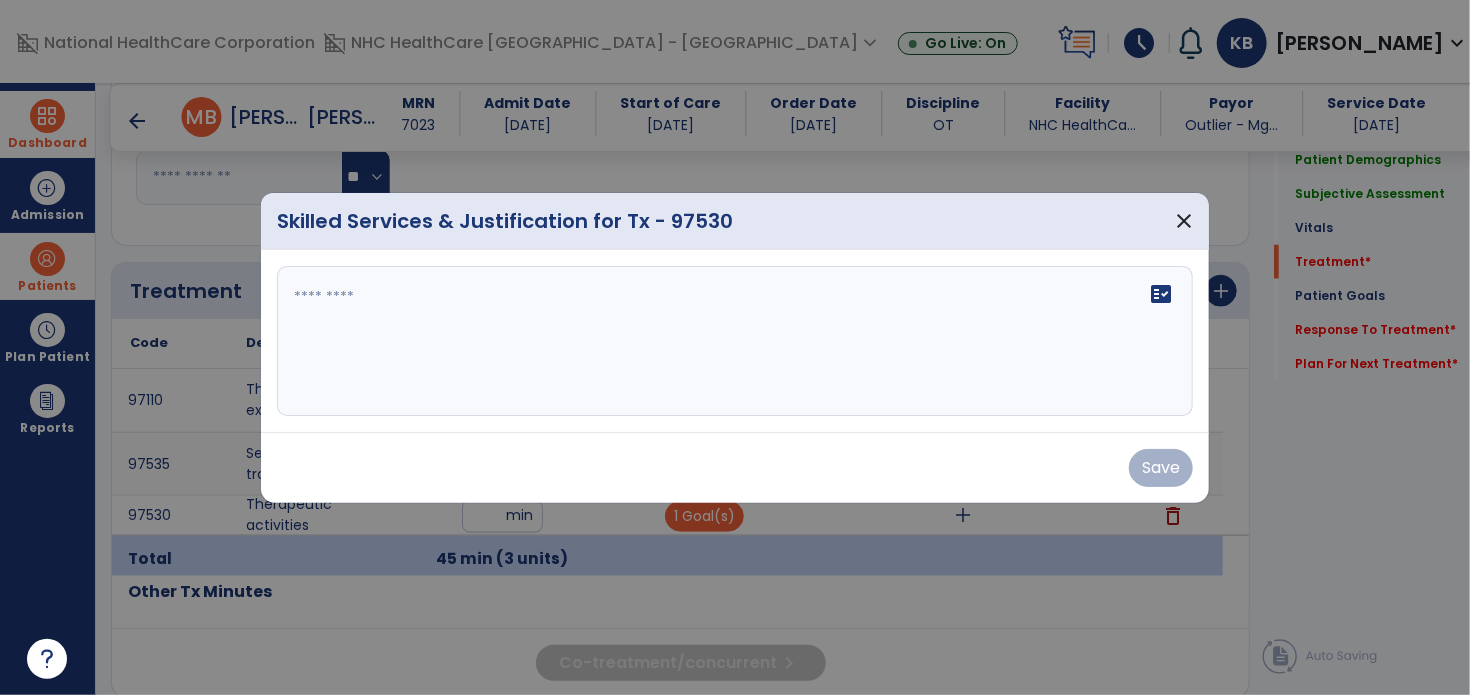 click on "fact_check" at bounding box center [735, 341] 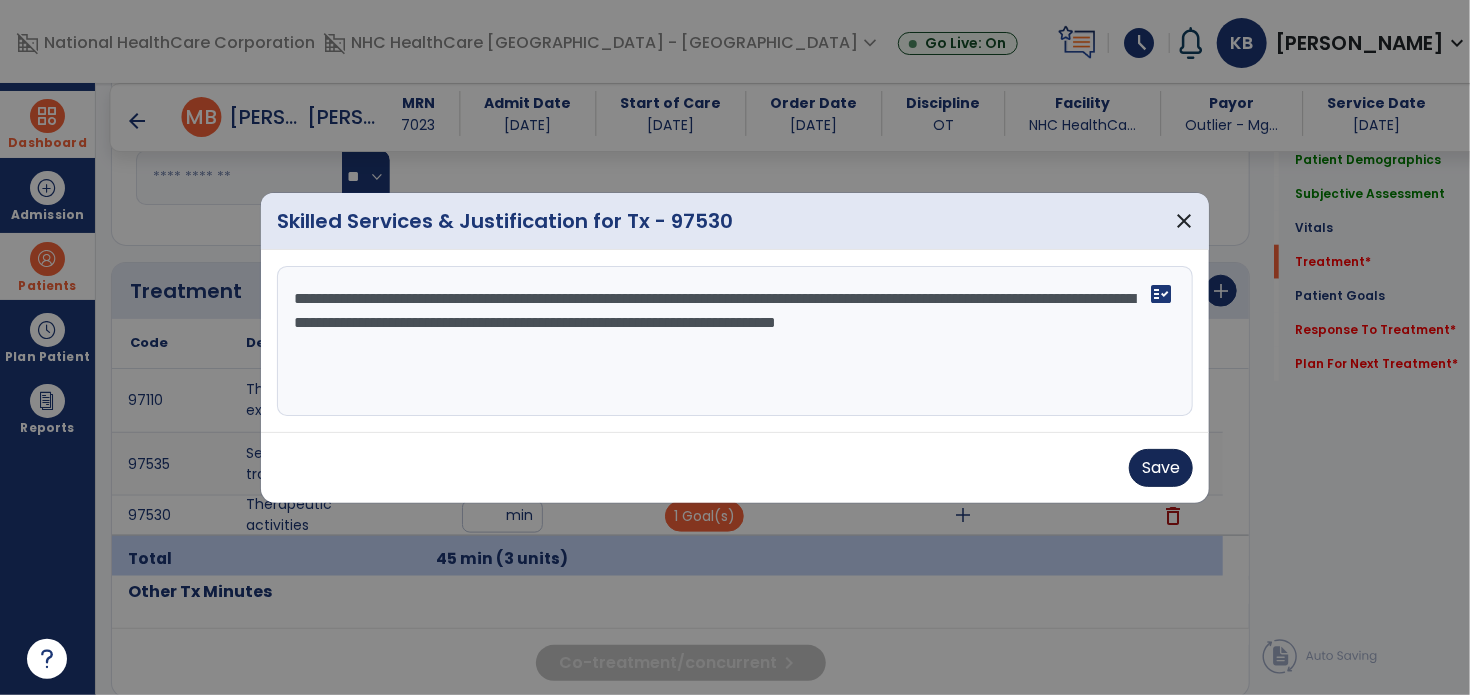 type on "**********" 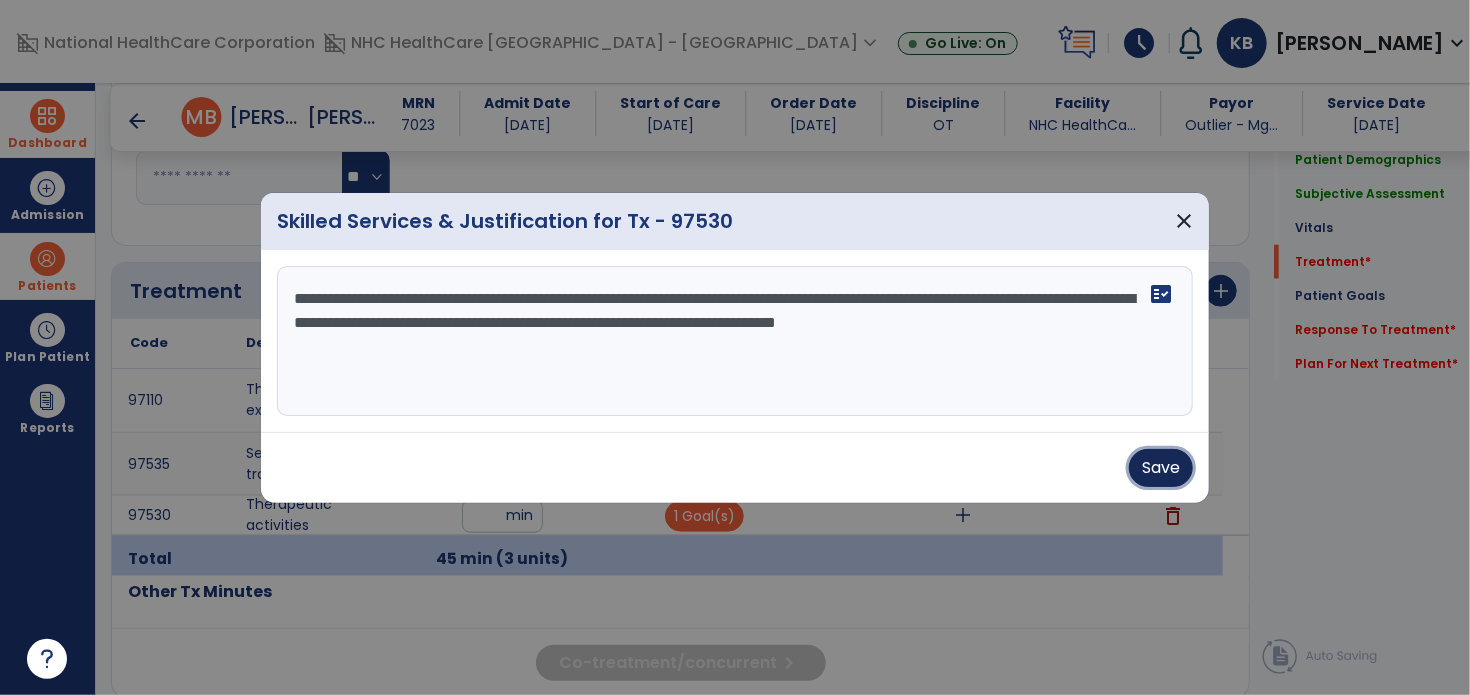 click on "Save" at bounding box center (1161, 468) 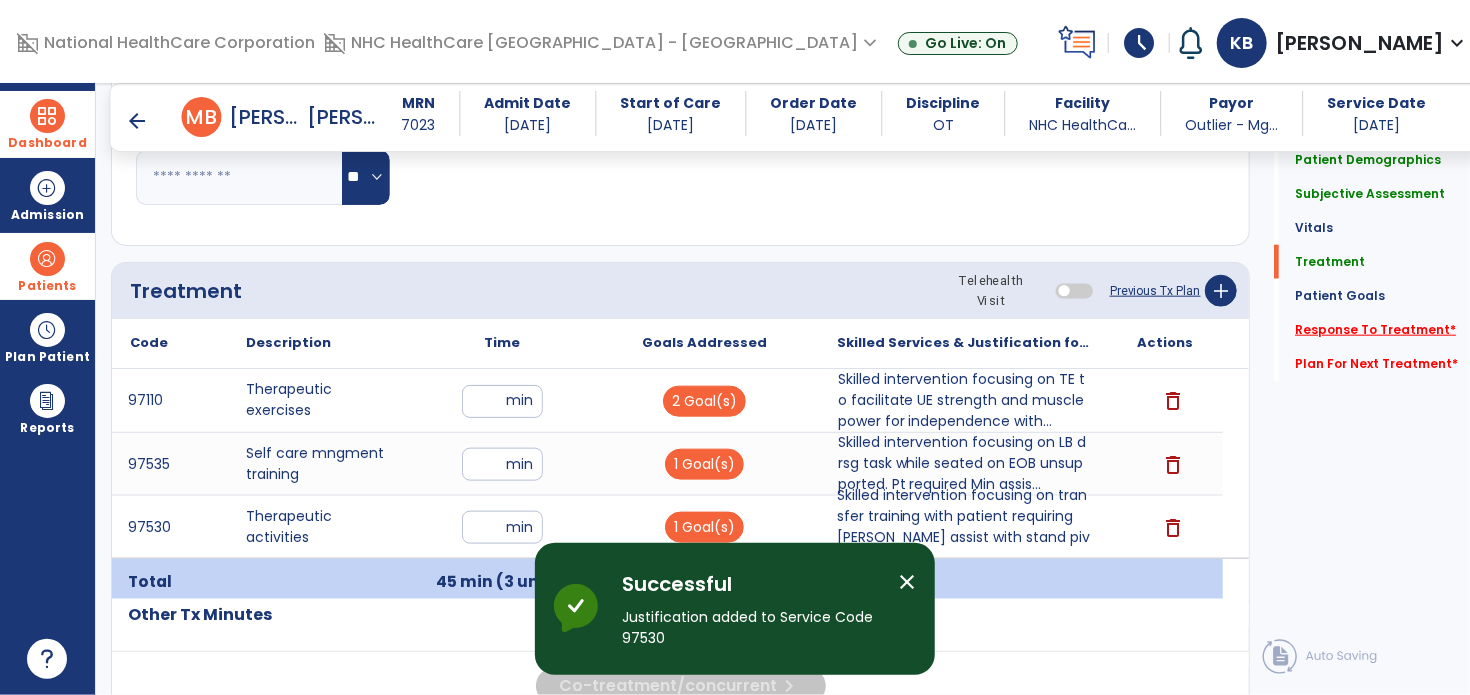 click on "Response To Treatment   *" 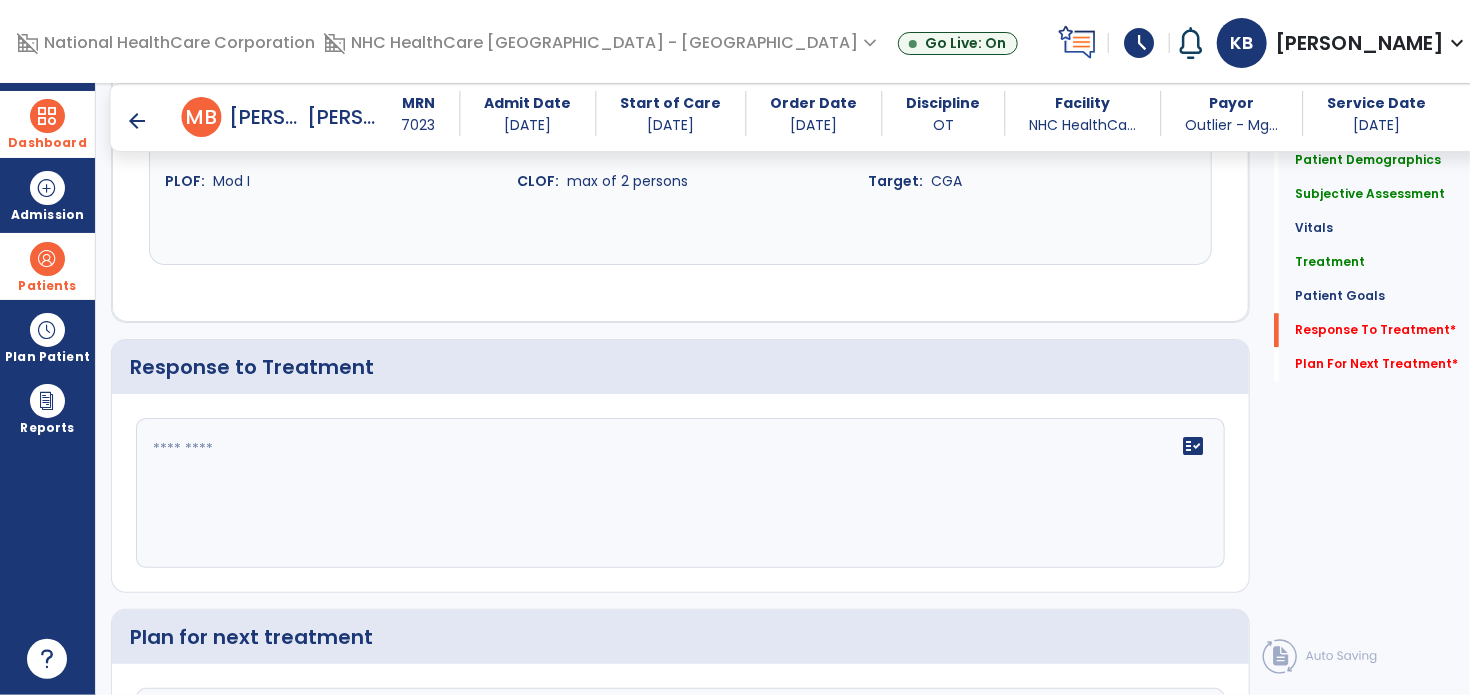 scroll, scrollTop: 2742, scrollLeft: 0, axis: vertical 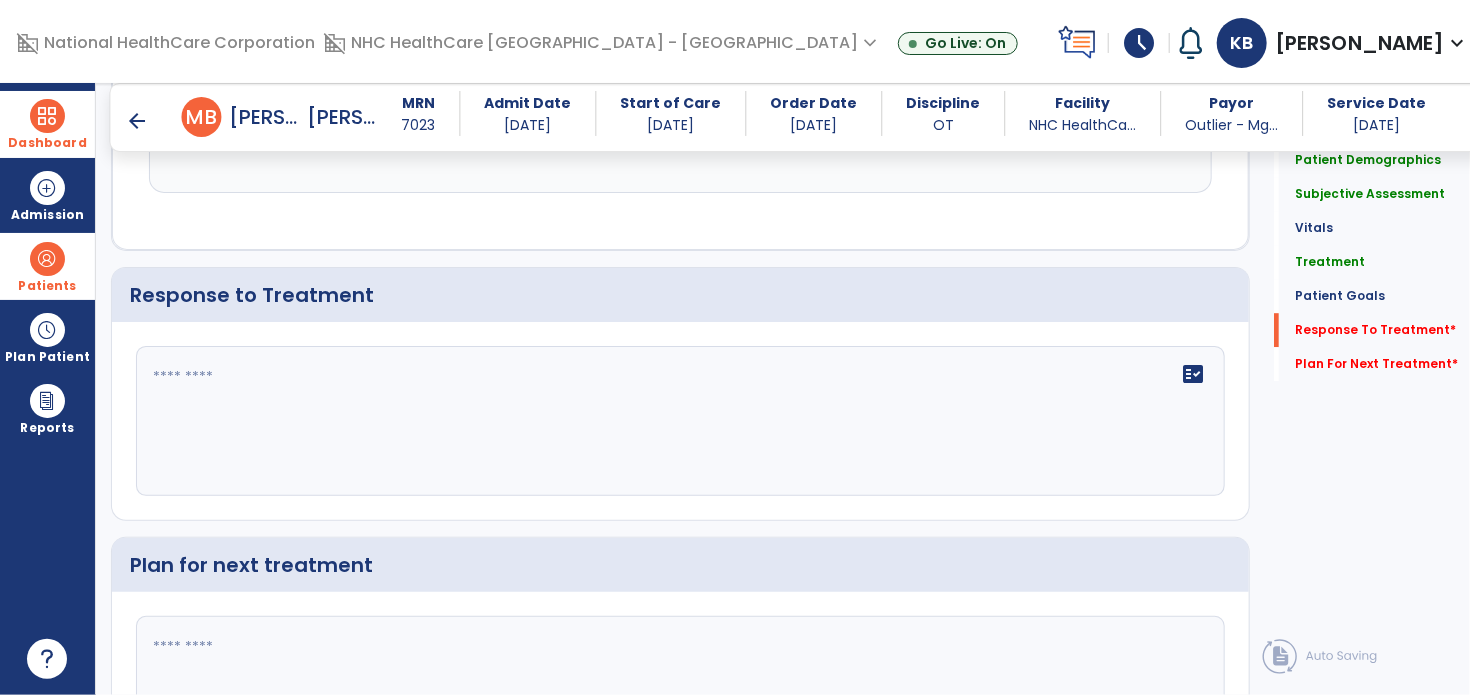 click on "fact_check" 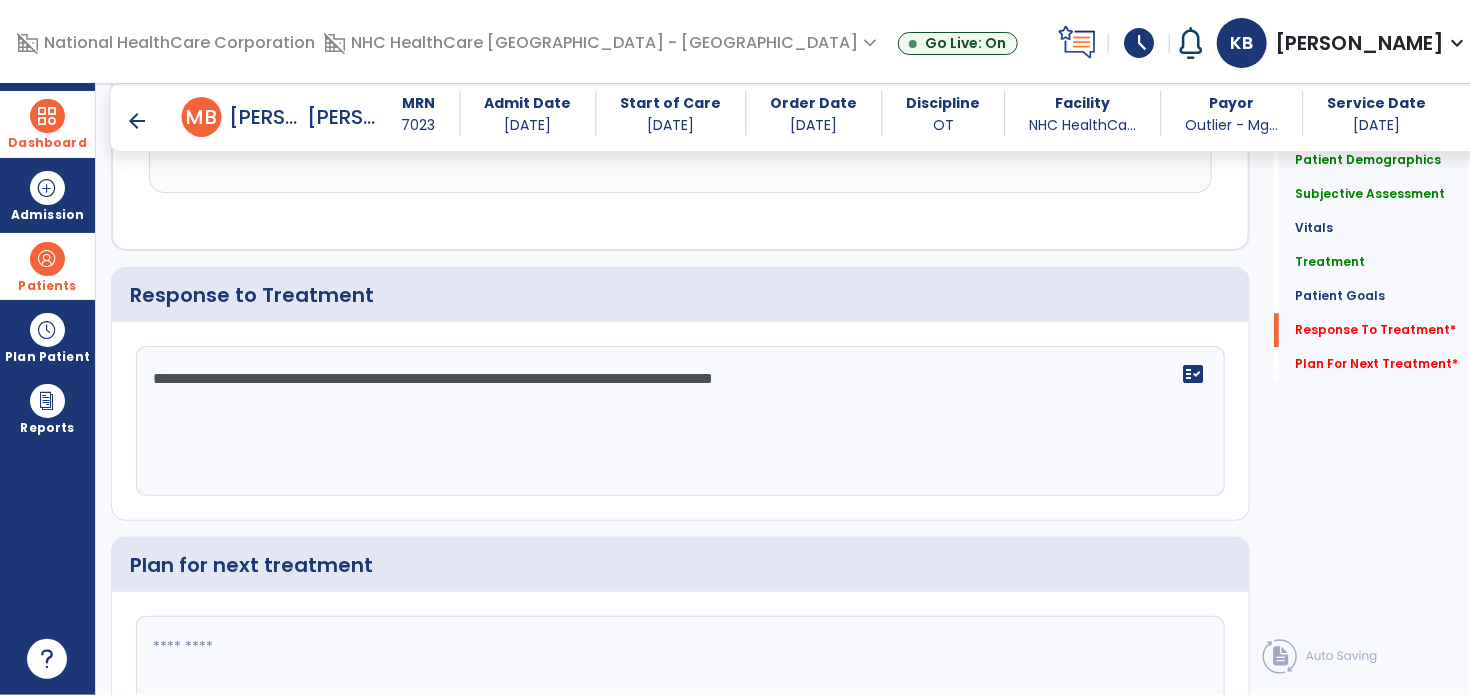 type on "**********" 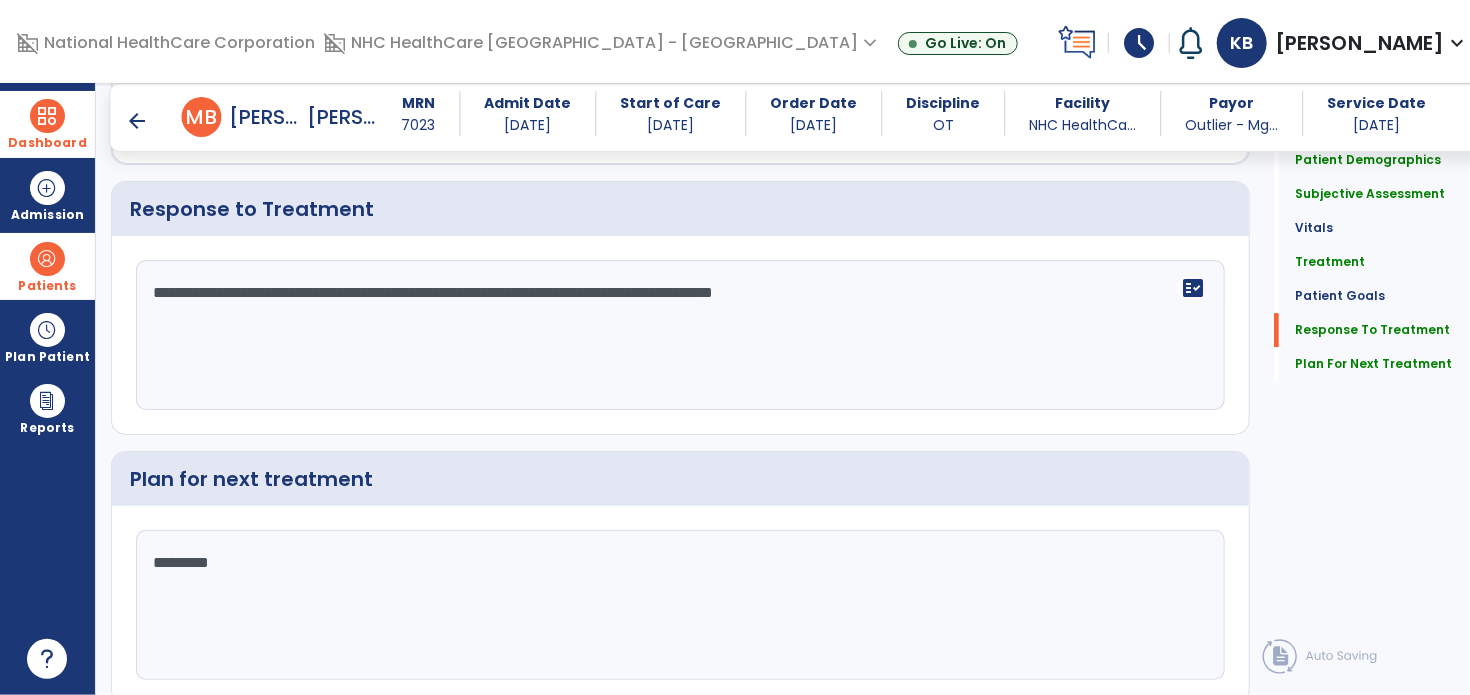 scroll, scrollTop: 2896, scrollLeft: 0, axis: vertical 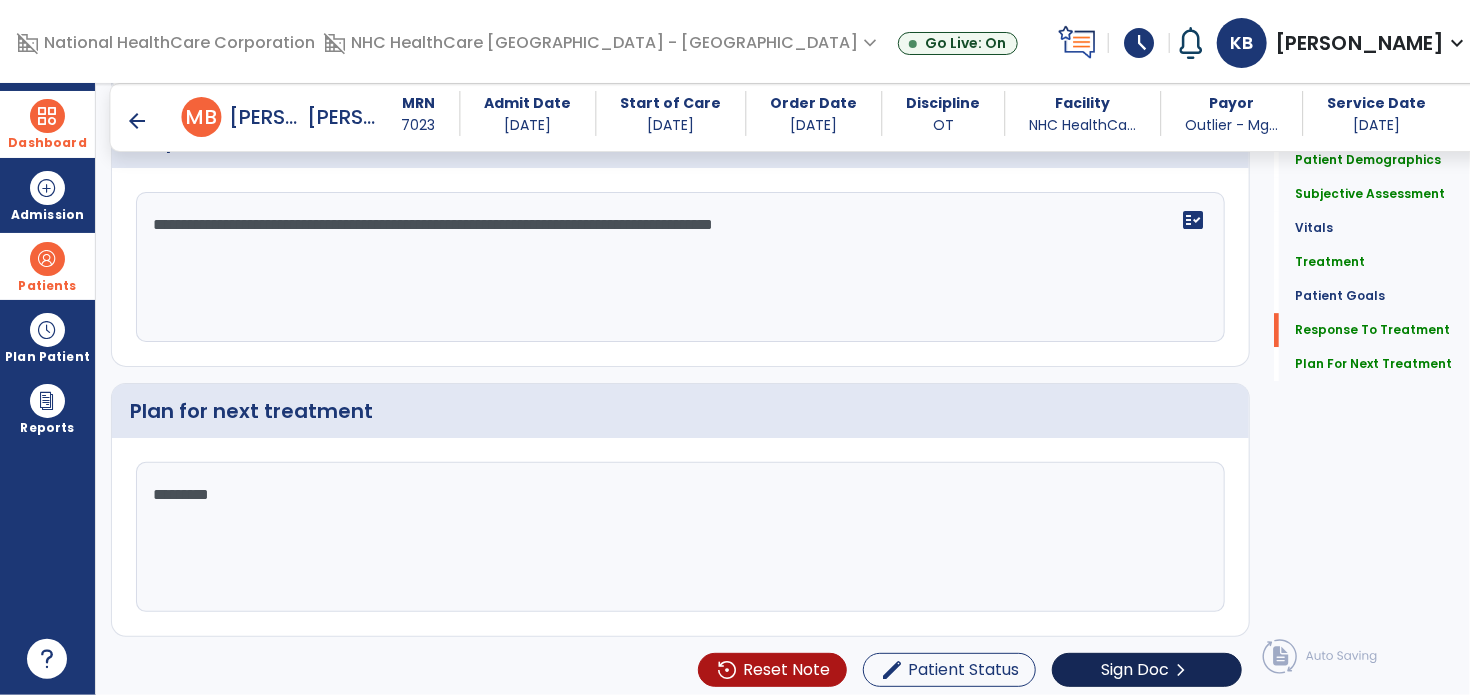 type on "********" 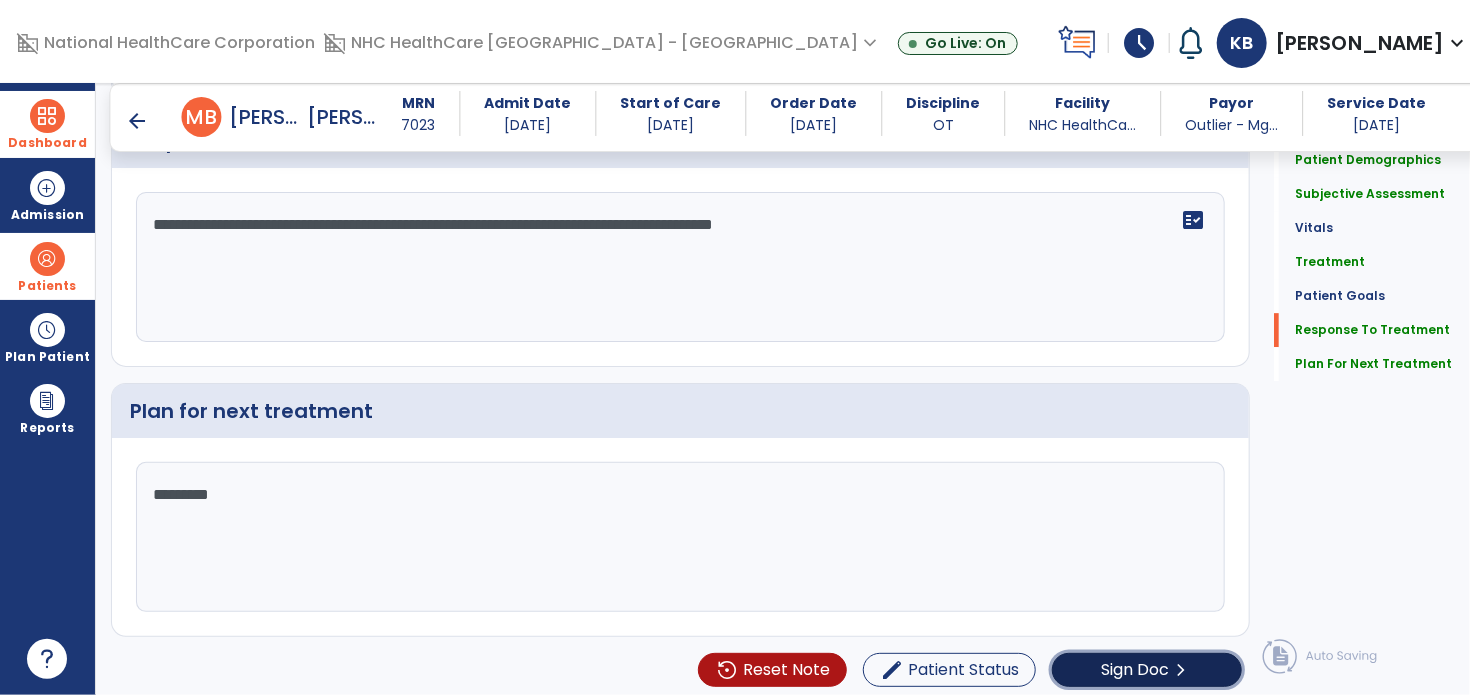 click on "chevron_right" 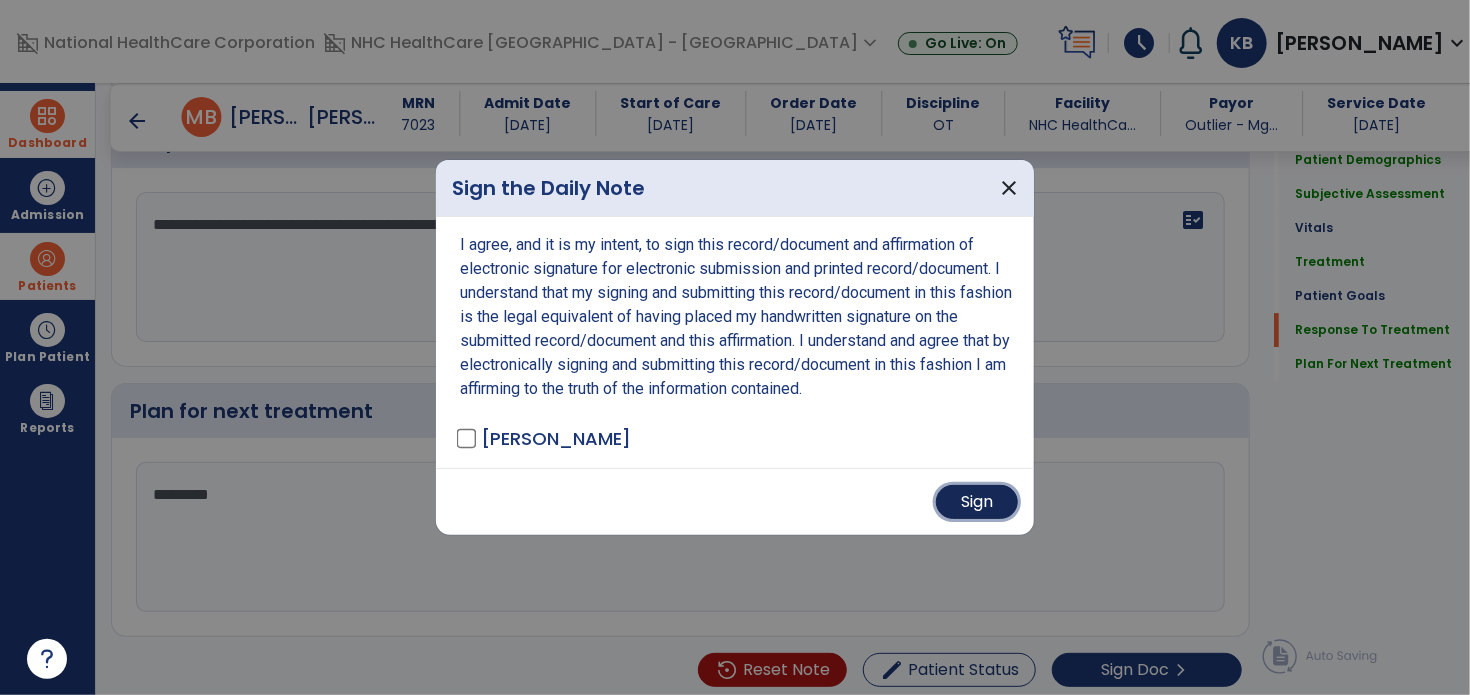 click on "Sign" at bounding box center [977, 502] 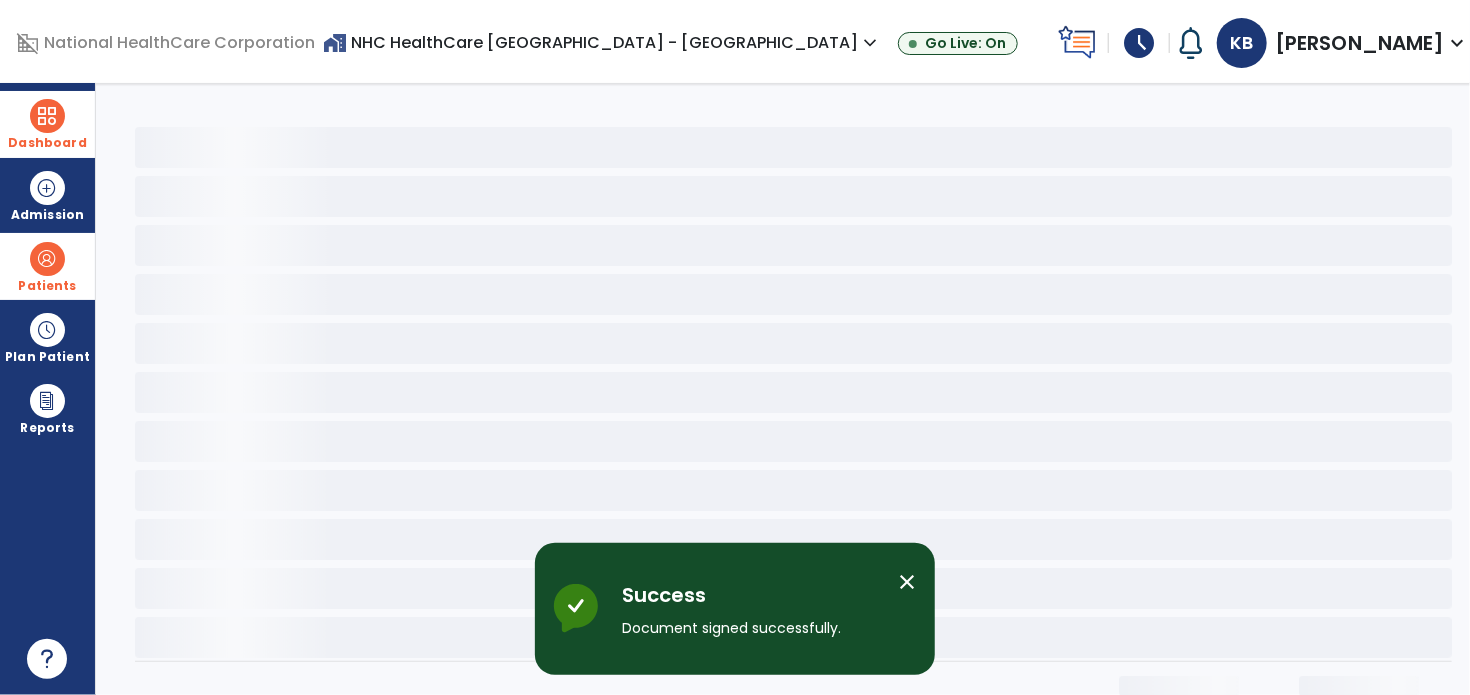 scroll, scrollTop: 0, scrollLeft: 0, axis: both 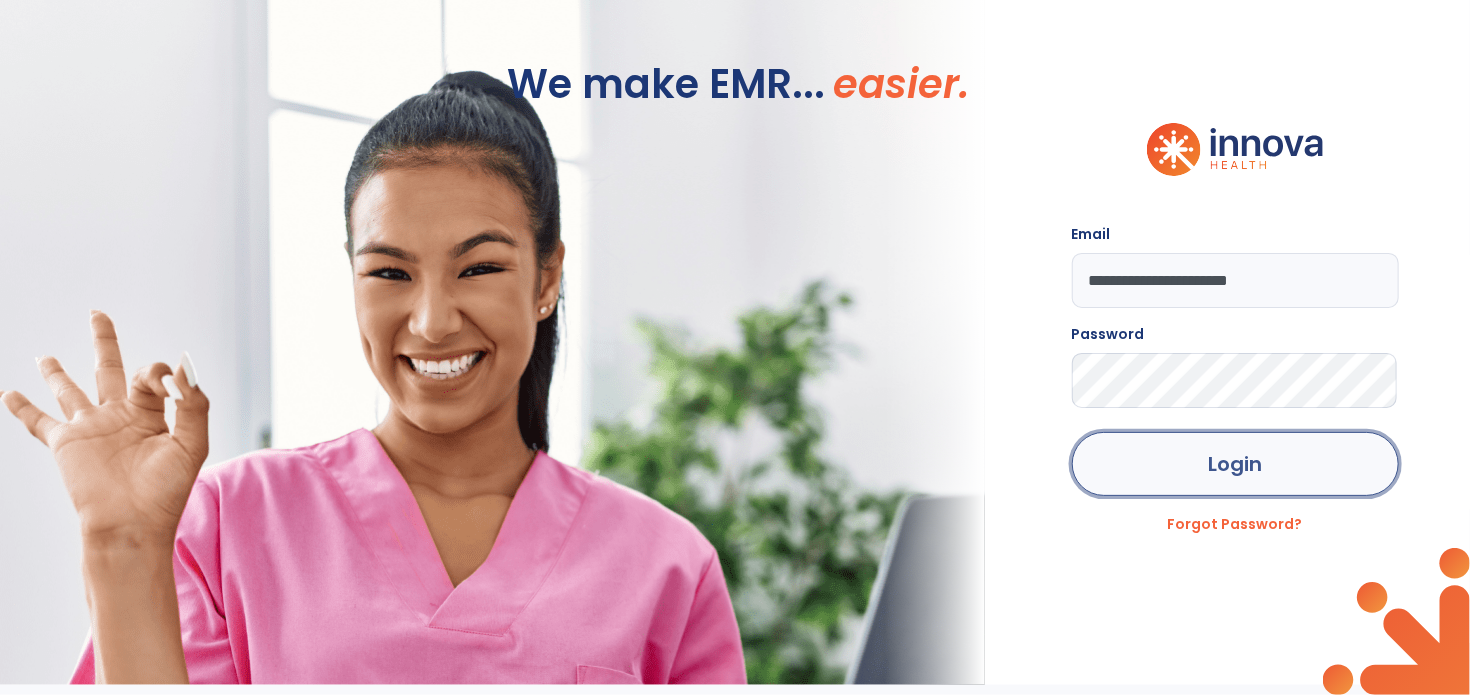 click on "Login" 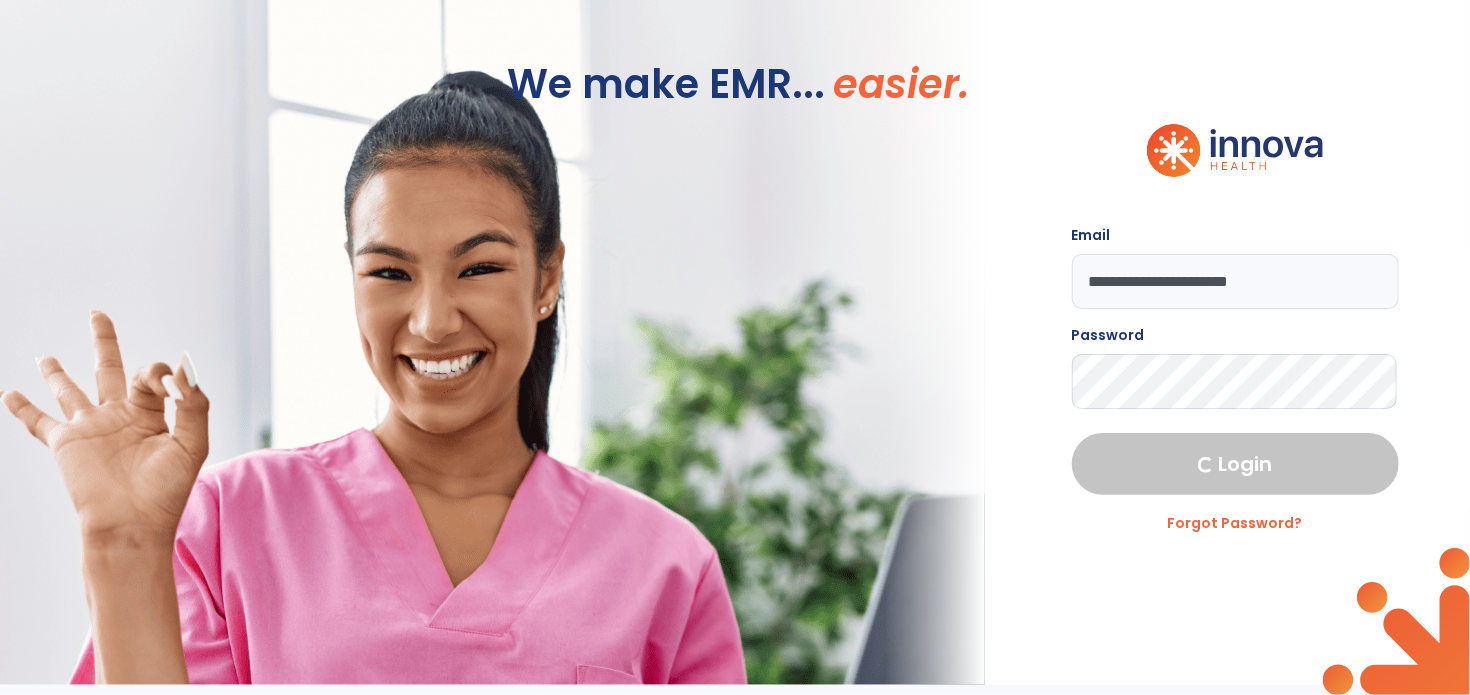 select on "****" 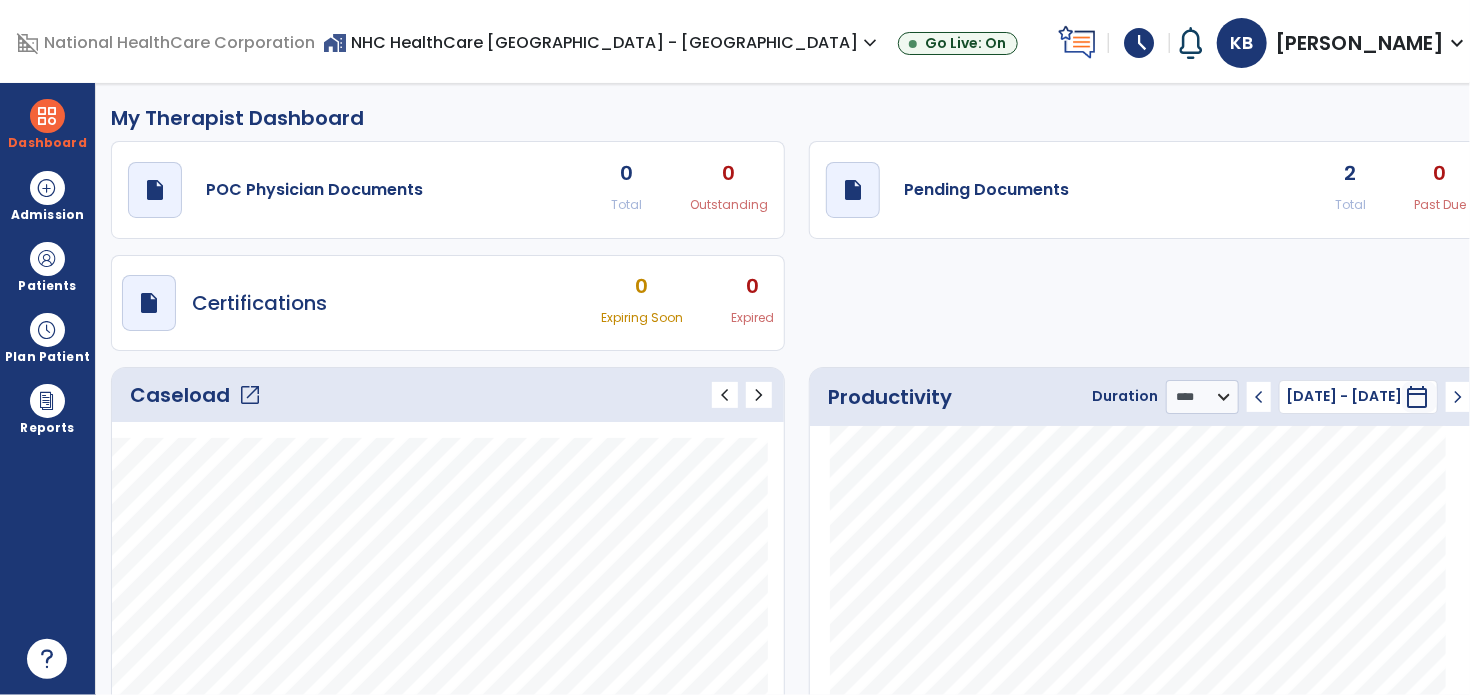 click on "2" 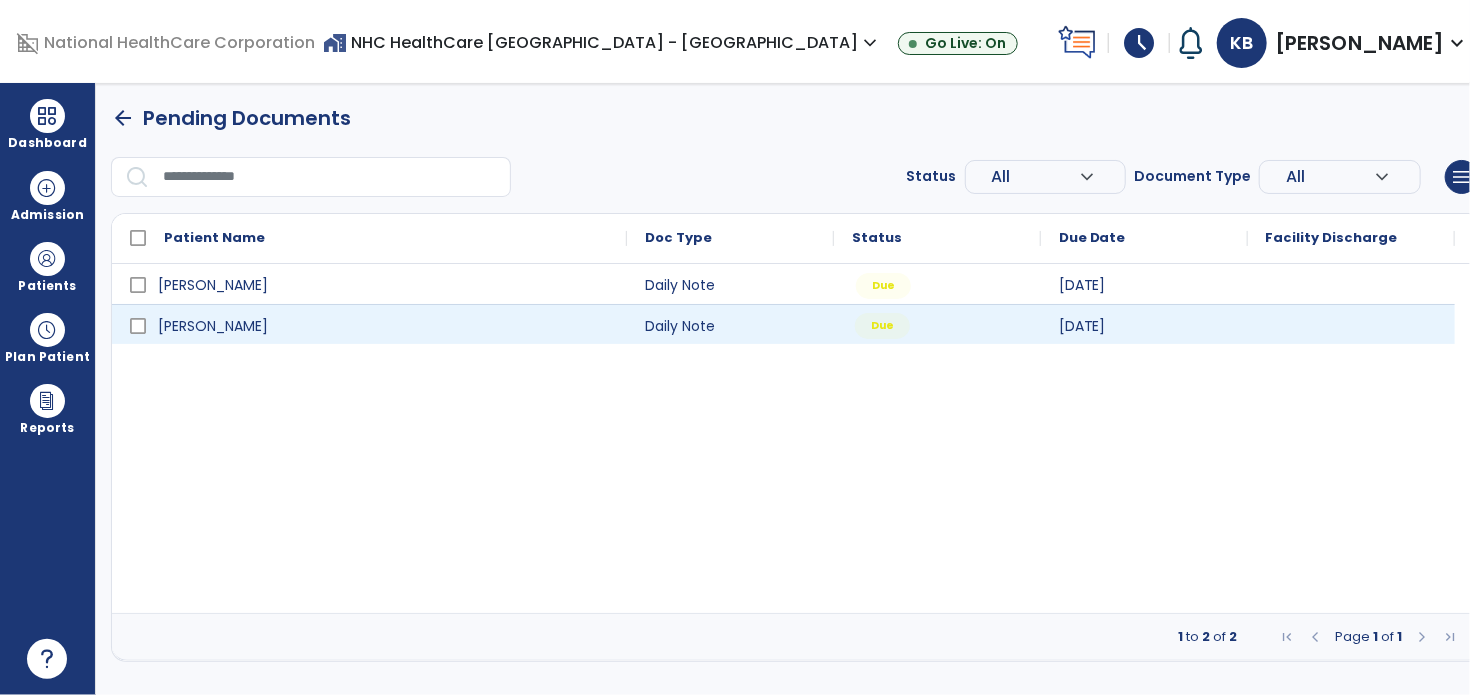 click on "Due" at bounding box center [937, 324] 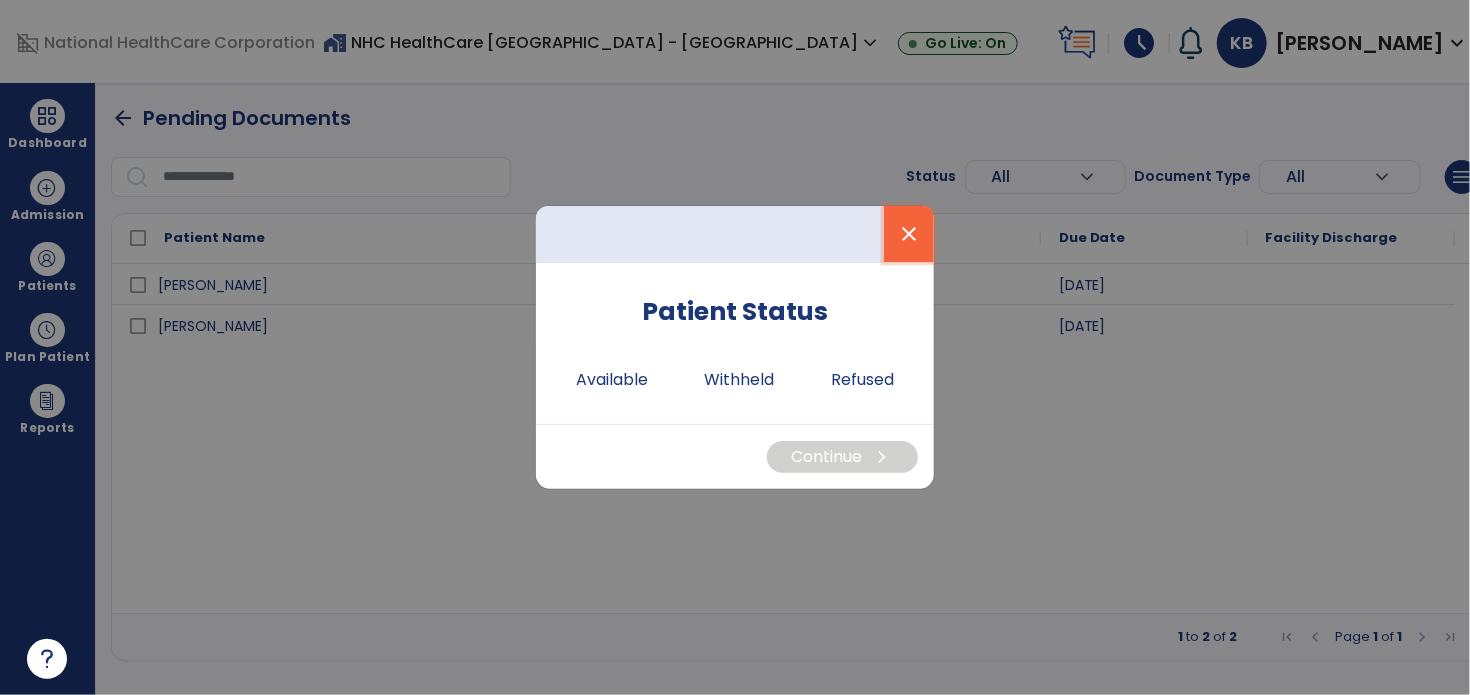 click on "close" at bounding box center [909, 234] 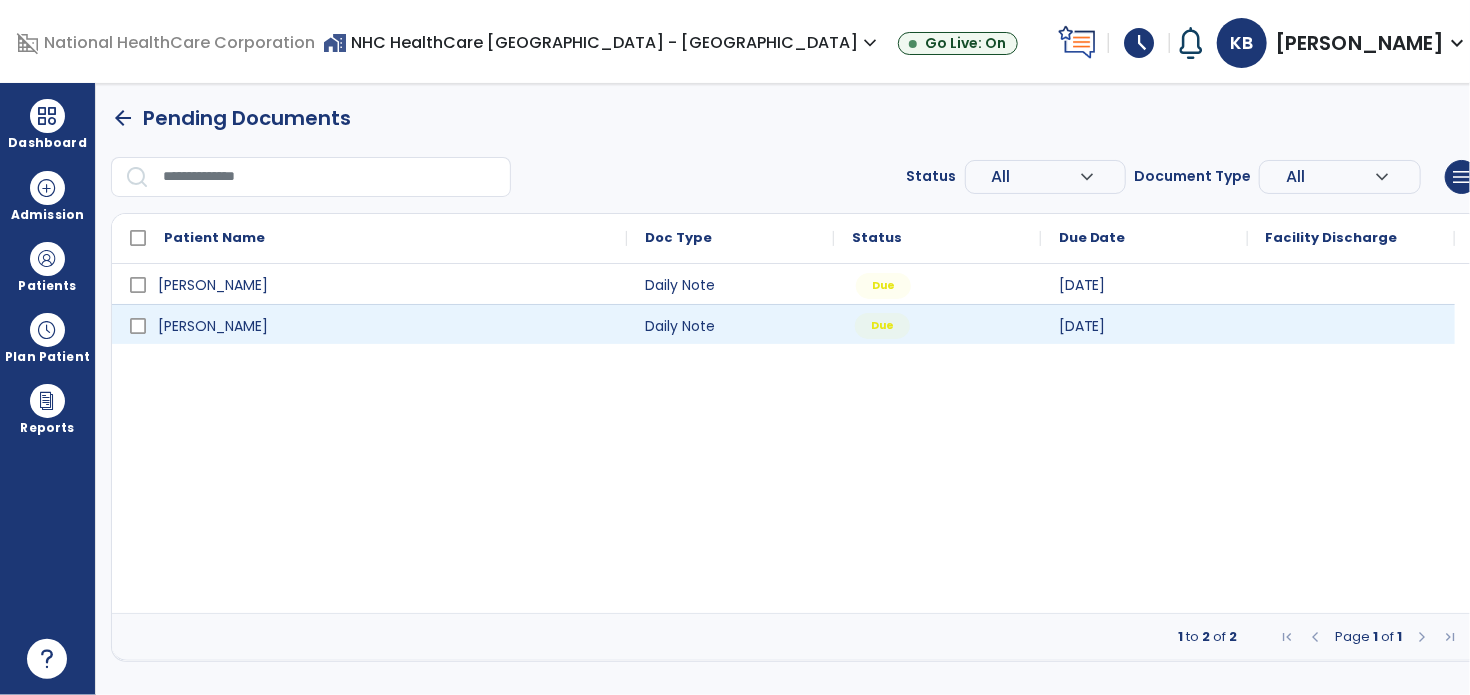 click on "Due" at bounding box center (882, 326) 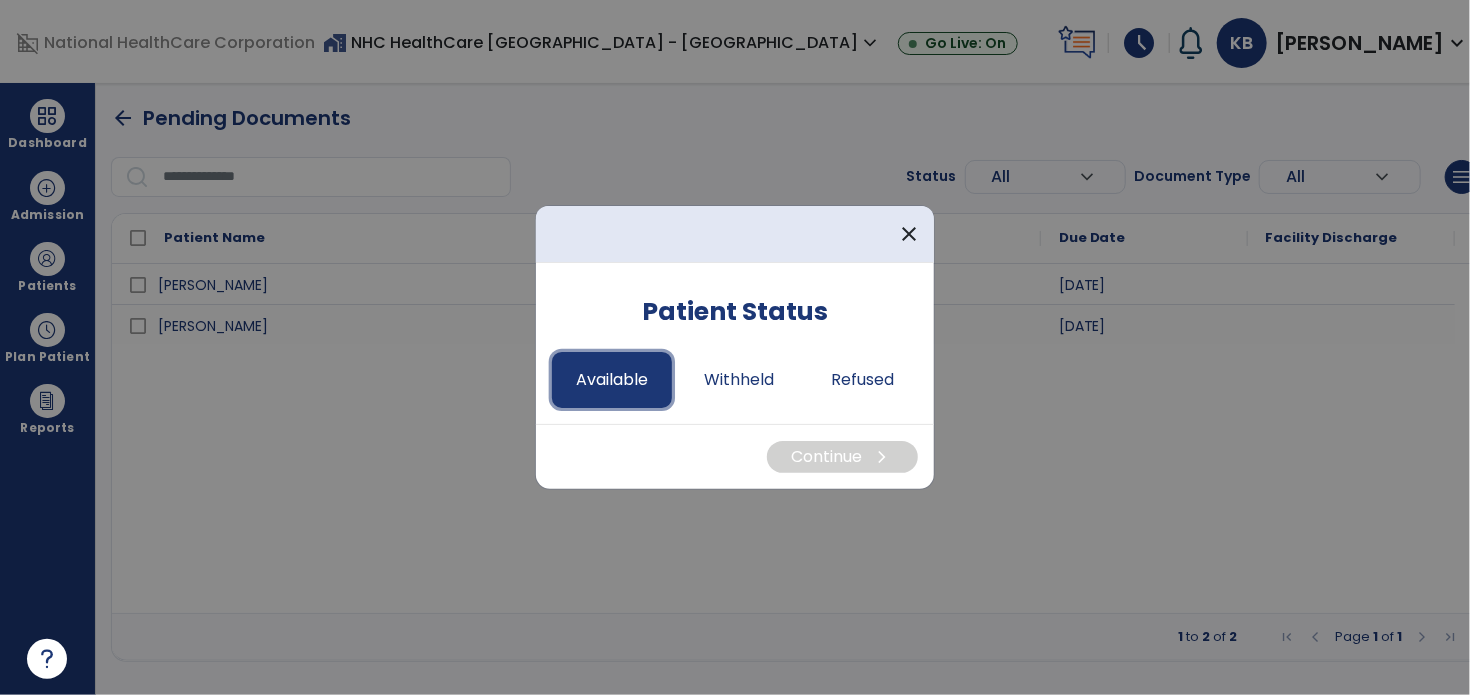 click on "Available" at bounding box center [612, 380] 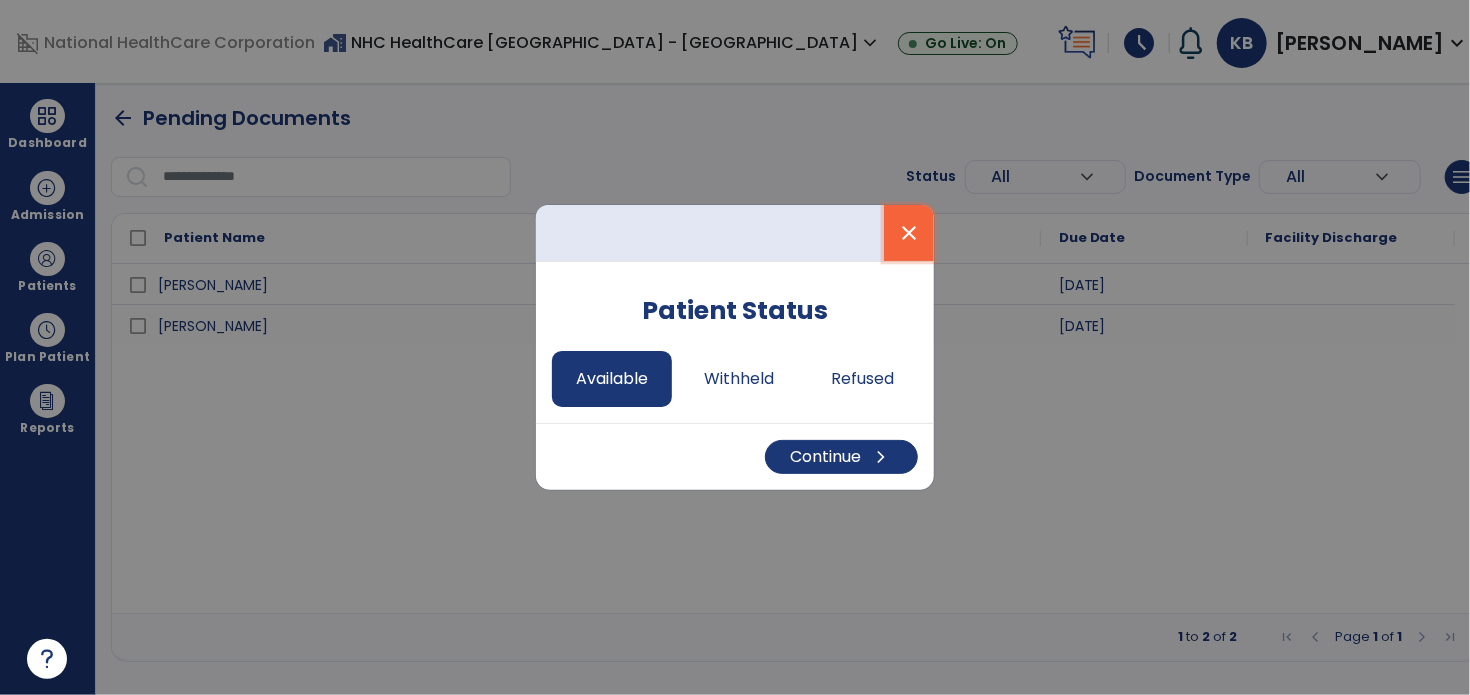 click on "close" at bounding box center [909, 233] 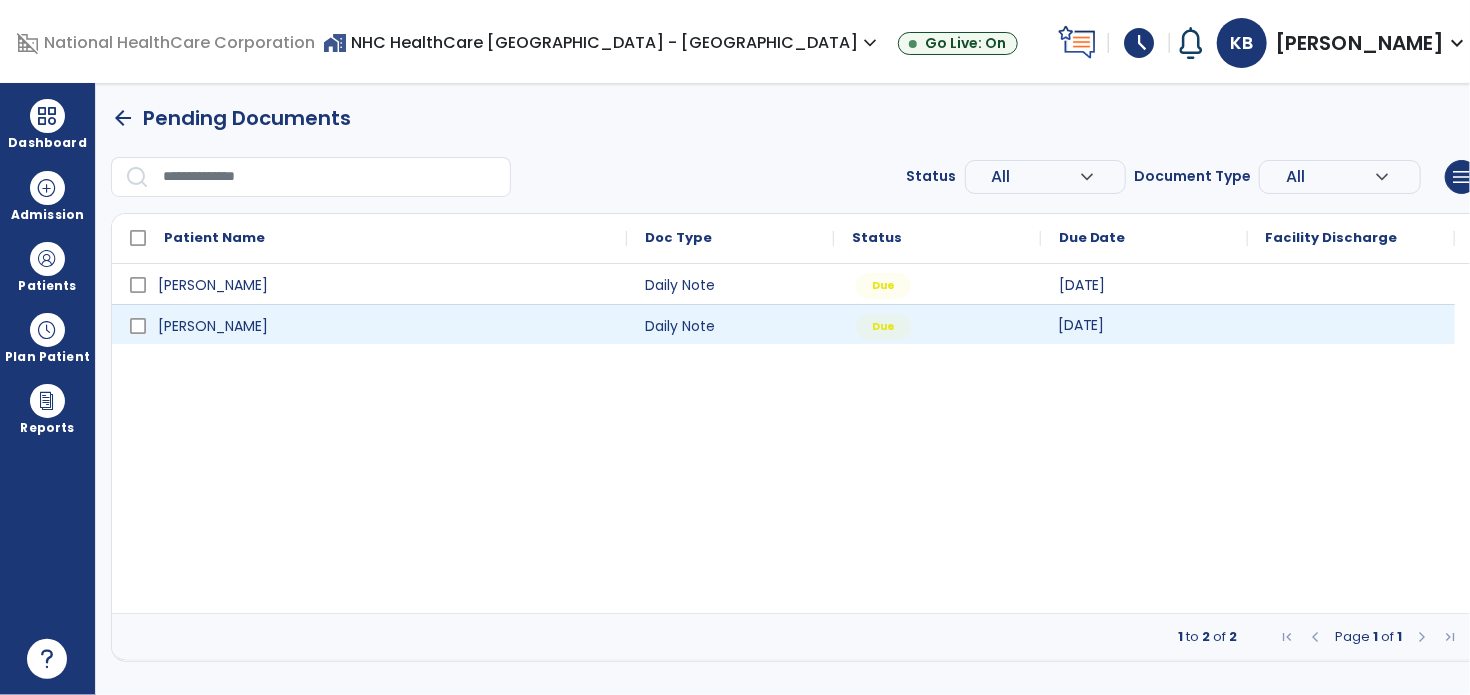click on "[DATE]" at bounding box center (1081, 325) 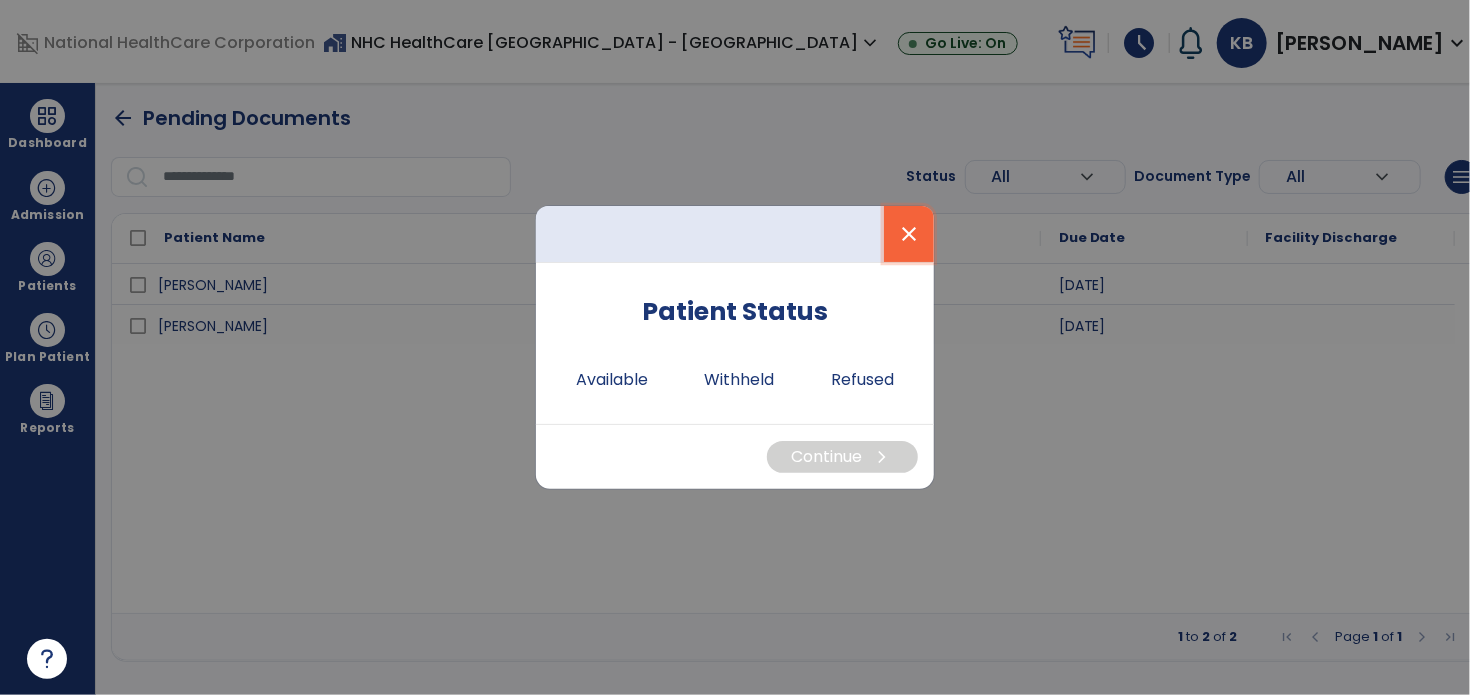 click on "close" at bounding box center [909, 234] 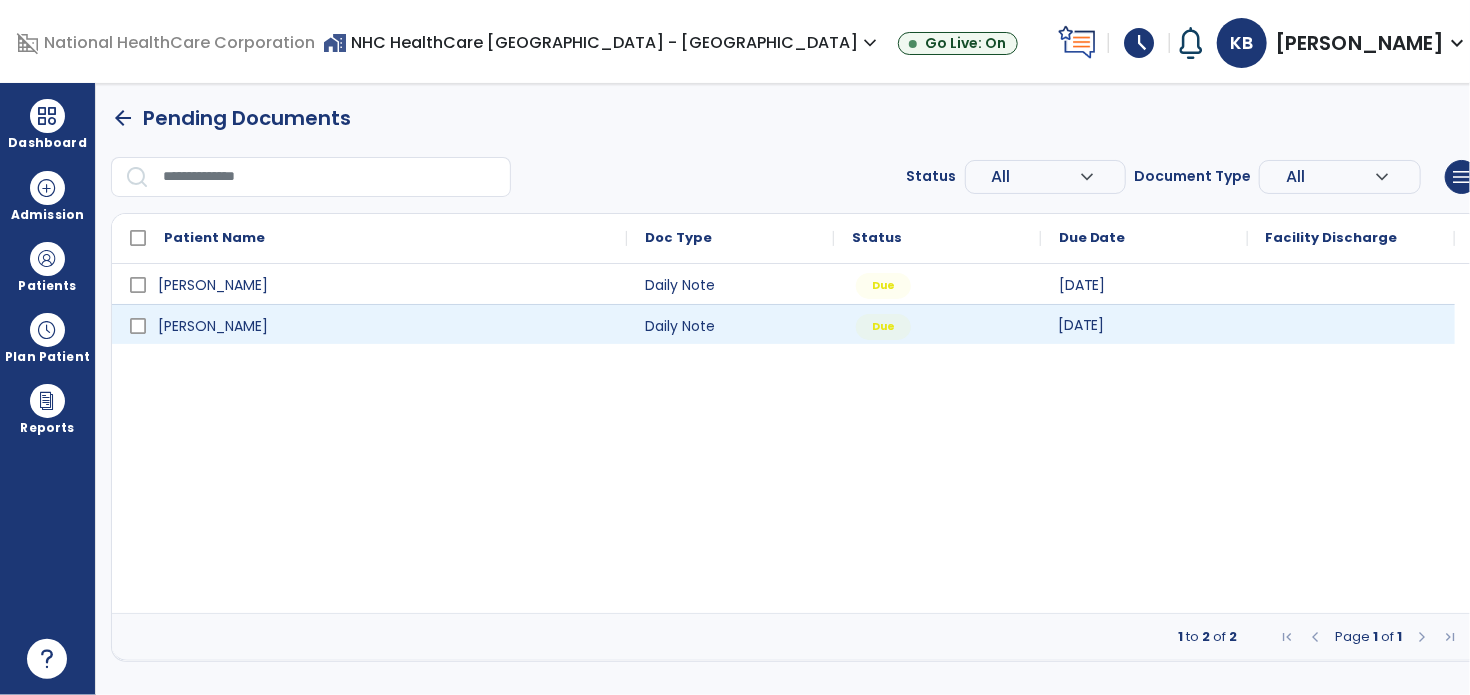 click on "[DATE]" at bounding box center (1144, 324) 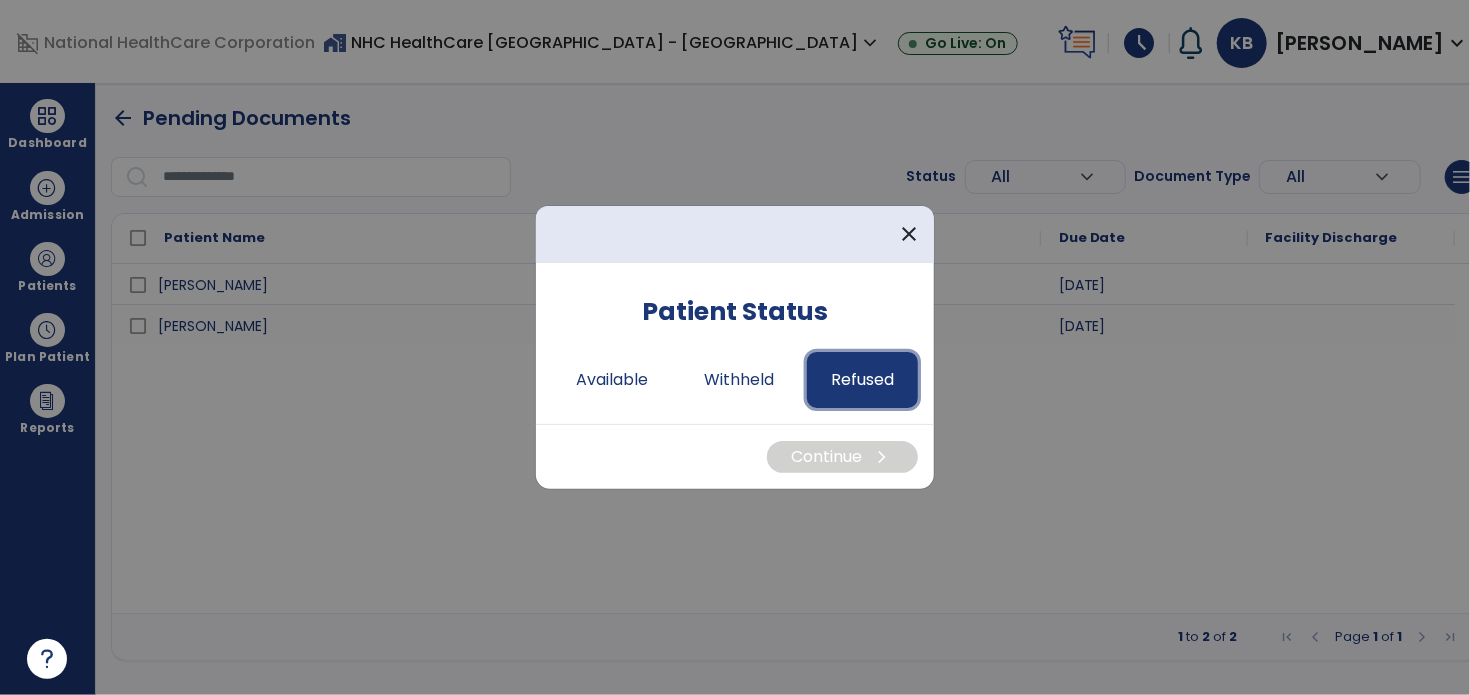 click on "Refused" at bounding box center [862, 380] 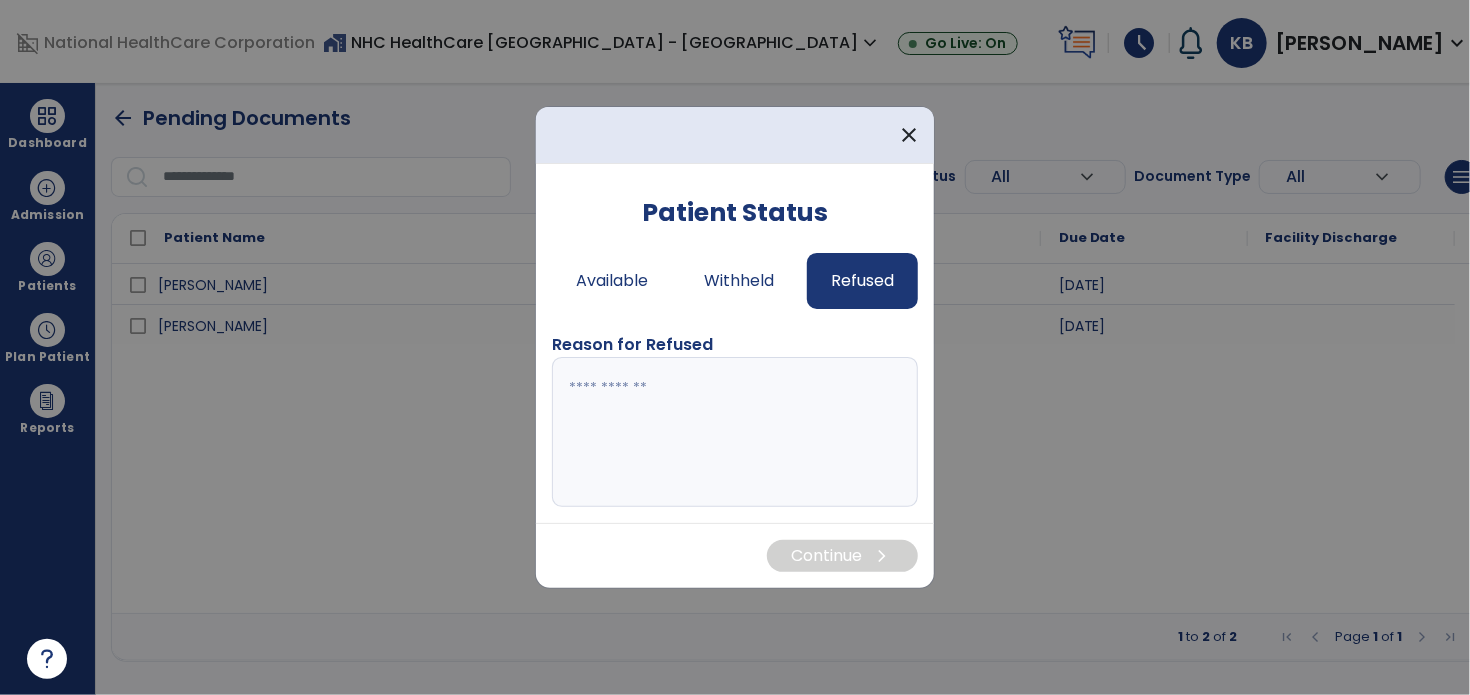 click at bounding box center [735, 432] 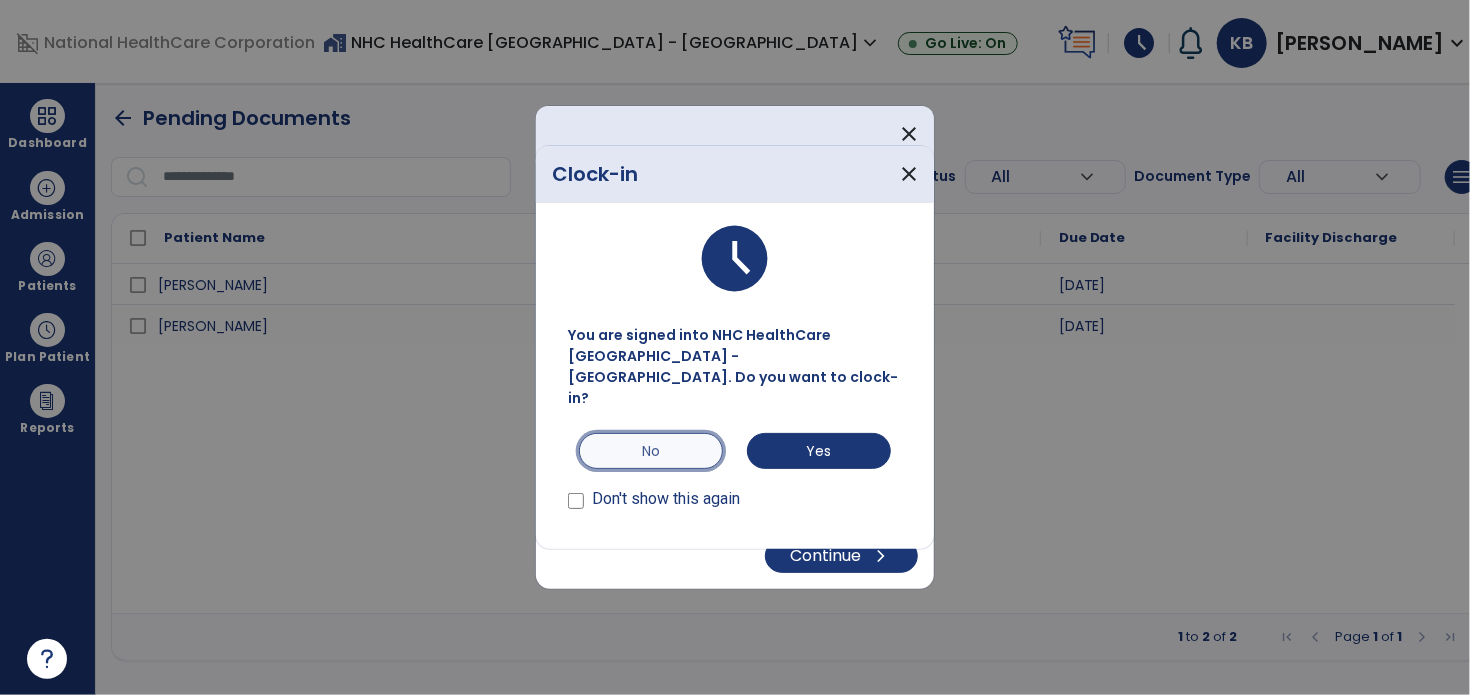 click on "No" at bounding box center (651, 451) 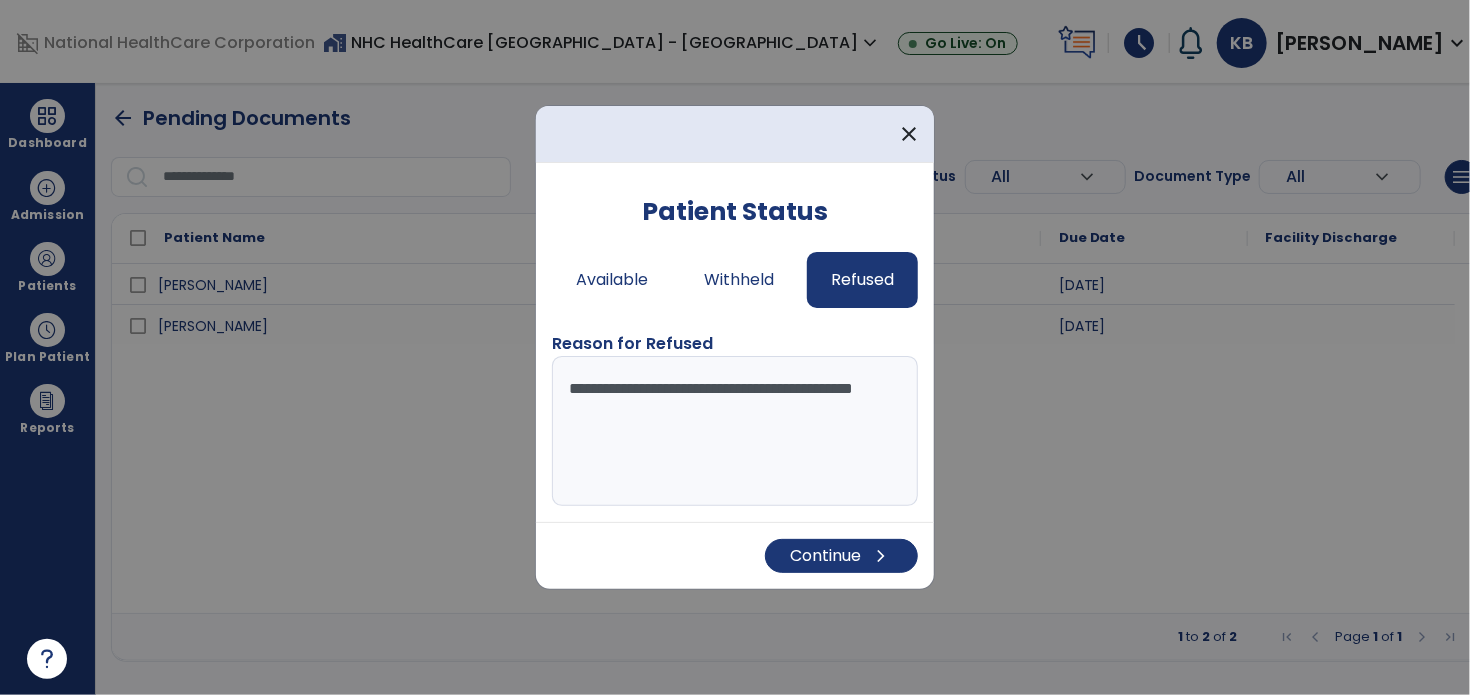 click on "**********" at bounding box center (735, 431) 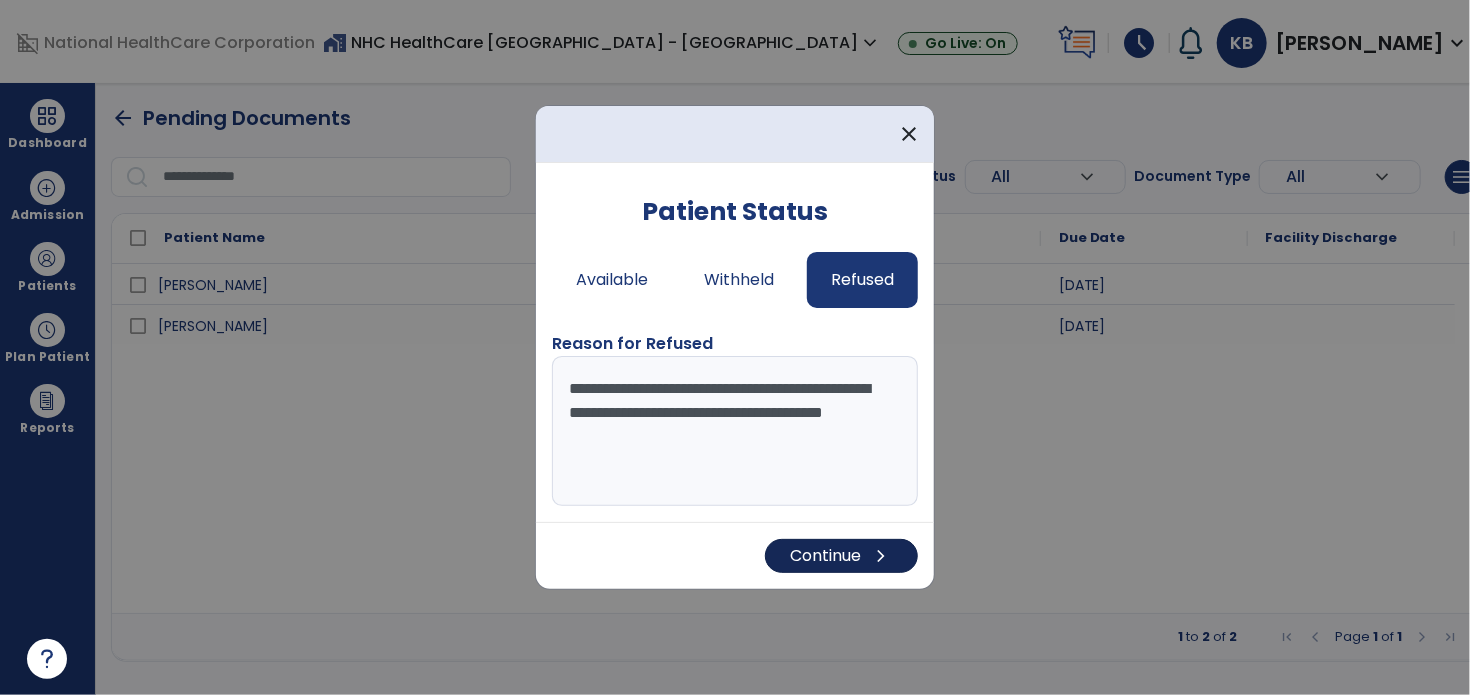 type on "**********" 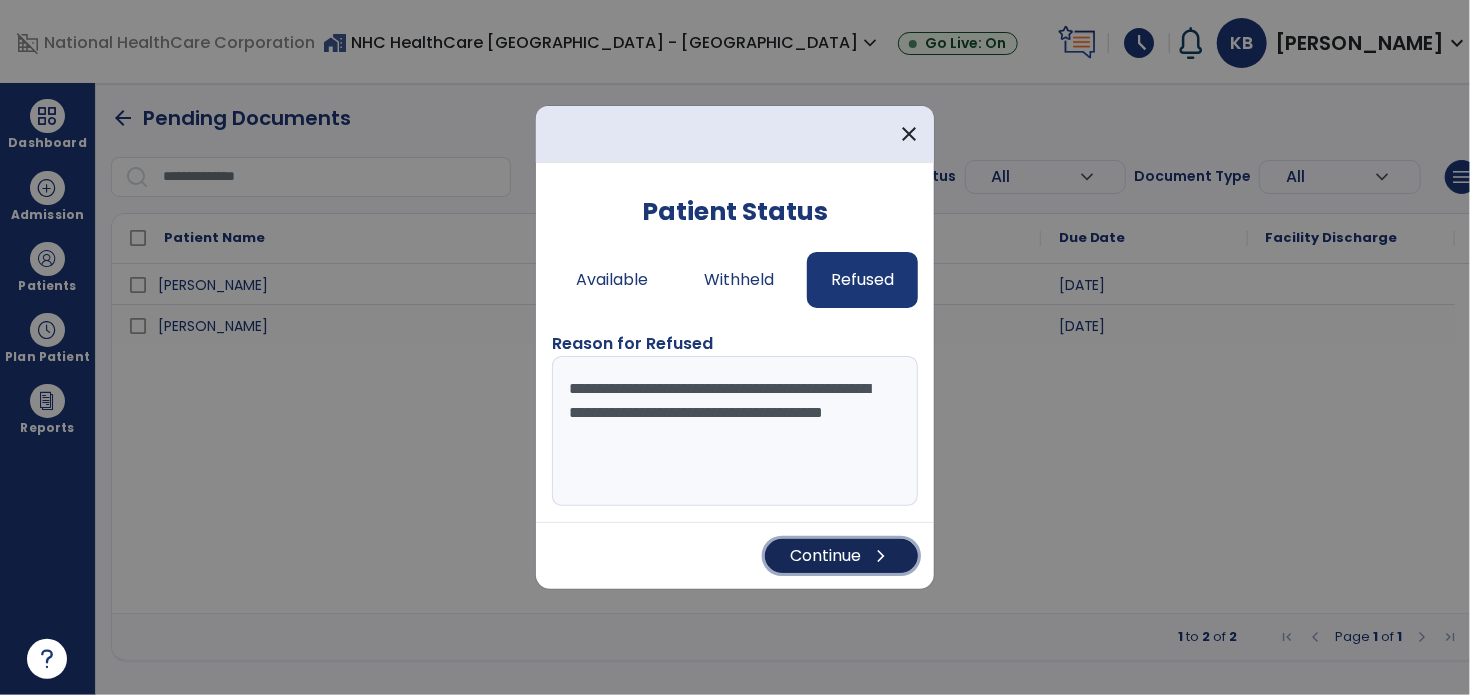 click on "chevron_right" at bounding box center (881, 556) 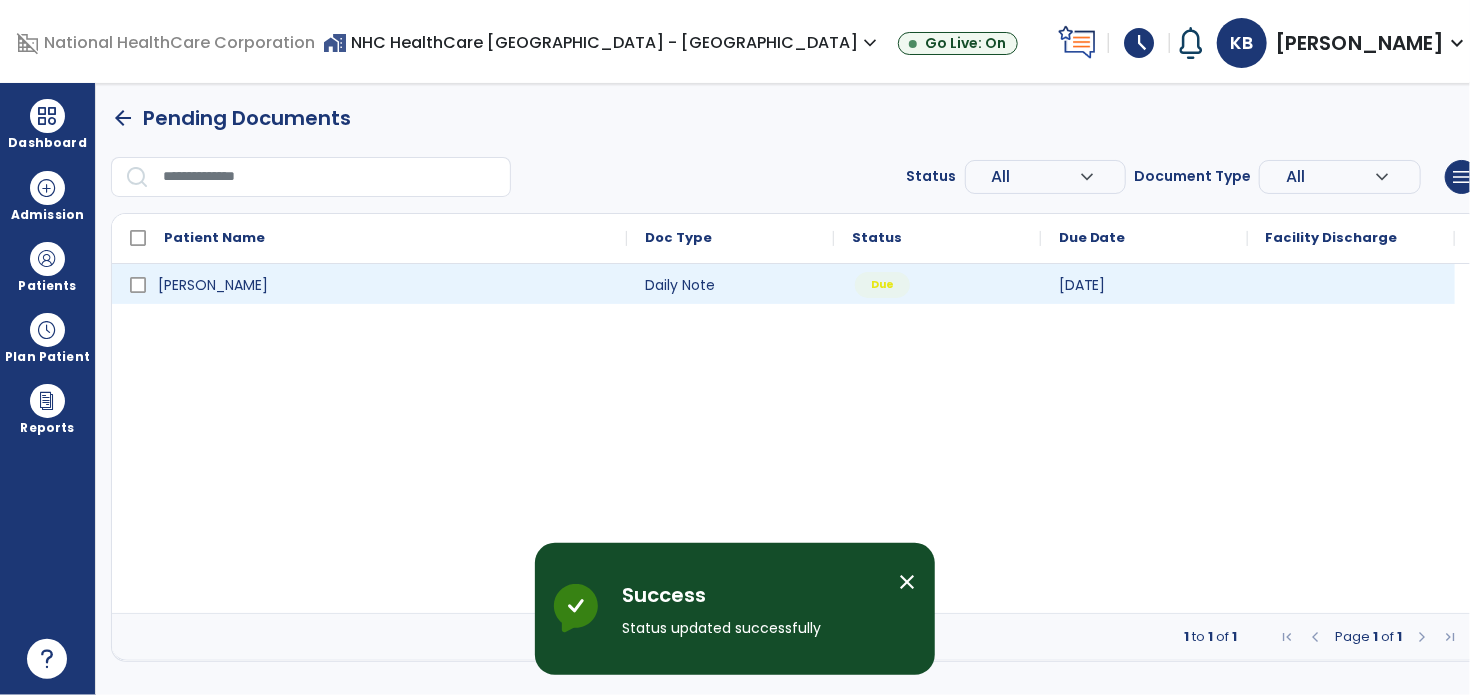 click on "Due" at bounding box center (882, 285) 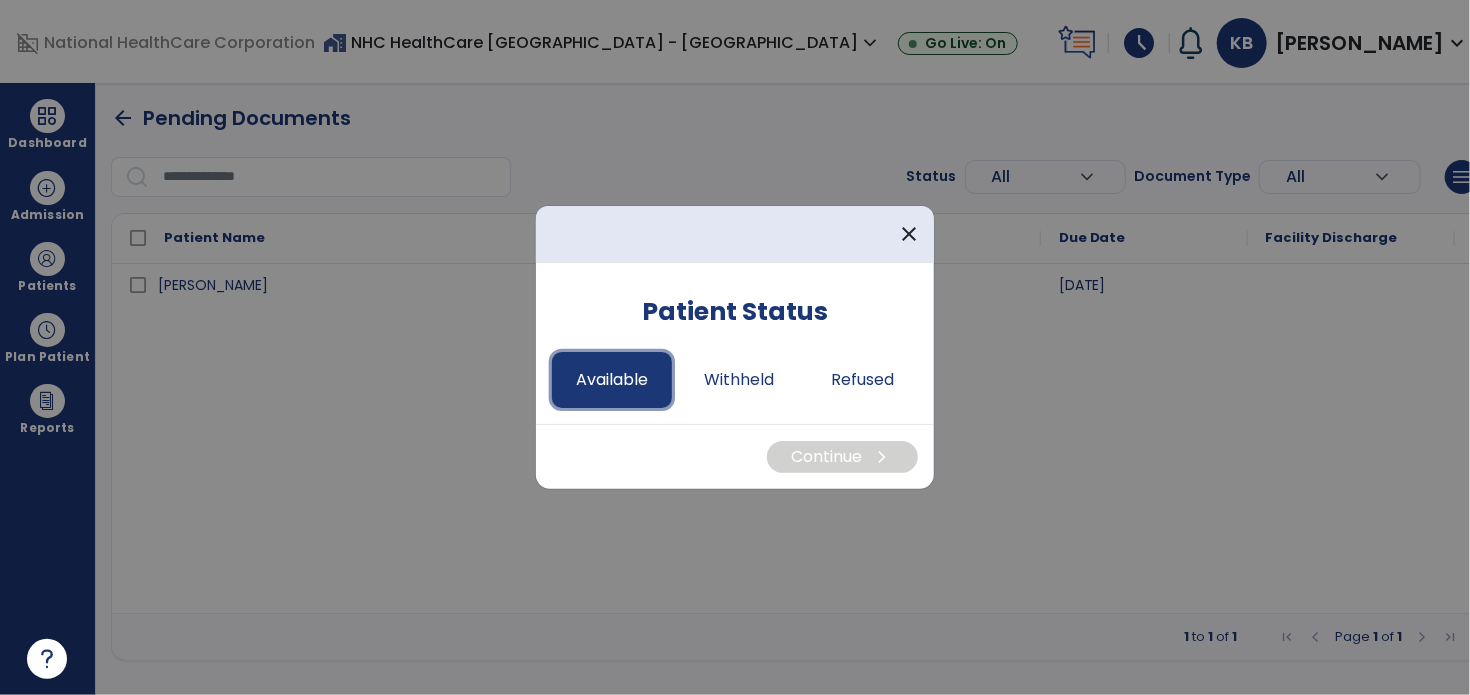 click on "Available" at bounding box center (612, 380) 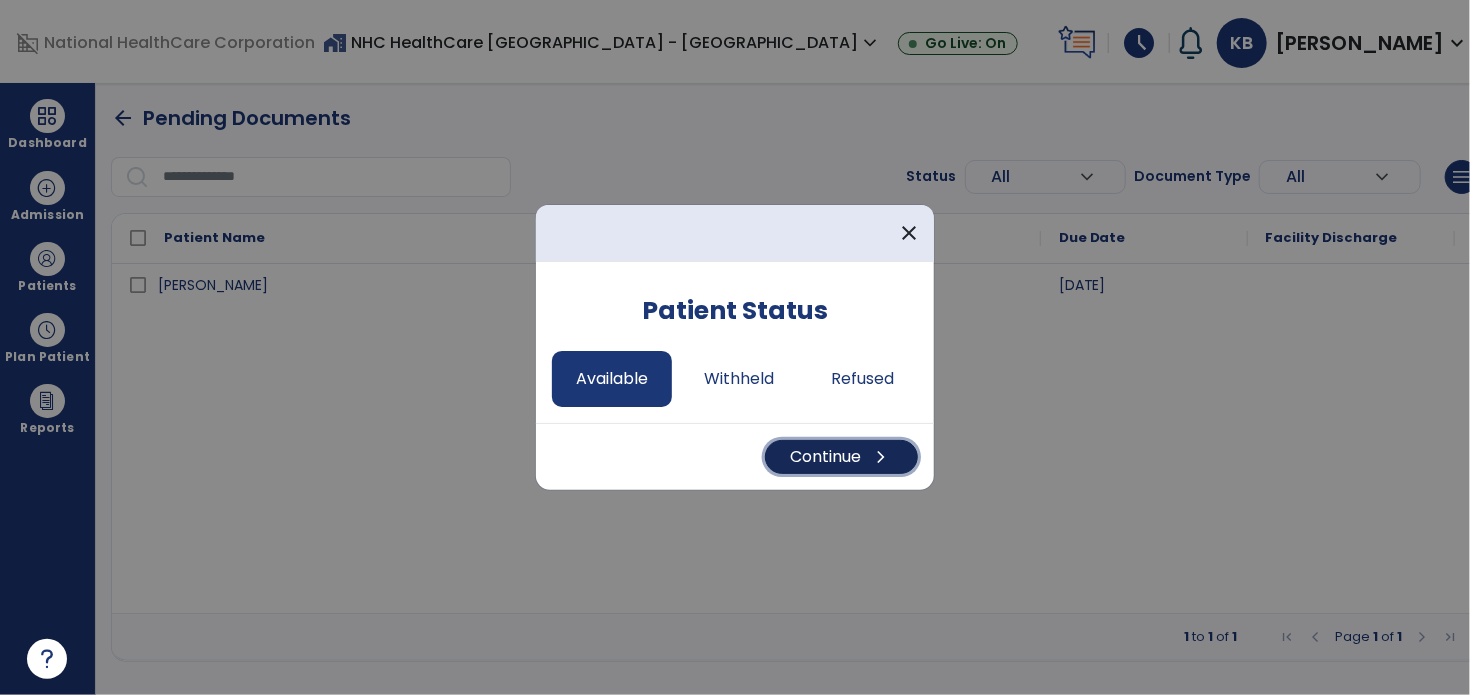 click on "Continue   chevron_right" at bounding box center [841, 457] 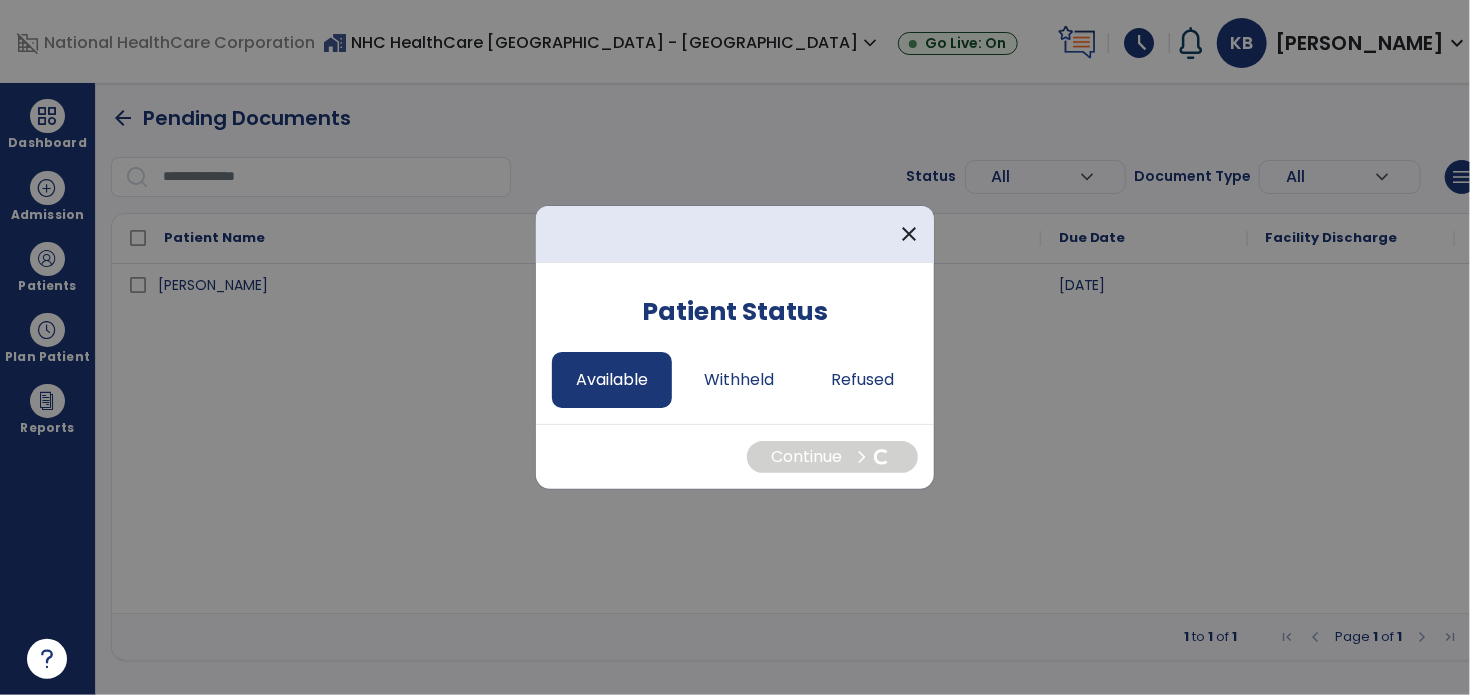select on "*" 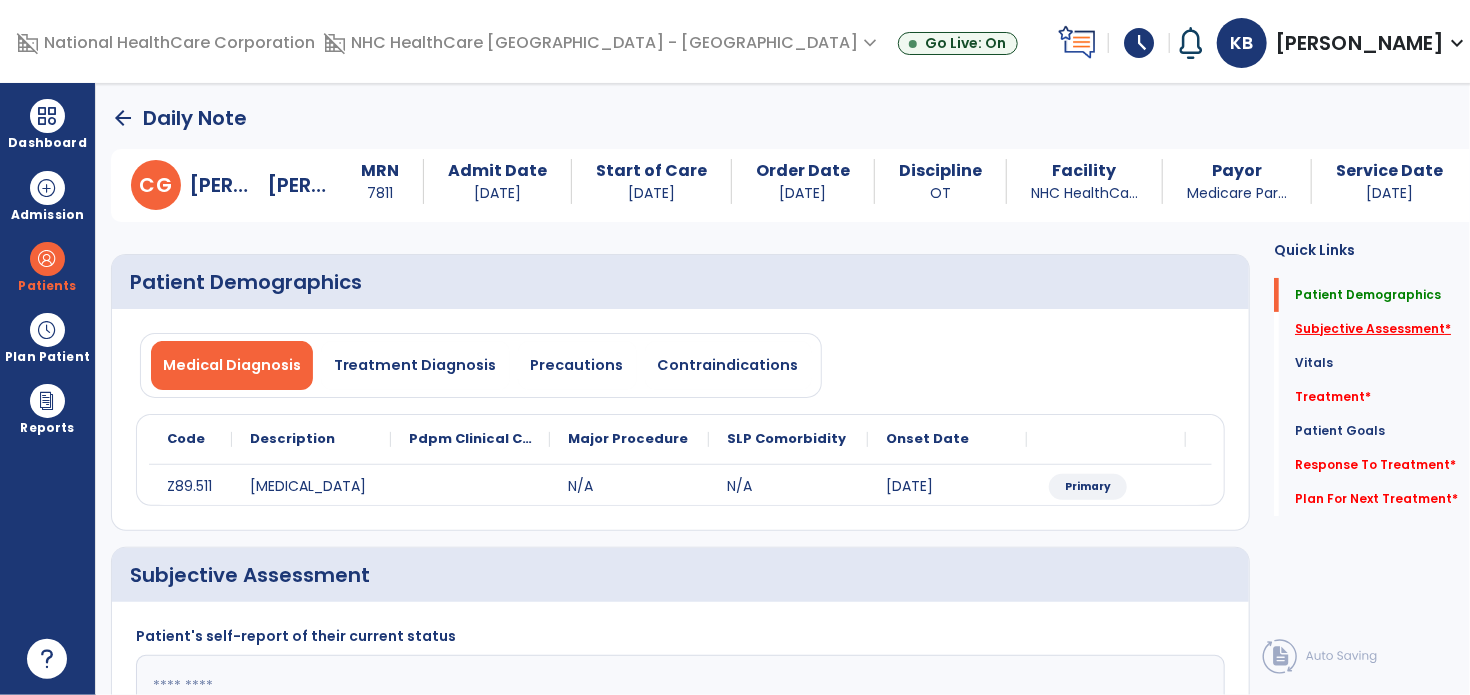 click on "Subjective Assessment   *" 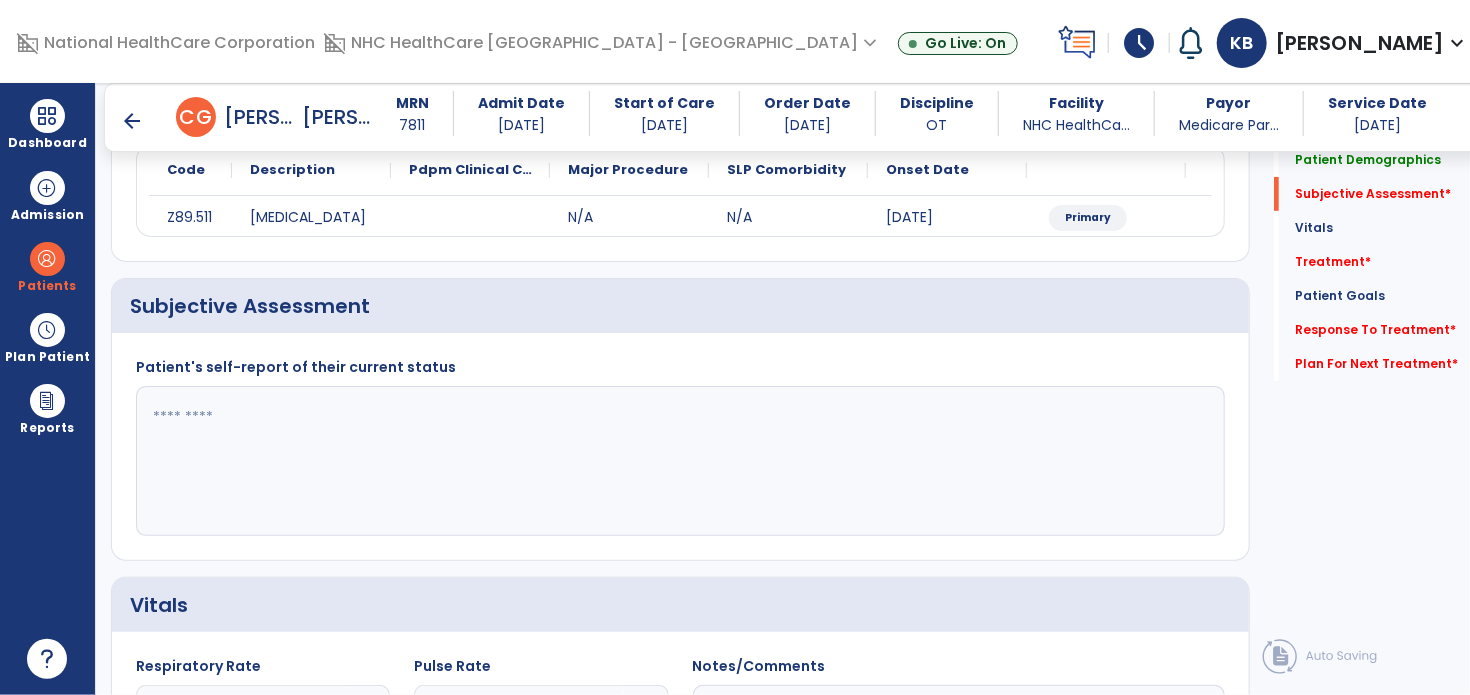 scroll, scrollTop: 298, scrollLeft: 0, axis: vertical 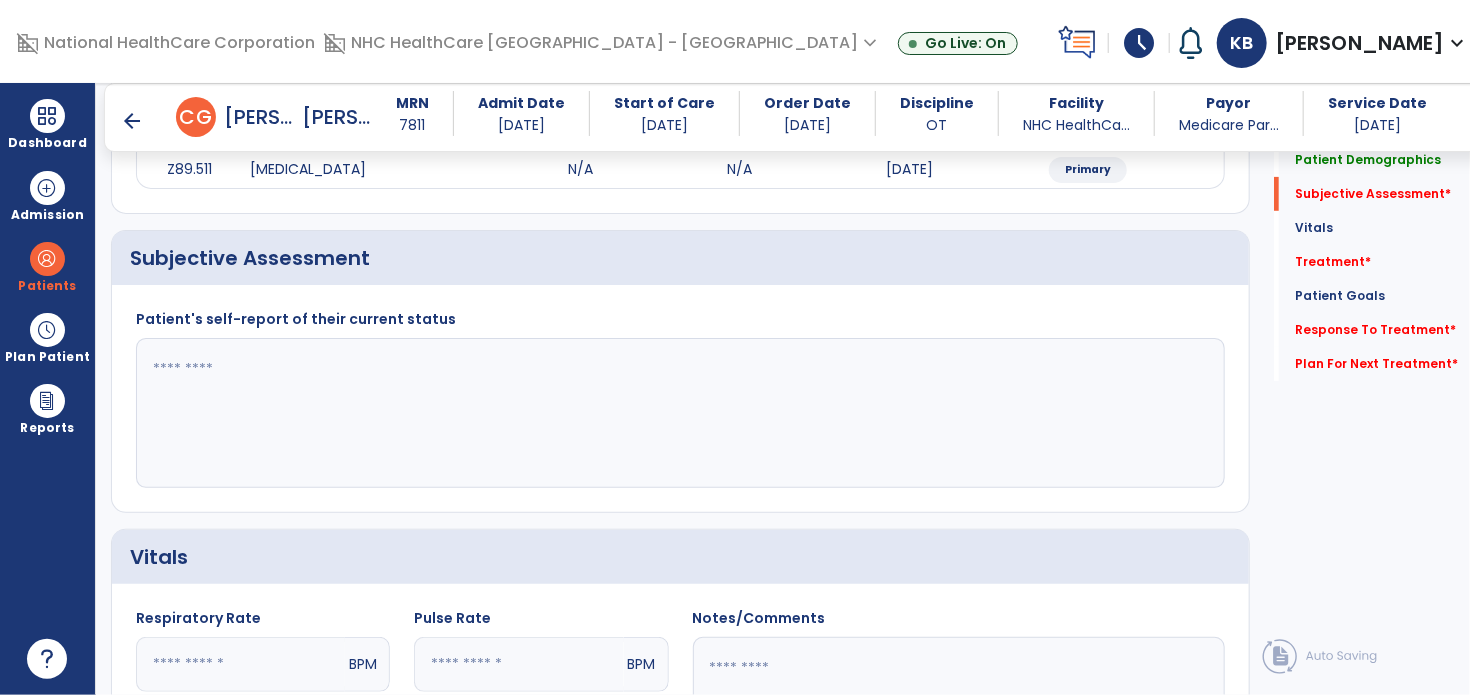 click 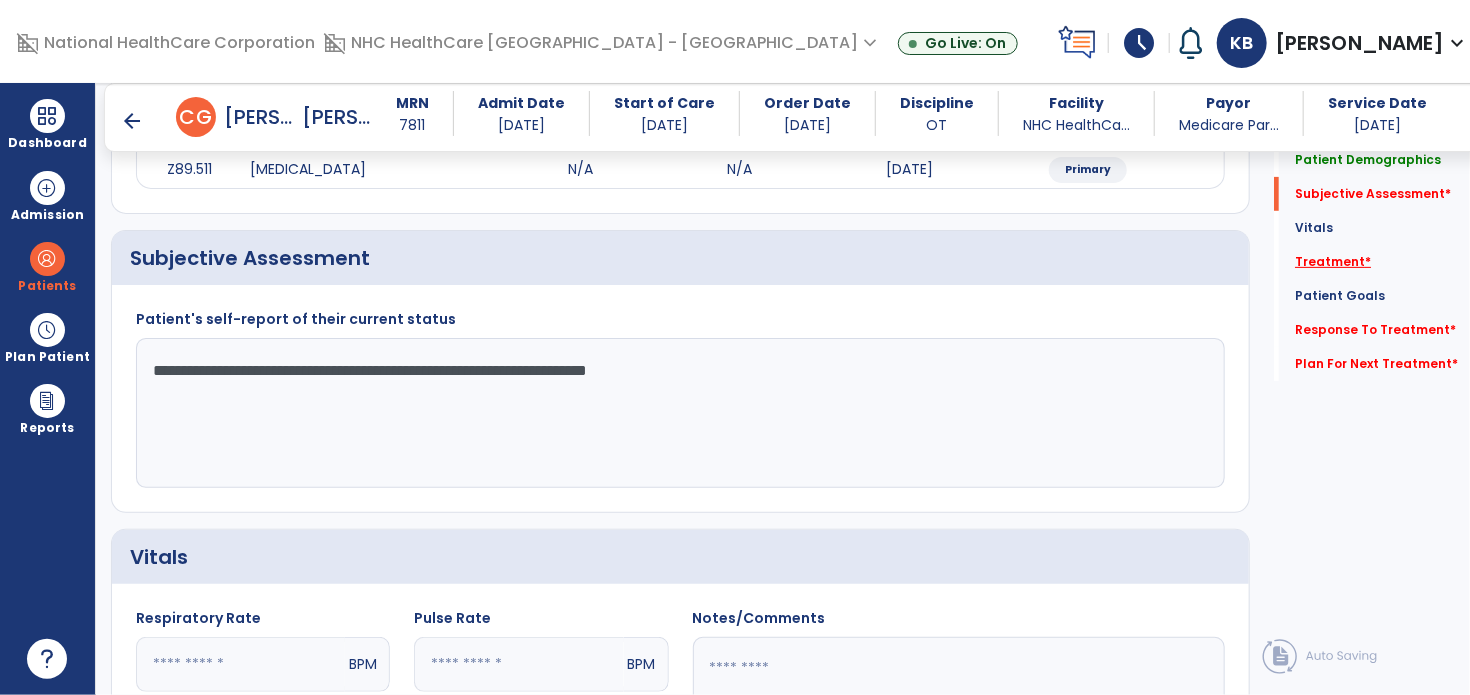 type on "**********" 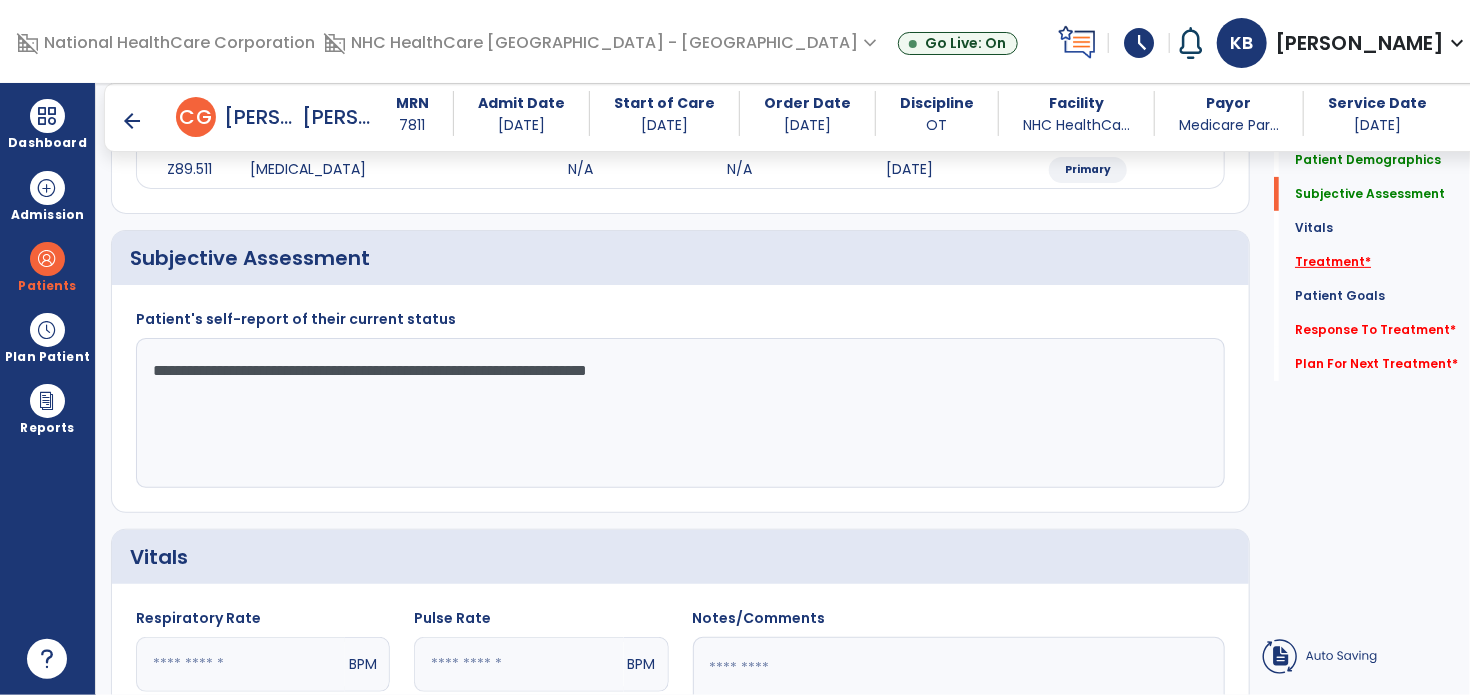 click on "Treatment   *" 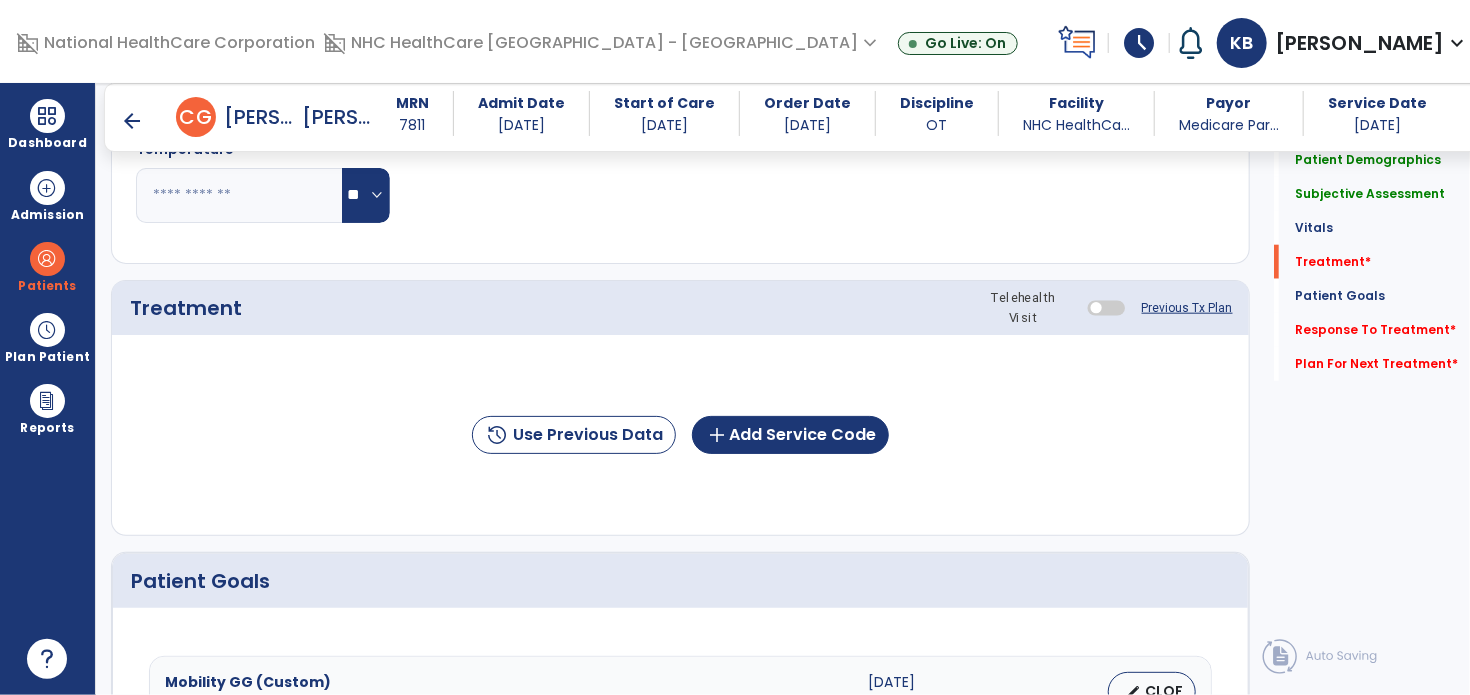 scroll, scrollTop: 987, scrollLeft: 0, axis: vertical 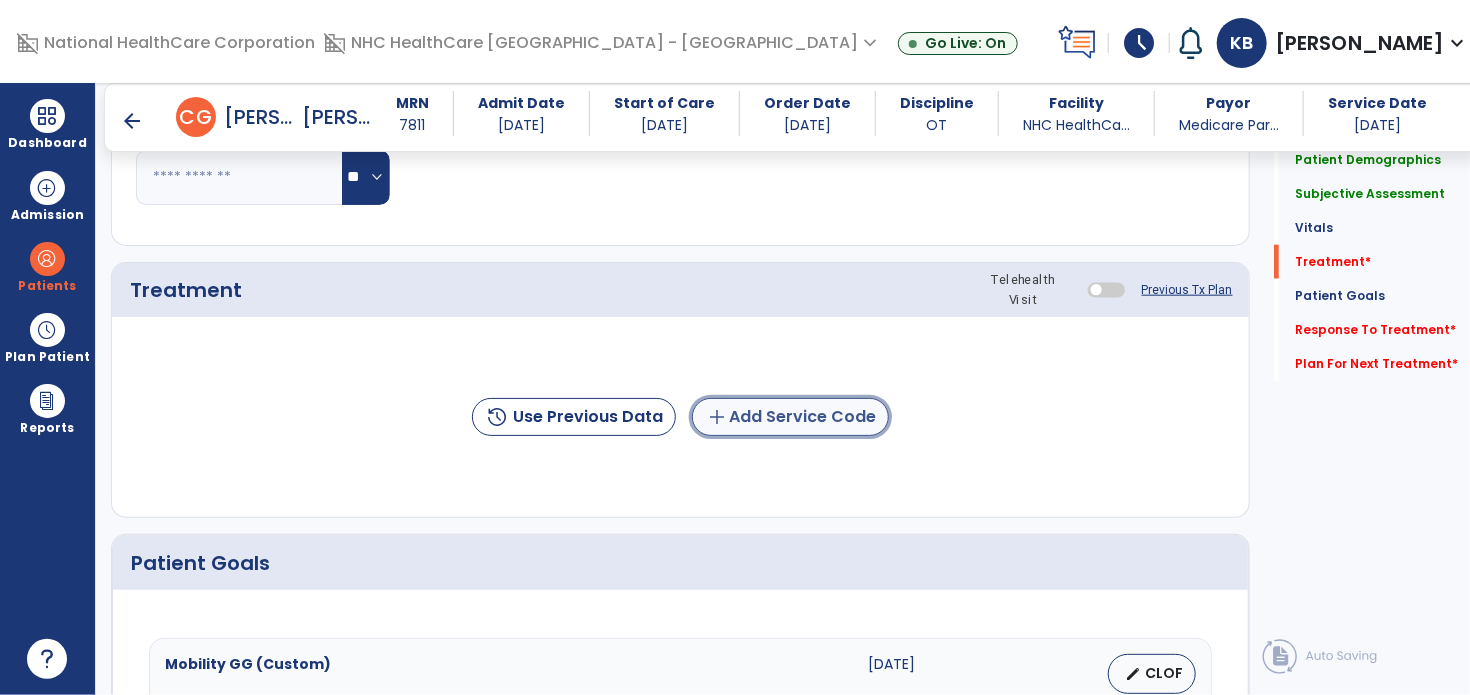 click on "add  Add Service Code" 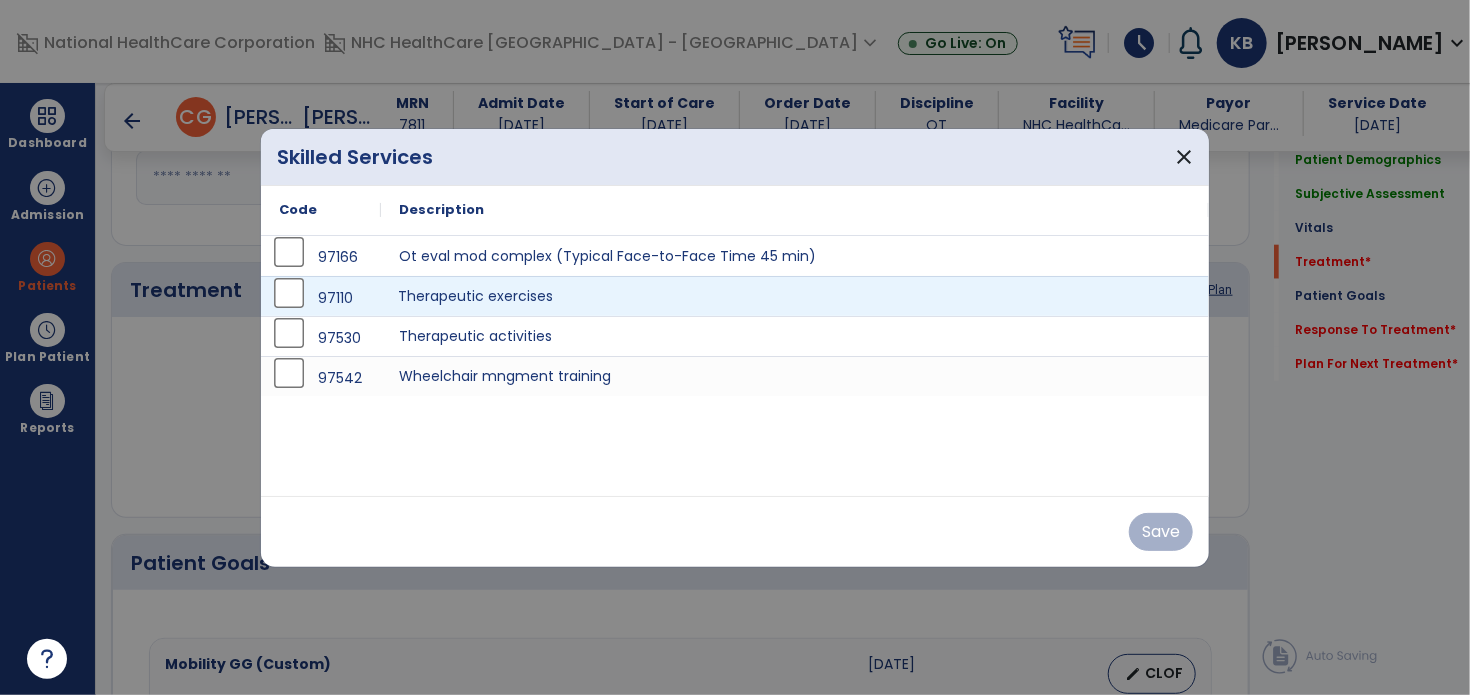 click on "Therapeutic exercises" at bounding box center (795, 296) 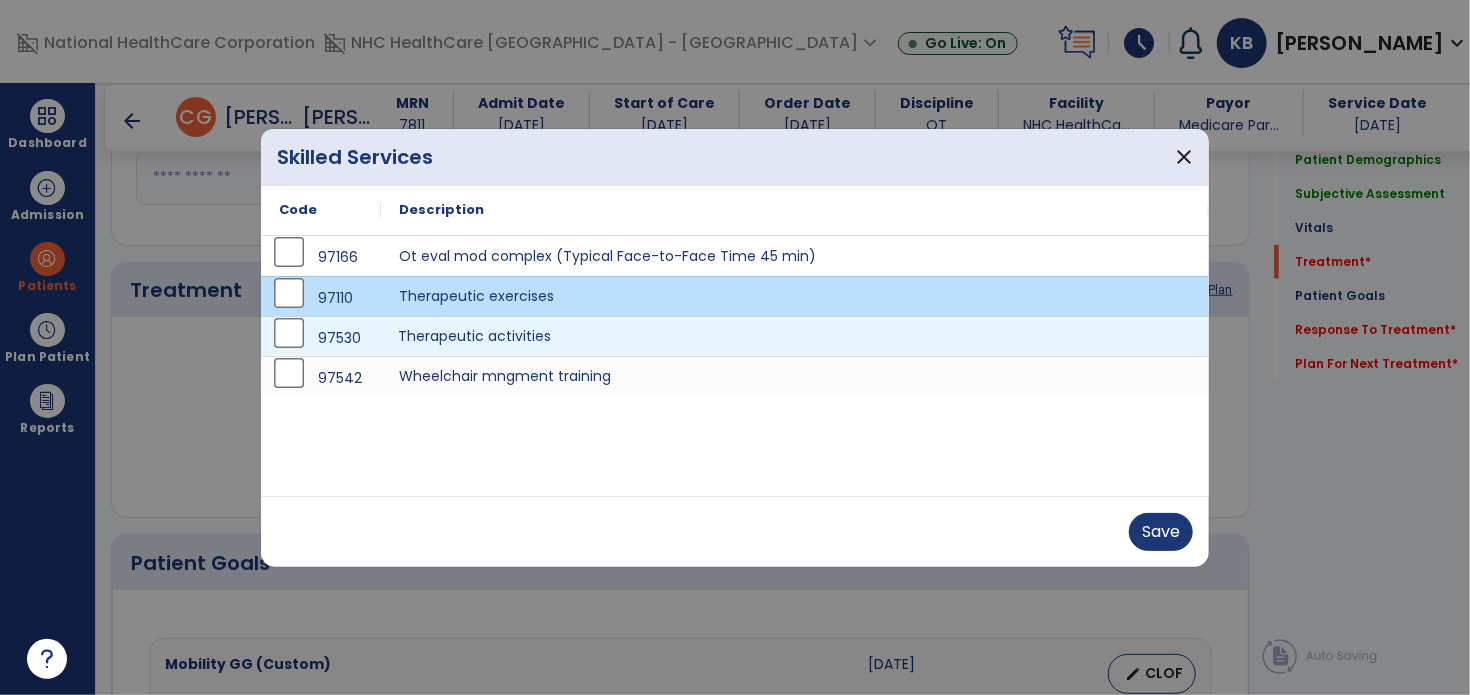 click on "Therapeutic activities" at bounding box center (795, 336) 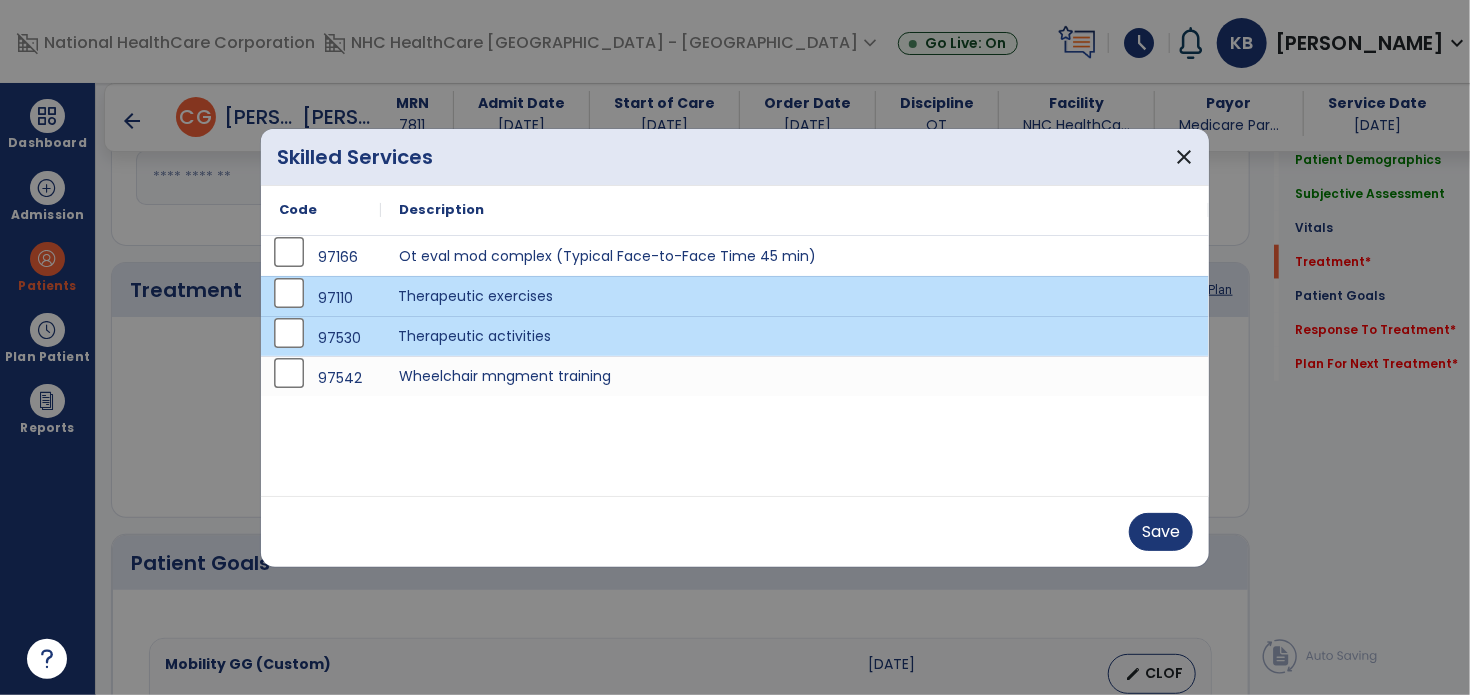 click on "Therapeutic exercises" at bounding box center [795, 296] 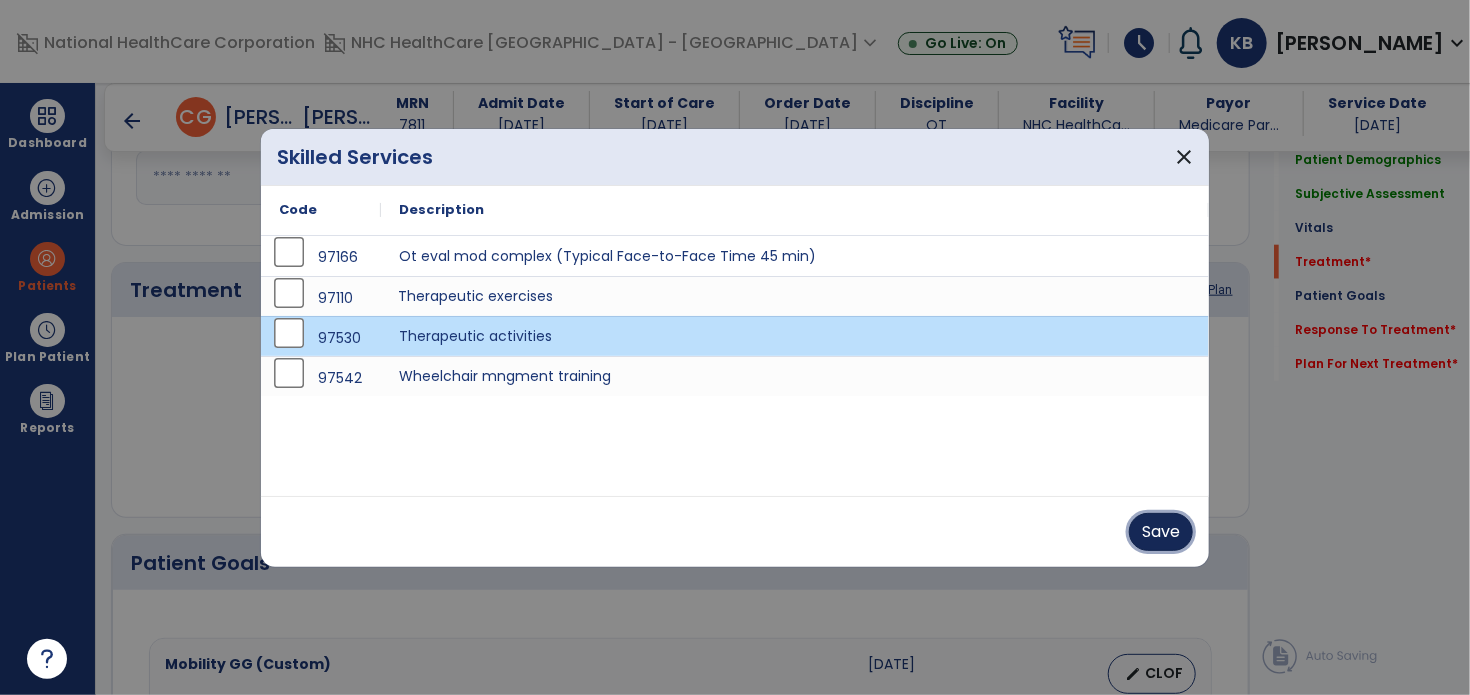 click on "Save" at bounding box center (1161, 532) 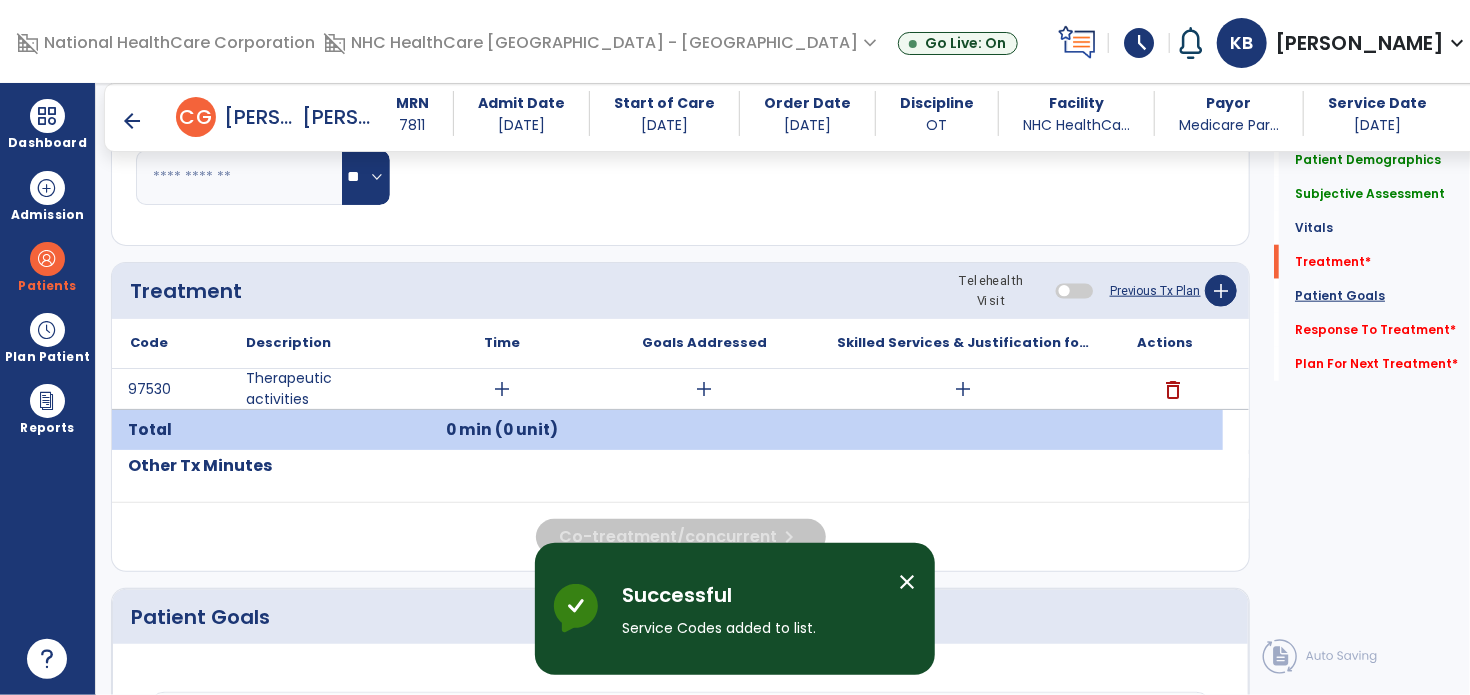 click on "Patient Goals" 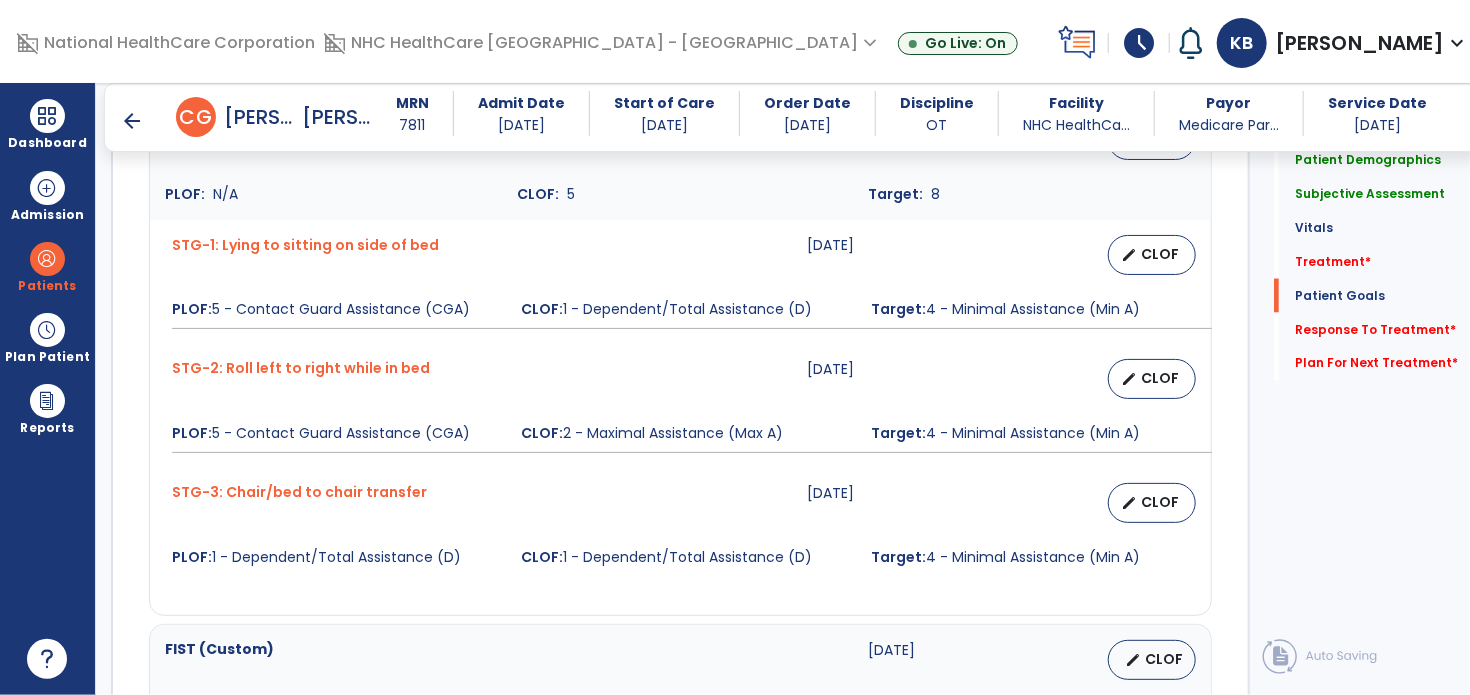 scroll, scrollTop: 1546, scrollLeft: 0, axis: vertical 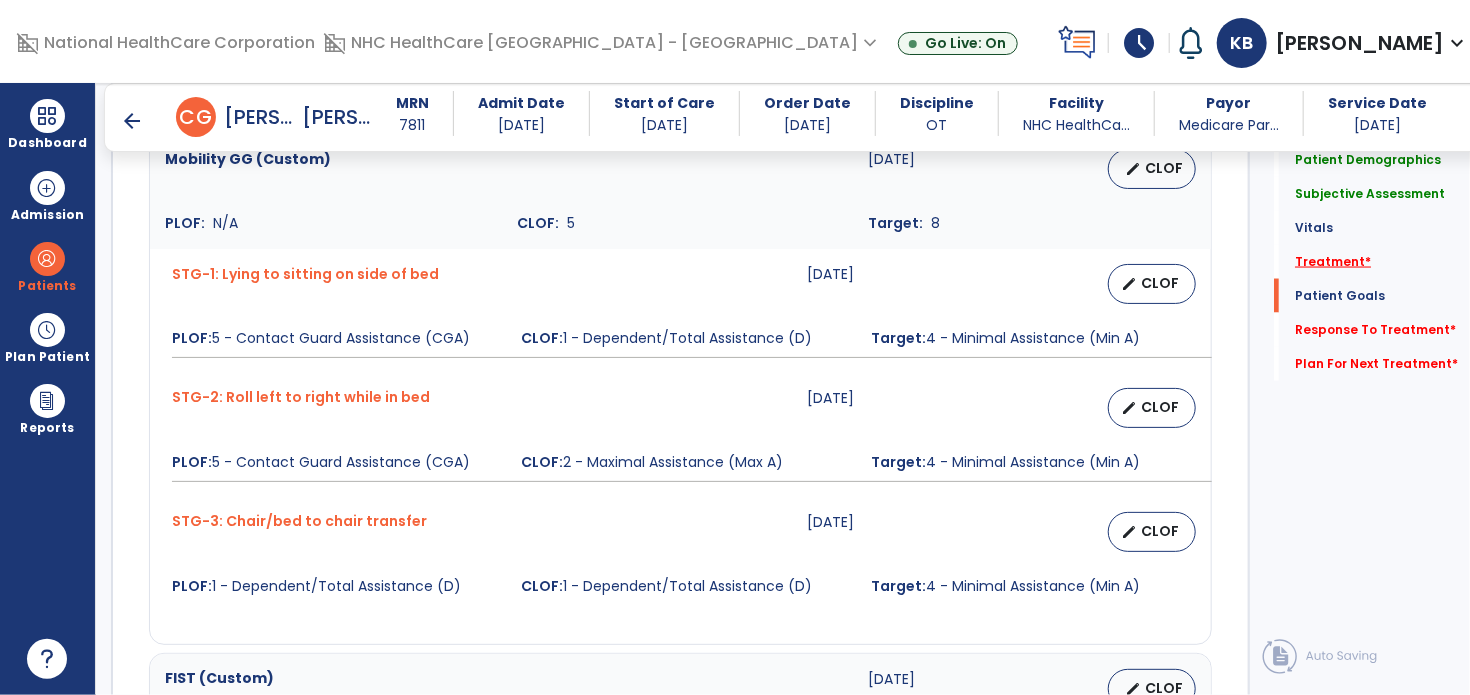 click on "Treatment   *" 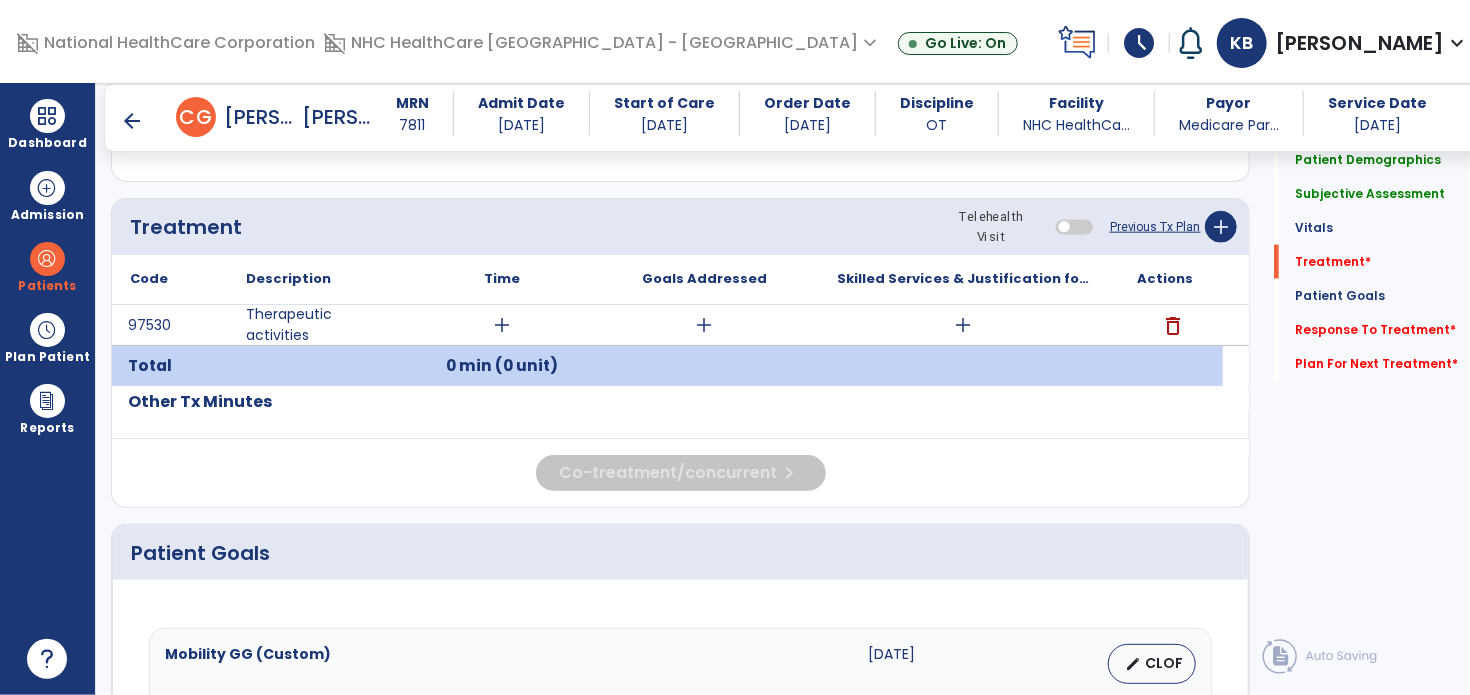 scroll, scrollTop: 1013, scrollLeft: 0, axis: vertical 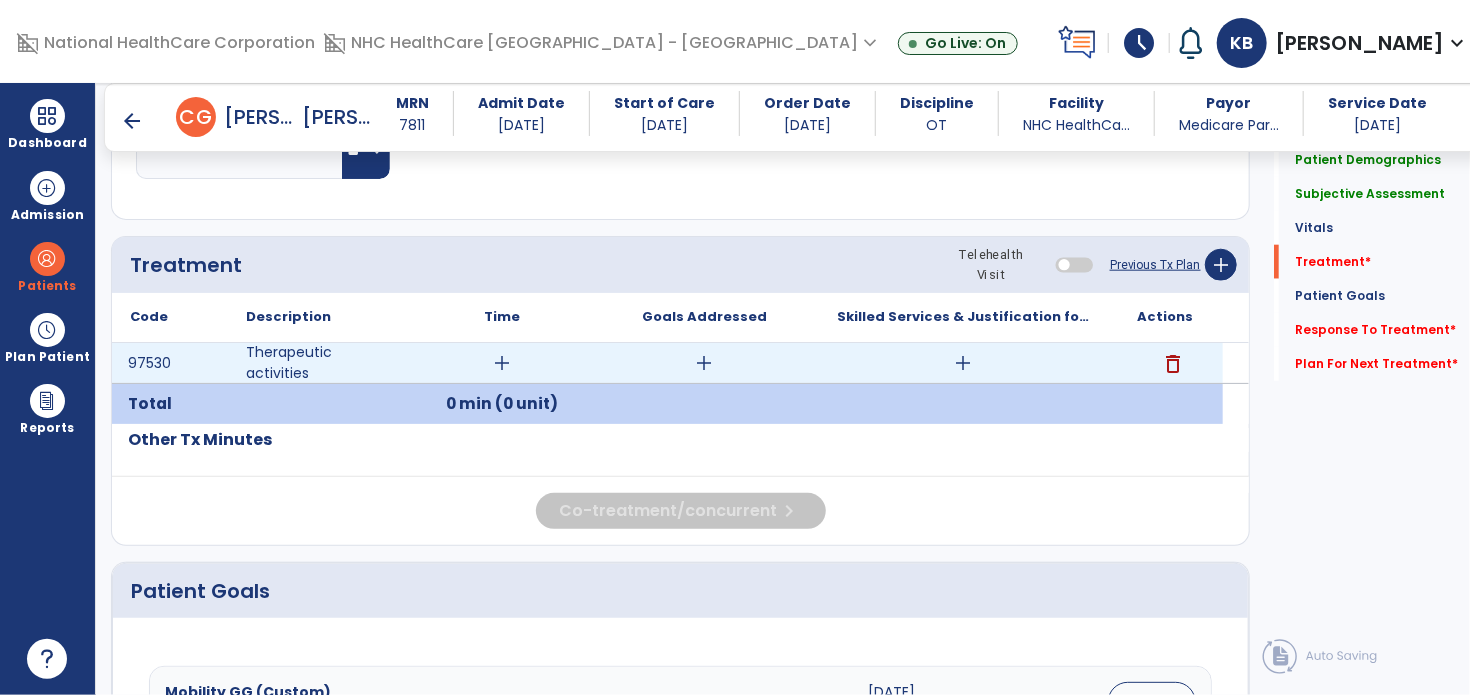 click on "add" at bounding box center (502, 363) 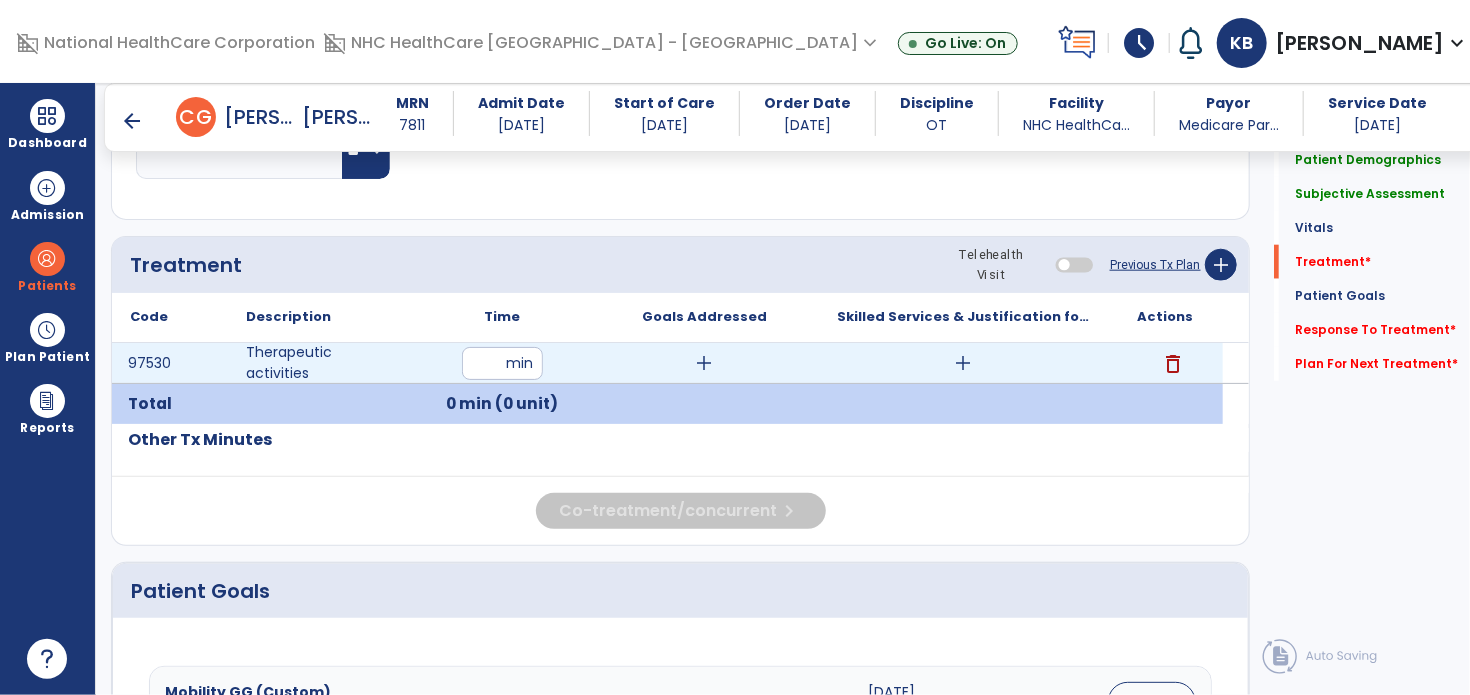 type on "**" 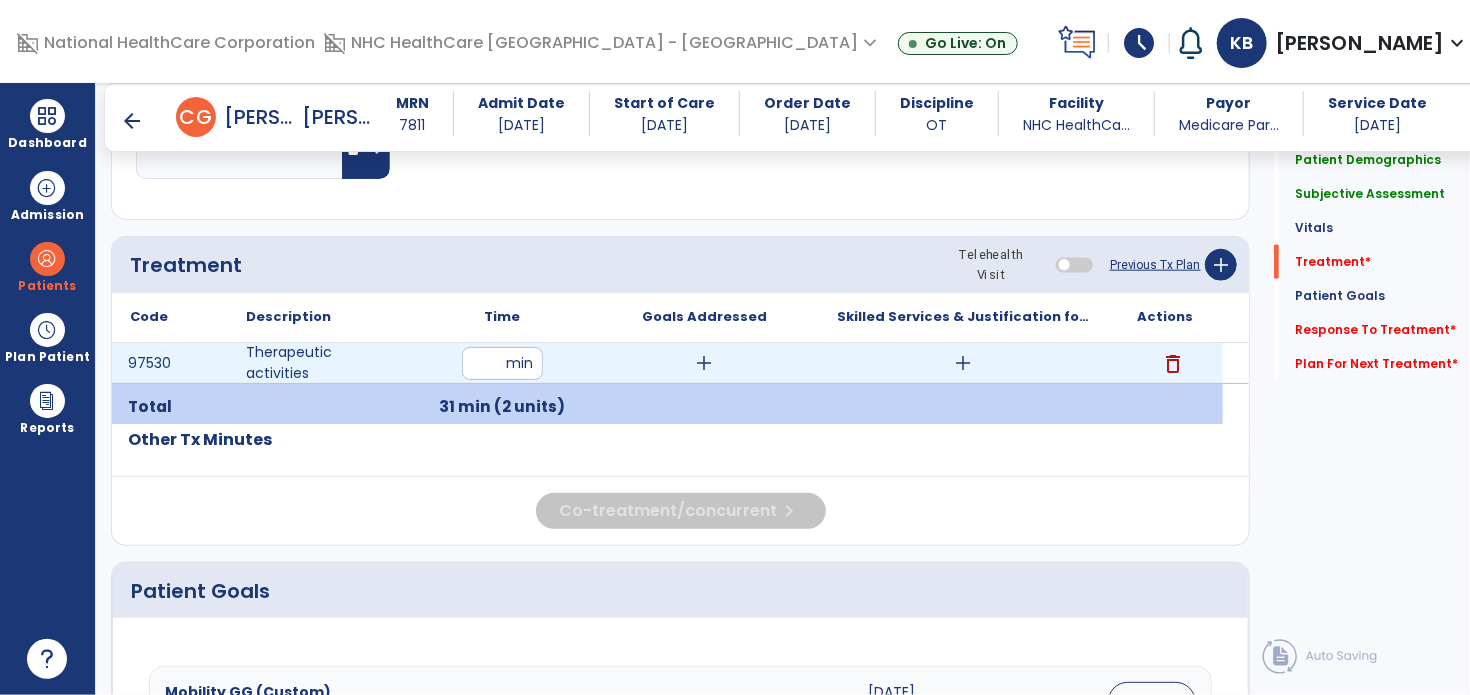 click on "add" at bounding box center (704, 363) 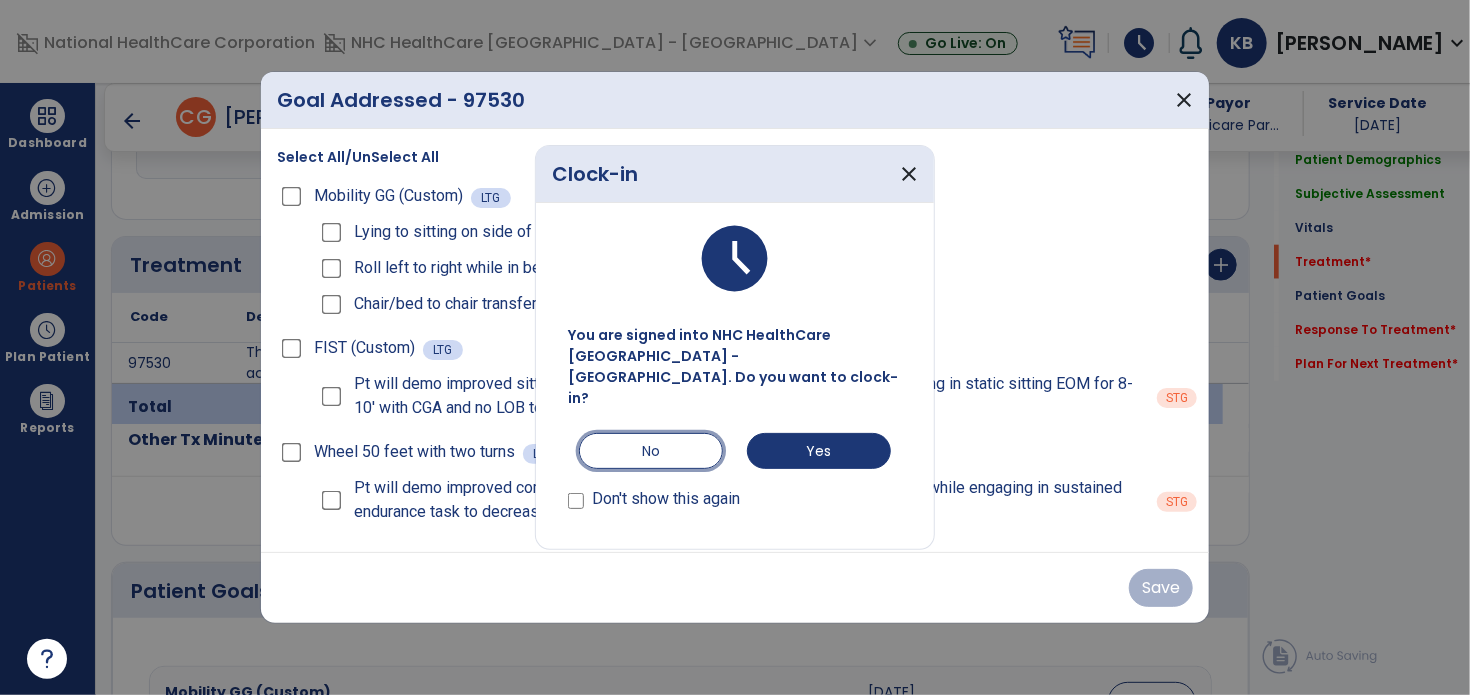 drag, startPoint x: 614, startPoint y: 423, endPoint x: 624, endPoint y: 424, distance: 10.049875 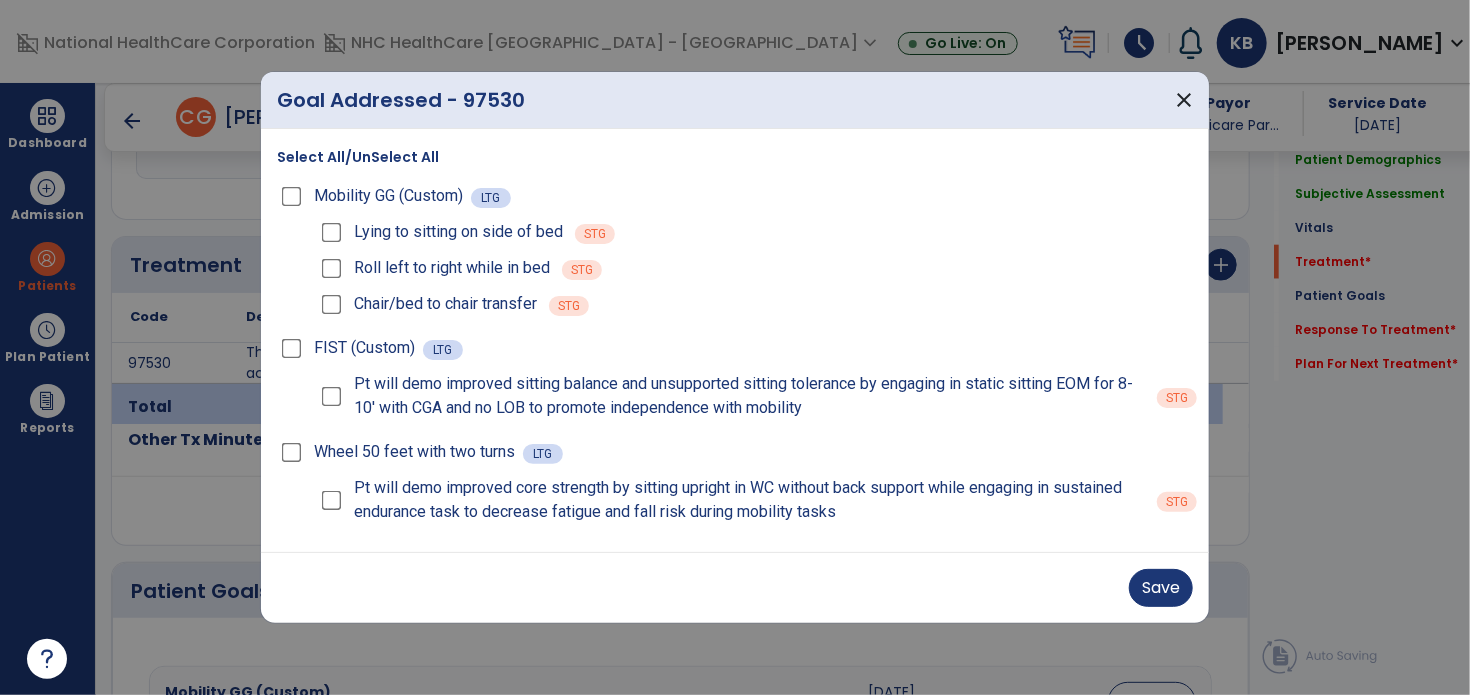 click on "Lying to sitting on side of bed" at bounding box center [440, 232] 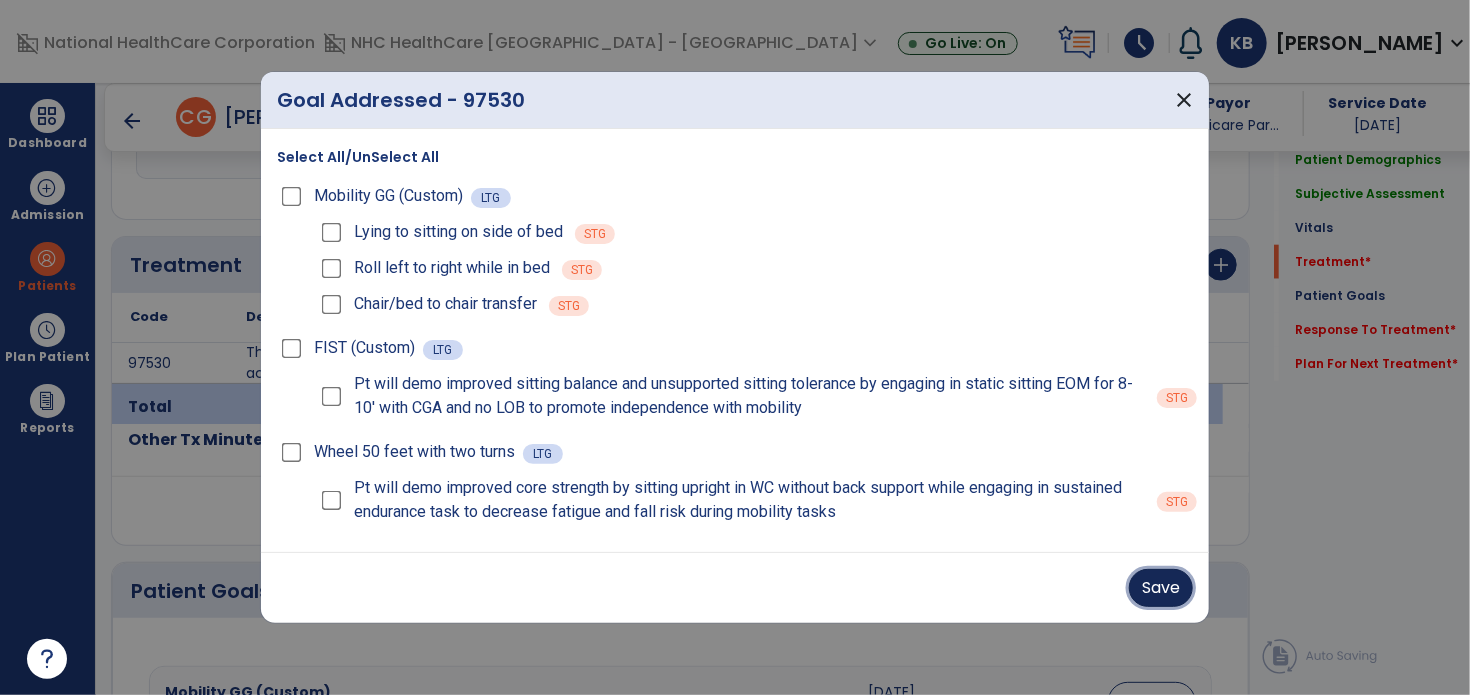click on "Save" at bounding box center (1161, 588) 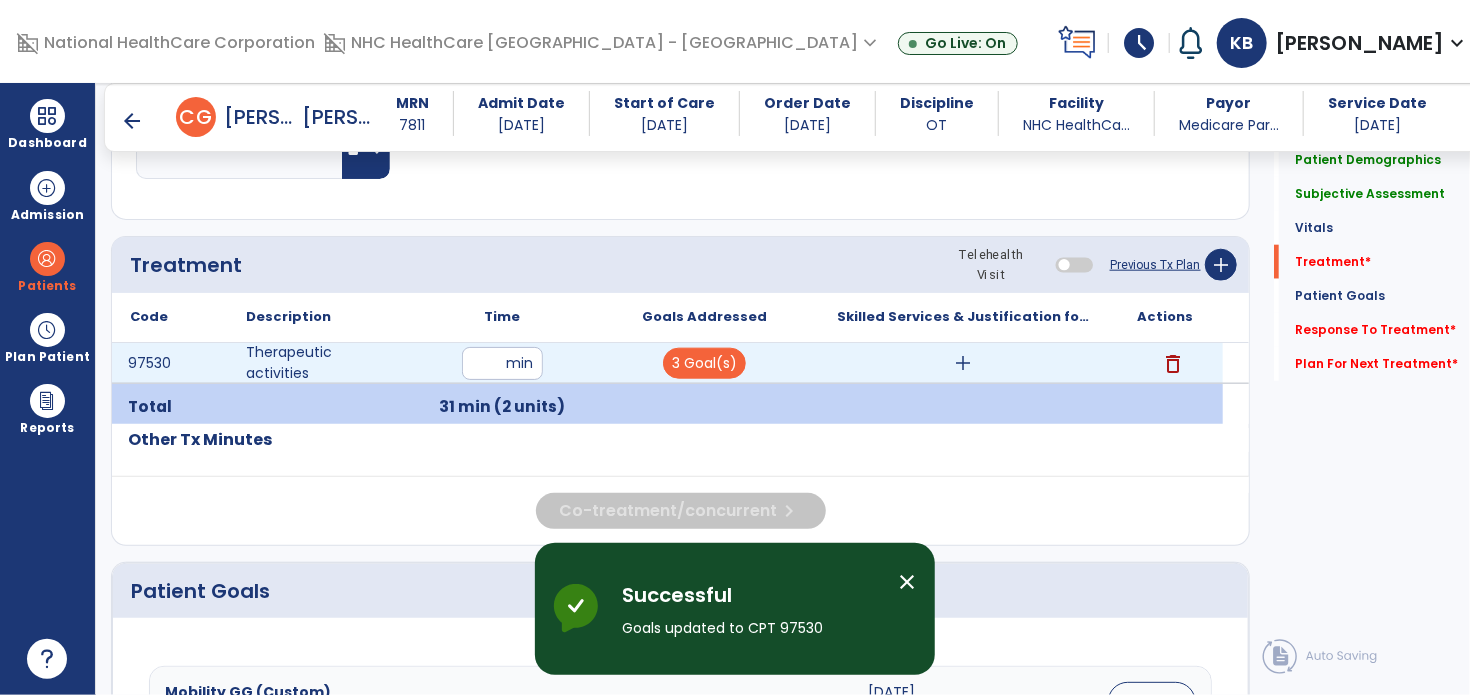 click on "add" at bounding box center [964, 363] 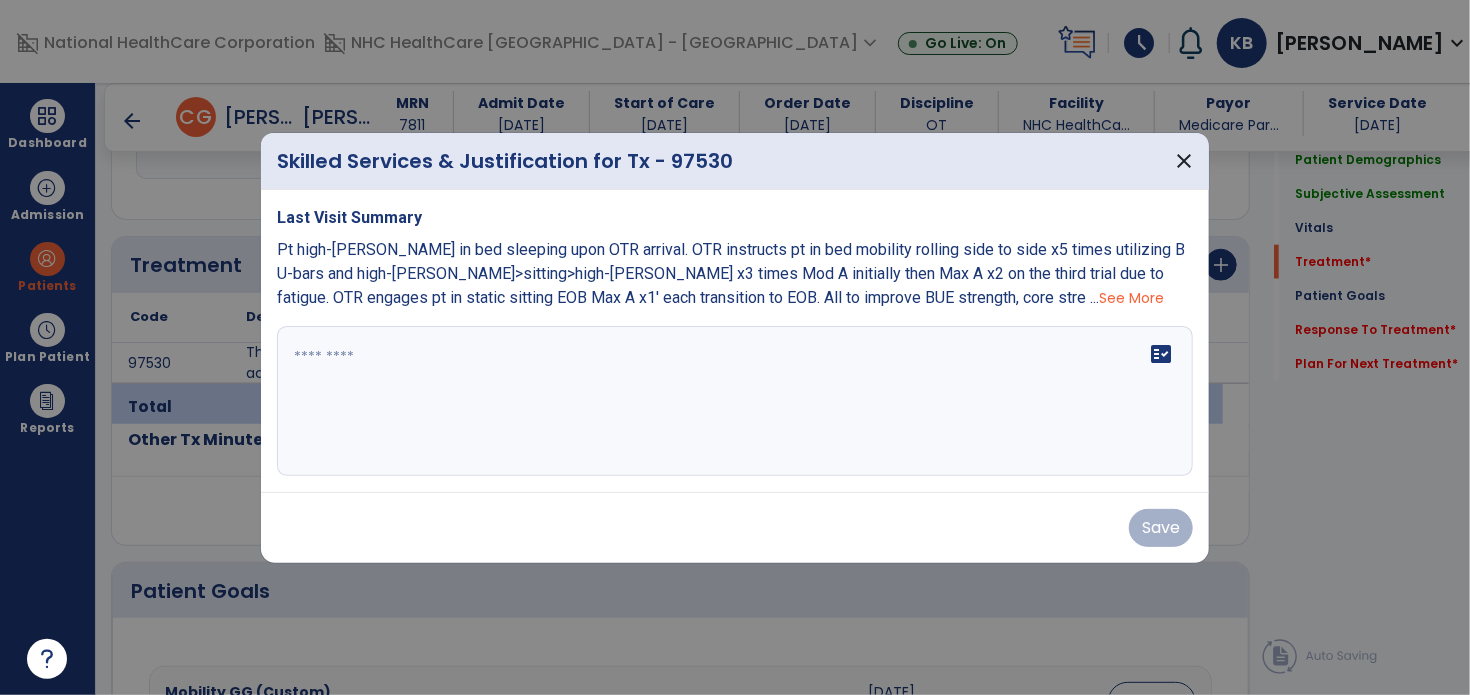 click on "See More" at bounding box center (1131, 298) 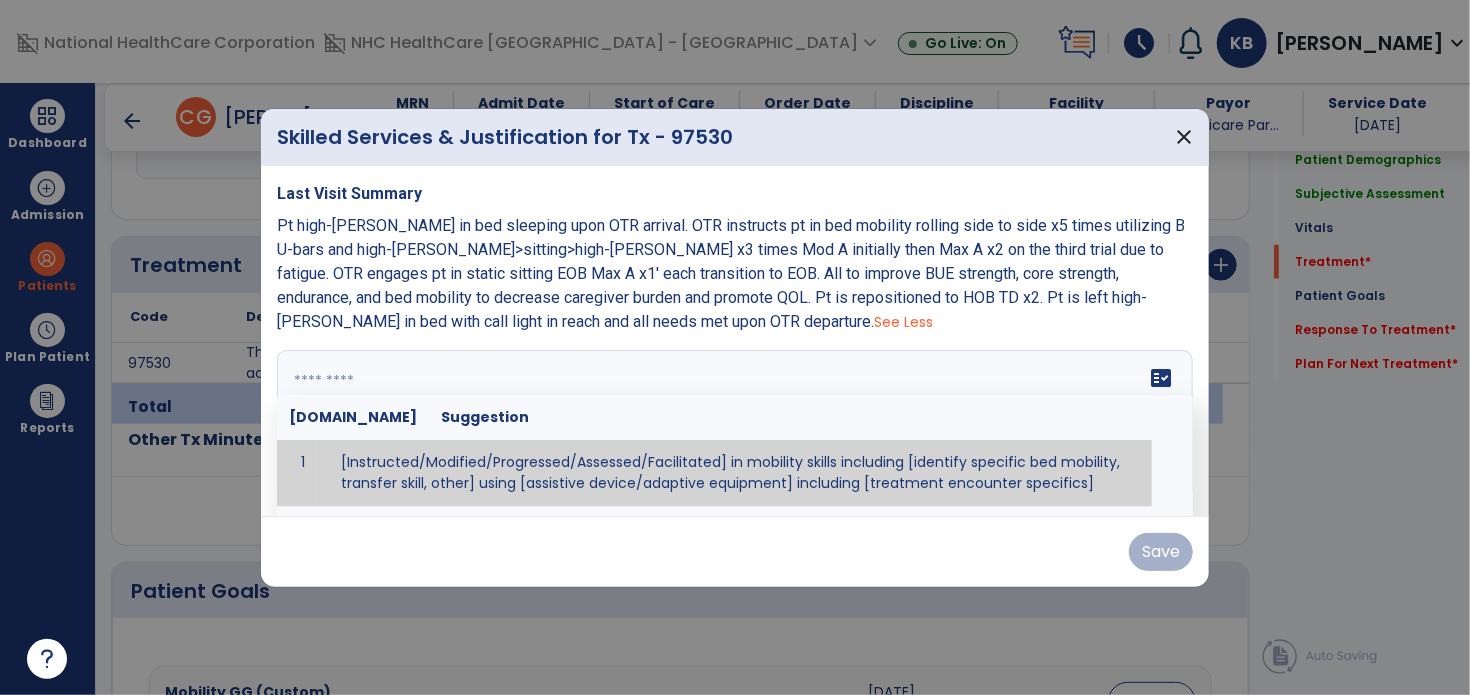 click on "fact_check  [DOMAIN_NAME] Suggestion 1 [Instructed/Modified/Progressed/Assessed/Facilitated] in mobility skills including [identify specific bed mobility, transfer skill, other] using [assistive device/adaptive equipment] including [treatment encounter specifics]" at bounding box center (735, 425) 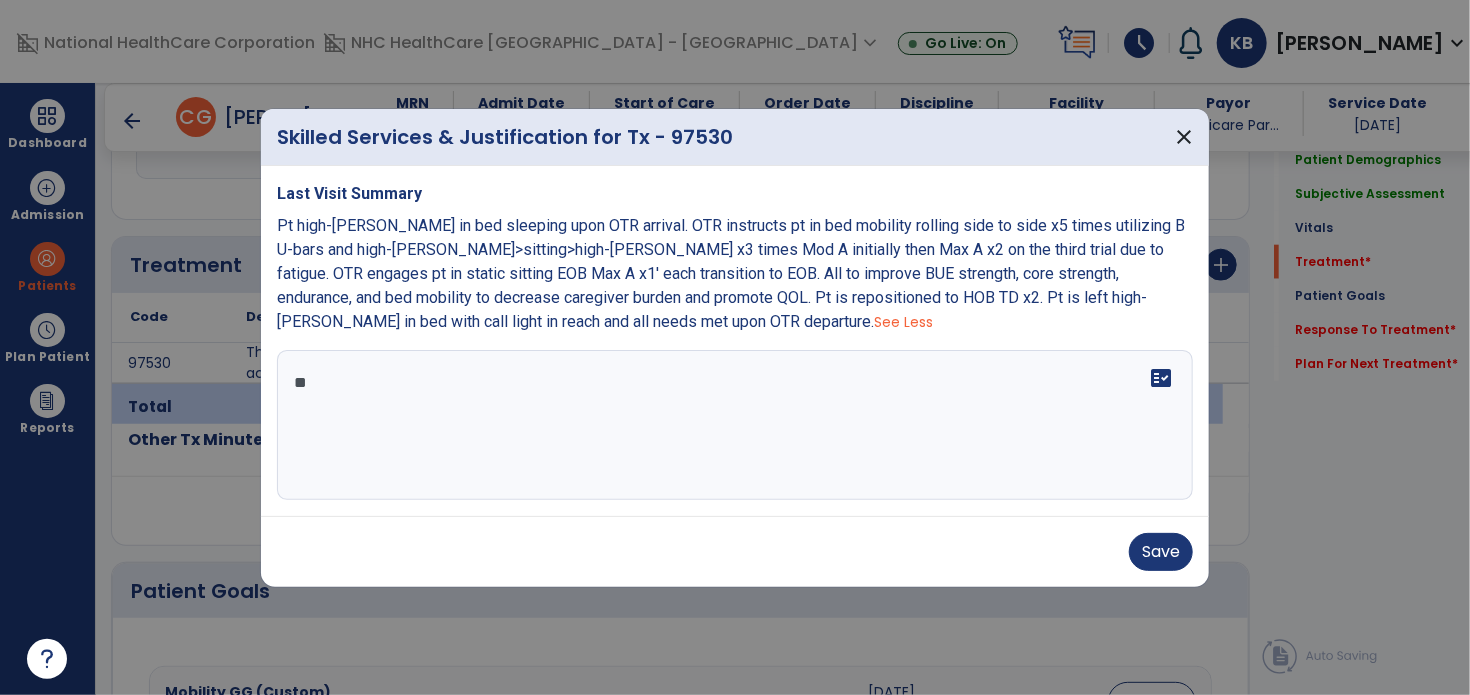 type on "*" 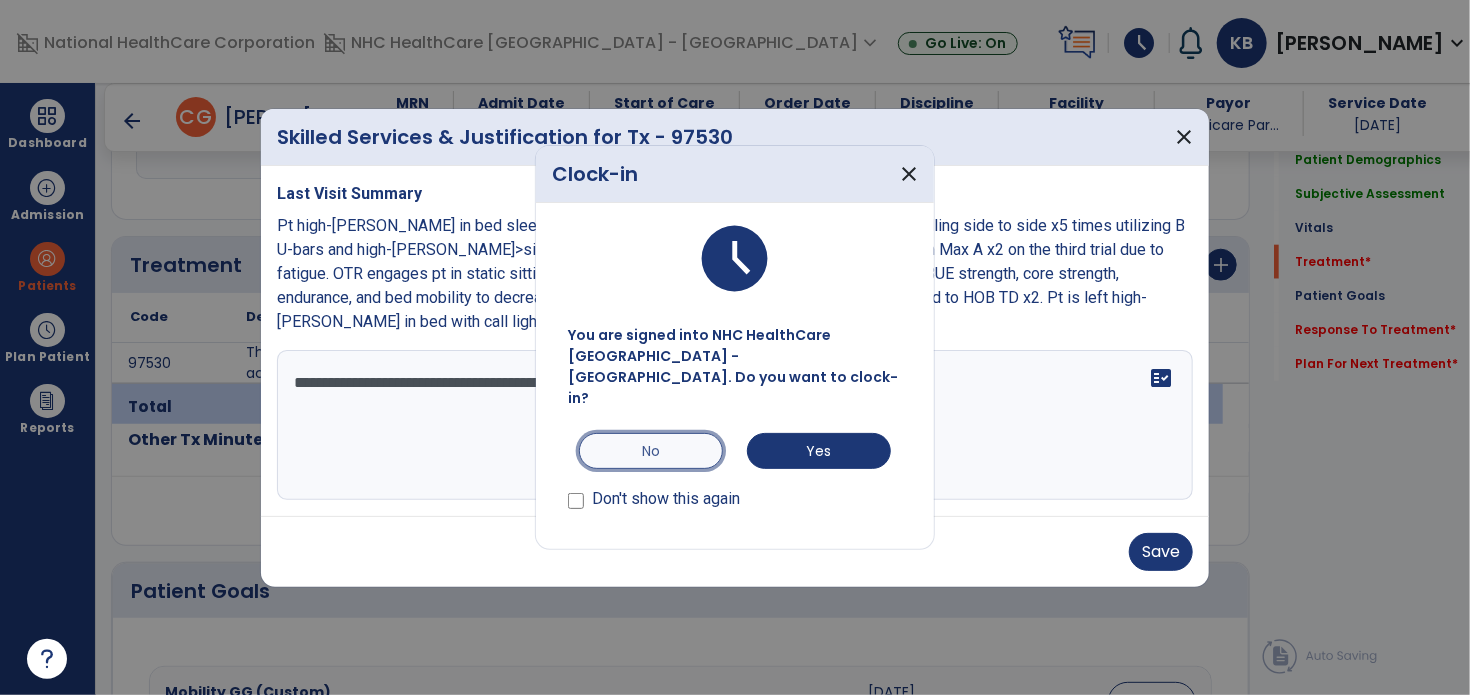 click on "No" at bounding box center (651, 451) 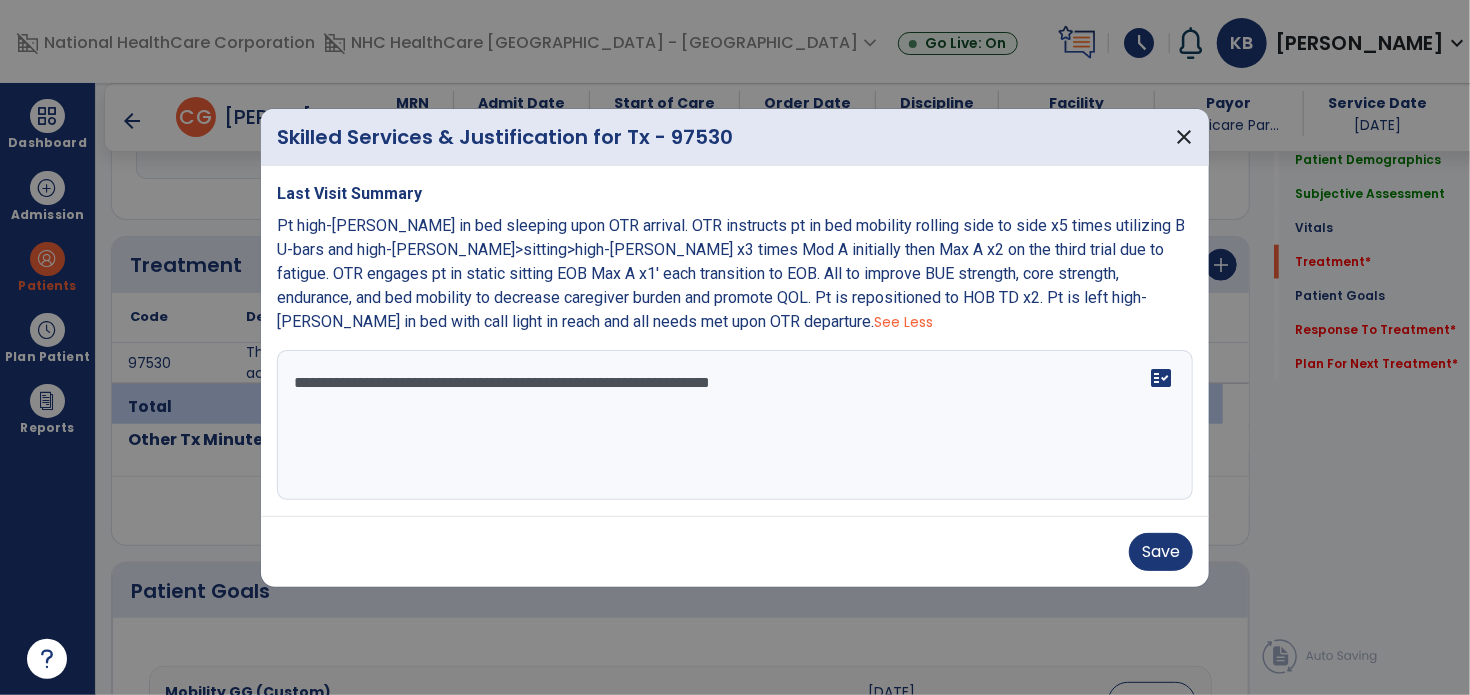 click on "**********" at bounding box center [735, 425] 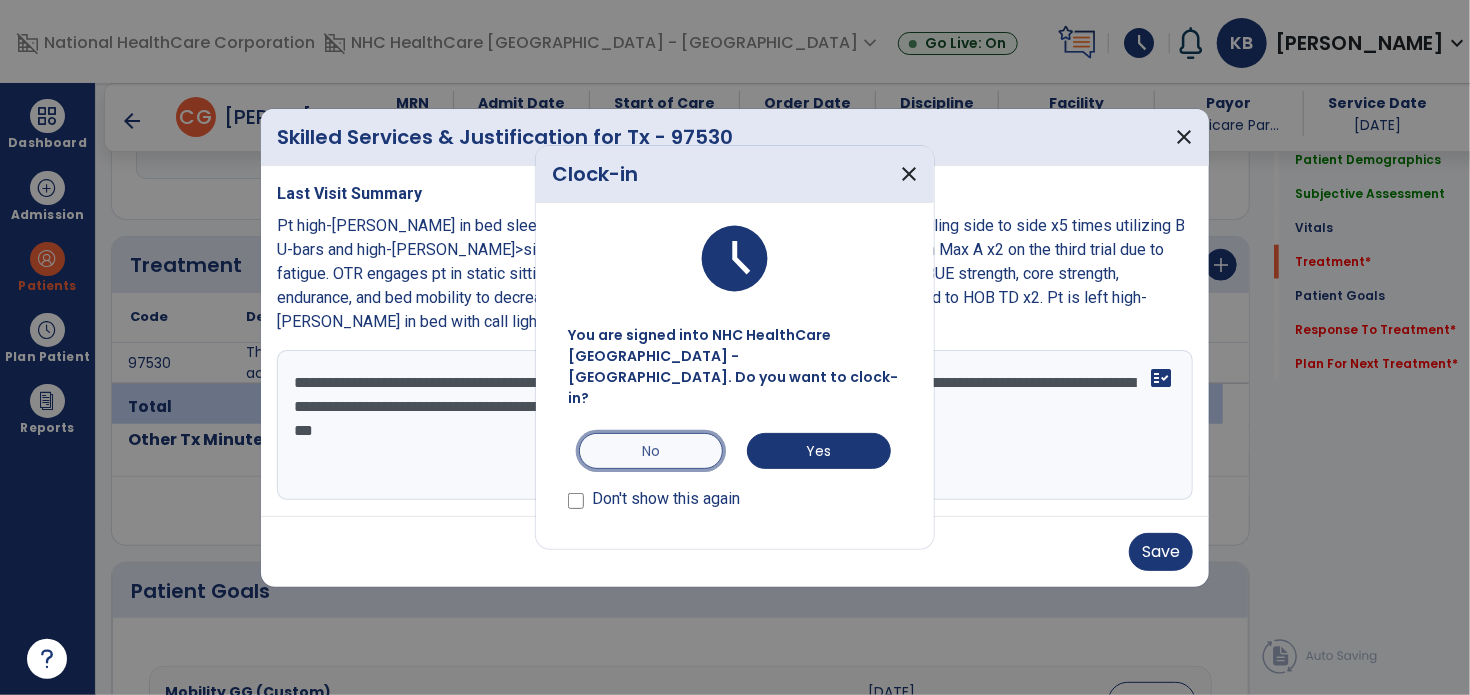 click on "No" at bounding box center [651, 451] 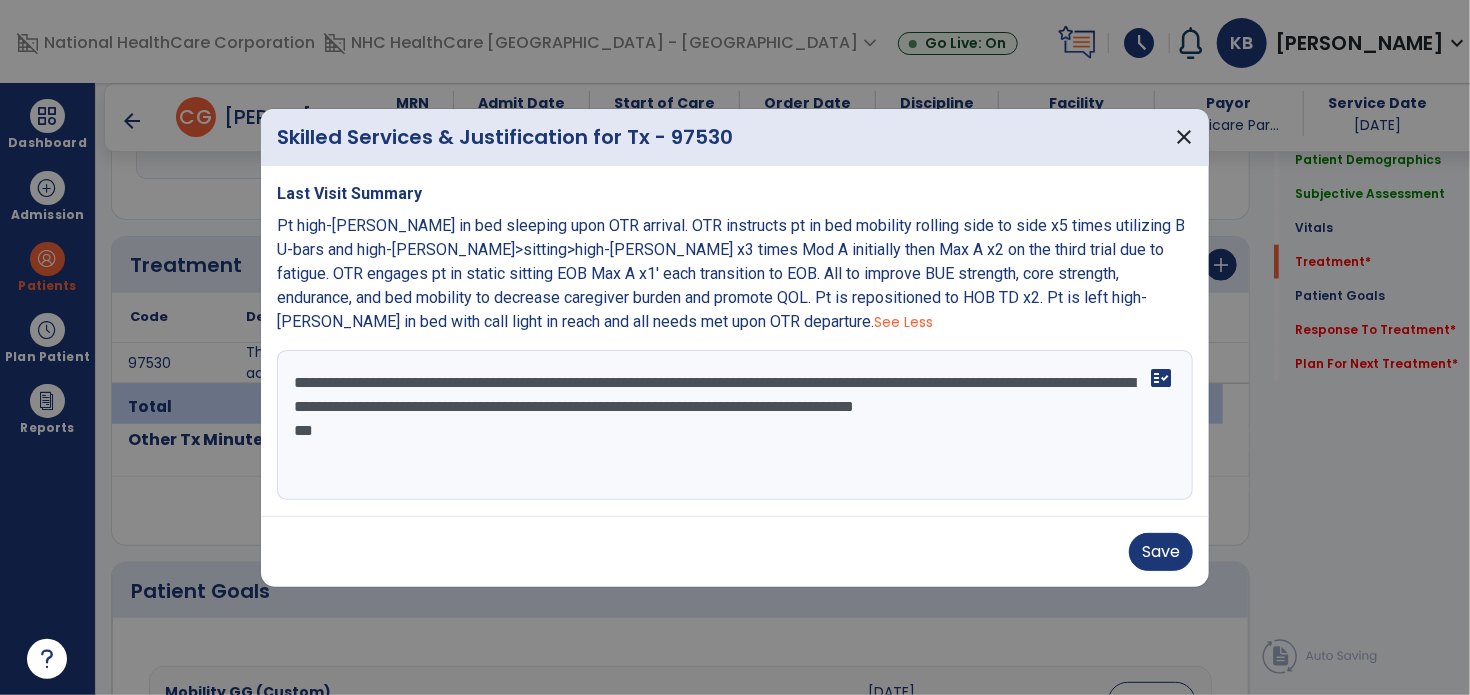 click on "**********" at bounding box center (735, 425) 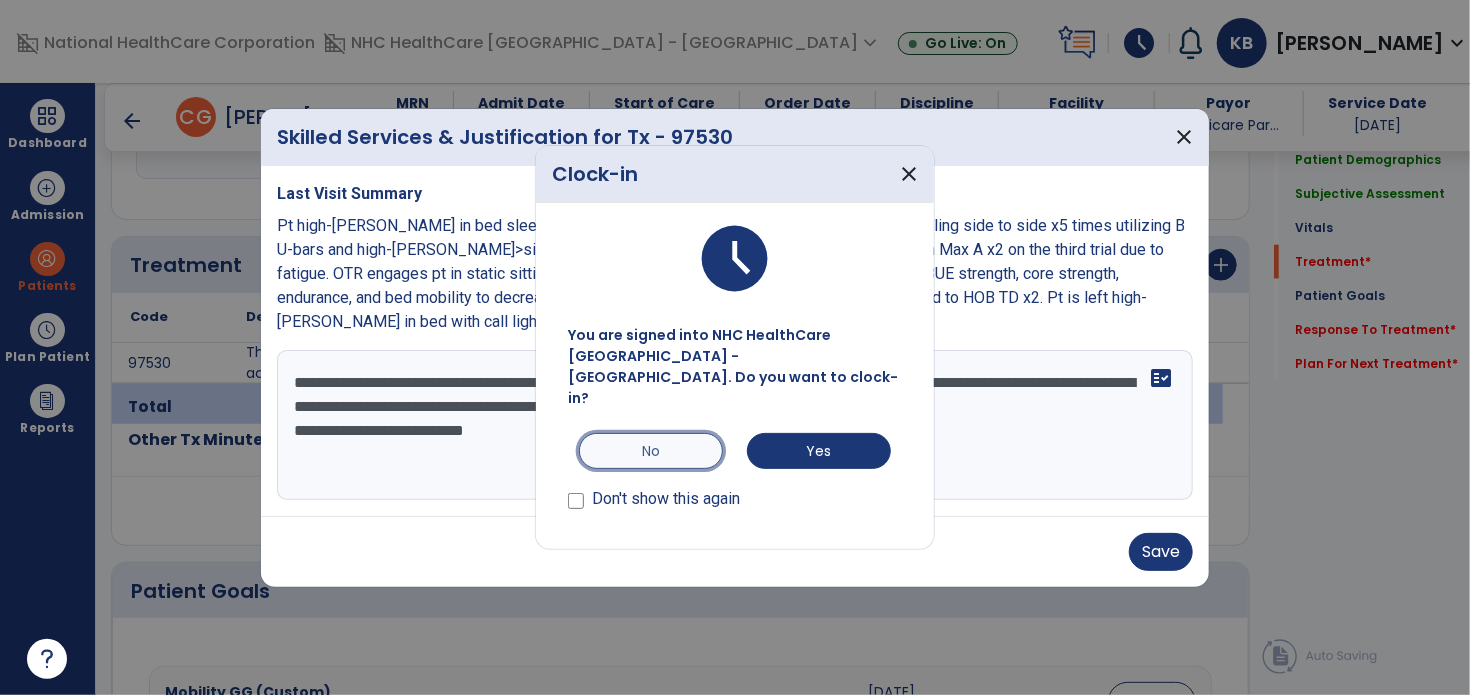 click on "No" at bounding box center [651, 451] 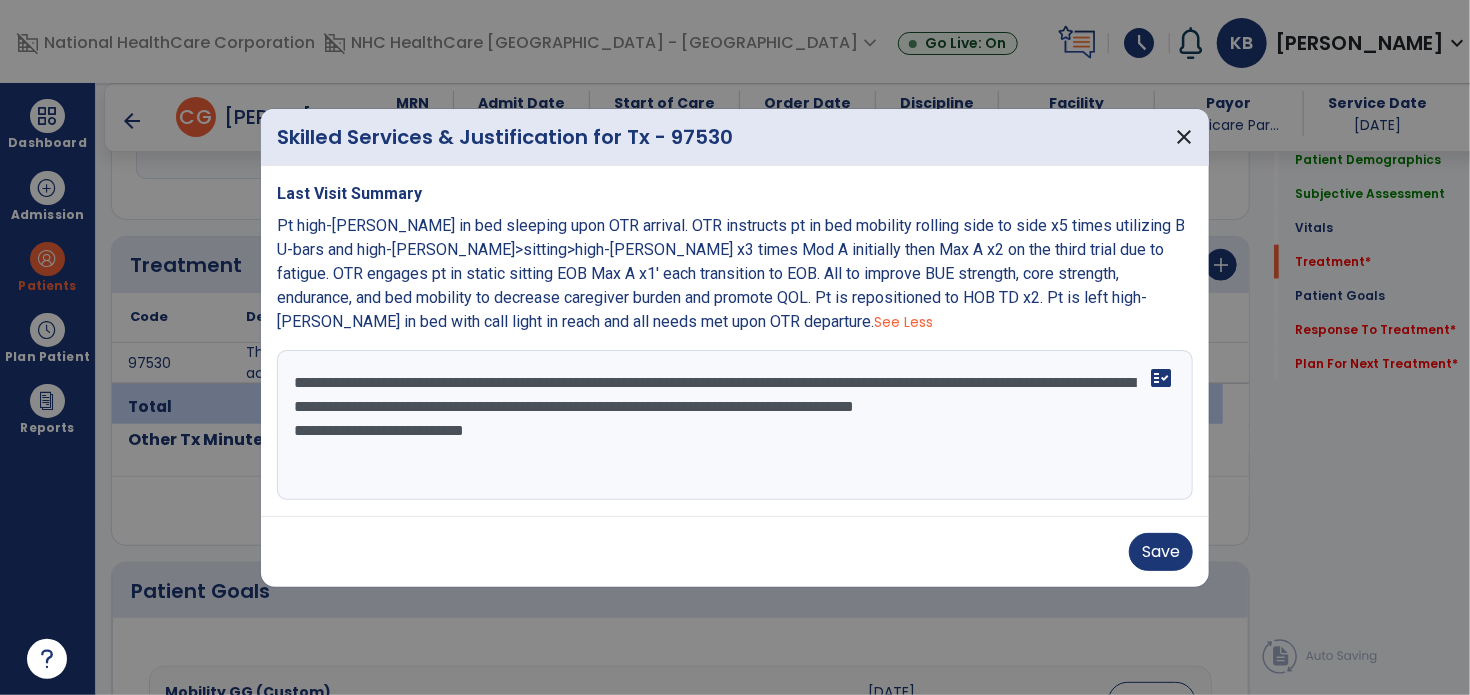 click on "**********" at bounding box center [735, 425] 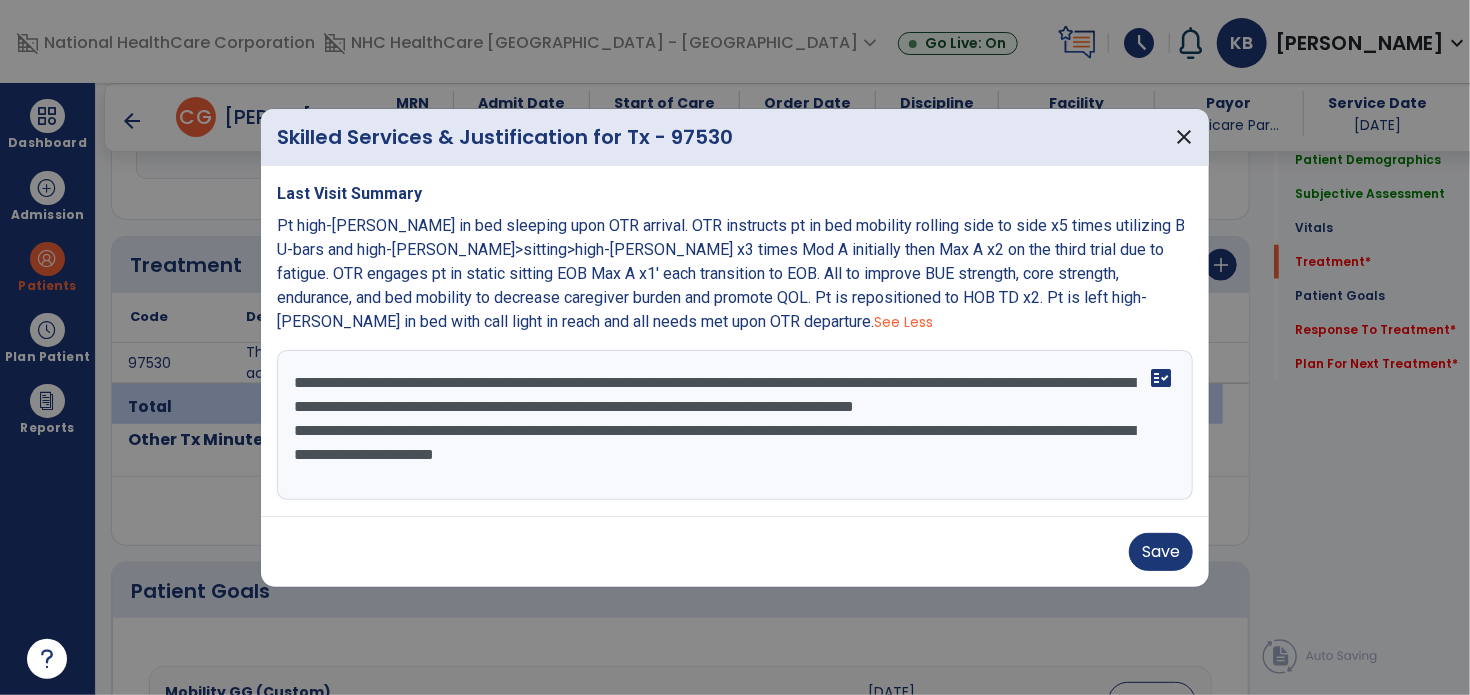 scroll, scrollTop: 15, scrollLeft: 0, axis: vertical 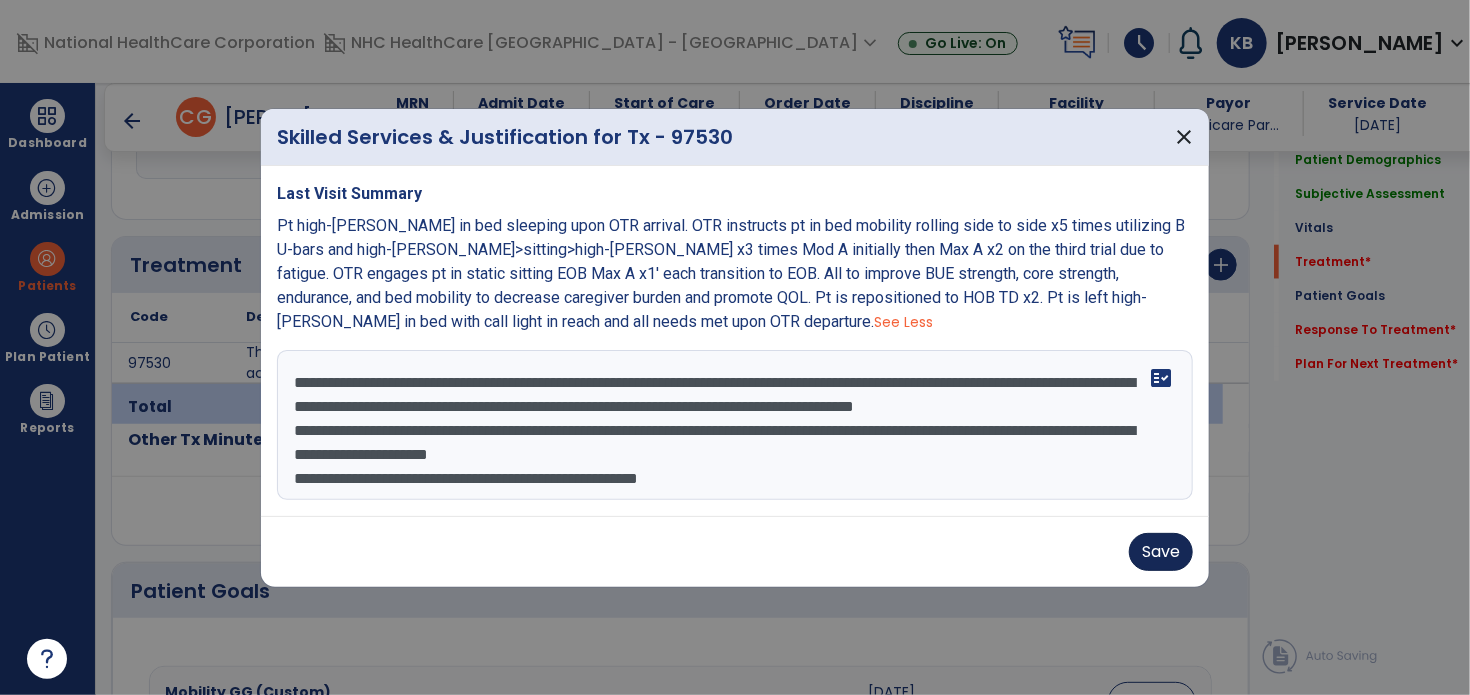 type on "**********" 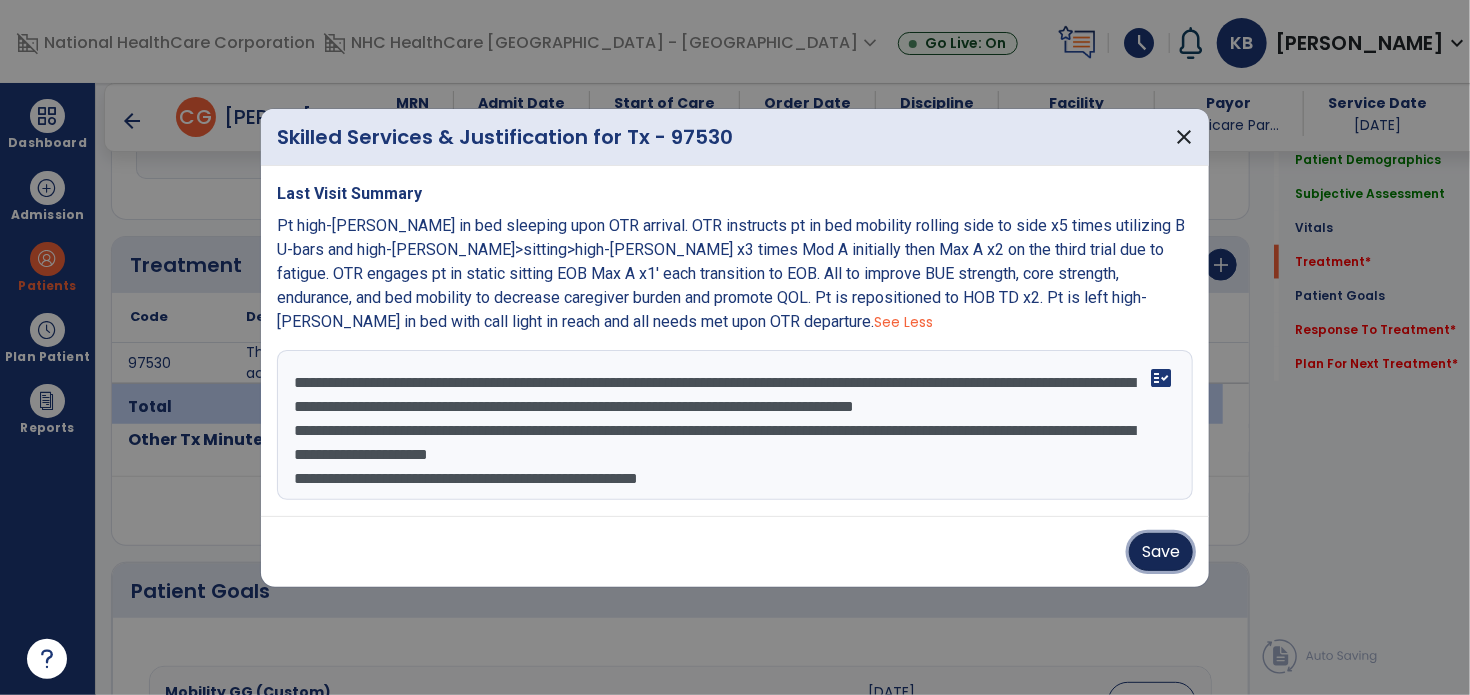 click on "Save" at bounding box center [1161, 552] 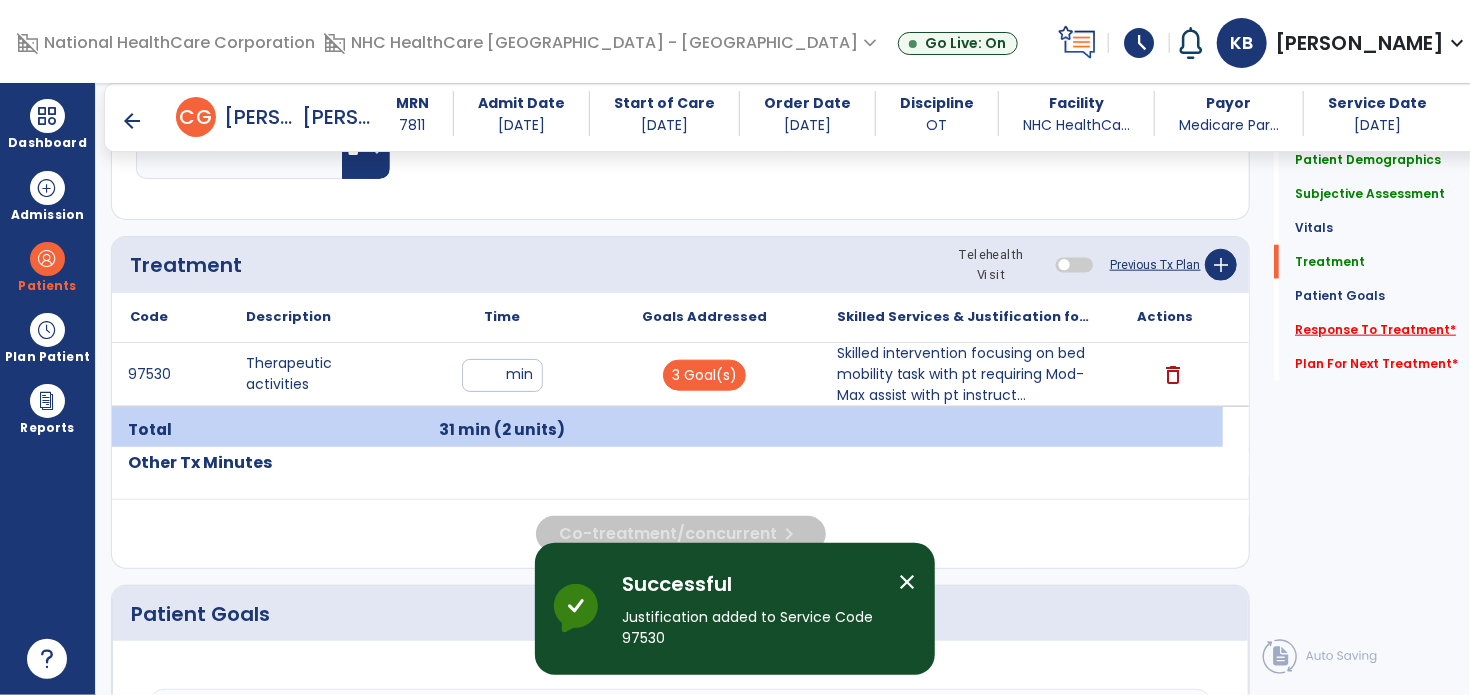 click on "Response To Treatment   *" 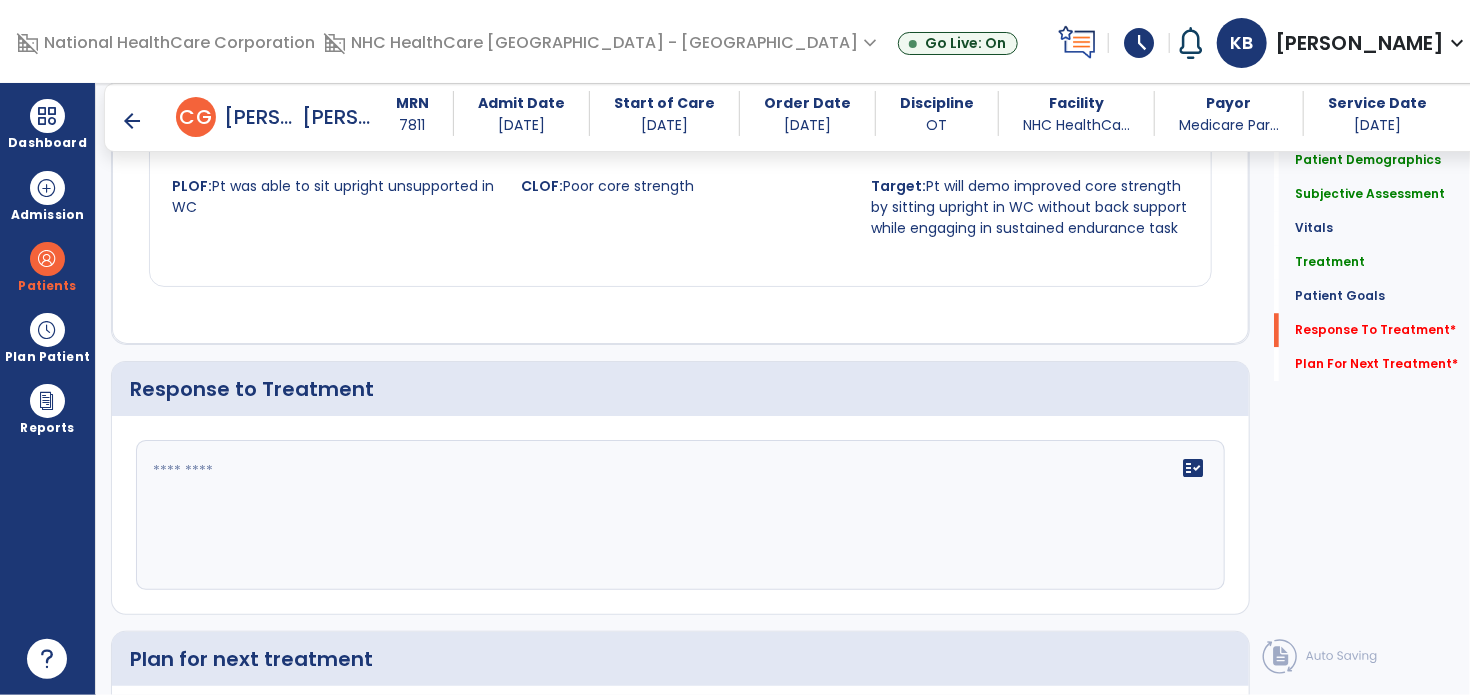 scroll, scrollTop: 2674, scrollLeft: 0, axis: vertical 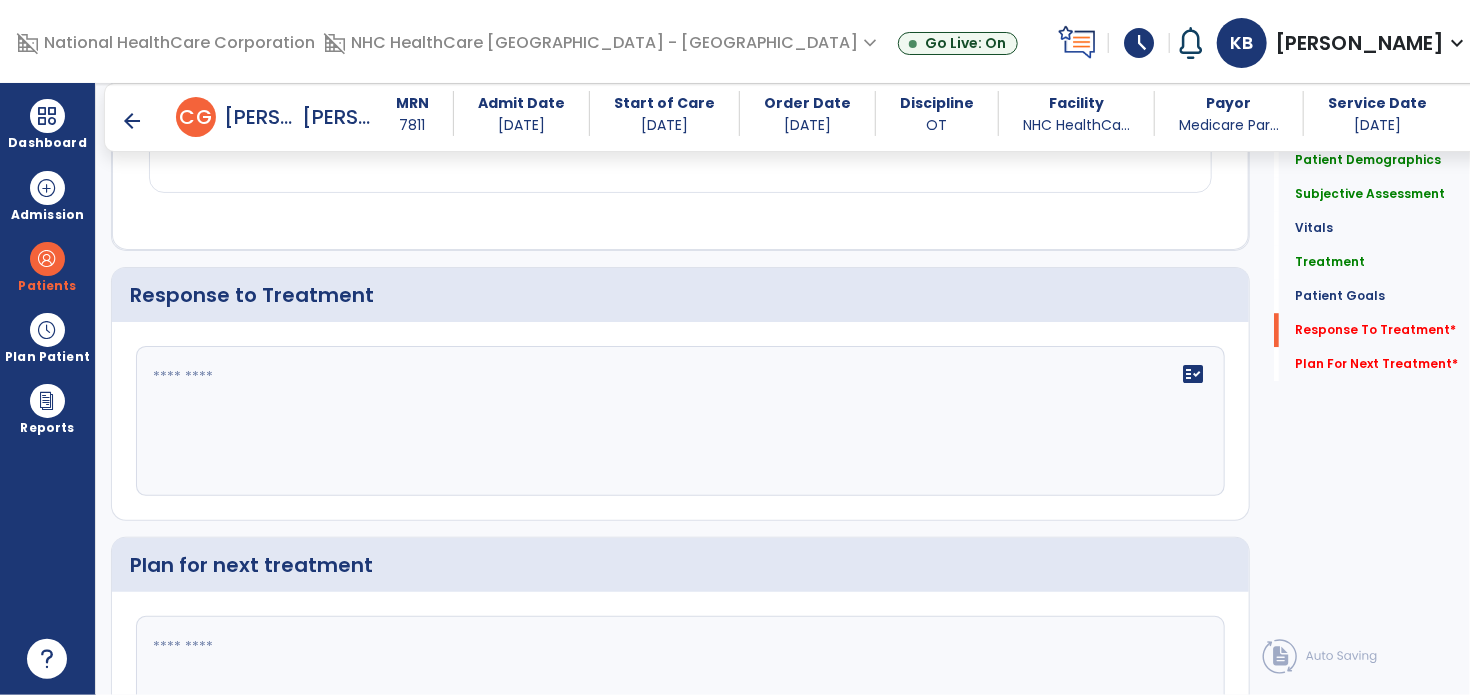 click on "fact_check" 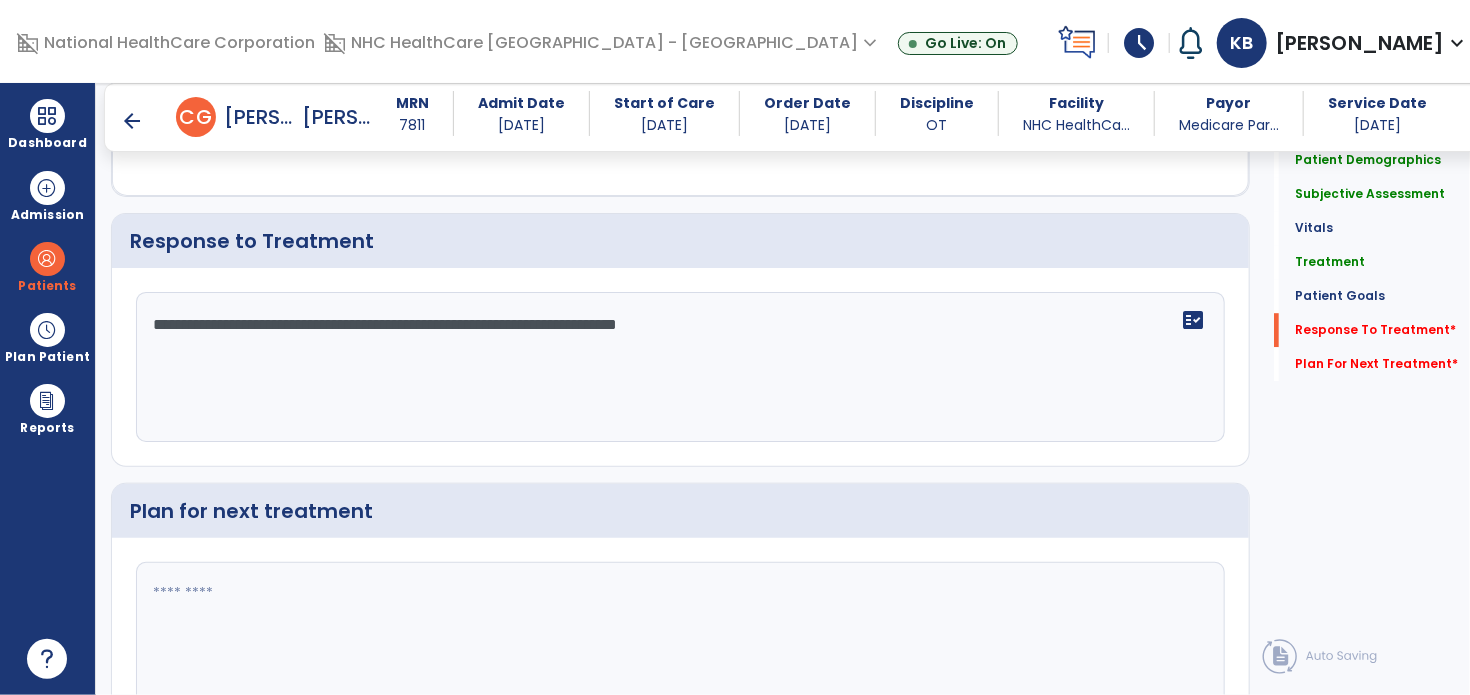 scroll, scrollTop: 2774, scrollLeft: 0, axis: vertical 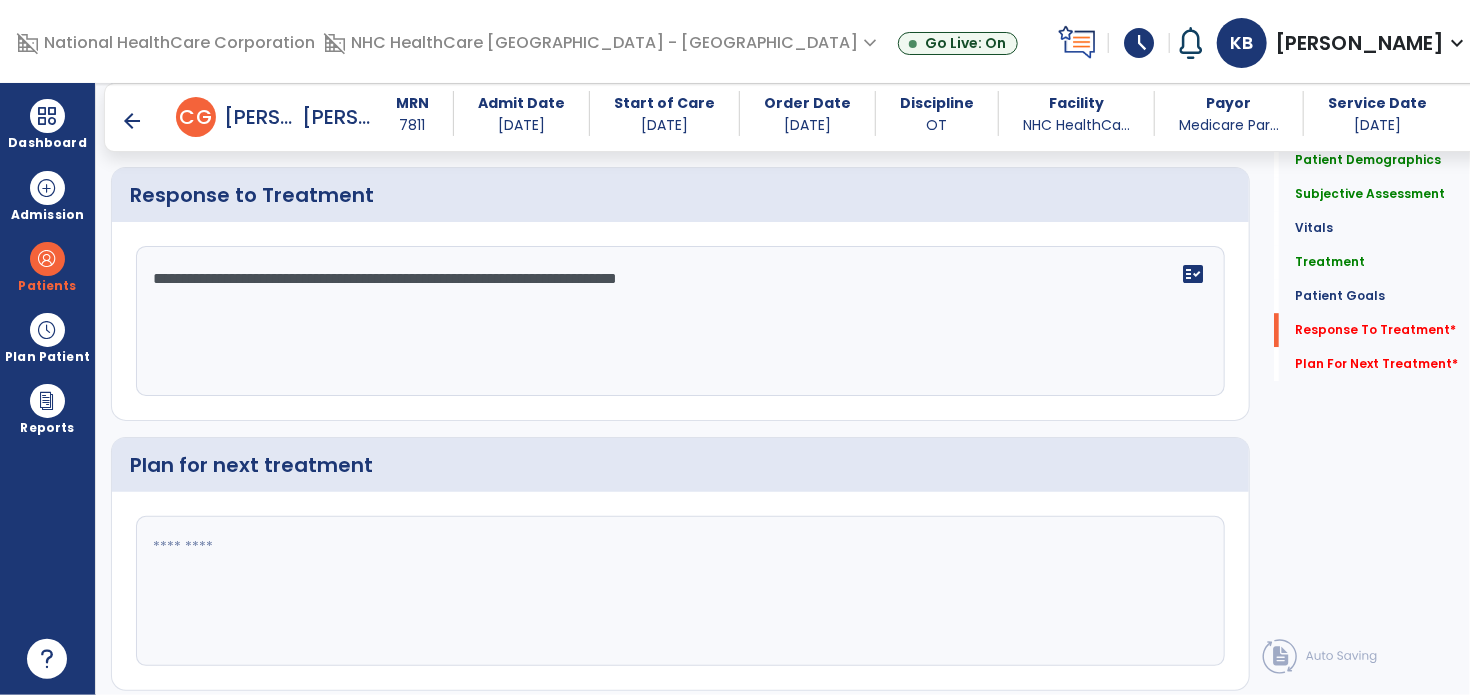 type on "**********" 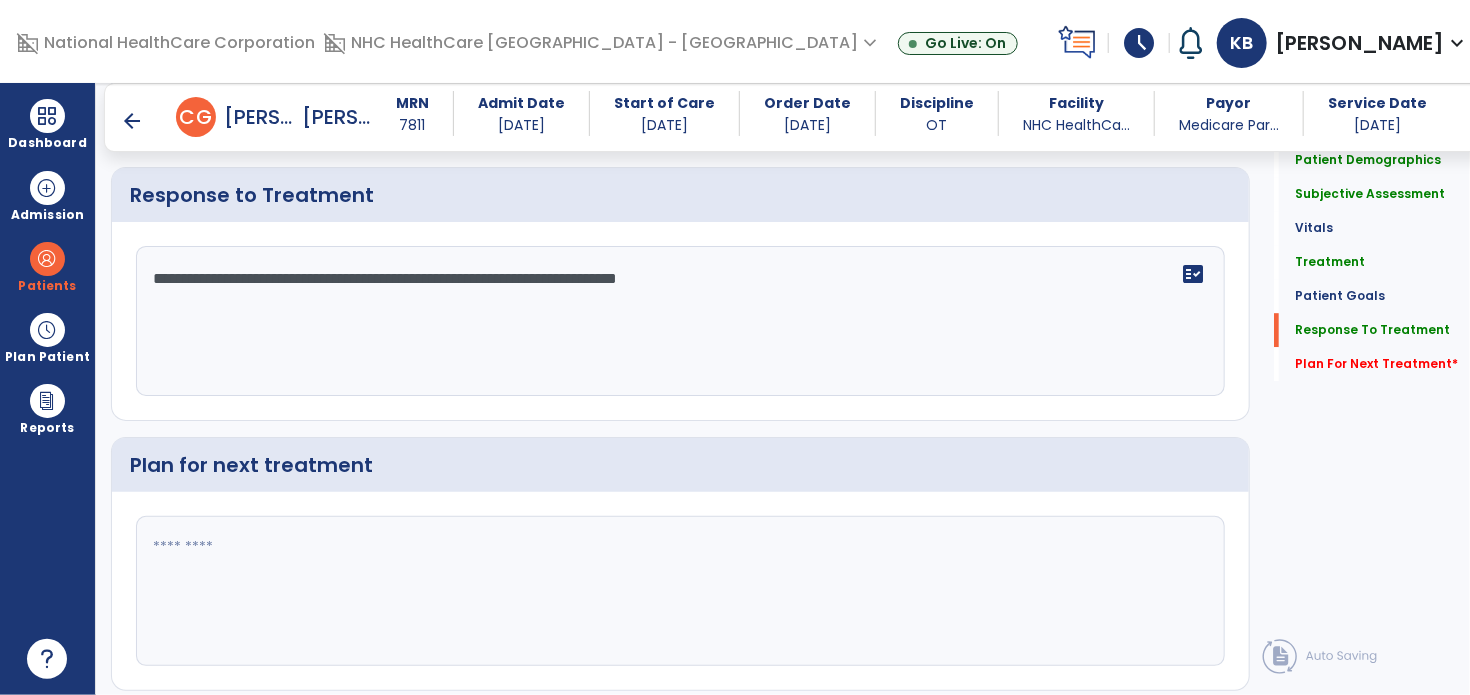 scroll, scrollTop: 2774, scrollLeft: 0, axis: vertical 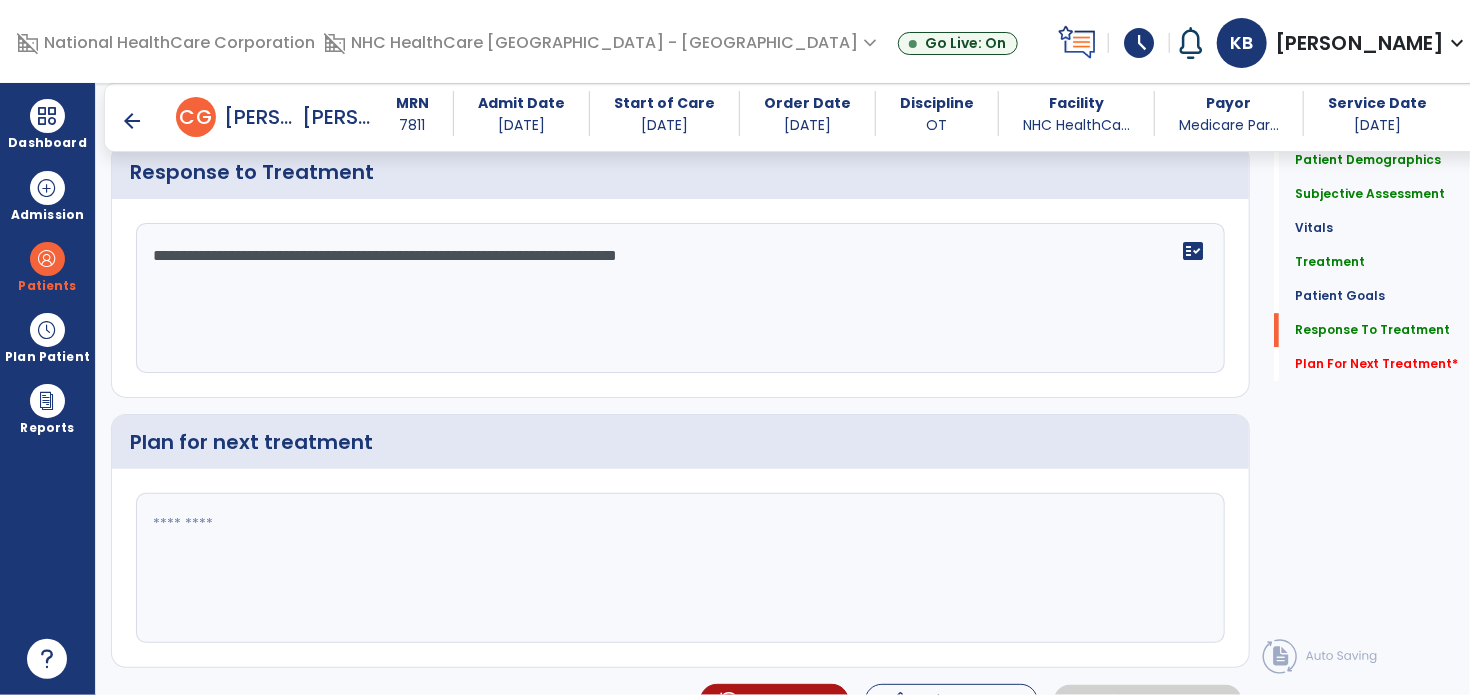 type on "*" 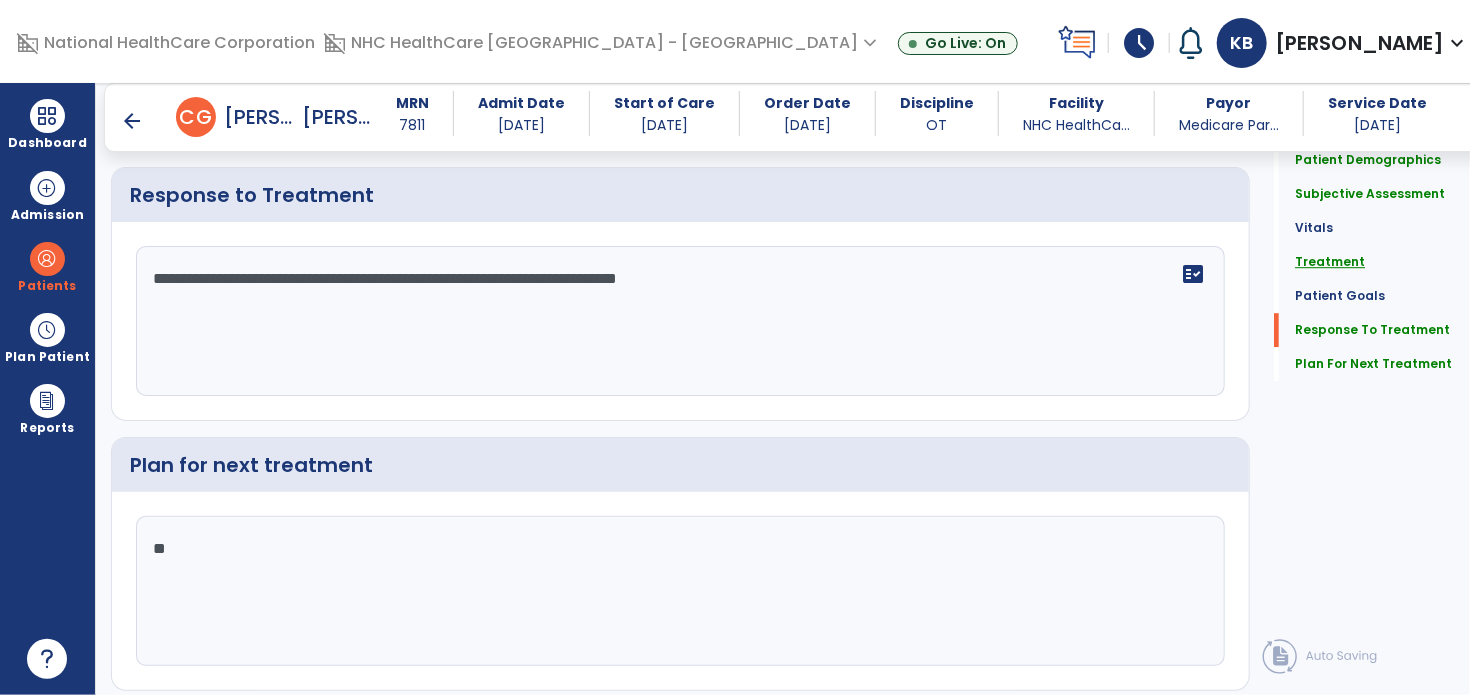 scroll, scrollTop: 2829, scrollLeft: 0, axis: vertical 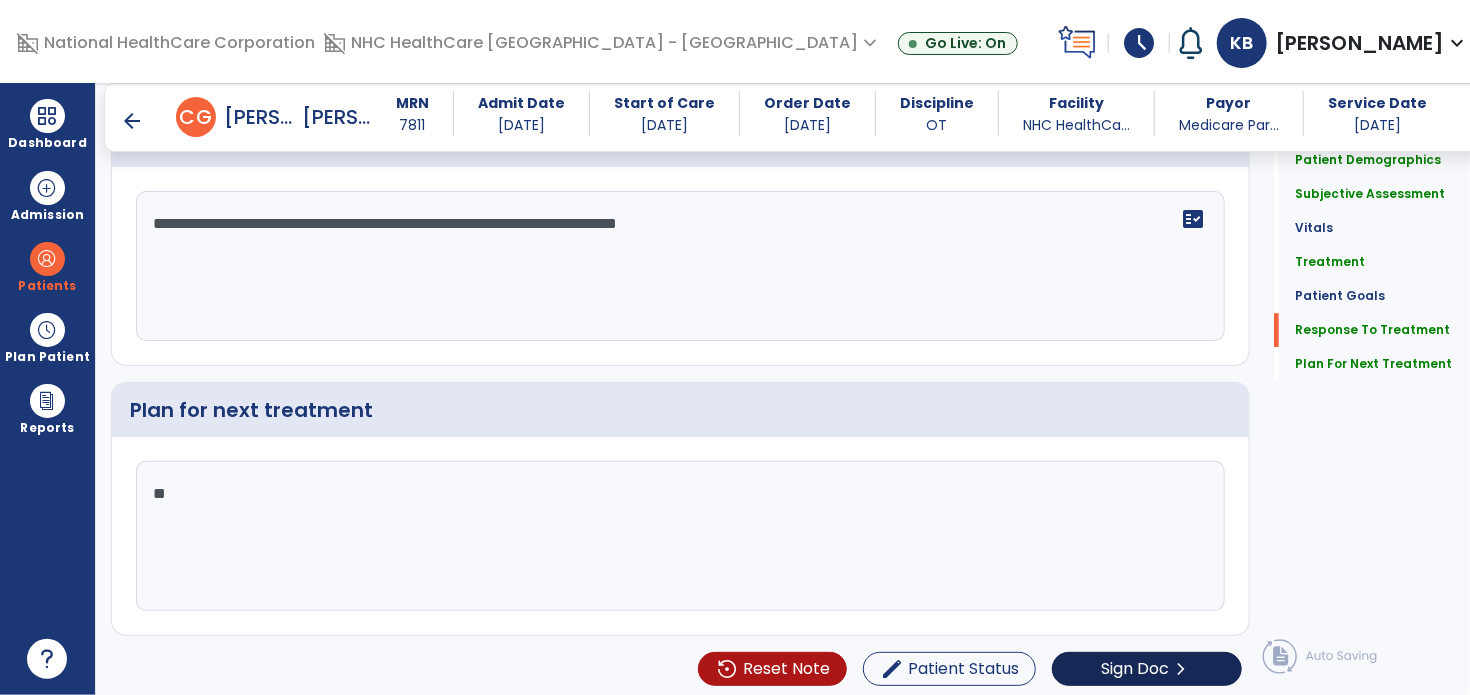 type on "**" 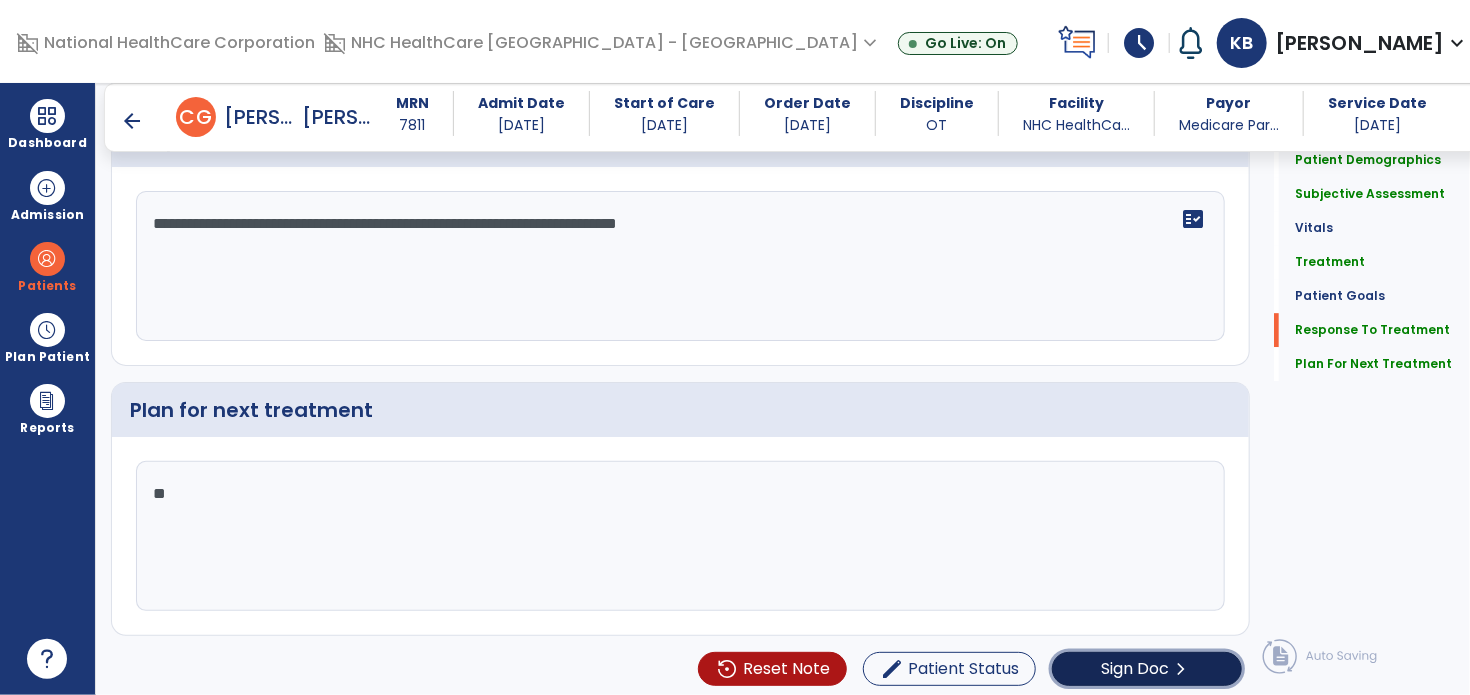 click on "Sign Doc" 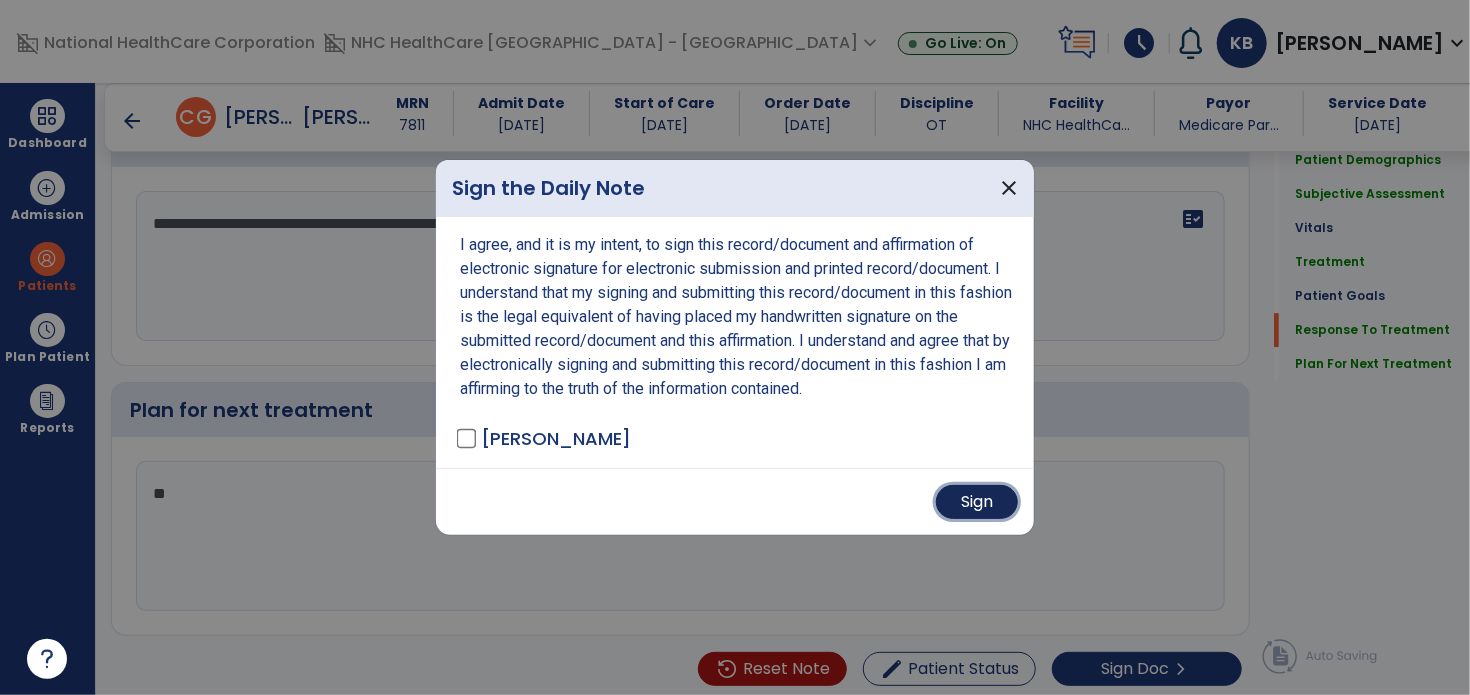 click on "Sign" at bounding box center [977, 502] 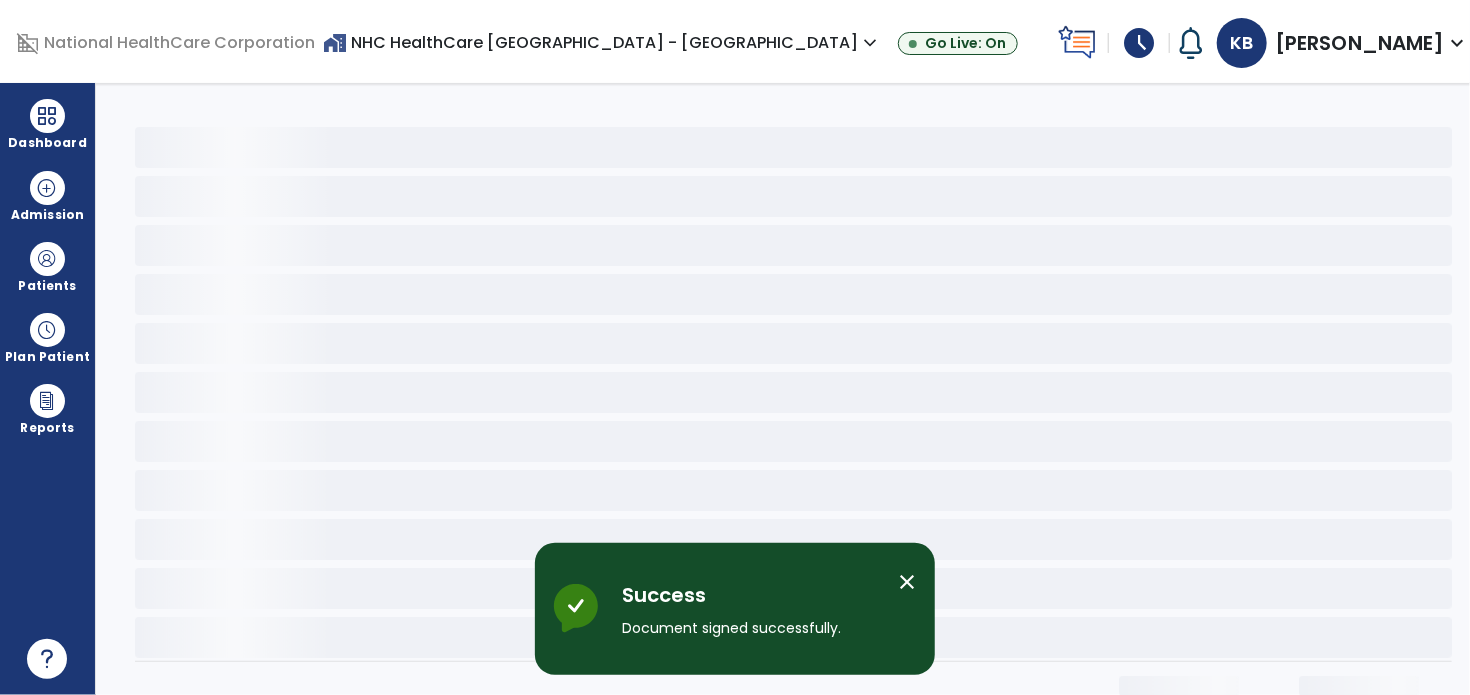 scroll, scrollTop: 0, scrollLeft: 0, axis: both 